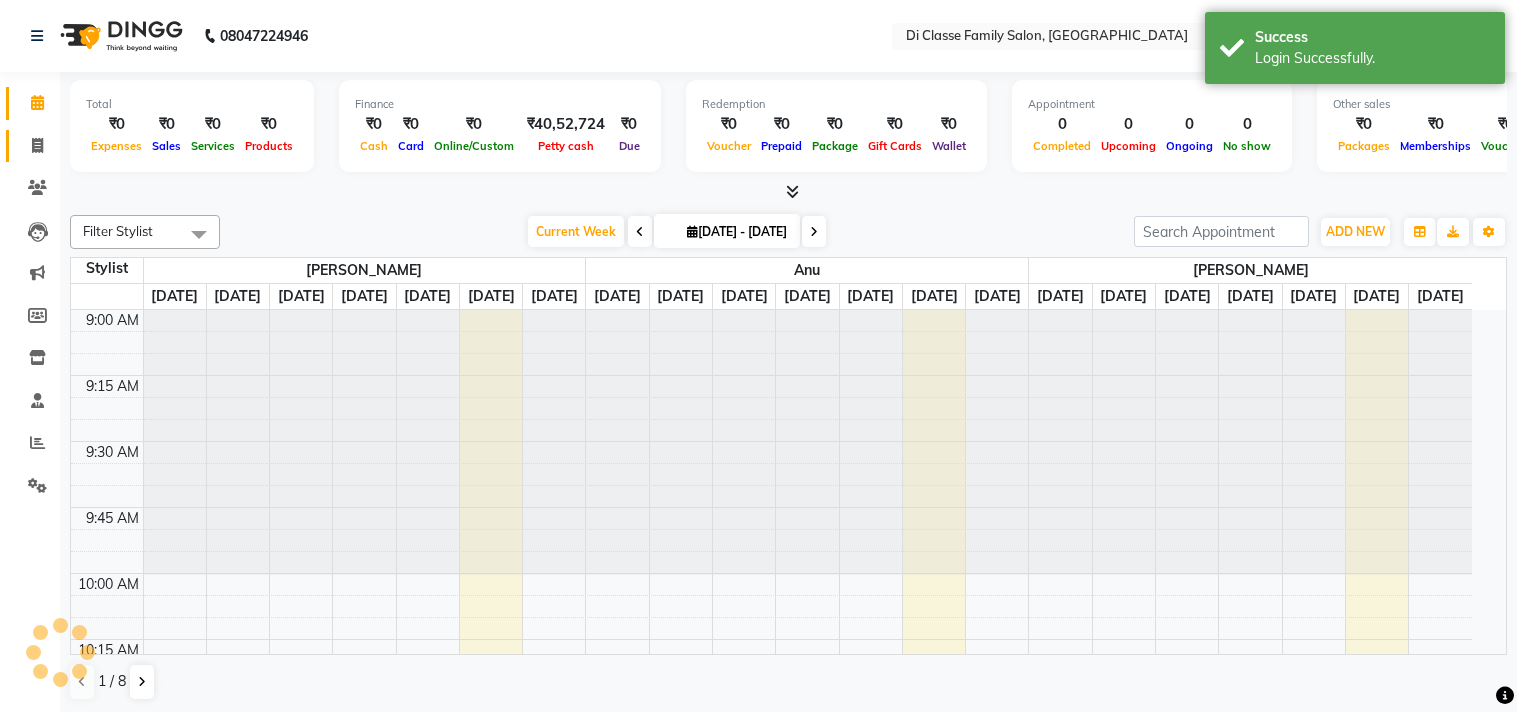 click 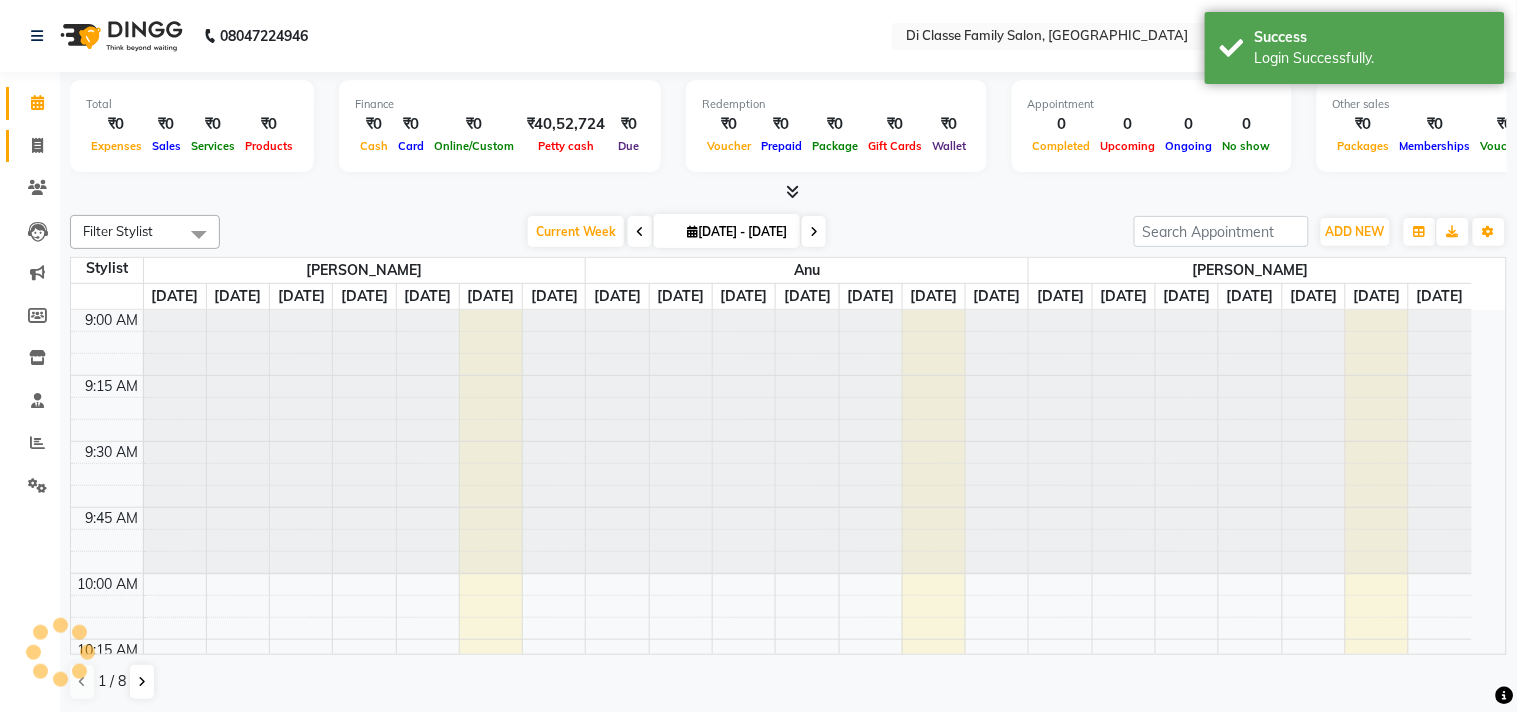 select on "service" 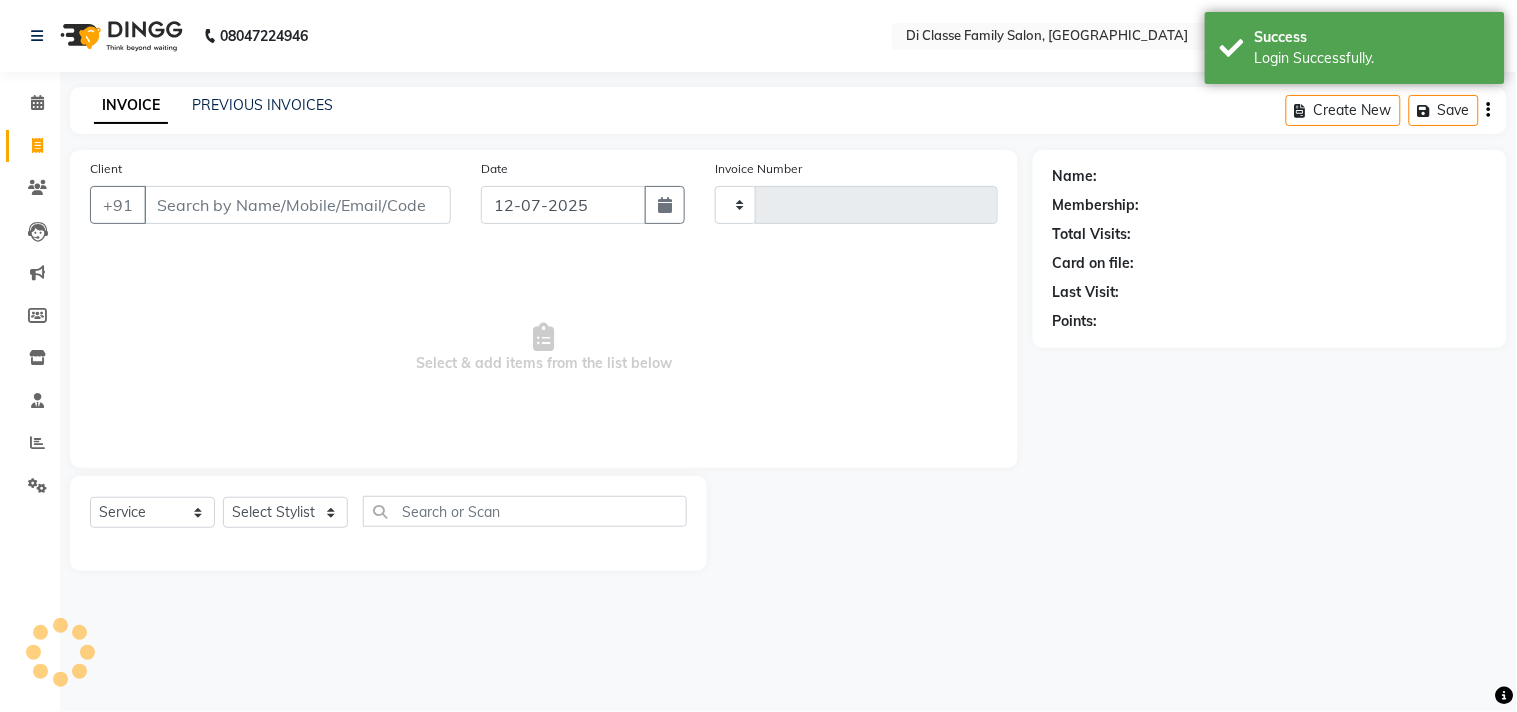 type on "2085" 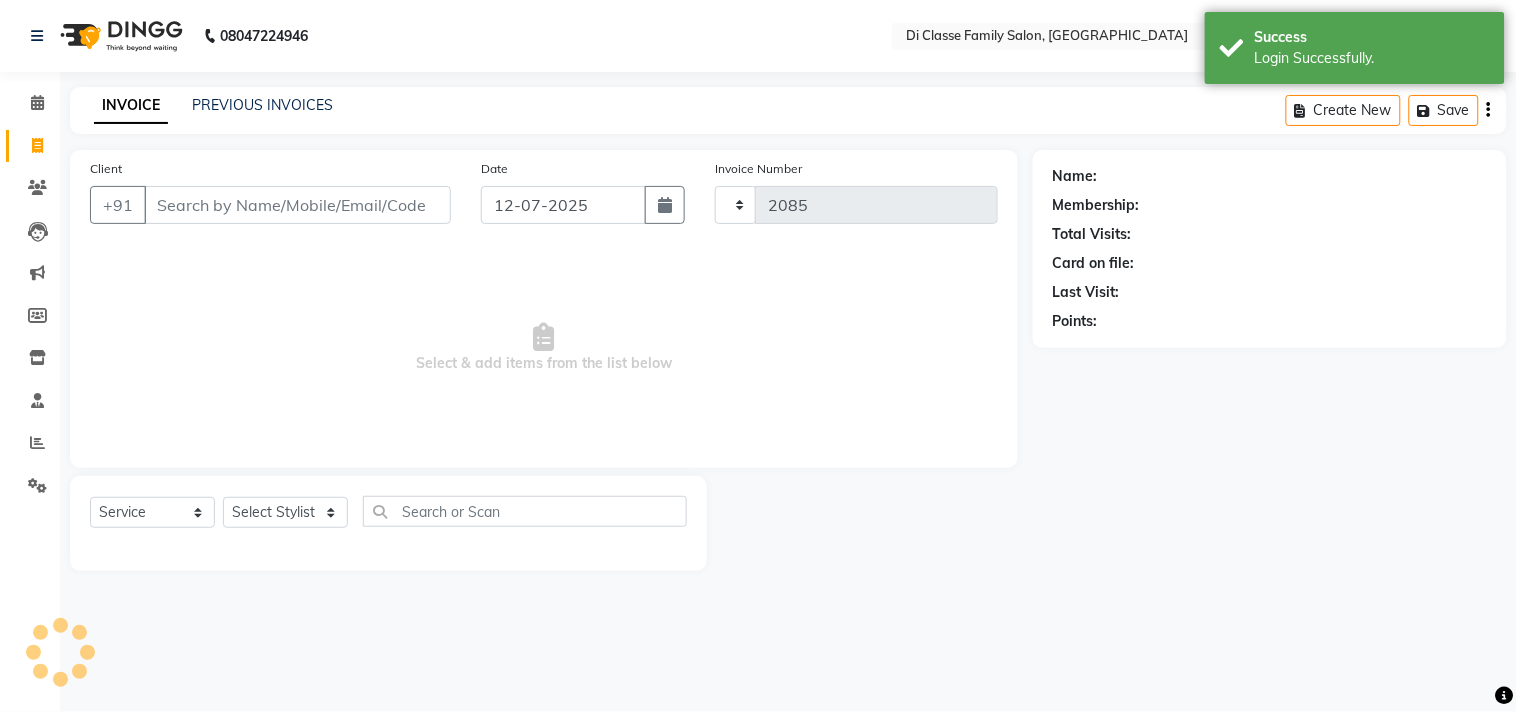 click on "INVOICE PREVIOUS INVOICES Create New   Save" 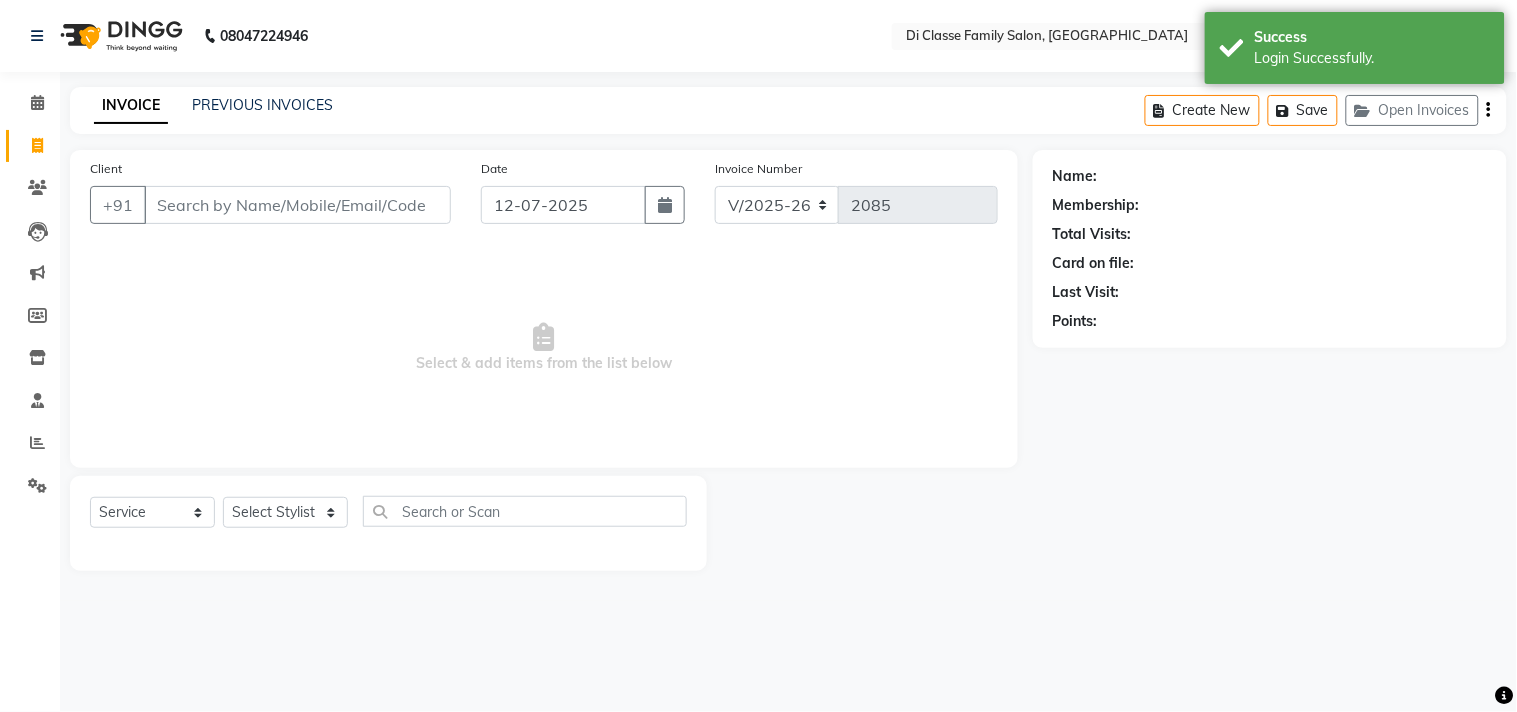 click on "INVOICE PREVIOUS INVOICES" 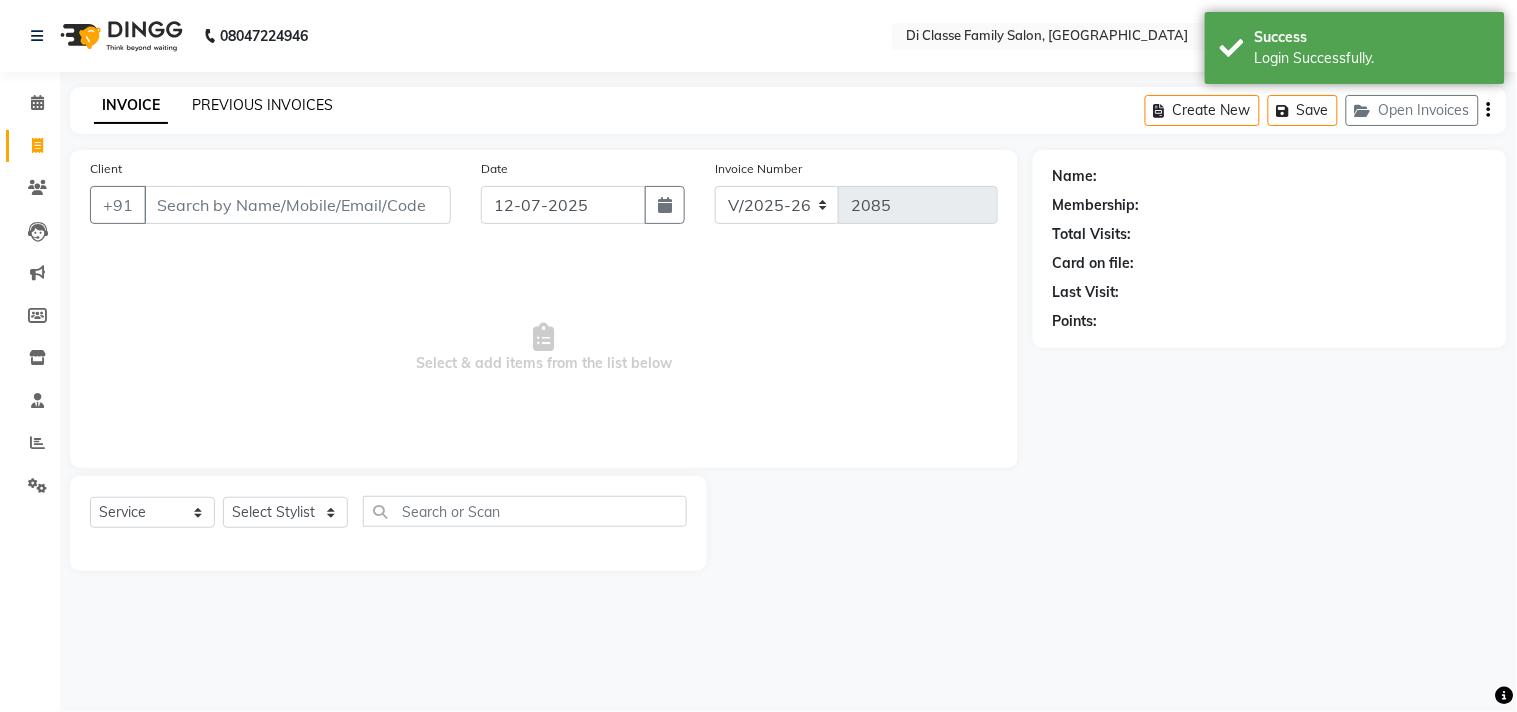 click on "PREVIOUS INVOICES" 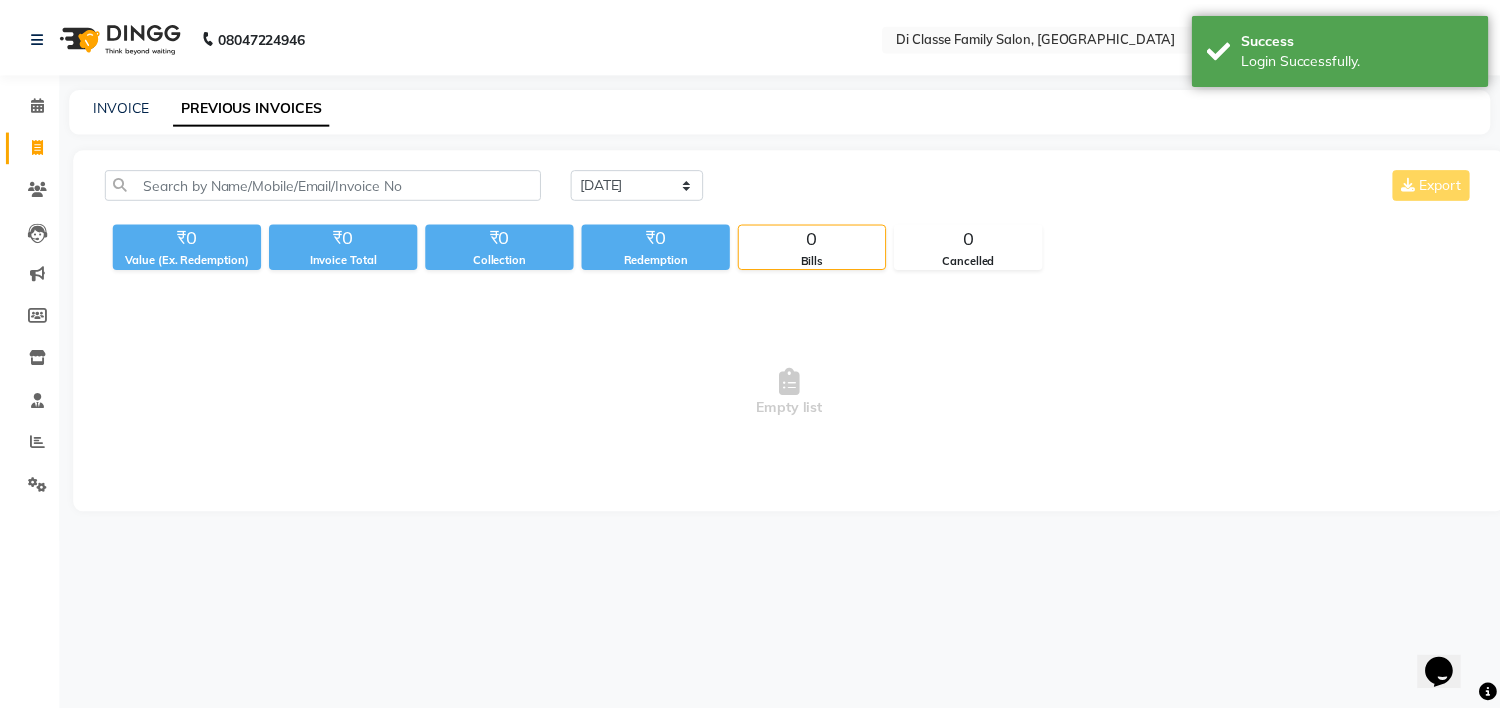 scroll, scrollTop: 0, scrollLeft: 0, axis: both 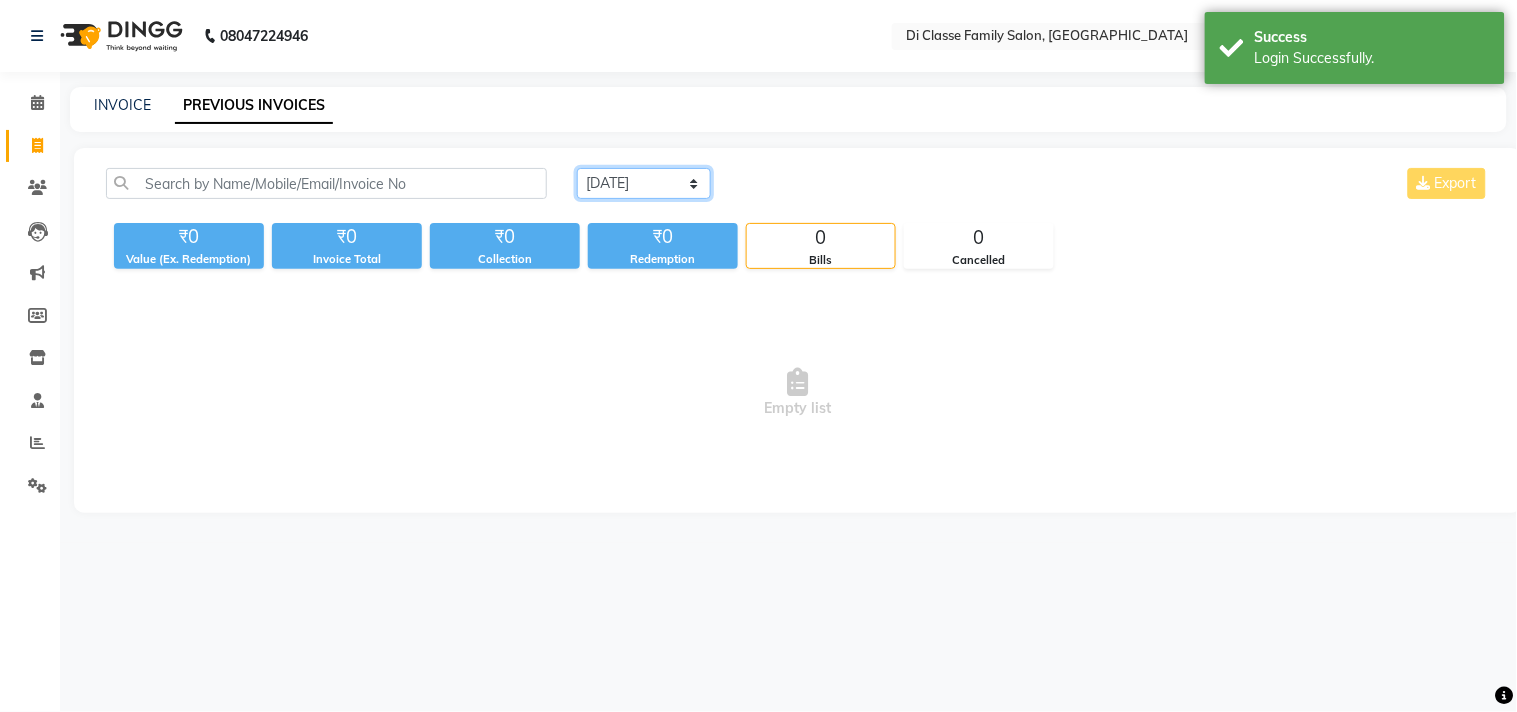 click on "Today Yesterday Custom Range" 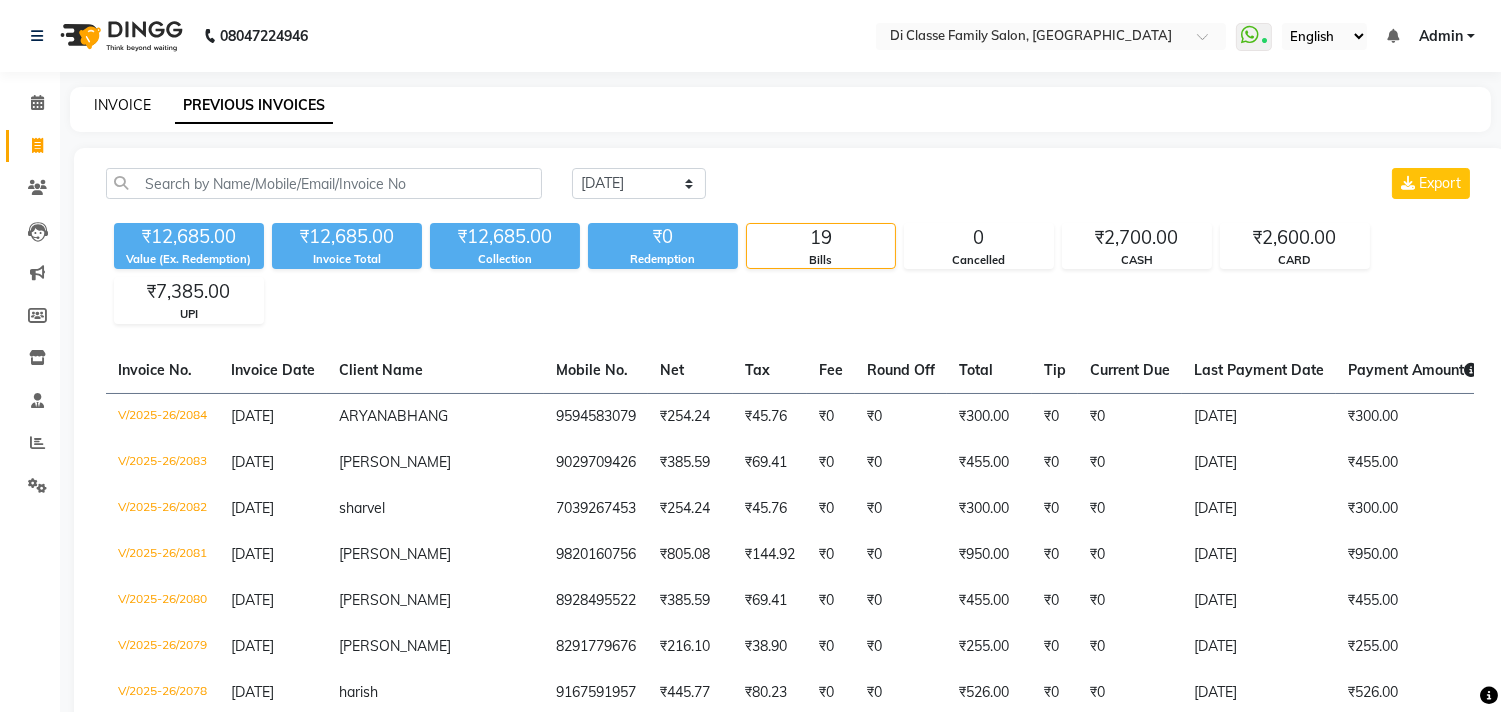 click on "INVOICE" 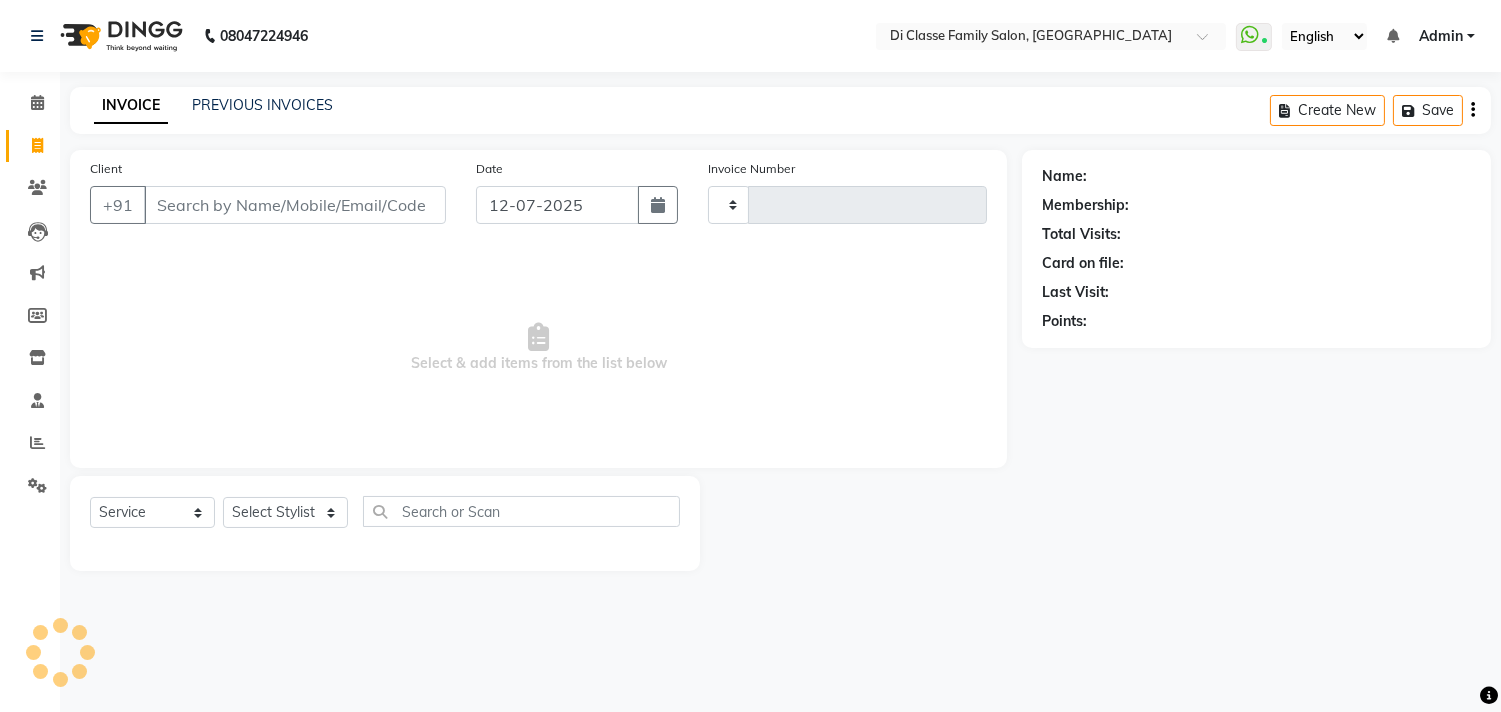 type on "2085" 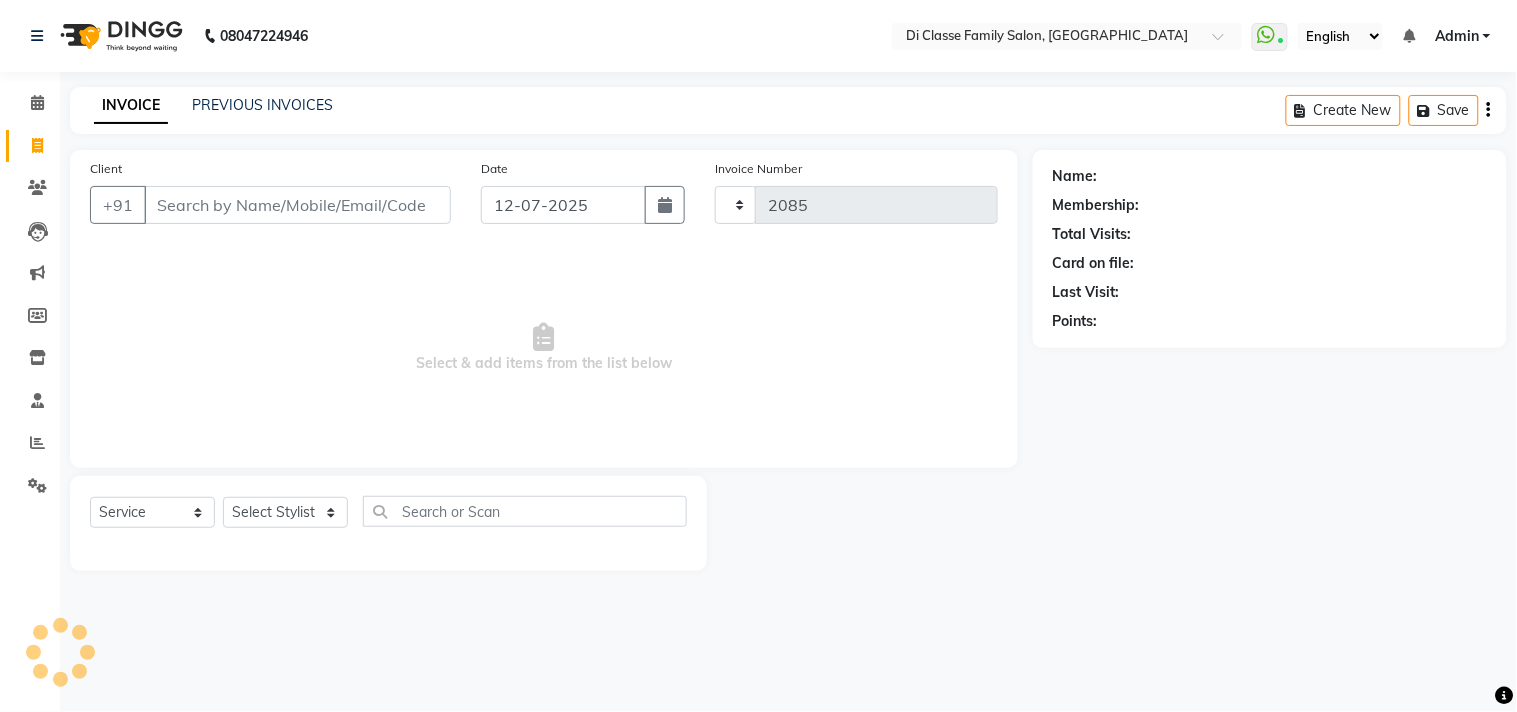 select on "4704" 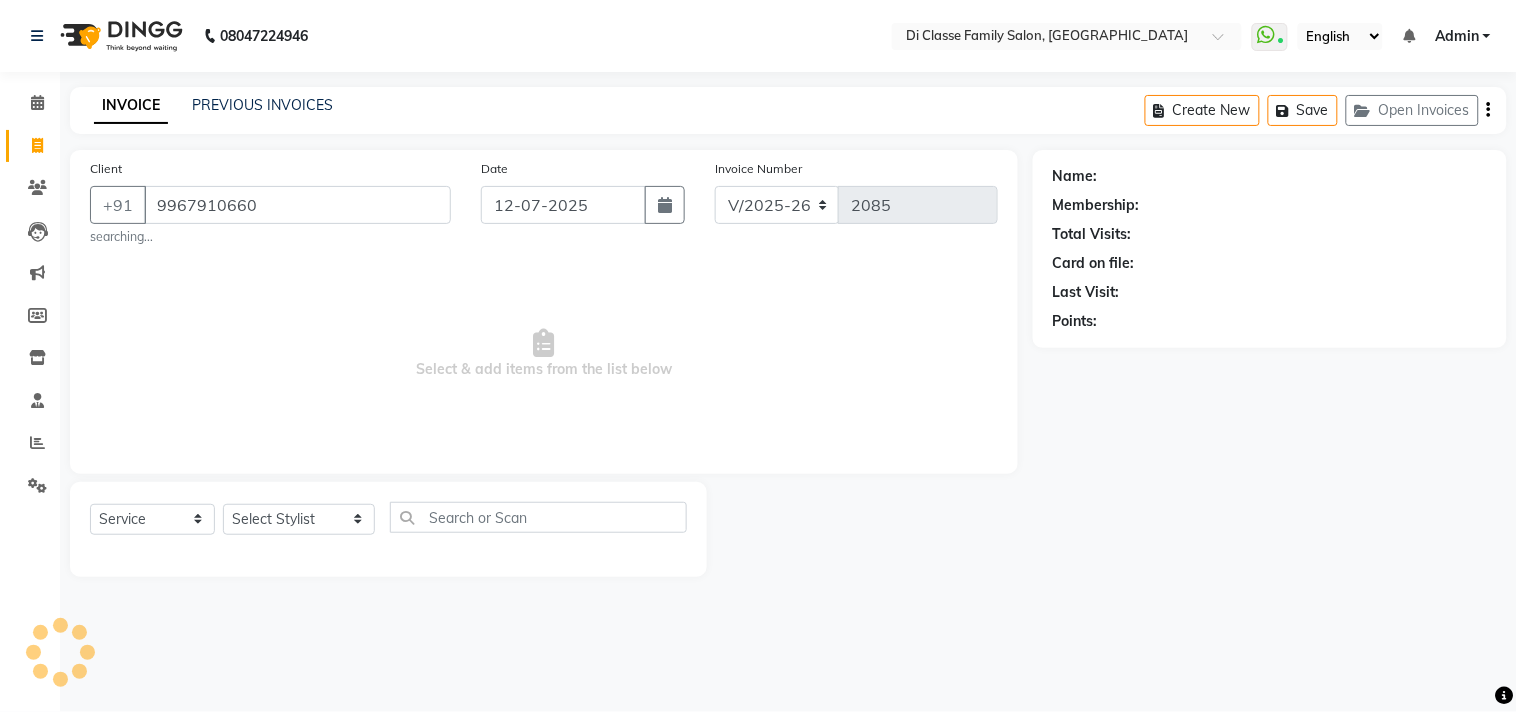 type on "9967910660" 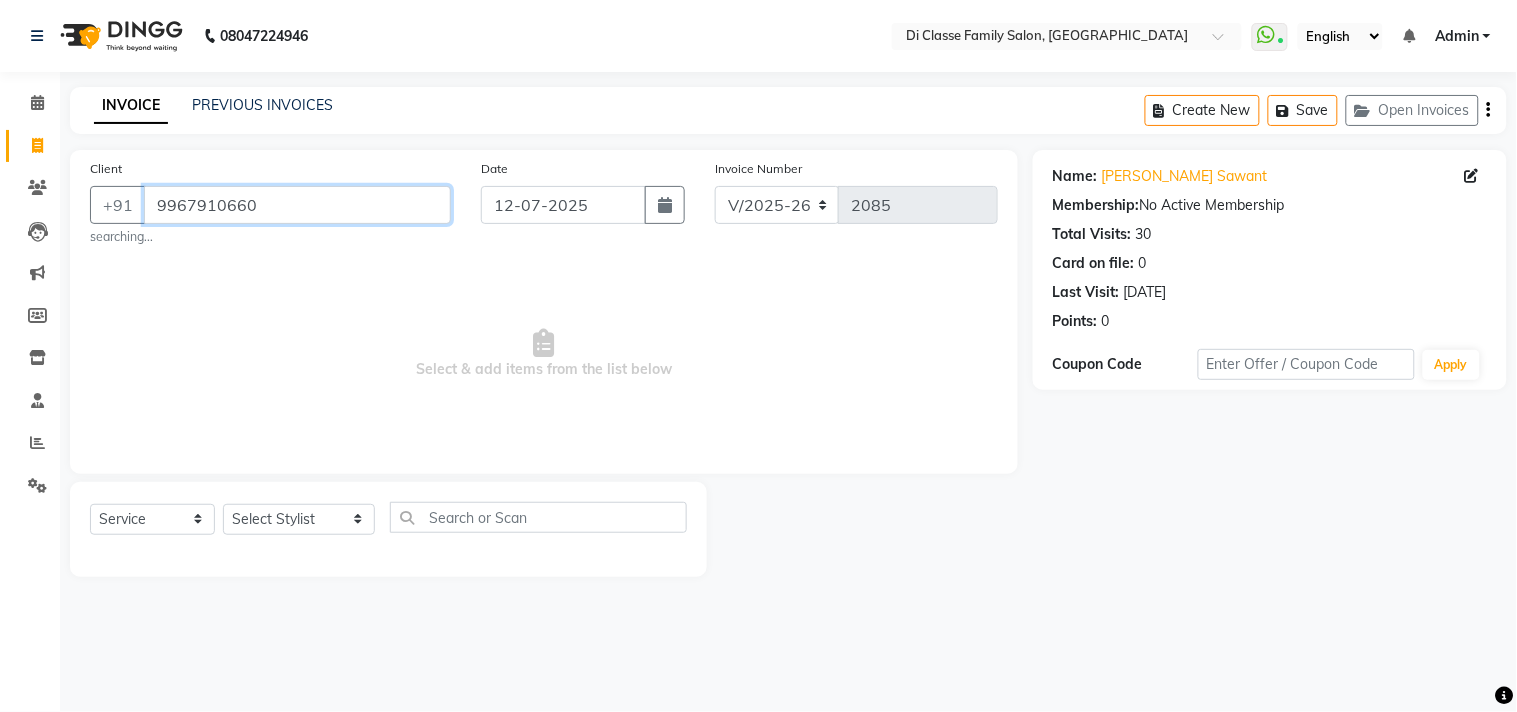 click on "9967910660" at bounding box center [297, 205] 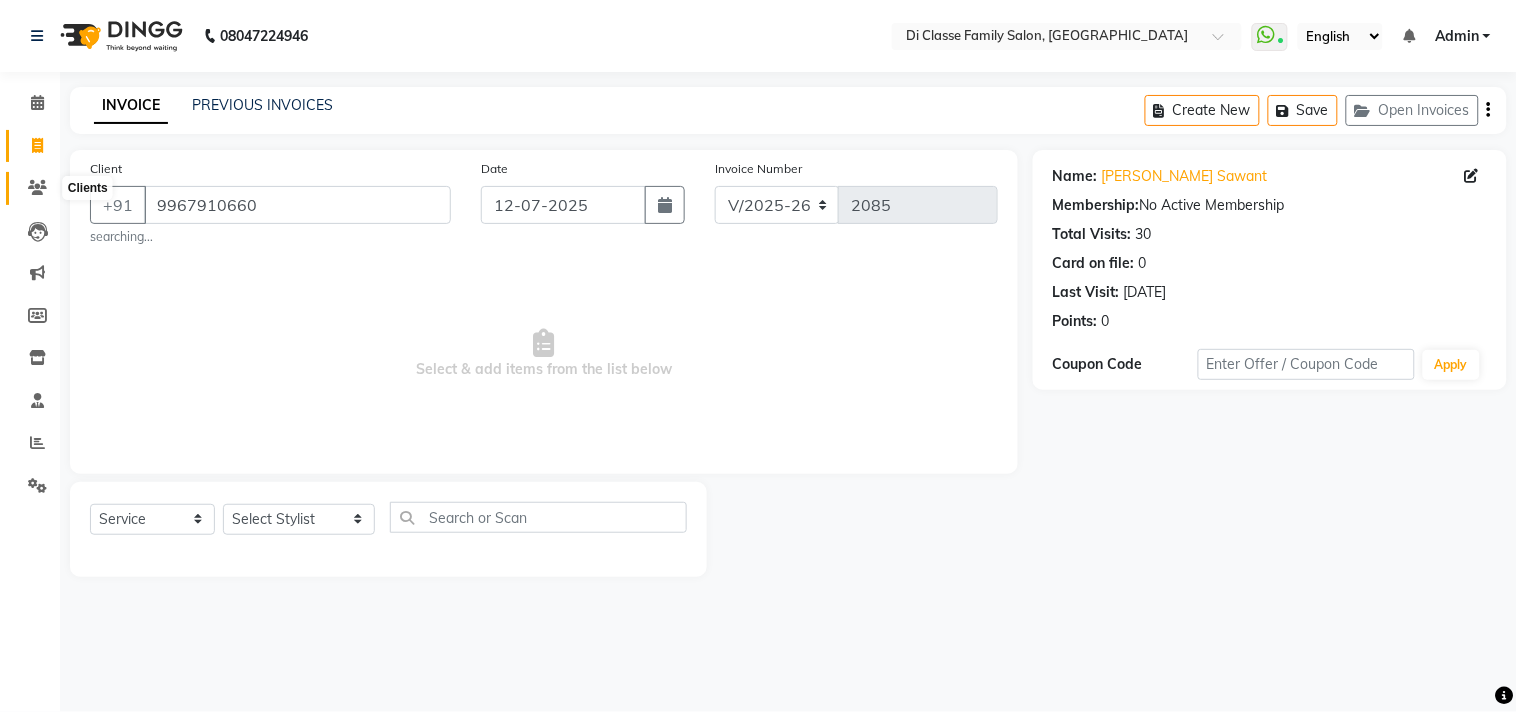 click 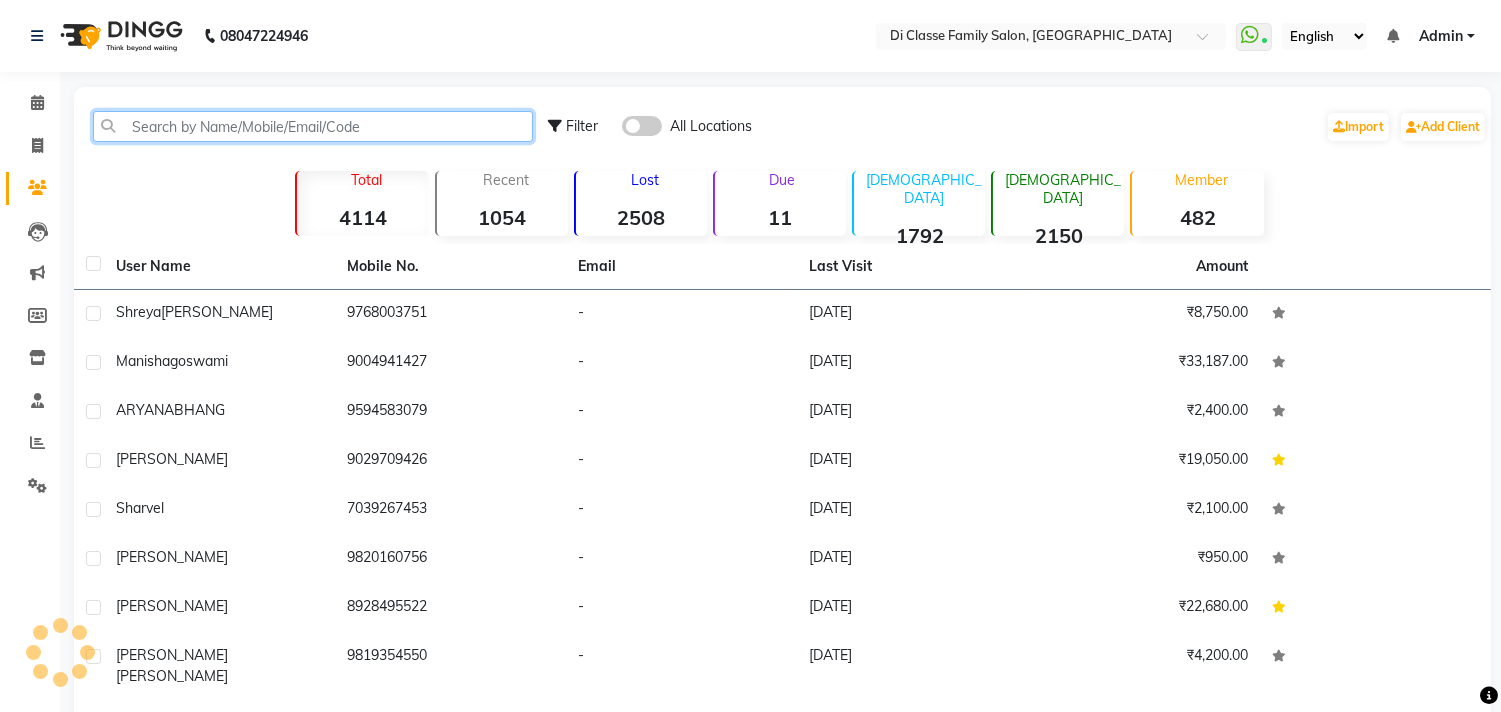 click 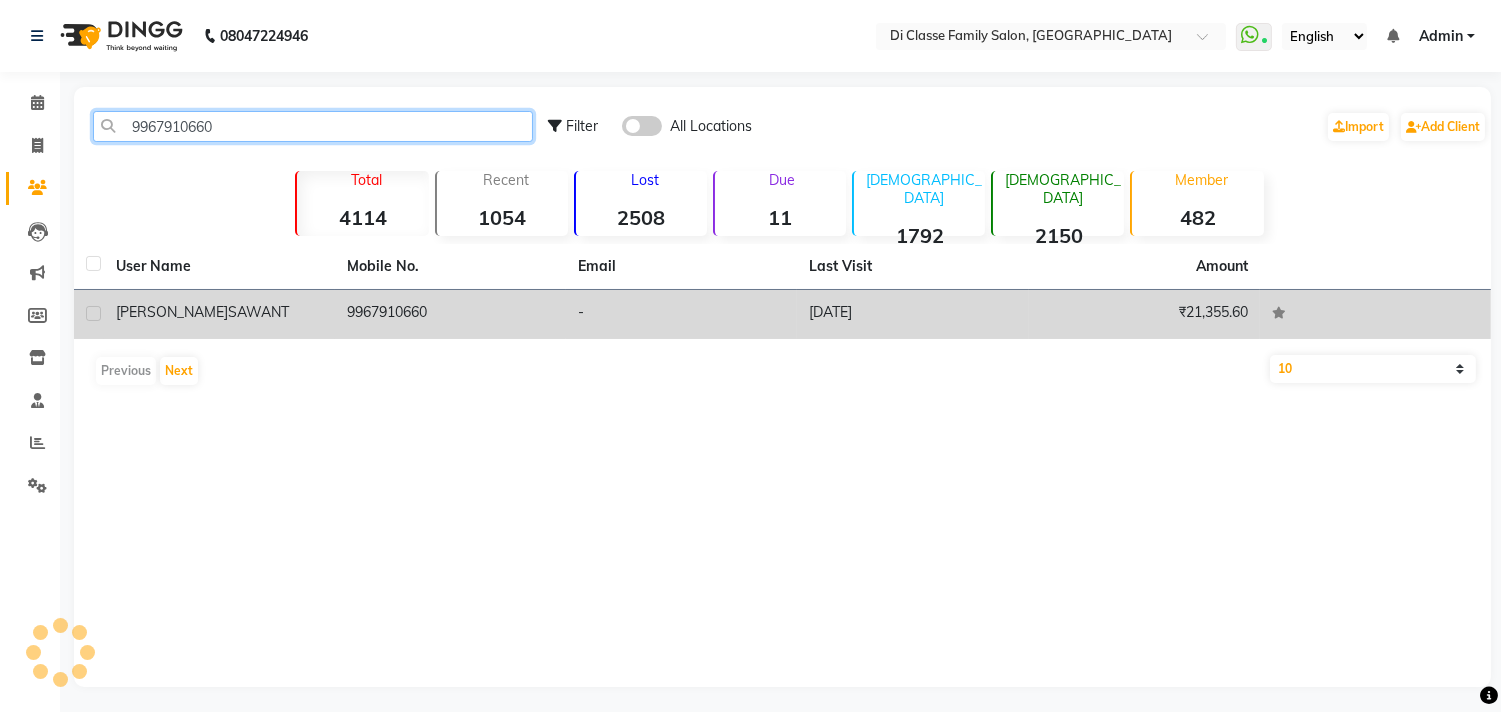 type on "9967910660" 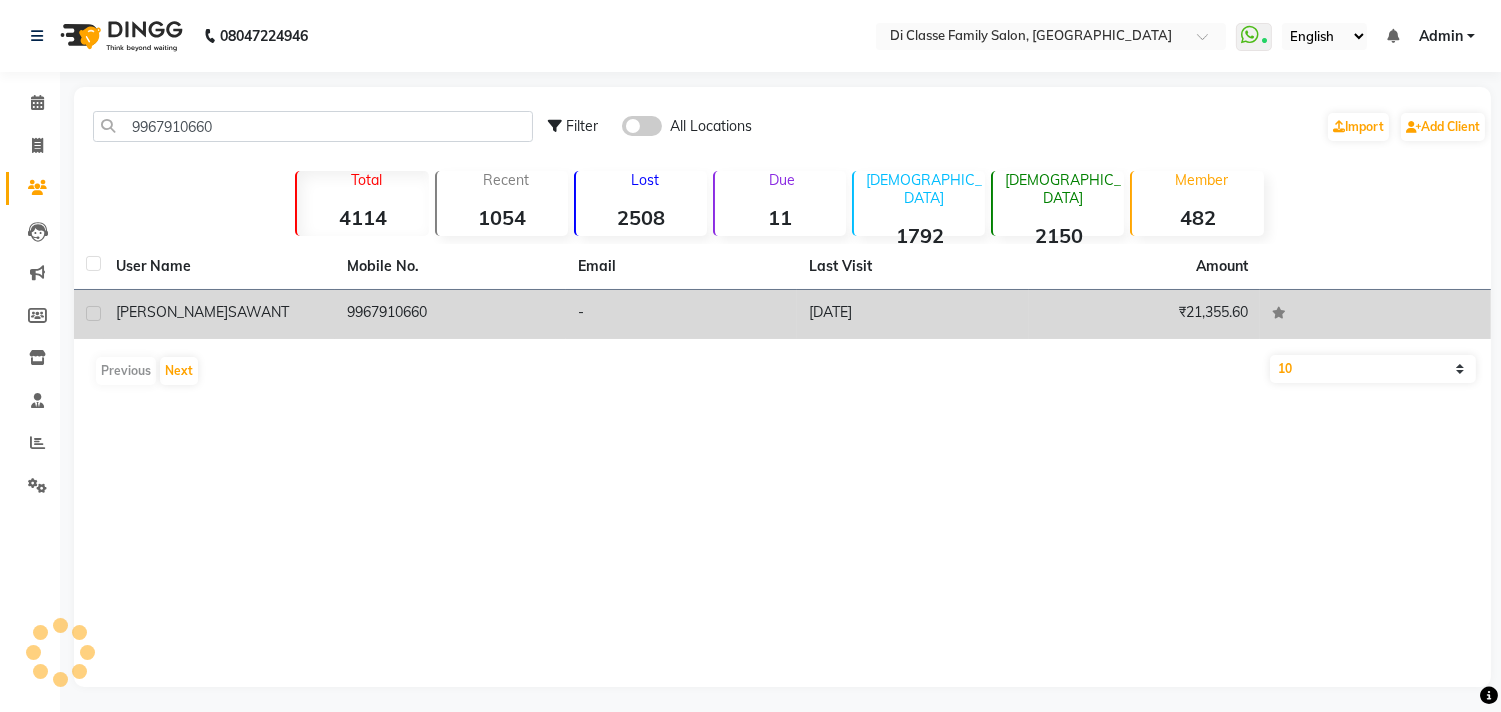 click on "9967910660" 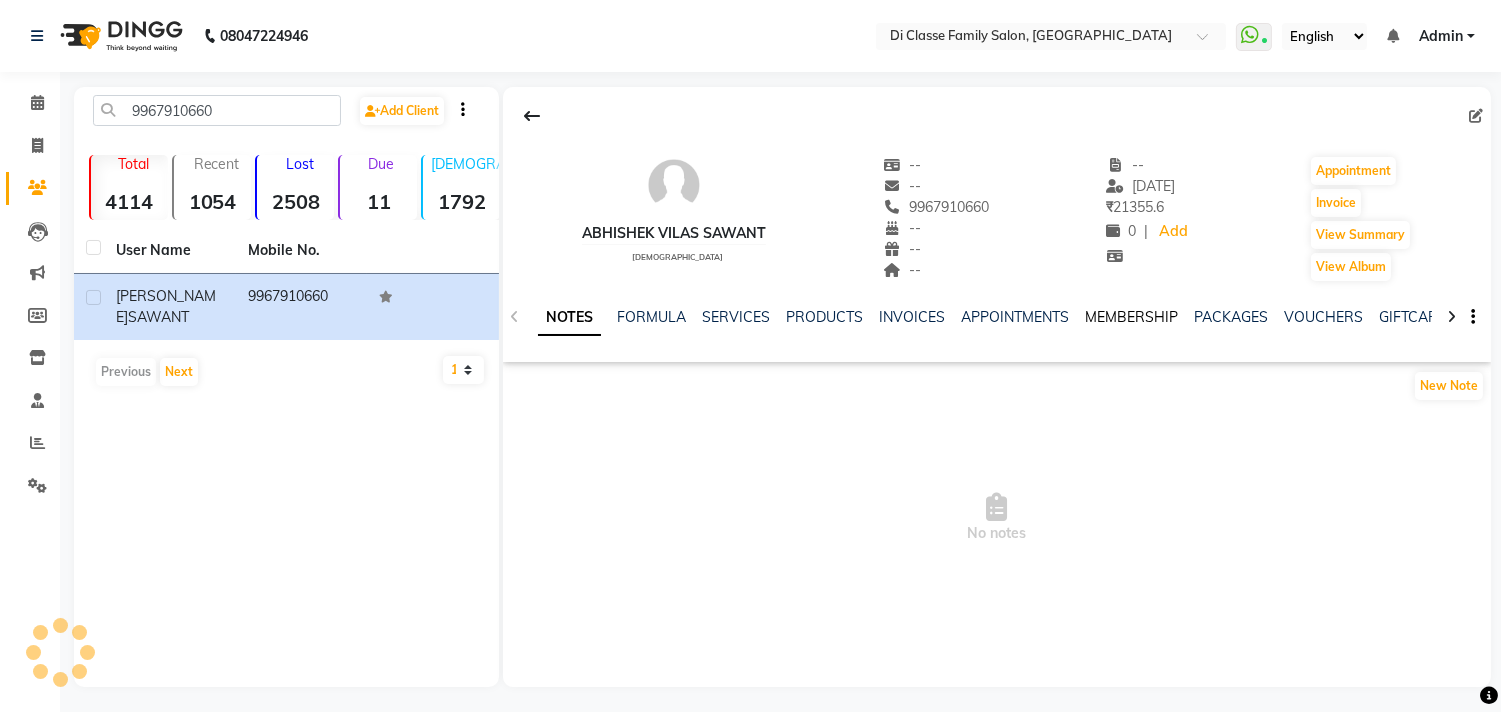 click on "MEMBERSHIP" 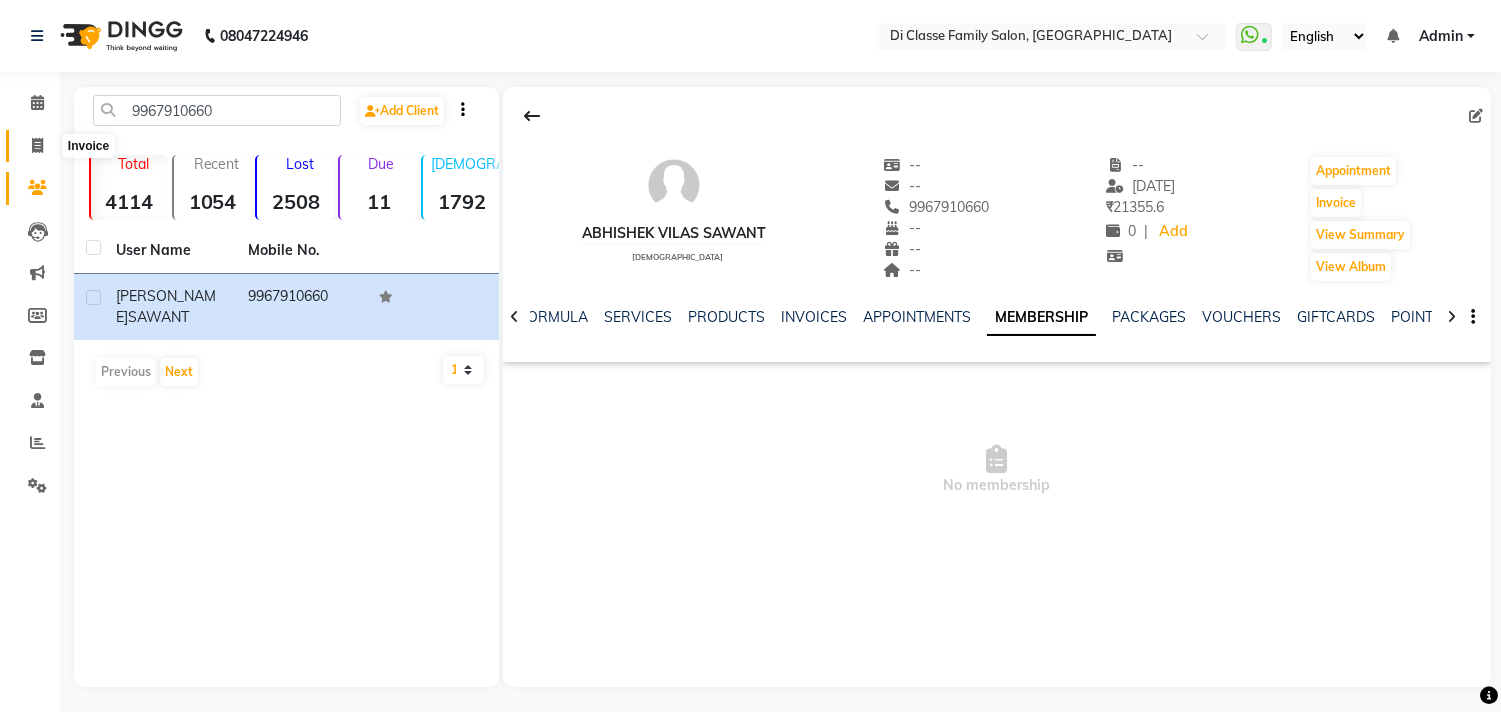 click 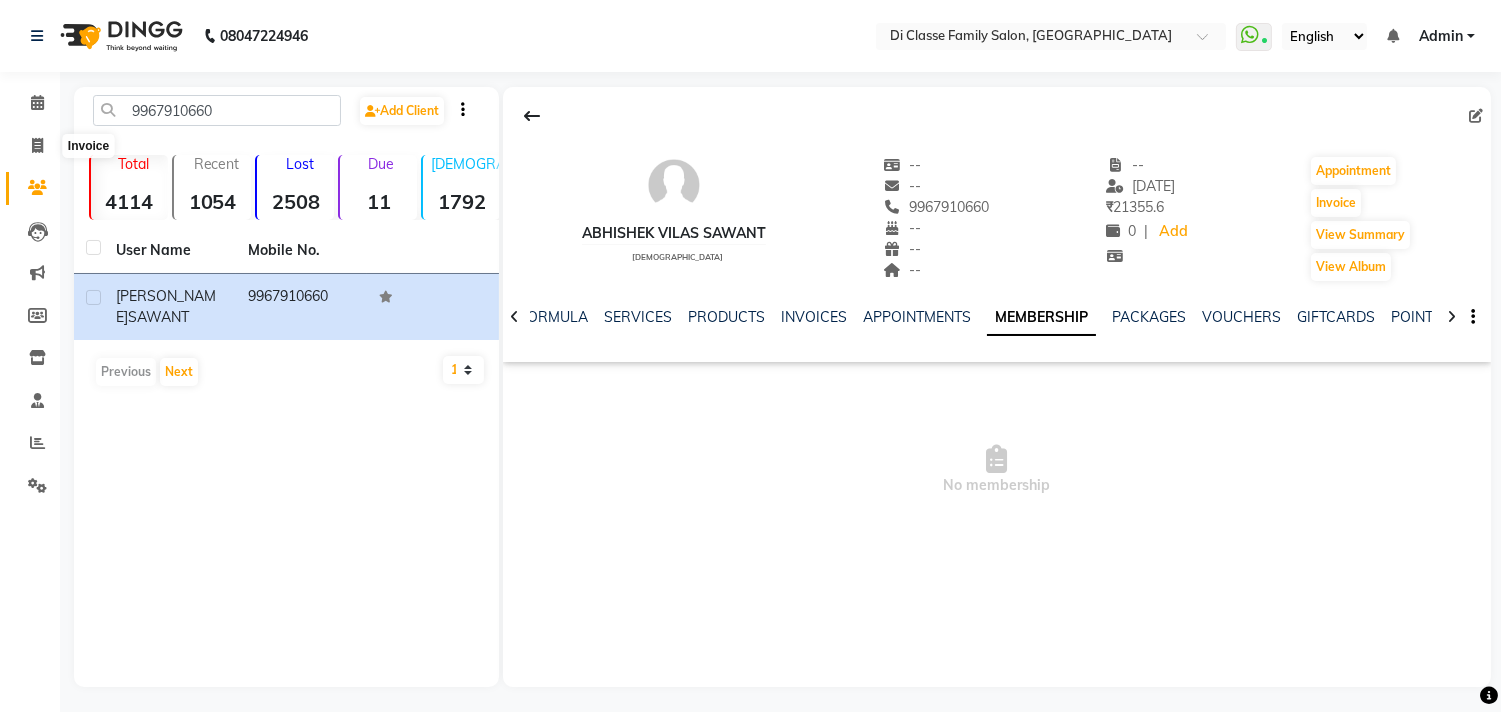 select on "service" 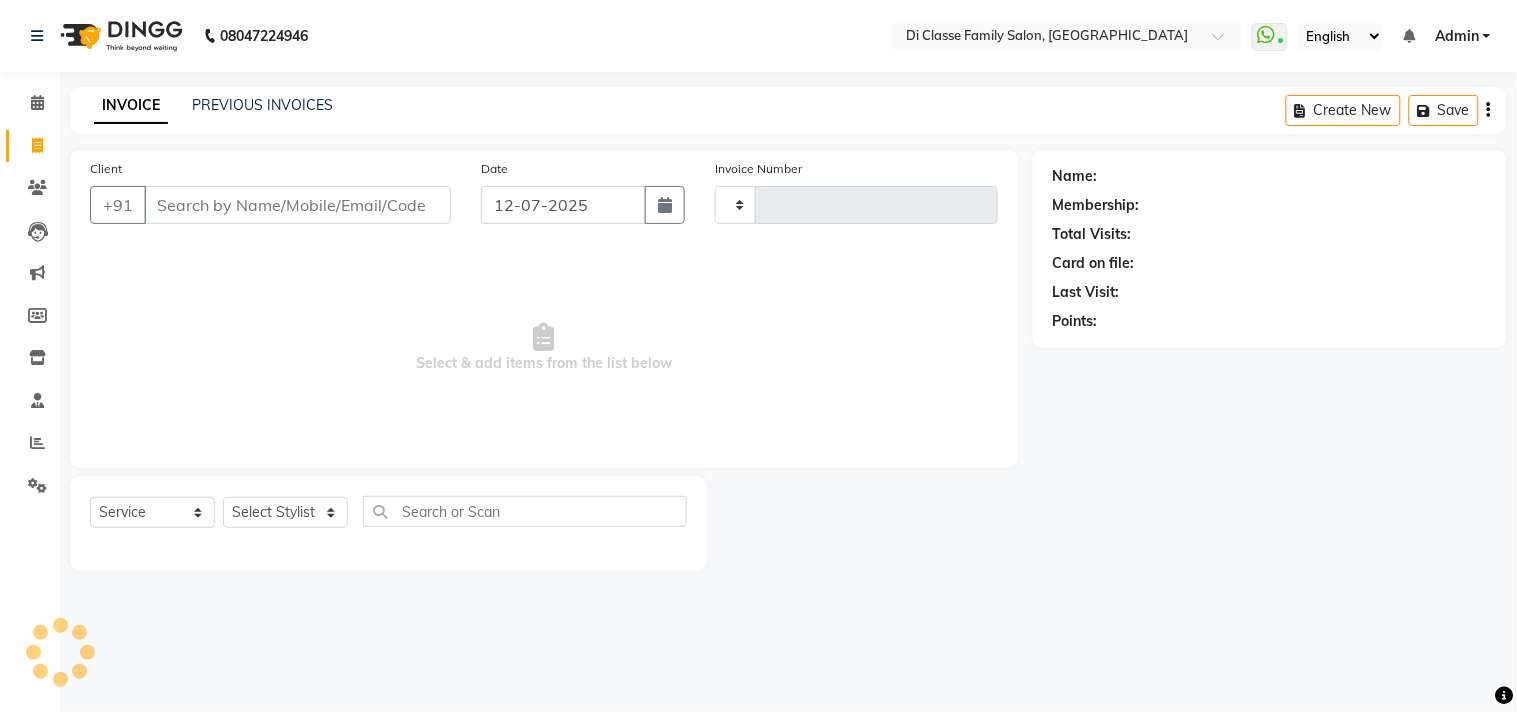 type on "2085" 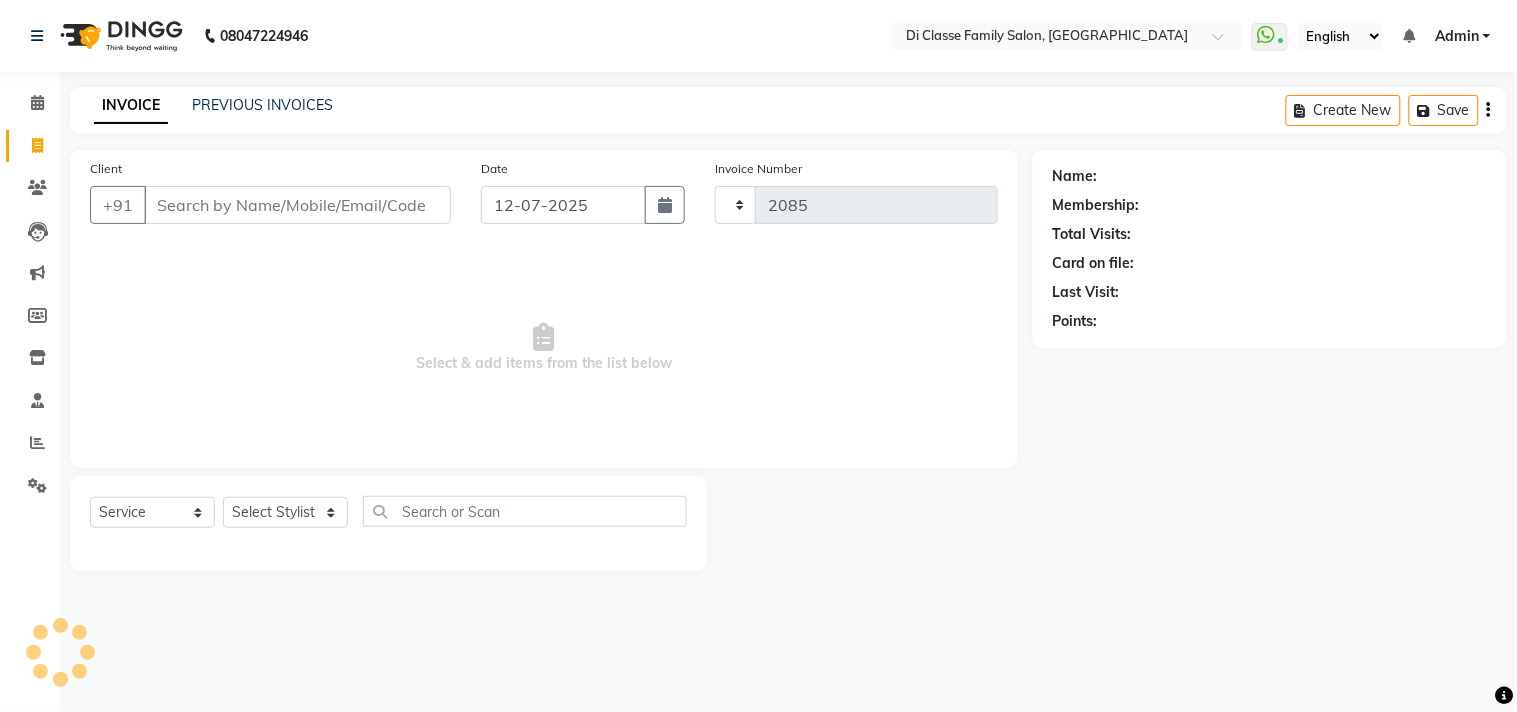 select on "4704" 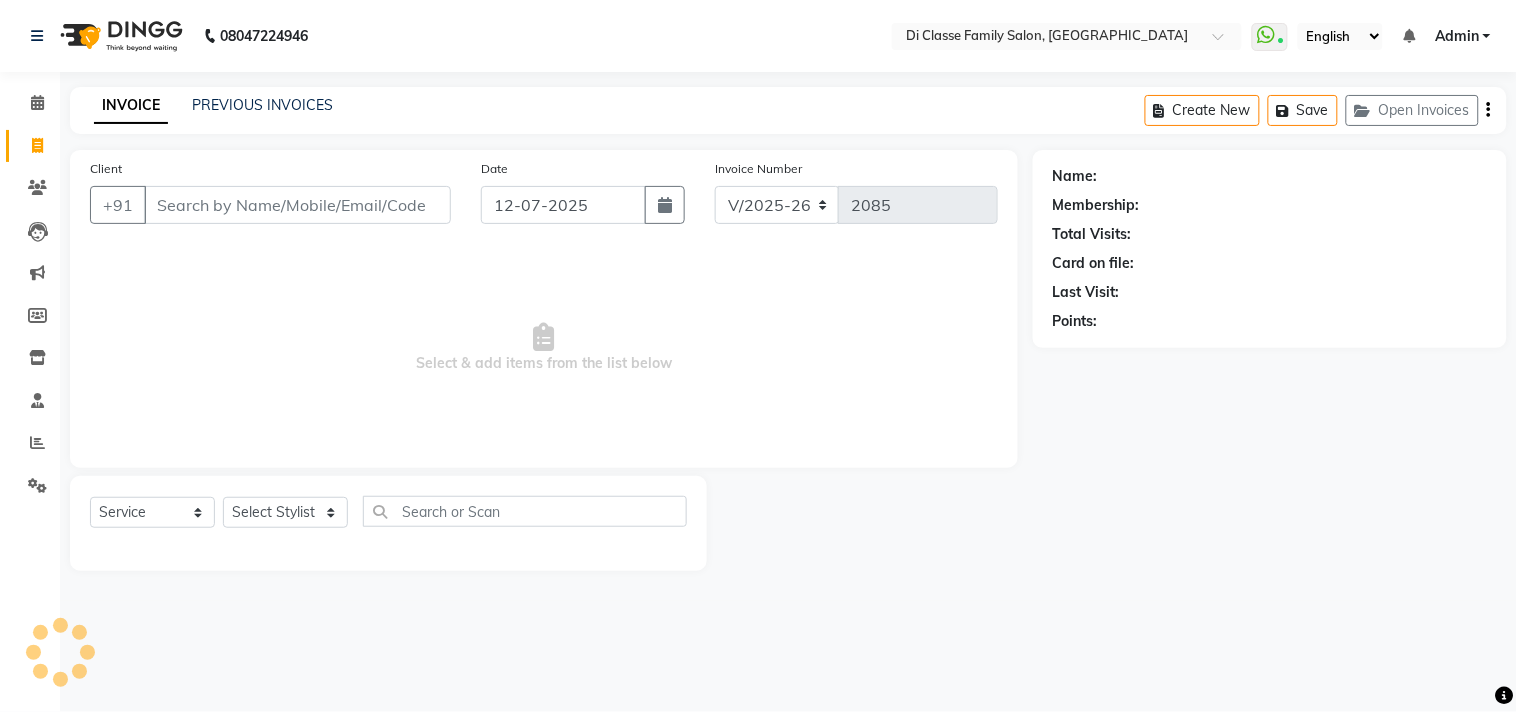 click on "Client" at bounding box center (297, 205) 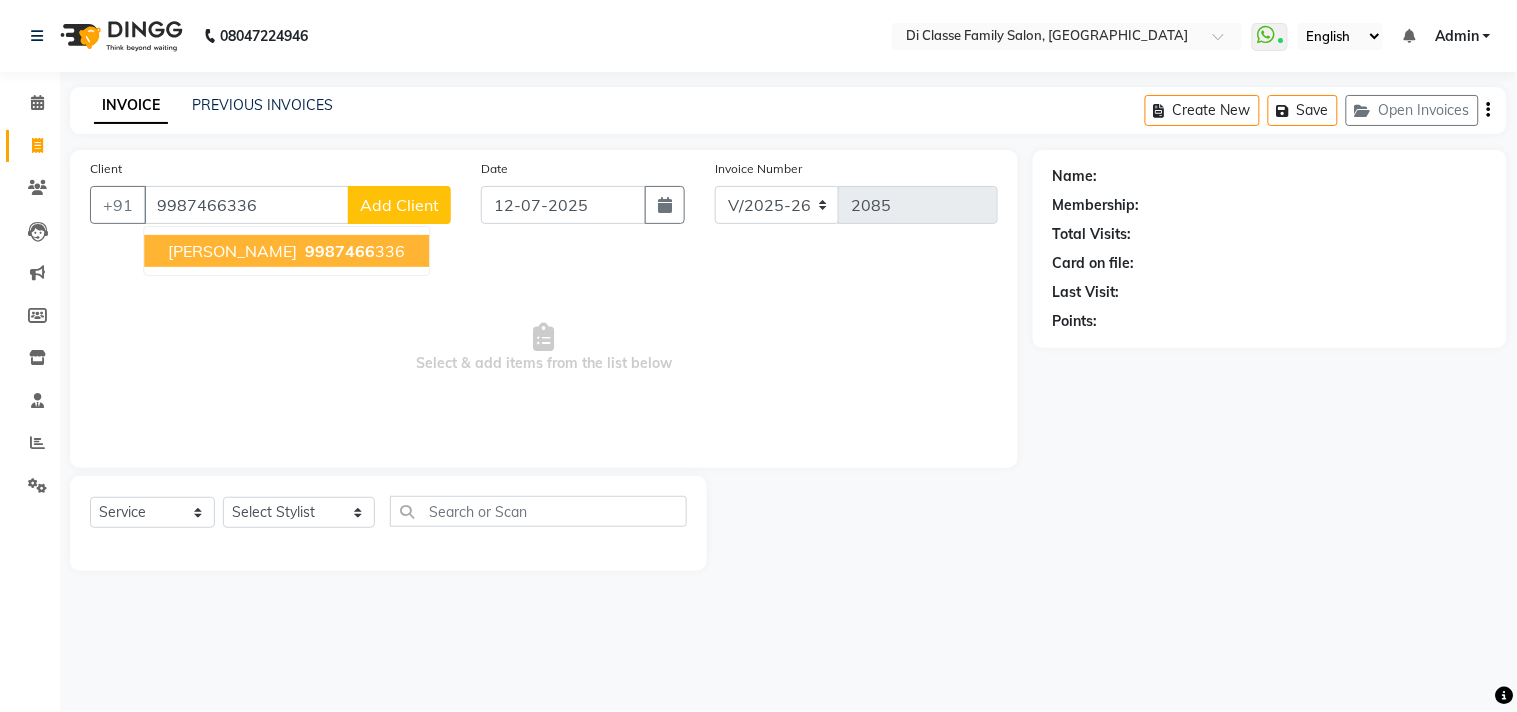 type on "9987466336" 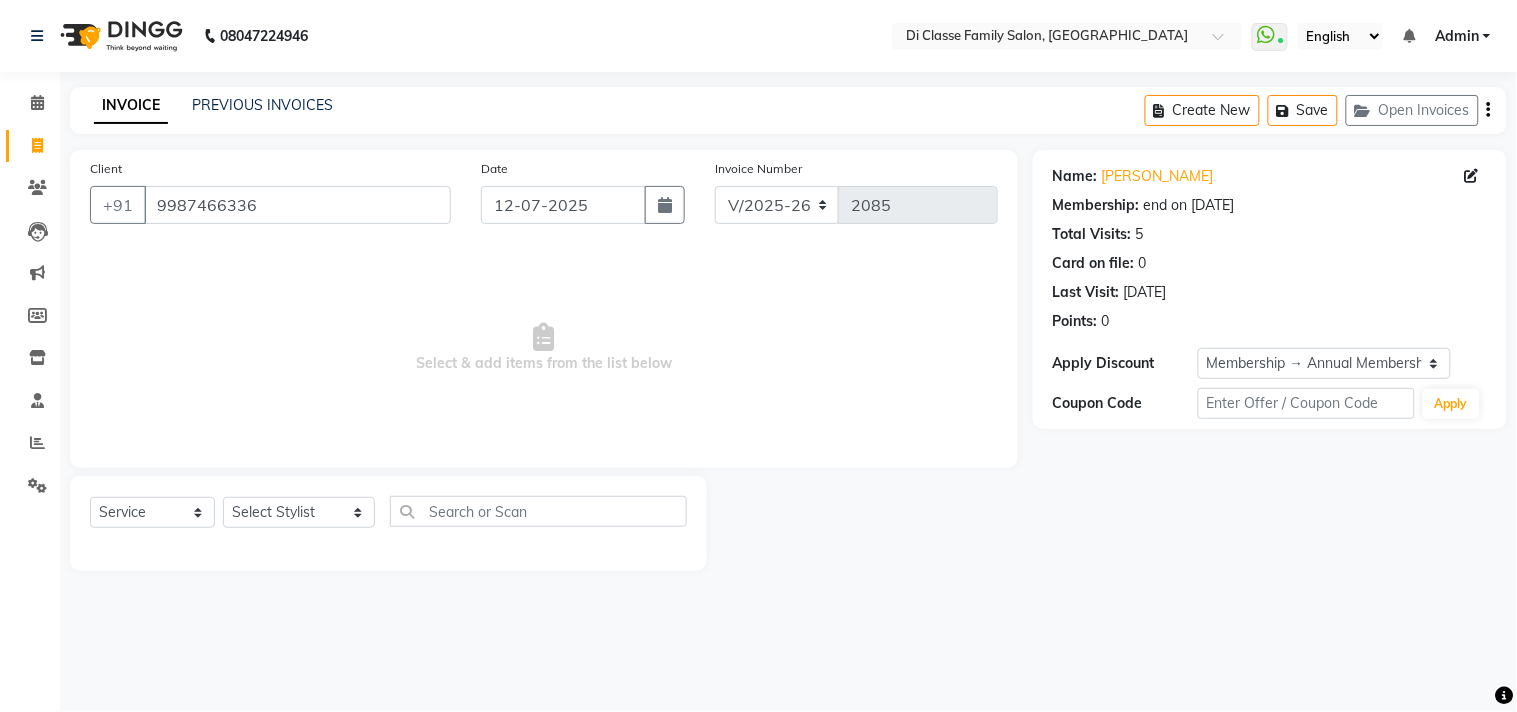 click on "Client +91 9987466336" 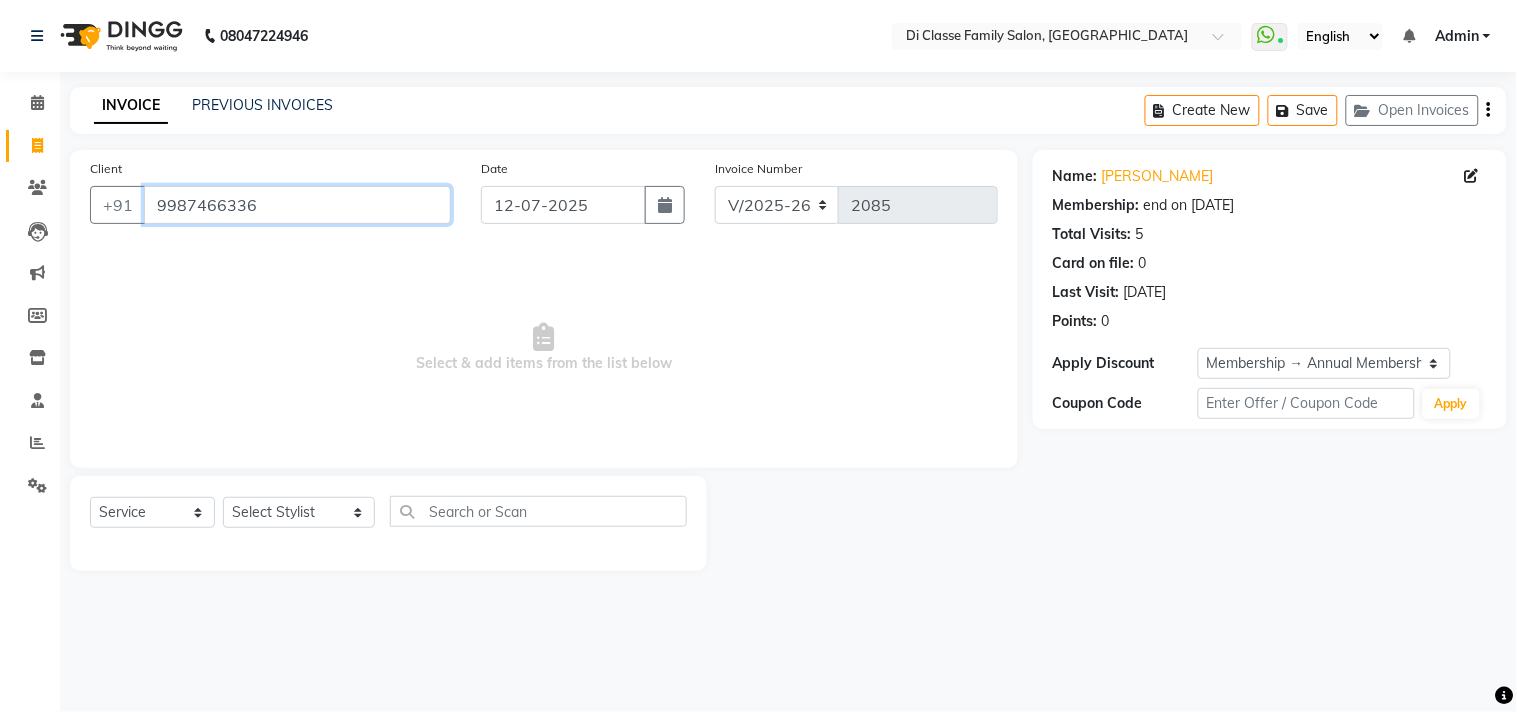 click on "9987466336" at bounding box center [297, 205] 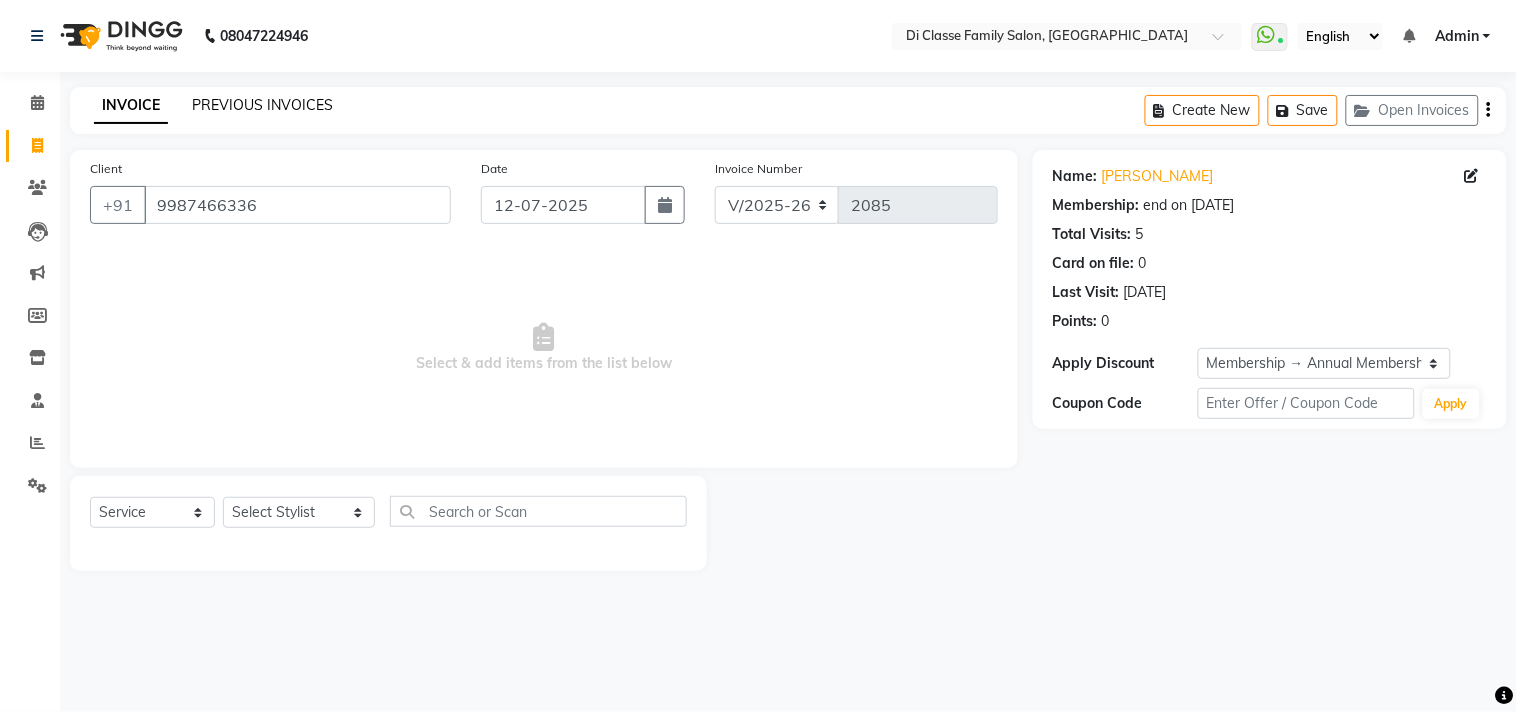 click on "PREVIOUS INVOICES" 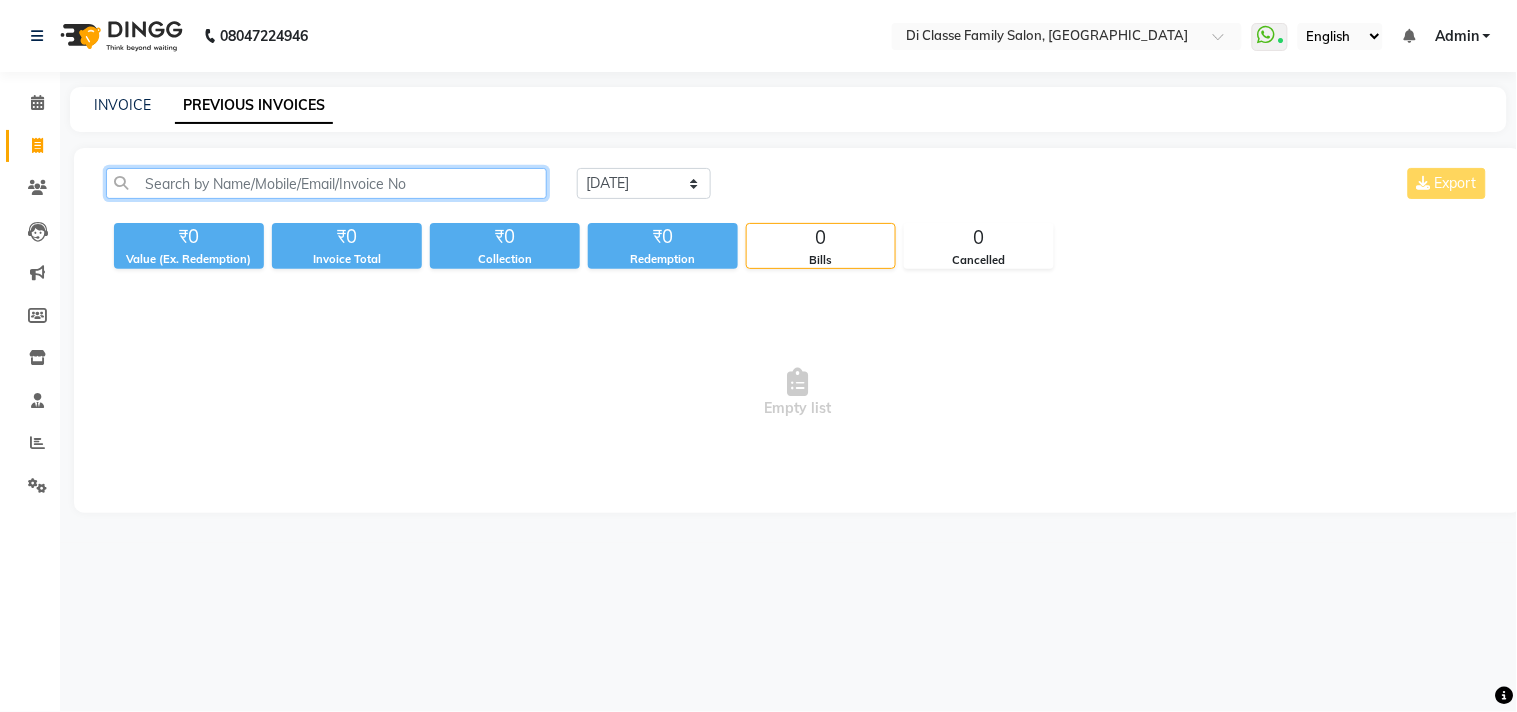 click 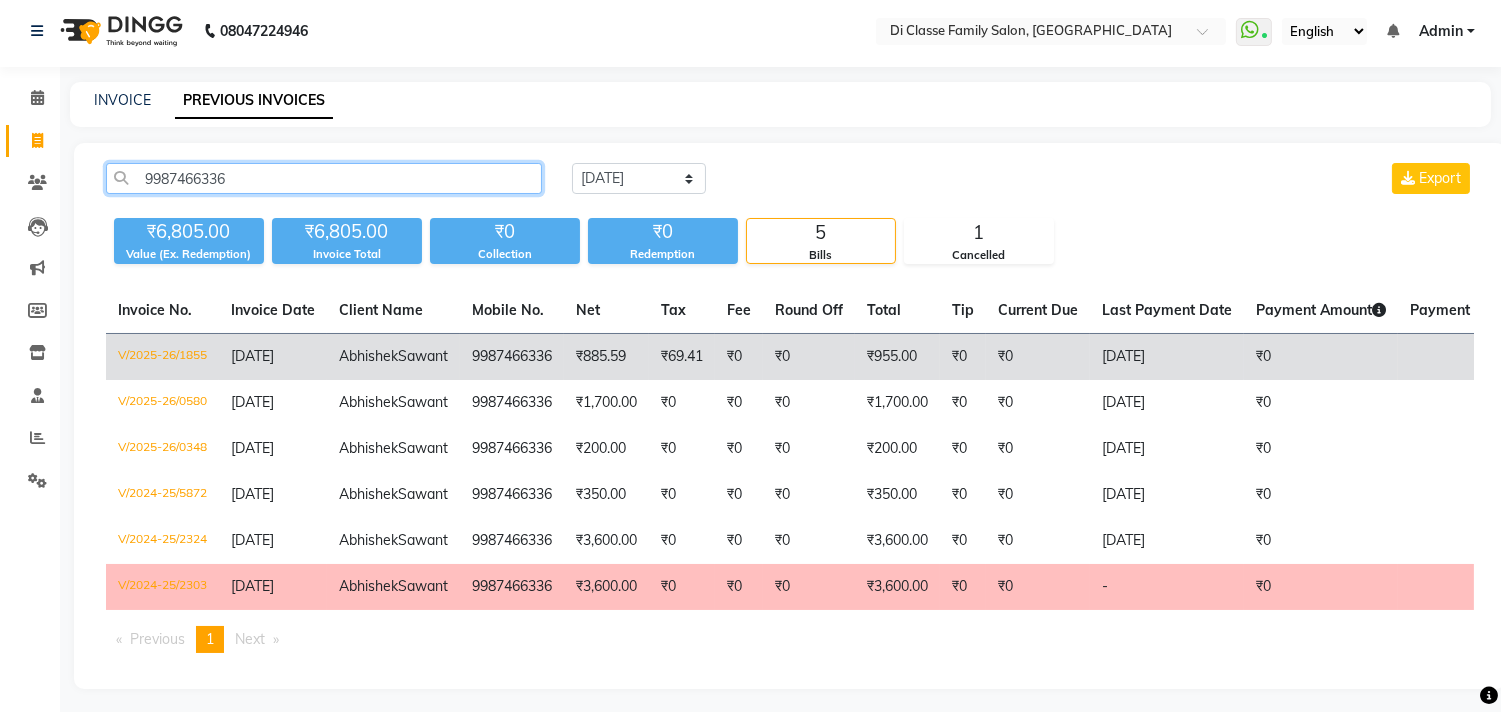 scroll, scrollTop: 0, scrollLeft: 0, axis: both 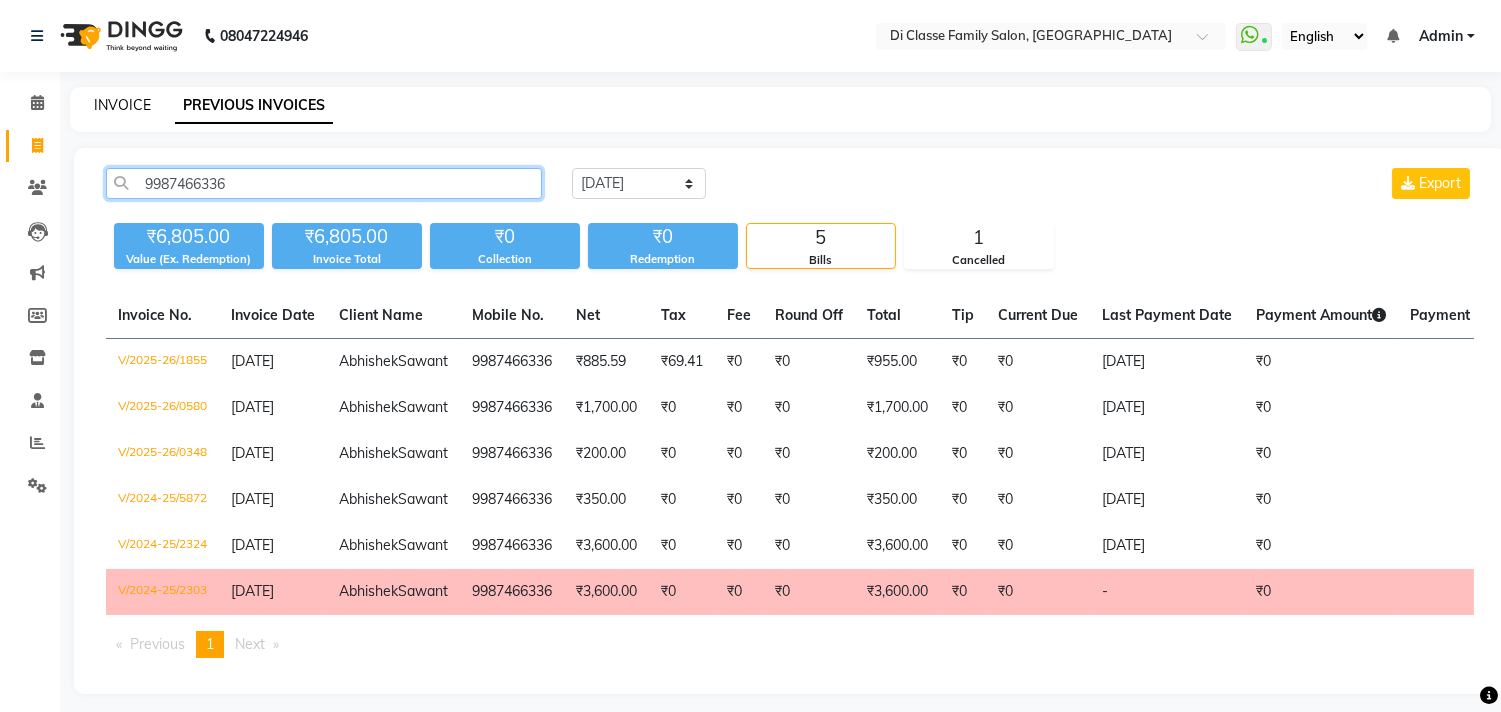 type on "9987466336" 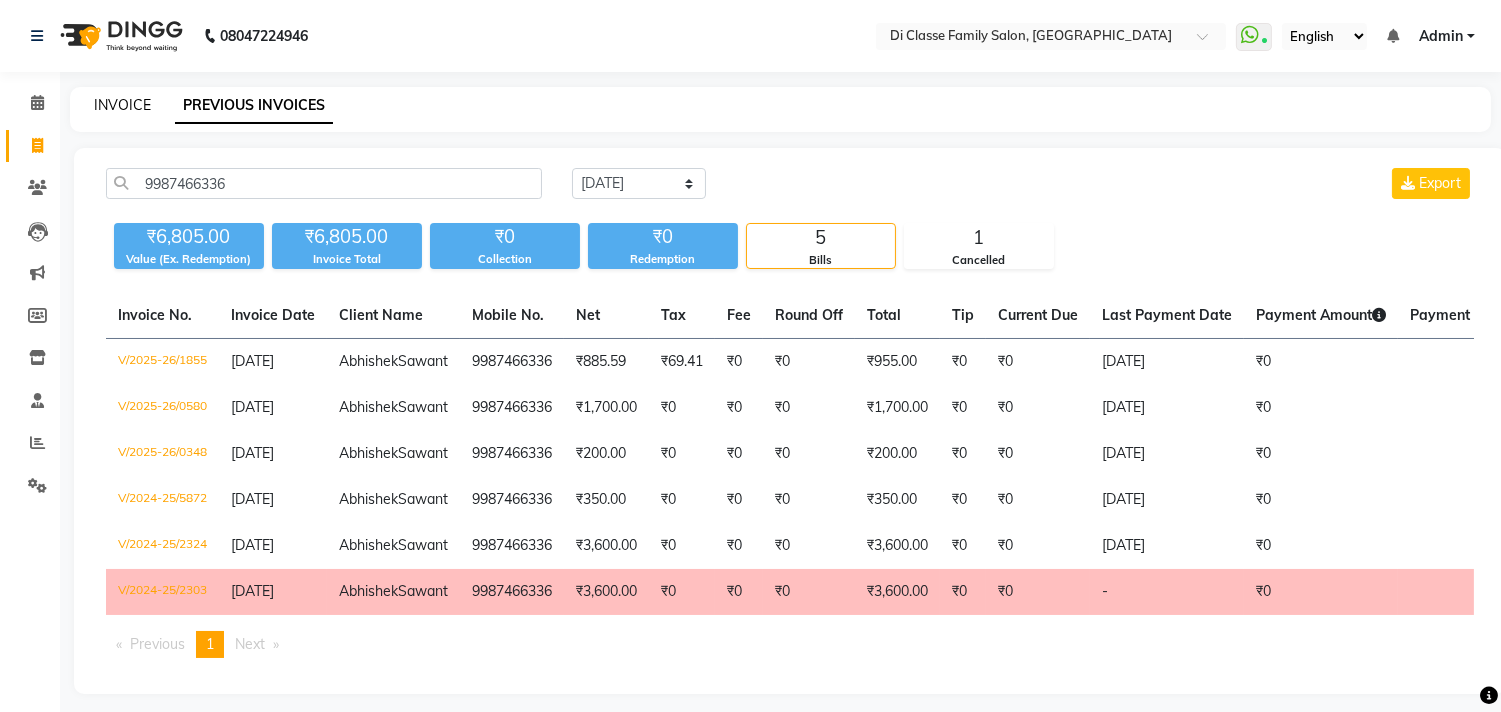click on "INVOICE" 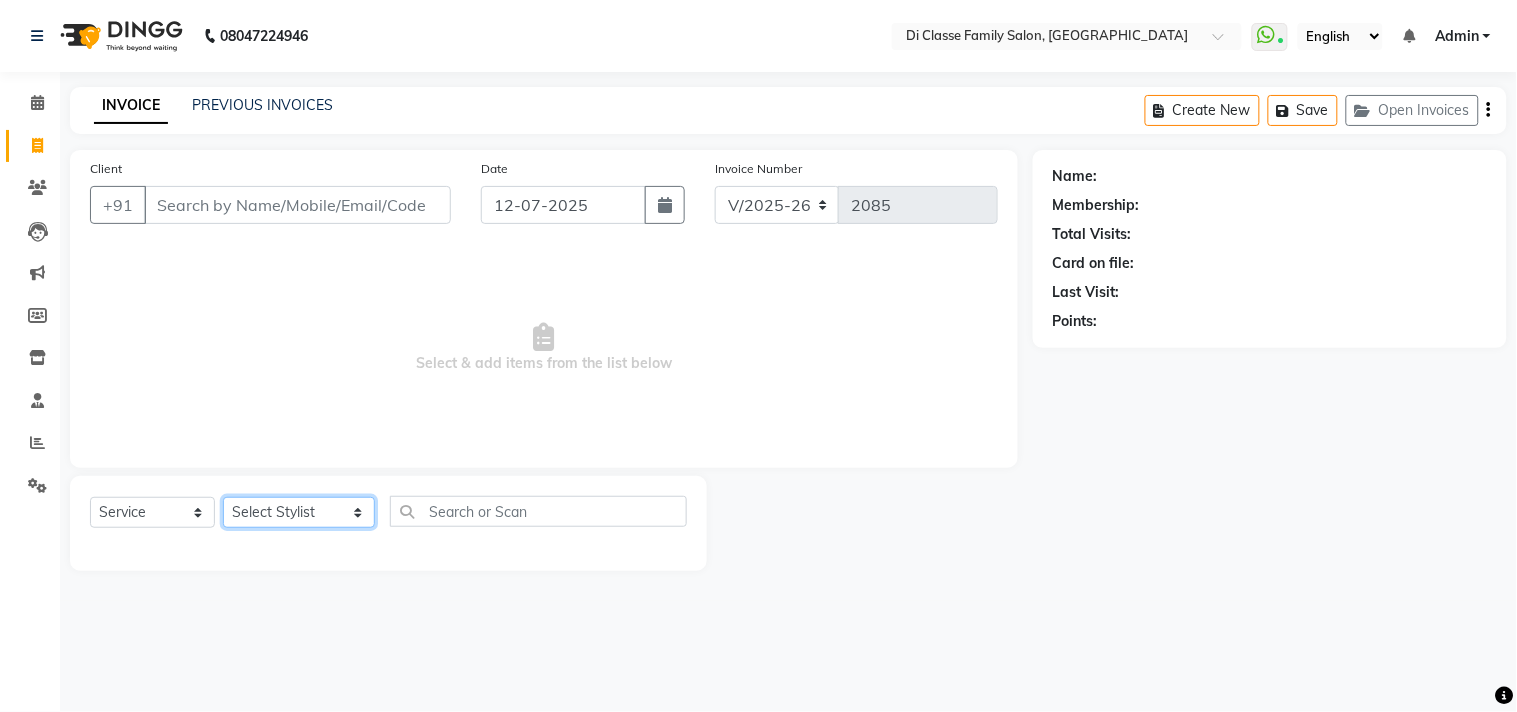click on "Select Stylist [PERSON_NAME]  [PERSON_NAME]  [PERSON_NAME]  Front Desk Javed [PERSON_NAME]  [PERSON_NAME]  Pooja Jadhav [PERSON_NAME] [PERSON_NAME] [PERSON_NAME] SACHIN [PERSON_NAME] SAHAJAN [PERSON_NAME]  [PERSON_NAME] [PERSON_NAME] [PERSON_NAME] [PERSON_NAME] [PERSON_NAME] [PERSON_NAME] [PERSON_NAME]" 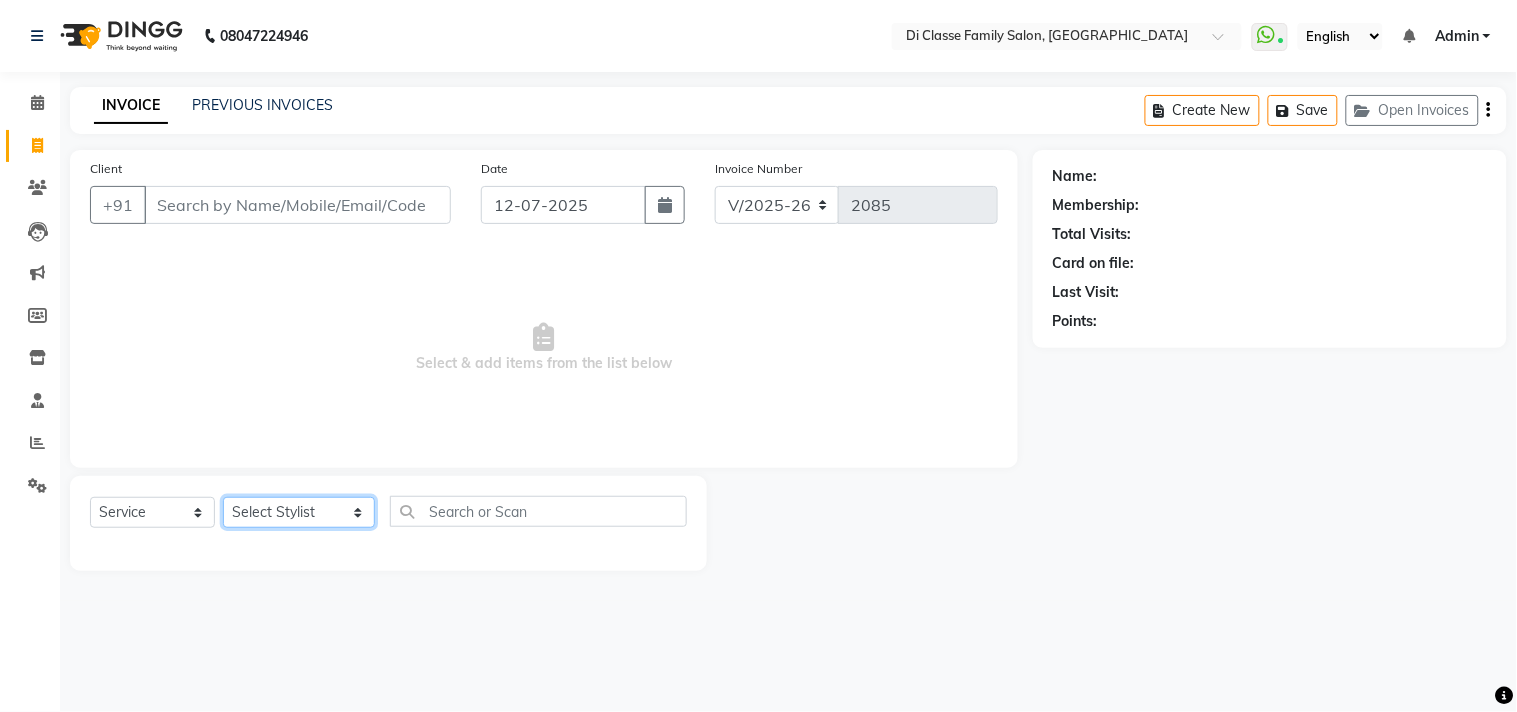 select on "28411" 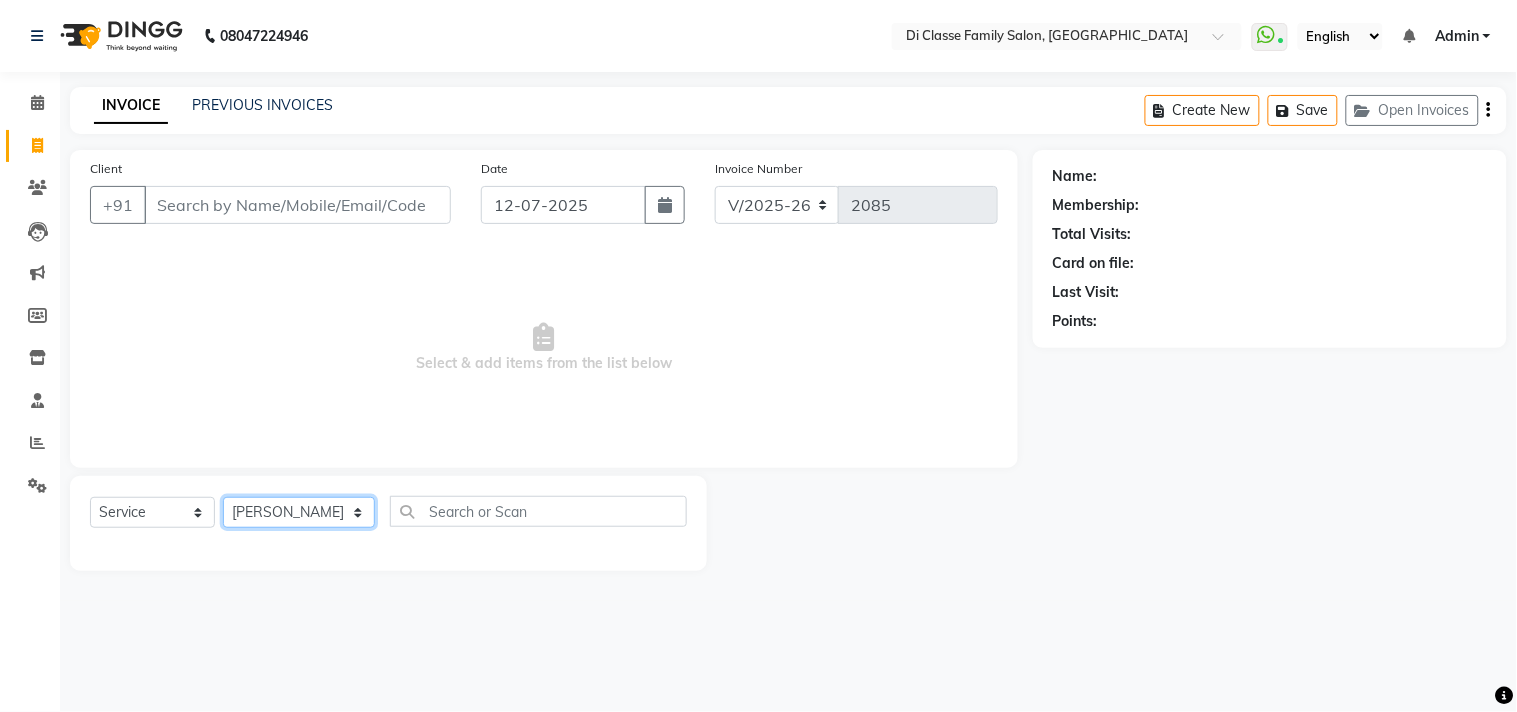 click on "Select Stylist [PERSON_NAME]  [PERSON_NAME]  [PERSON_NAME]  Front Desk Javed [PERSON_NAME]  [PERSON_NAME]  Pooja Jadhav [PERSON_NAME] [PERSON_NAME] [PERSON_NAME] SACHIN [PERSON_NAME] SAHAJAN [PERSON_NAME]  [PERSON_NAME] [PERSON_NAME] [PERSON_NAME] [PERSON_NAME] [PERSON_NAME] [PERSON_NAME] [PERSON_NAME]" 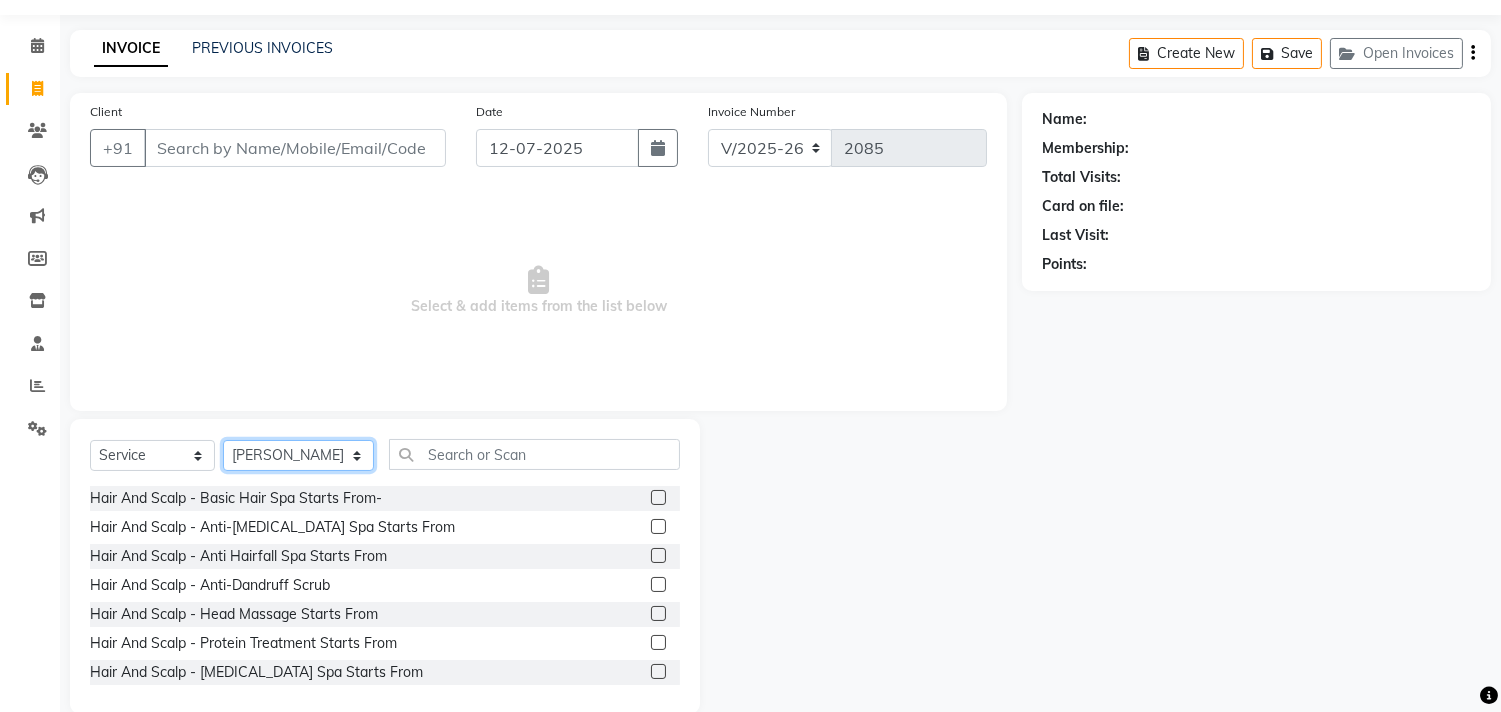 scroll, scrollTop: 88, scrollLeft: 0, axis: vertical 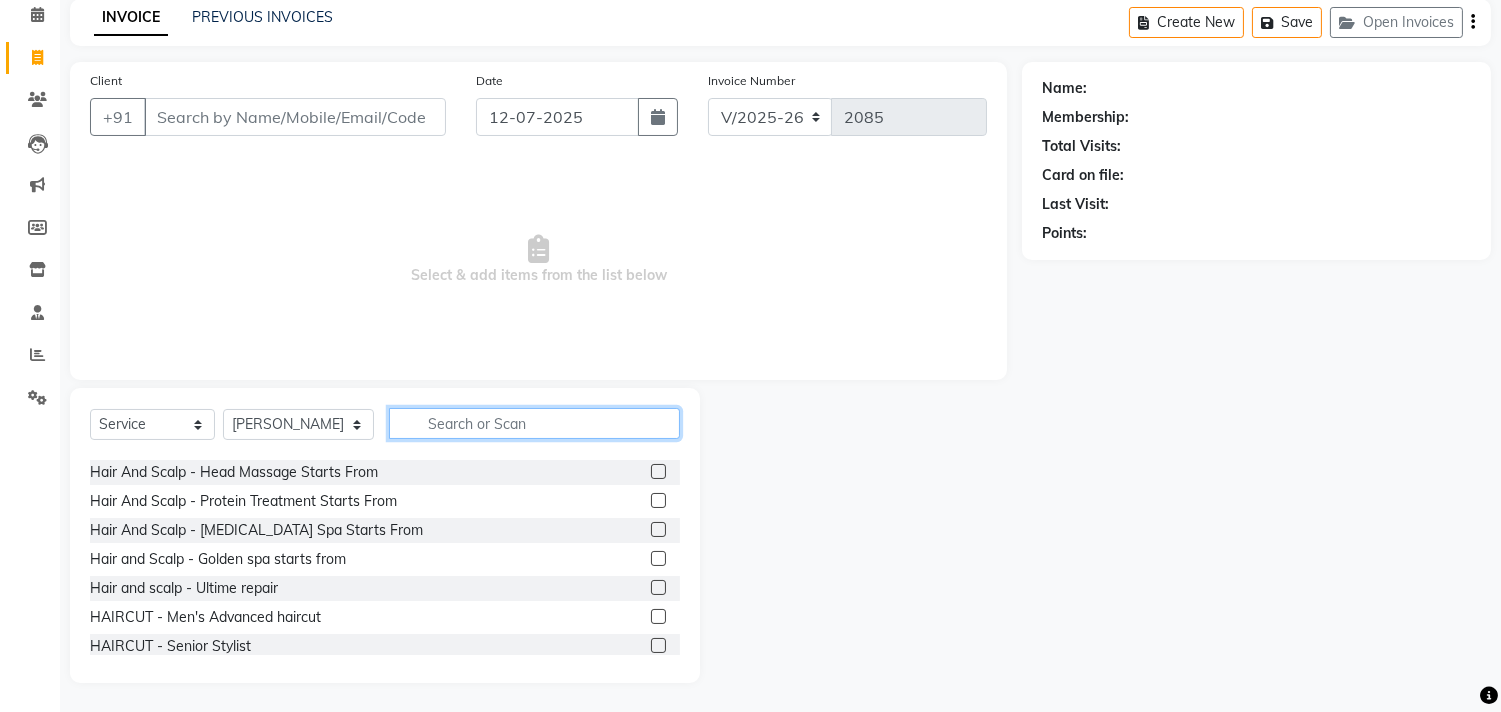 click 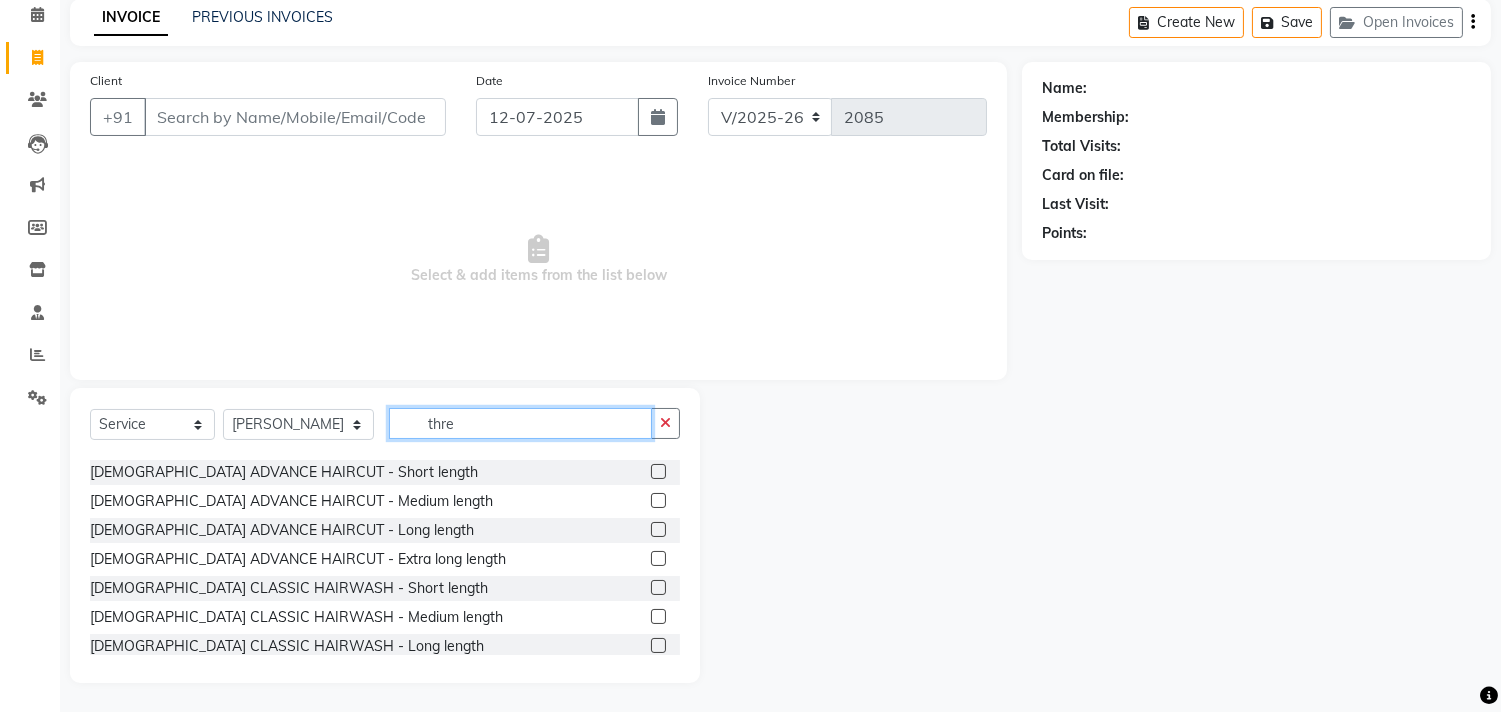 scroll, scrollTop: 3, scrollLeft: 0, axis: vertical 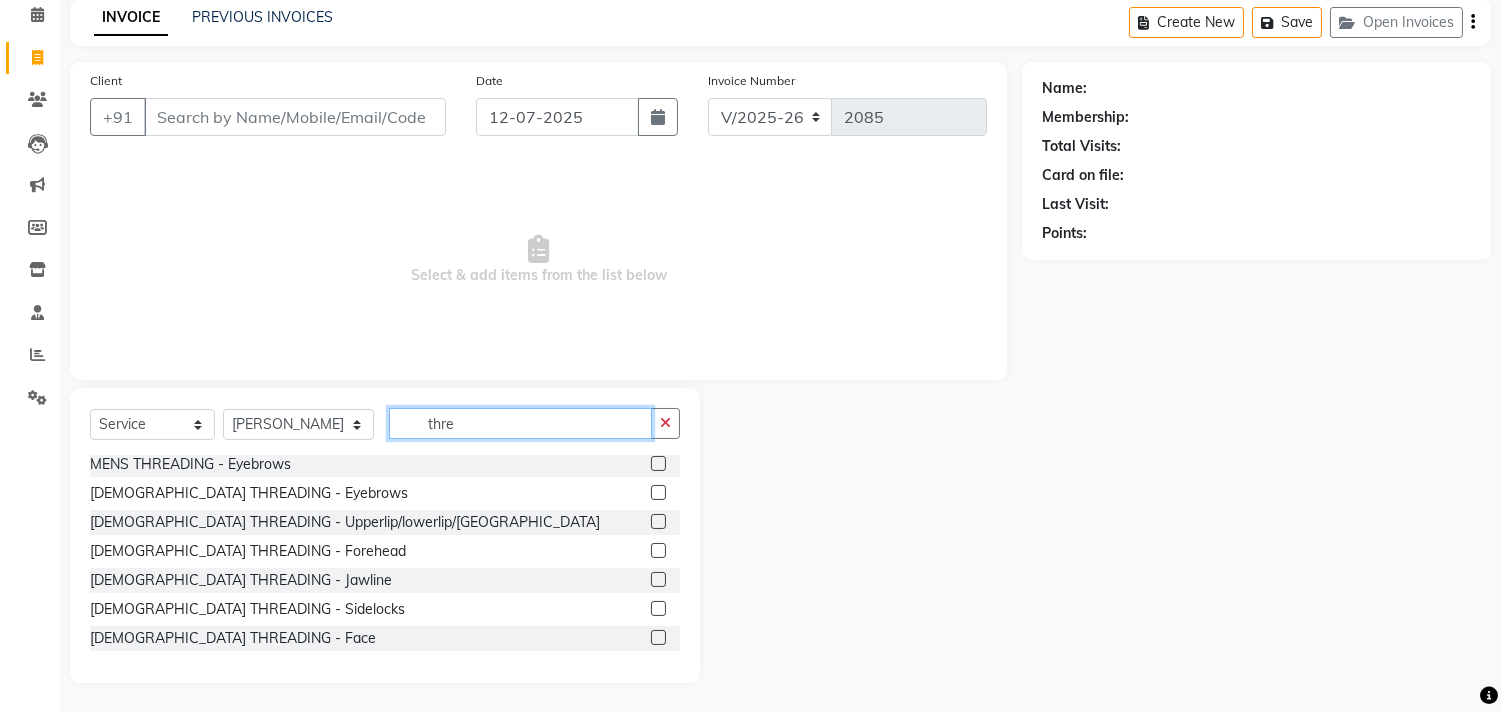 type on "thre" 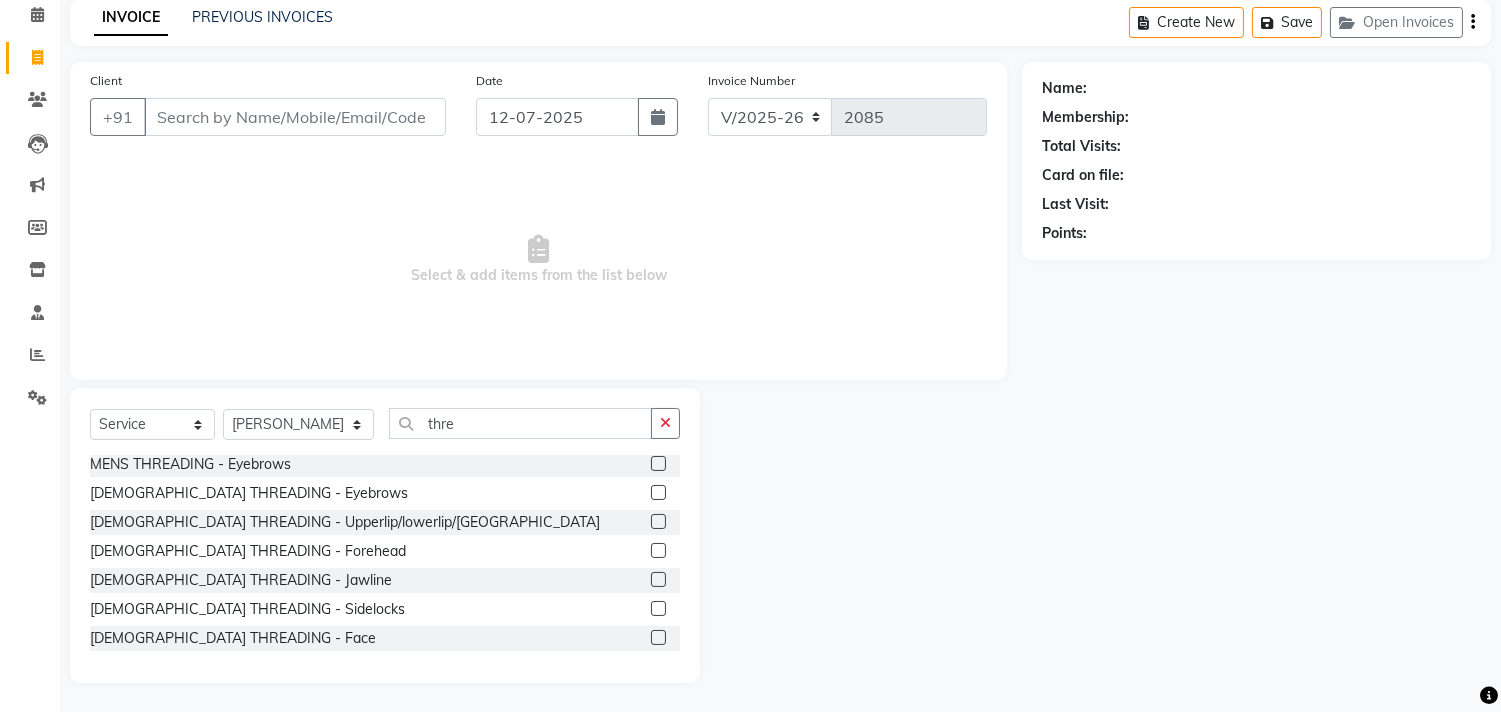 click 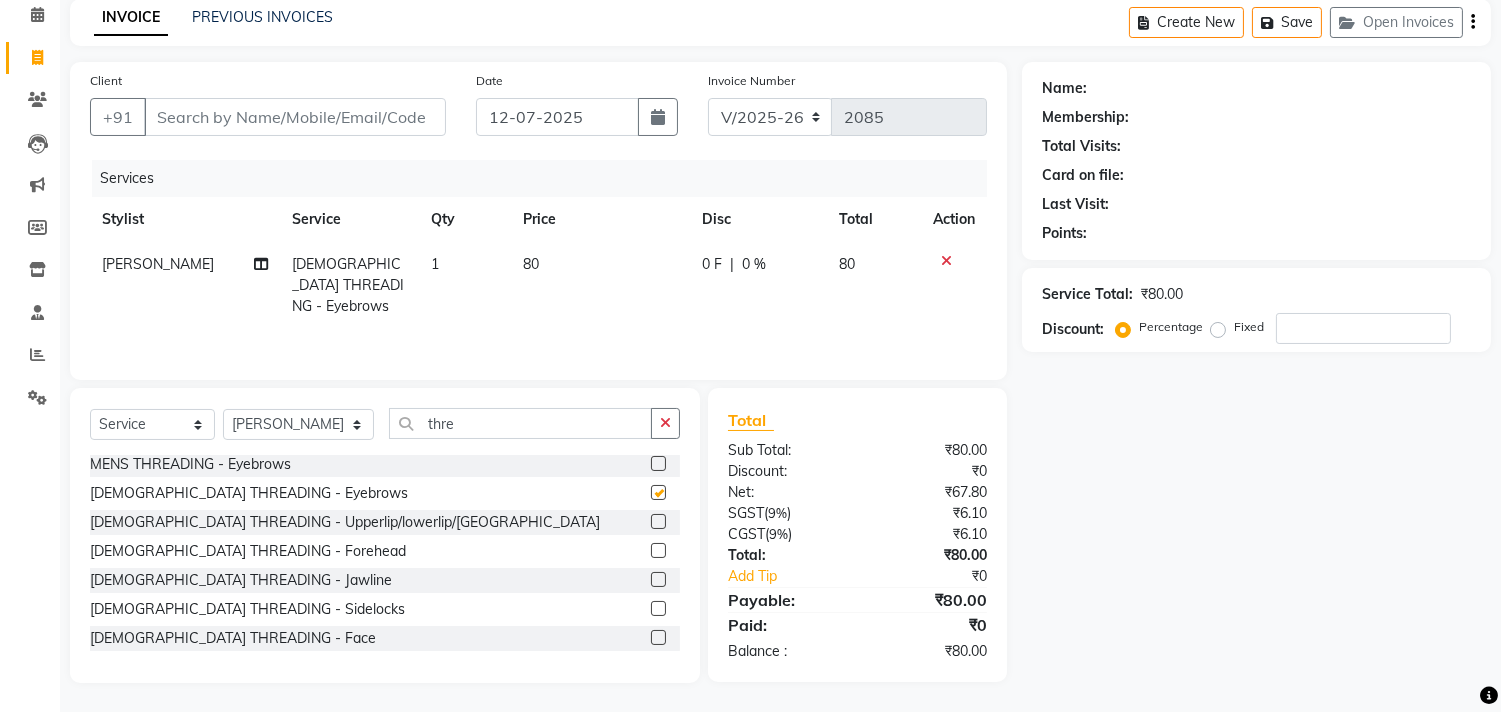click 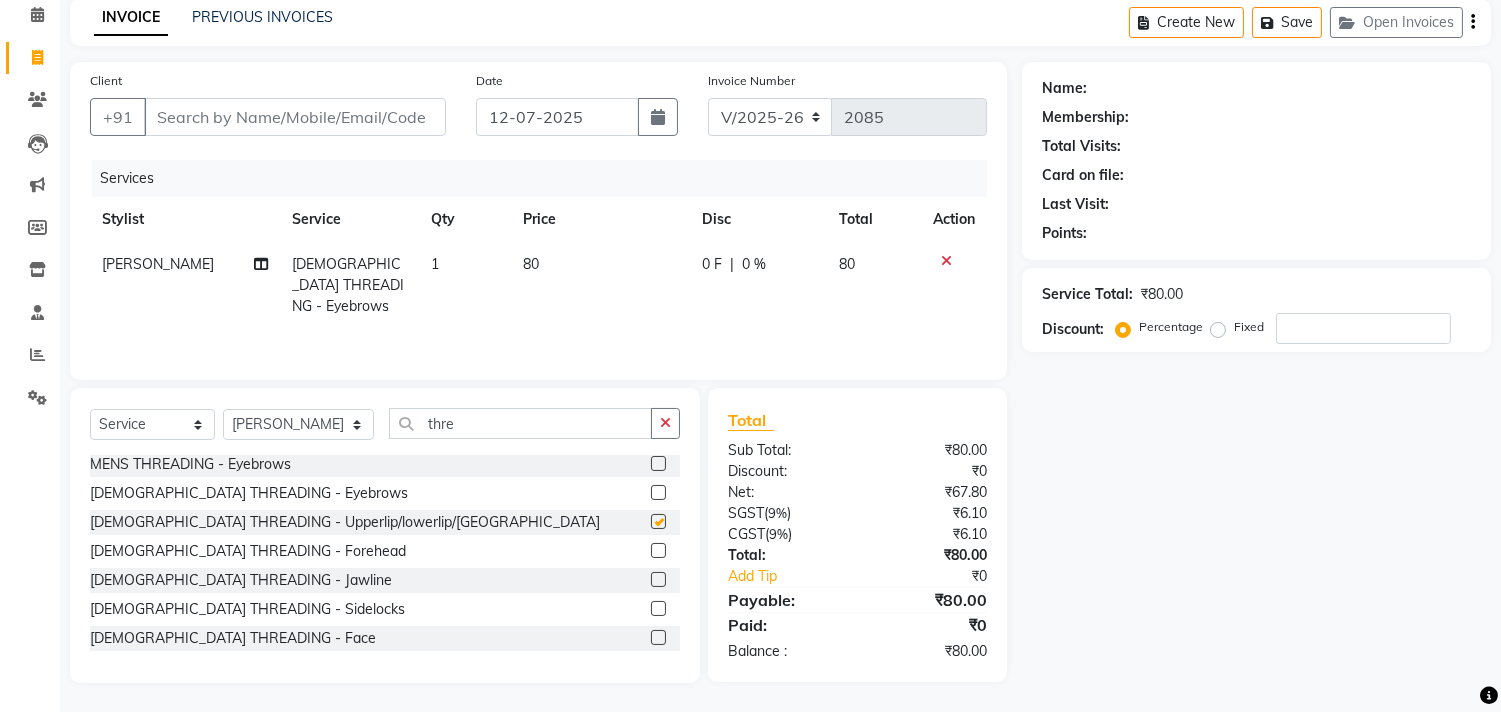 checkbox on "false" 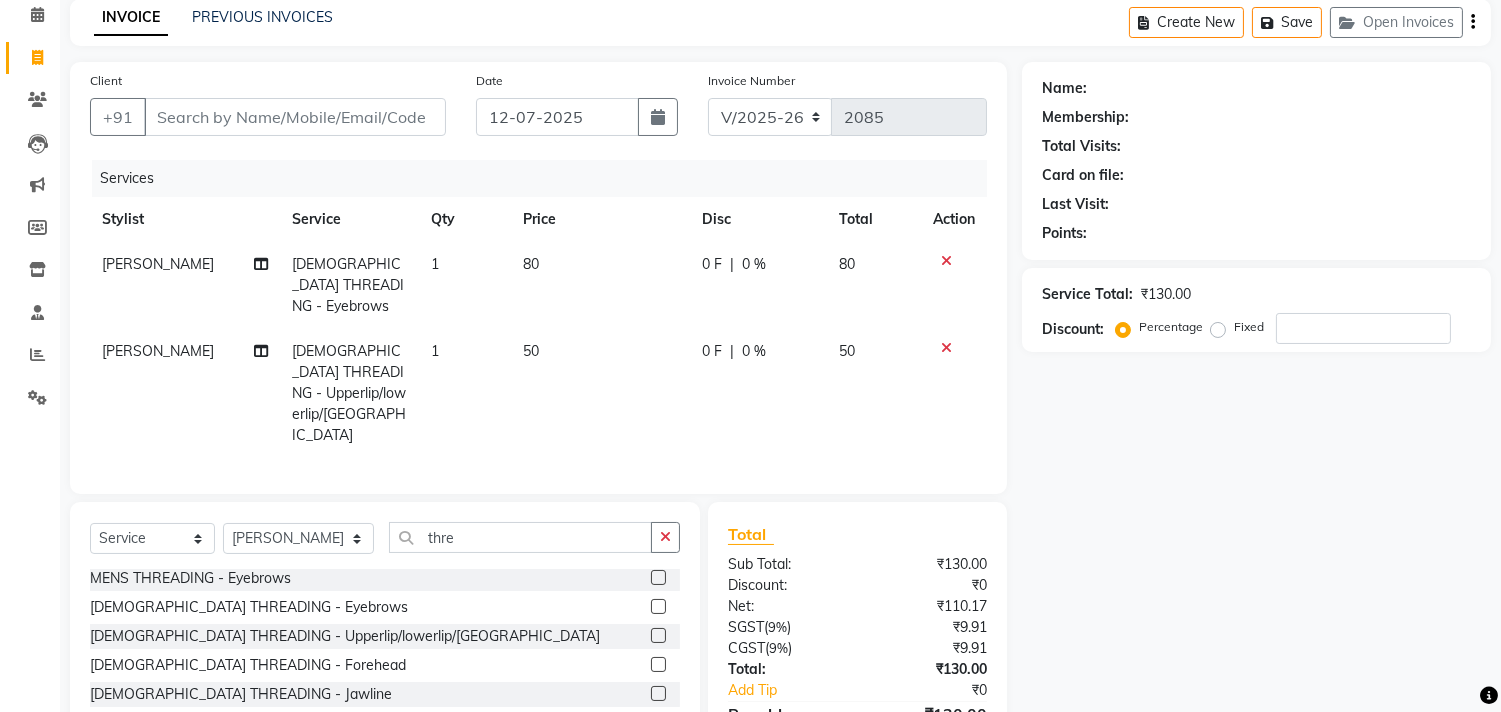checkbox on "false" 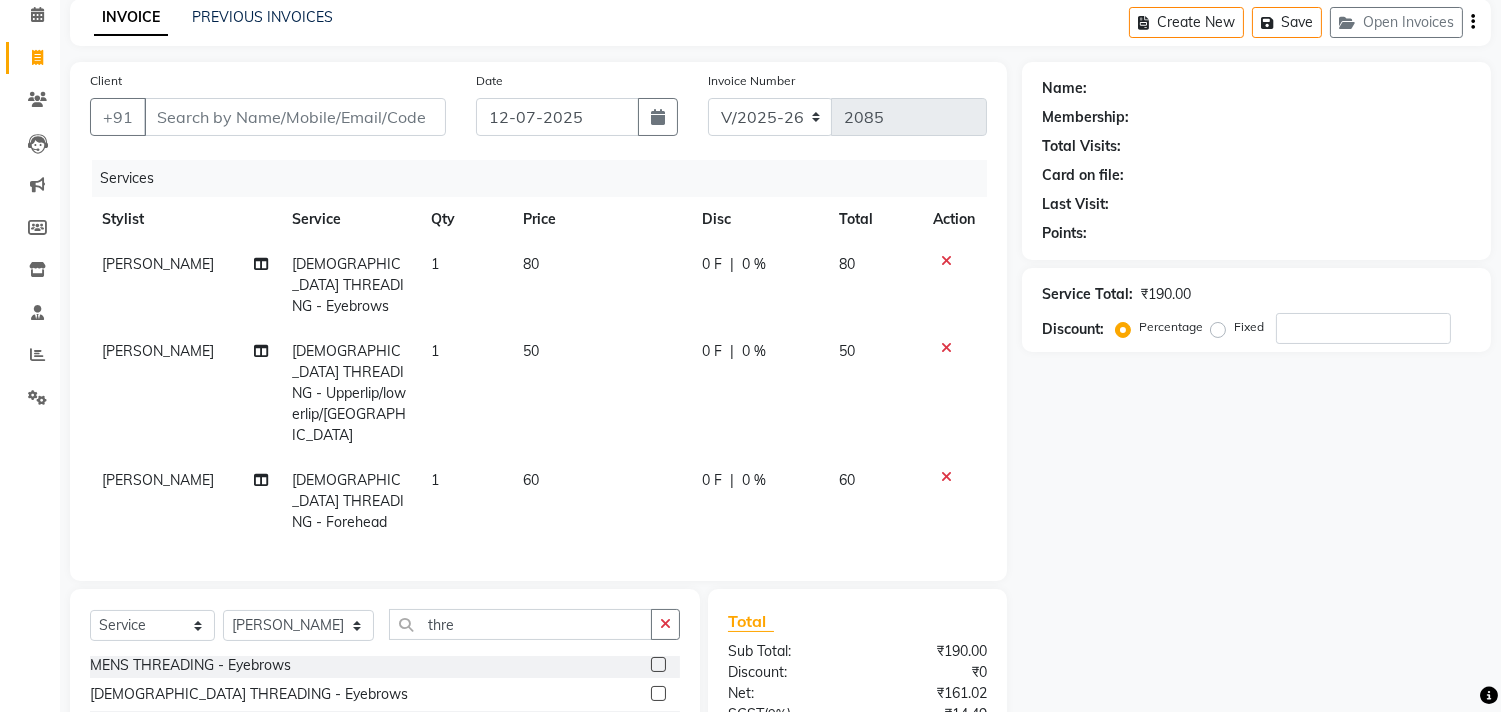 checkbox on "false" 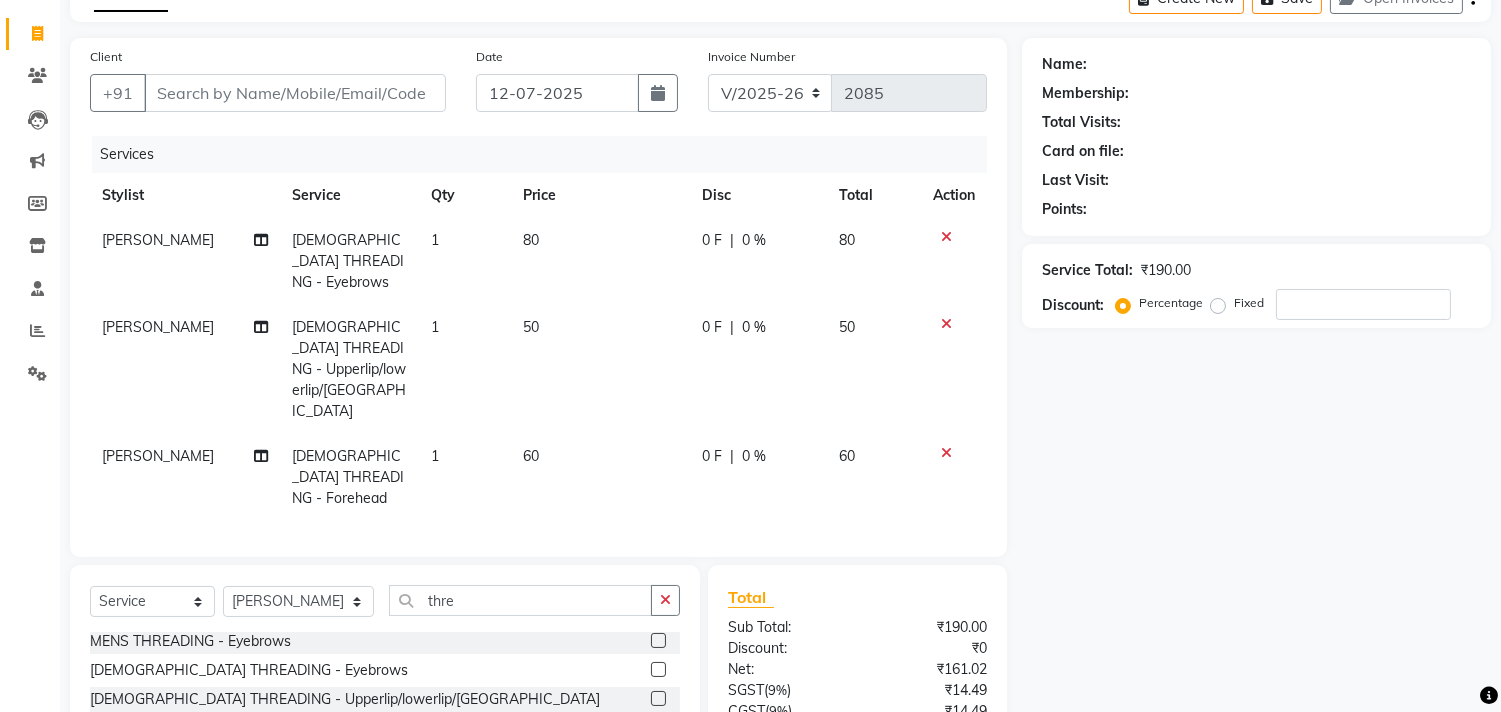 scroll, scrollTop: 0, scrollLeft: 0, axis: both 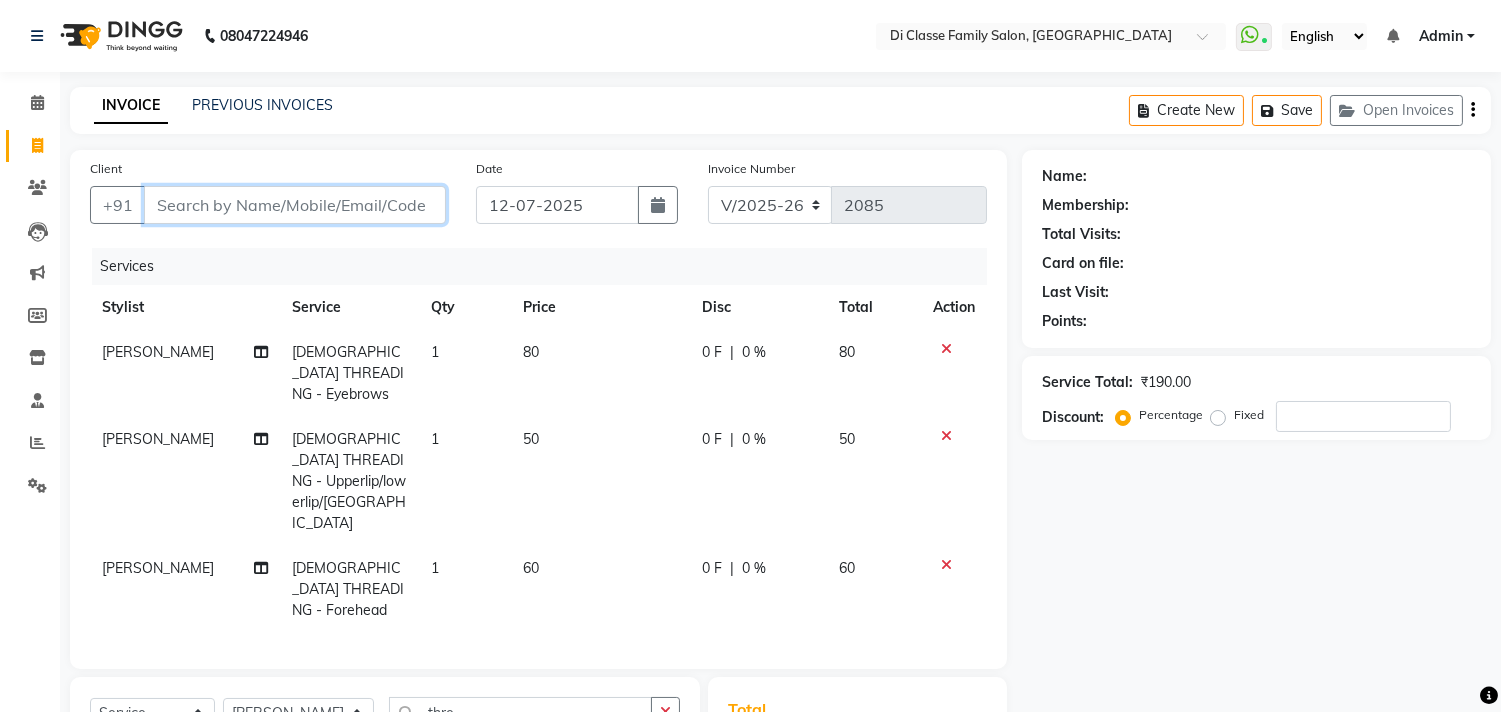 click on "Client" at bounding box center (295, 205) 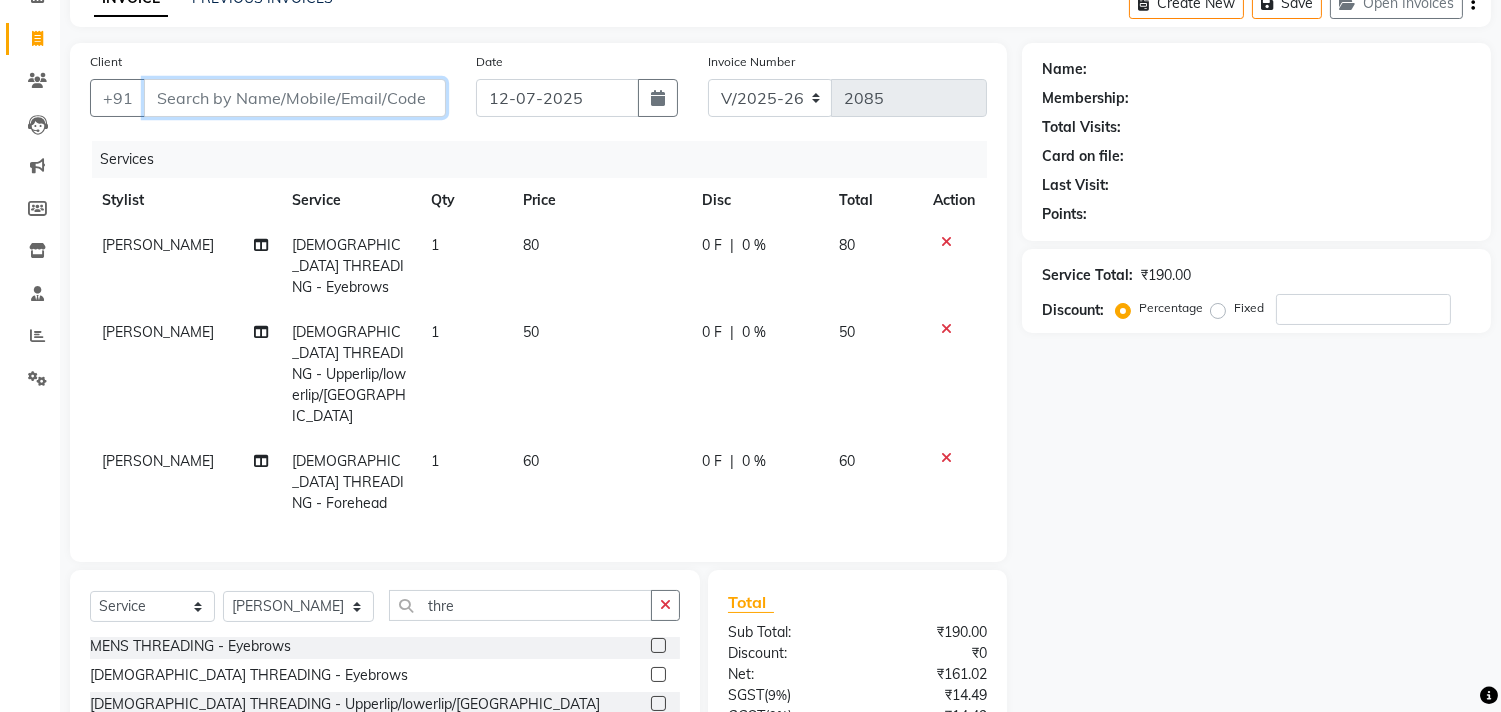 scroll, scrollTop: 222, scrollLeft: 0, axis: vertical 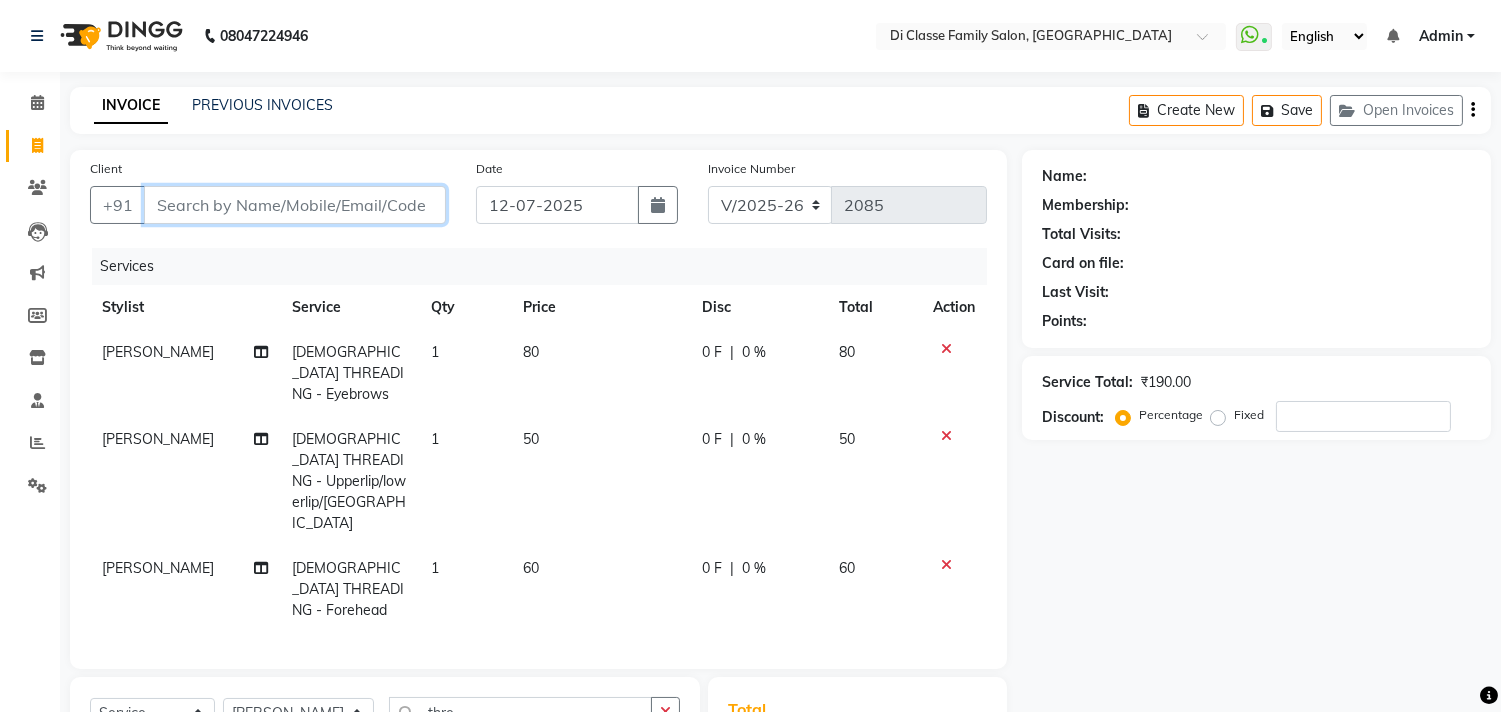 click on "Client" at bounding box center [295, 205] 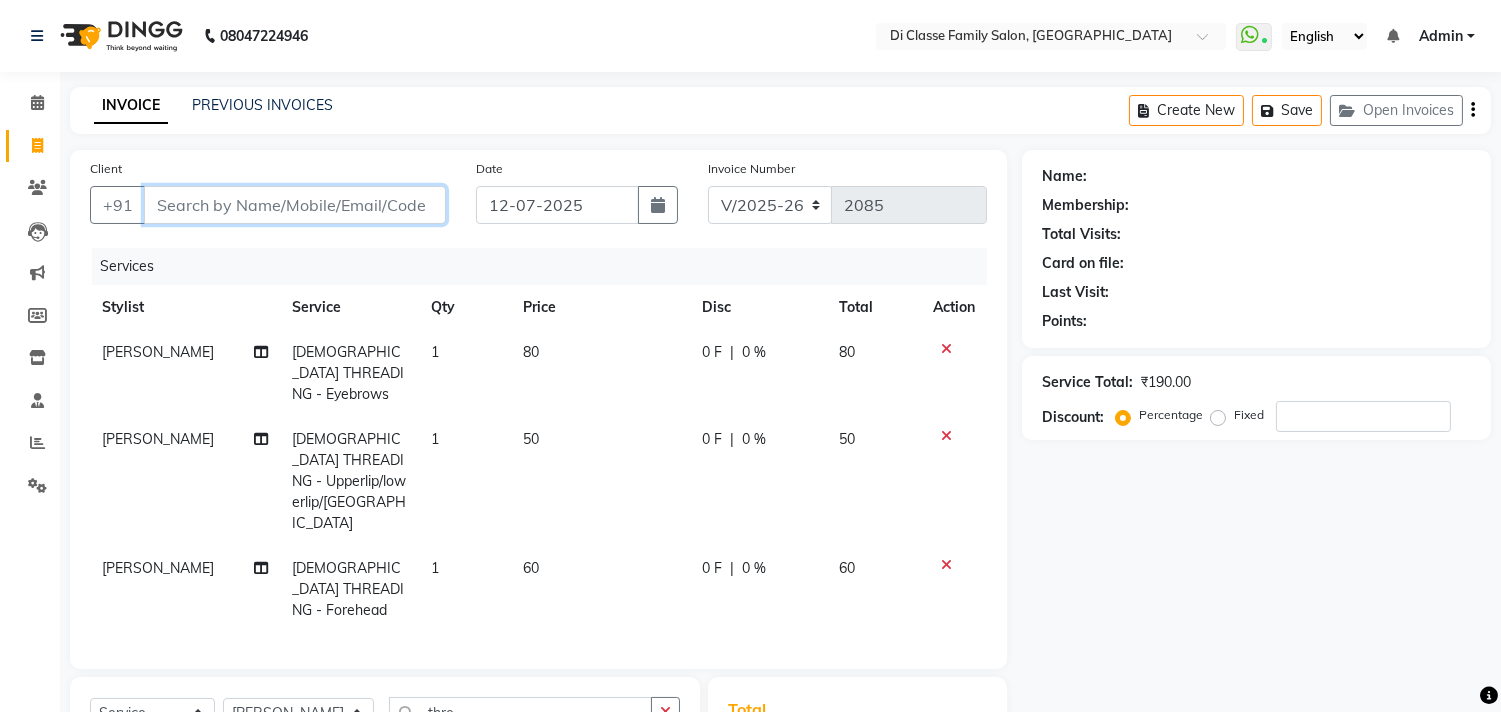 type on "9" 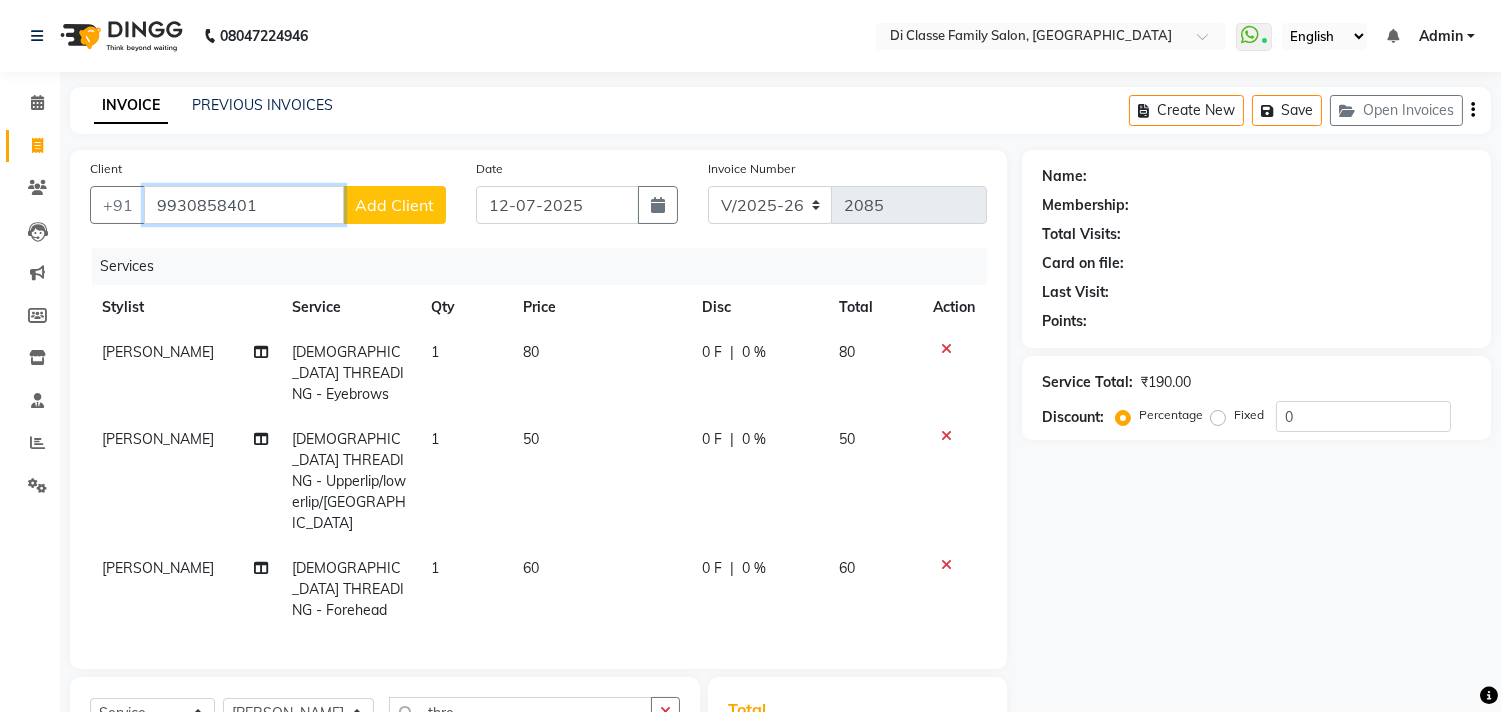 type on "9930858401" 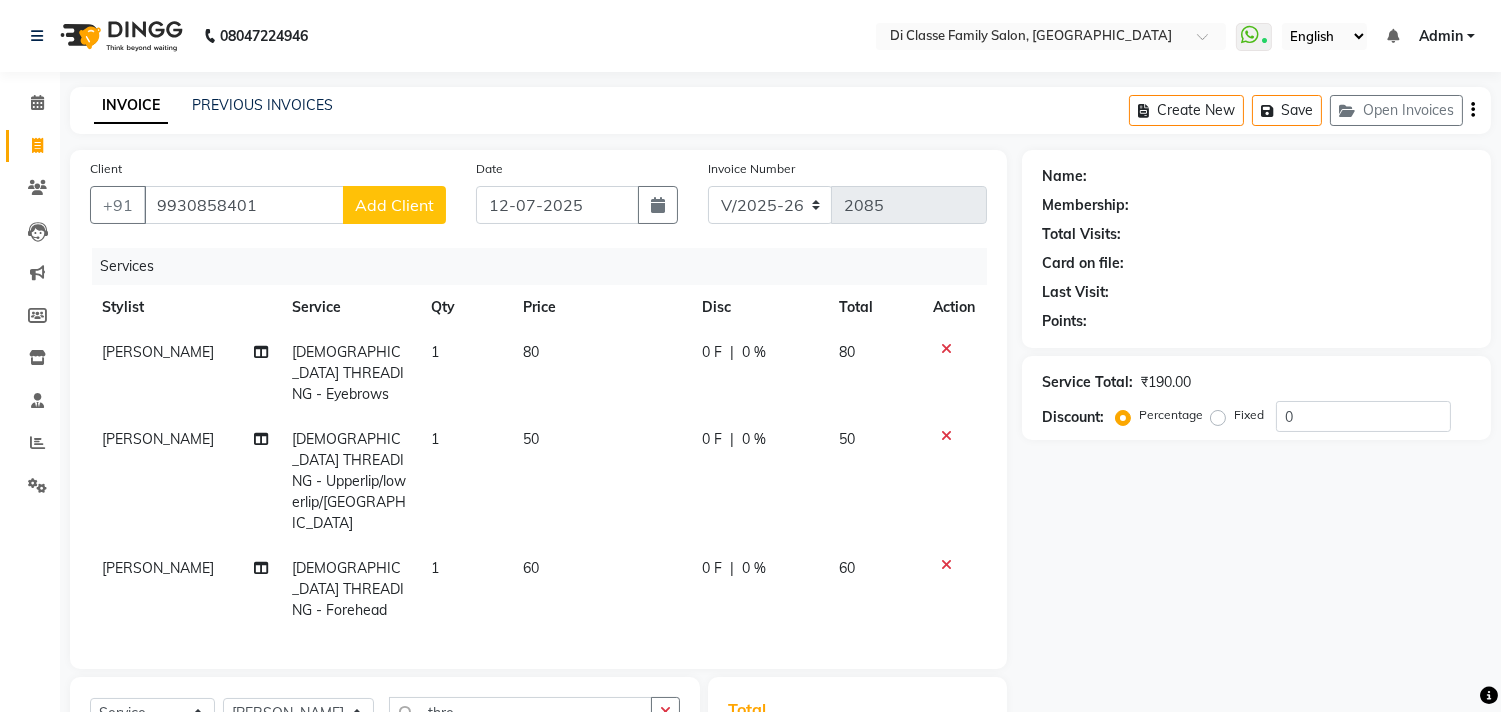 click on "Add Client" 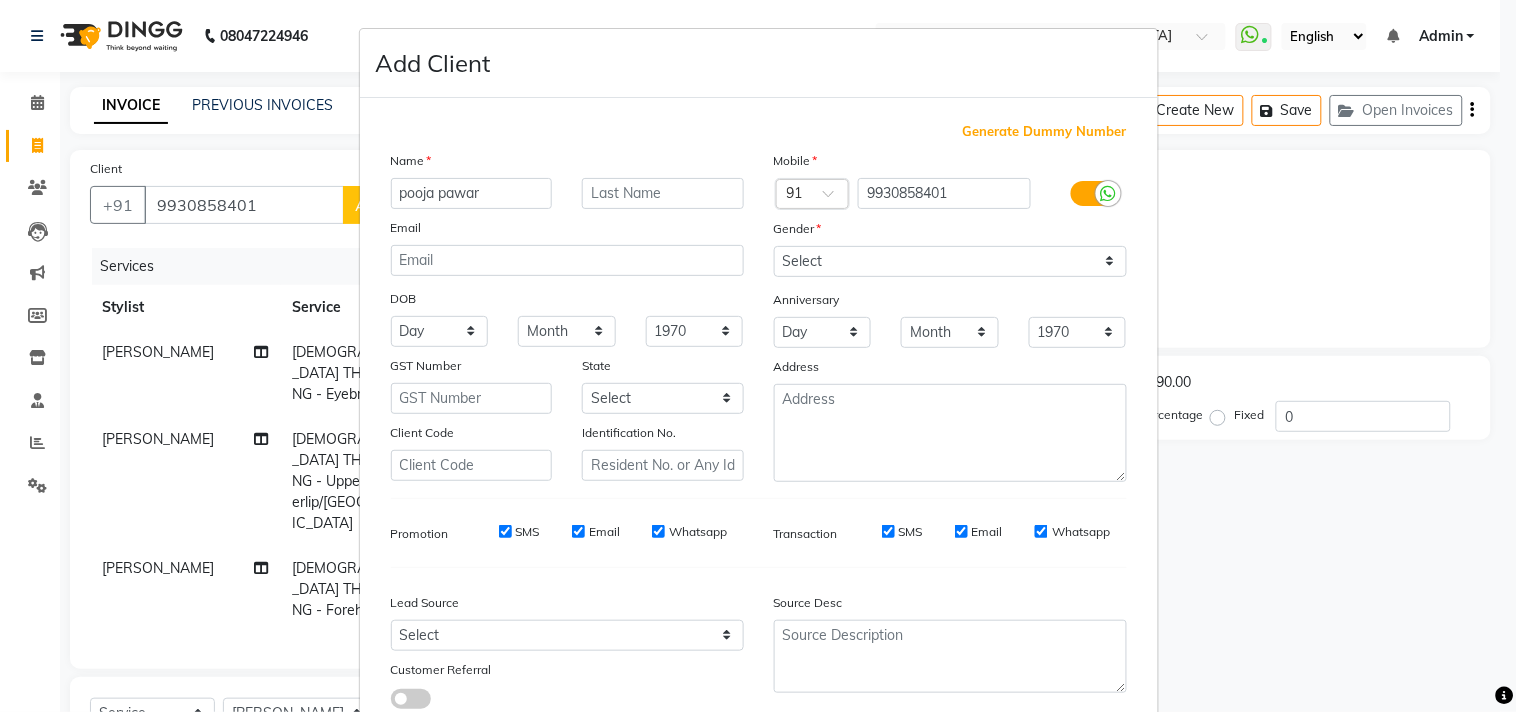type on "pooja pawar" 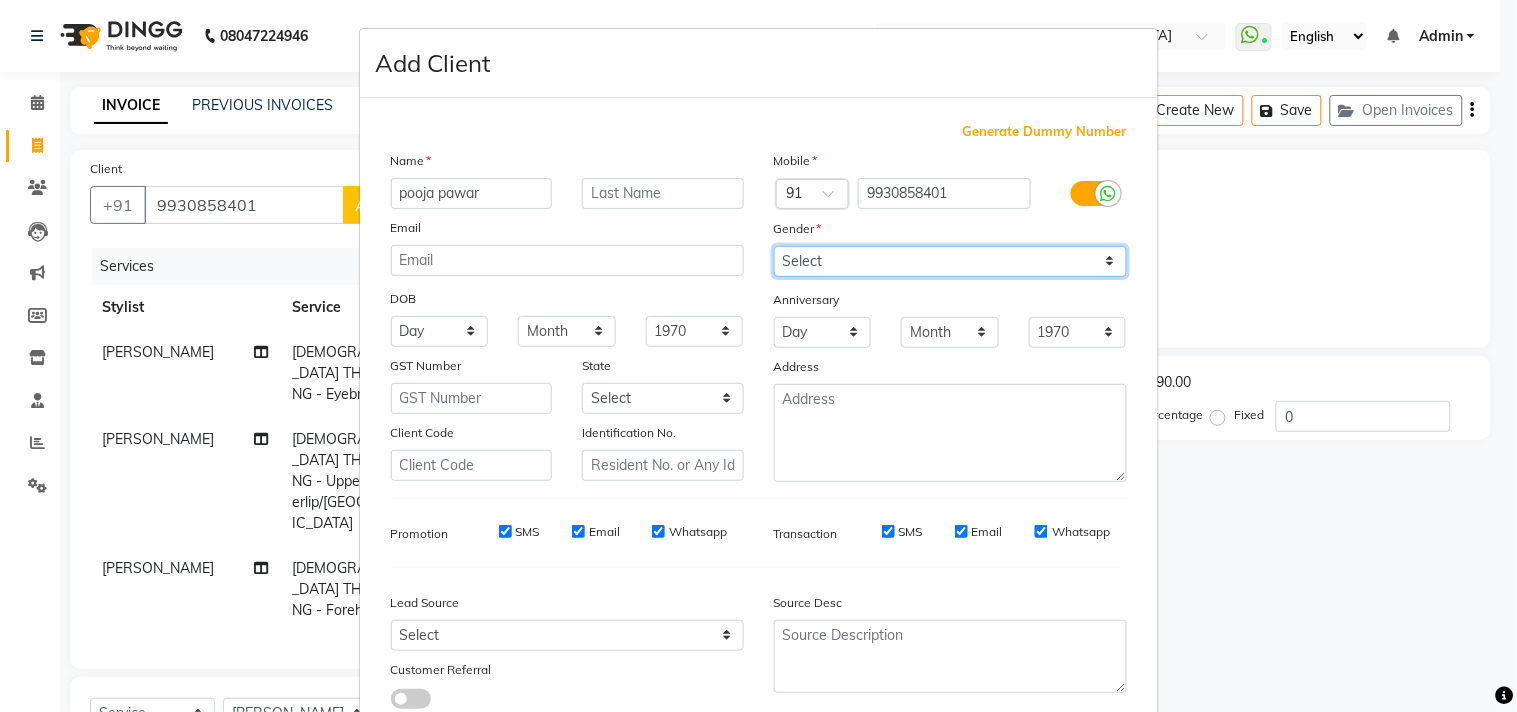 click on "Select Male Female Other Prefer Not To Say" at bounding box center (950, 261) 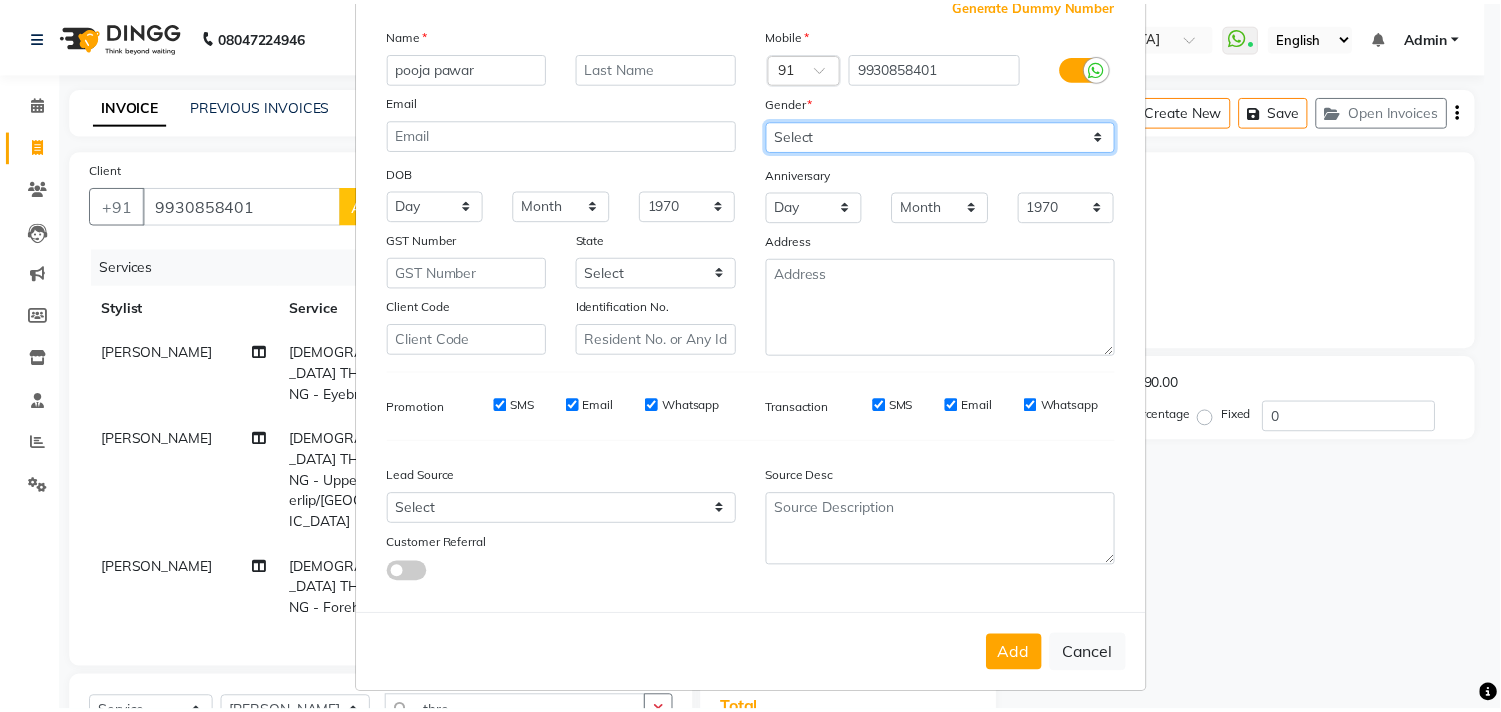 scroll, scrollTop: 138, scrollLeft: 0, axis: vertical 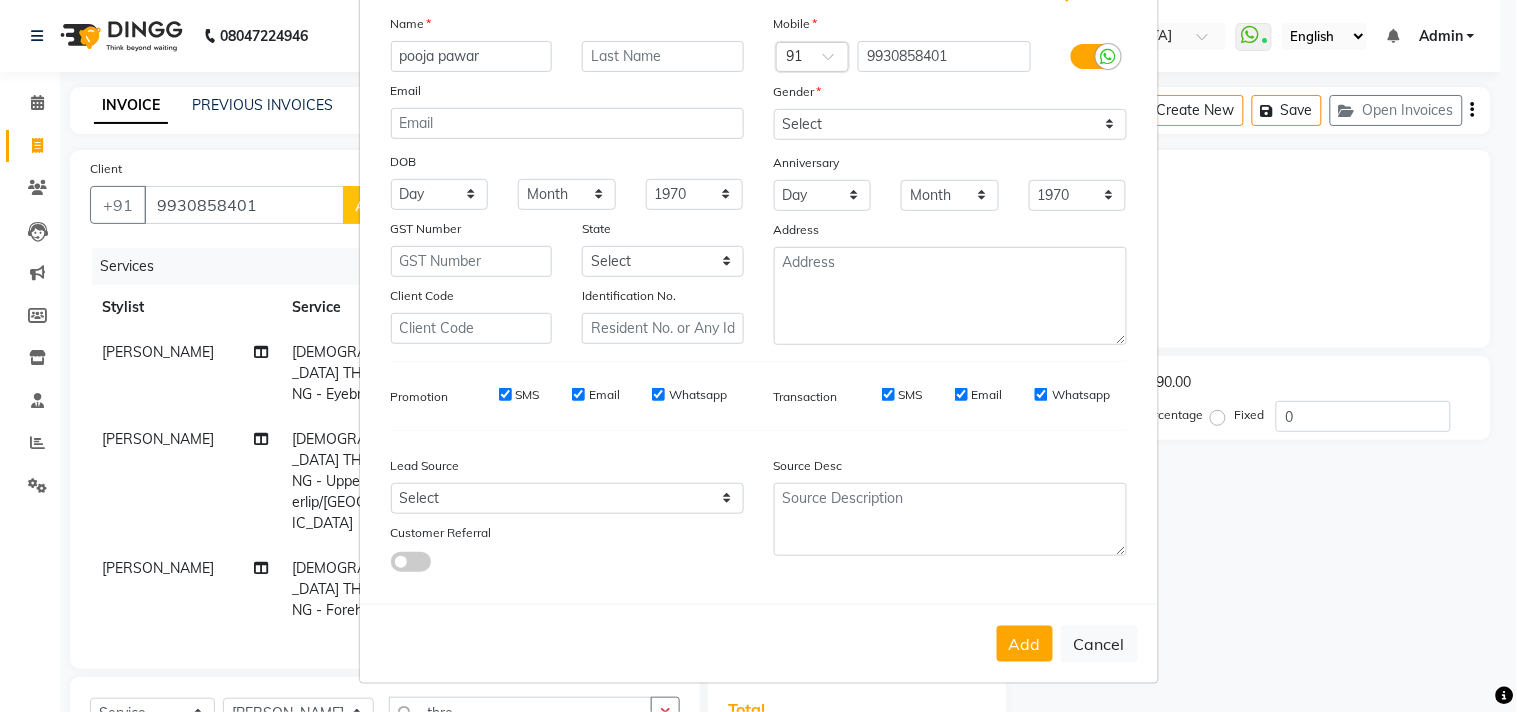 click on "Add" at bounding box center (1025, 644) 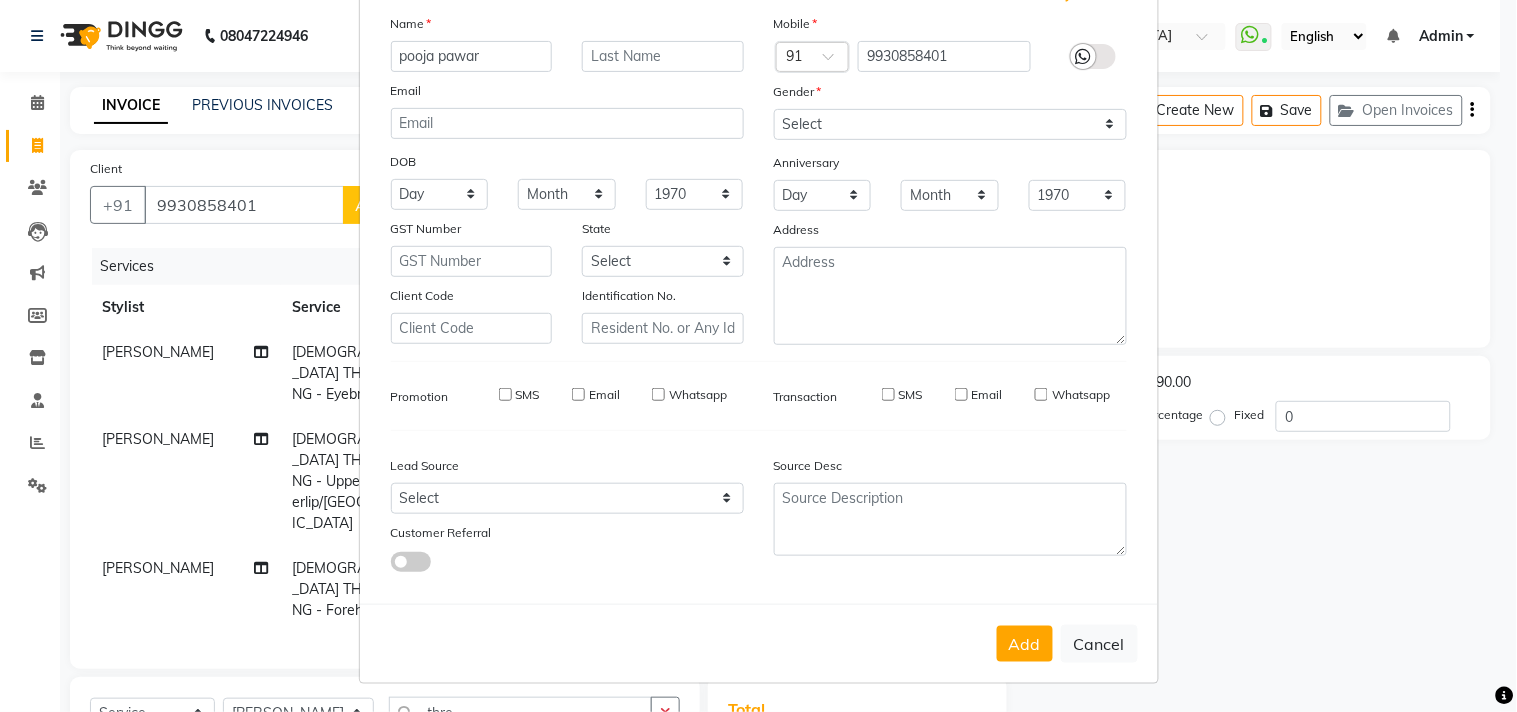 type 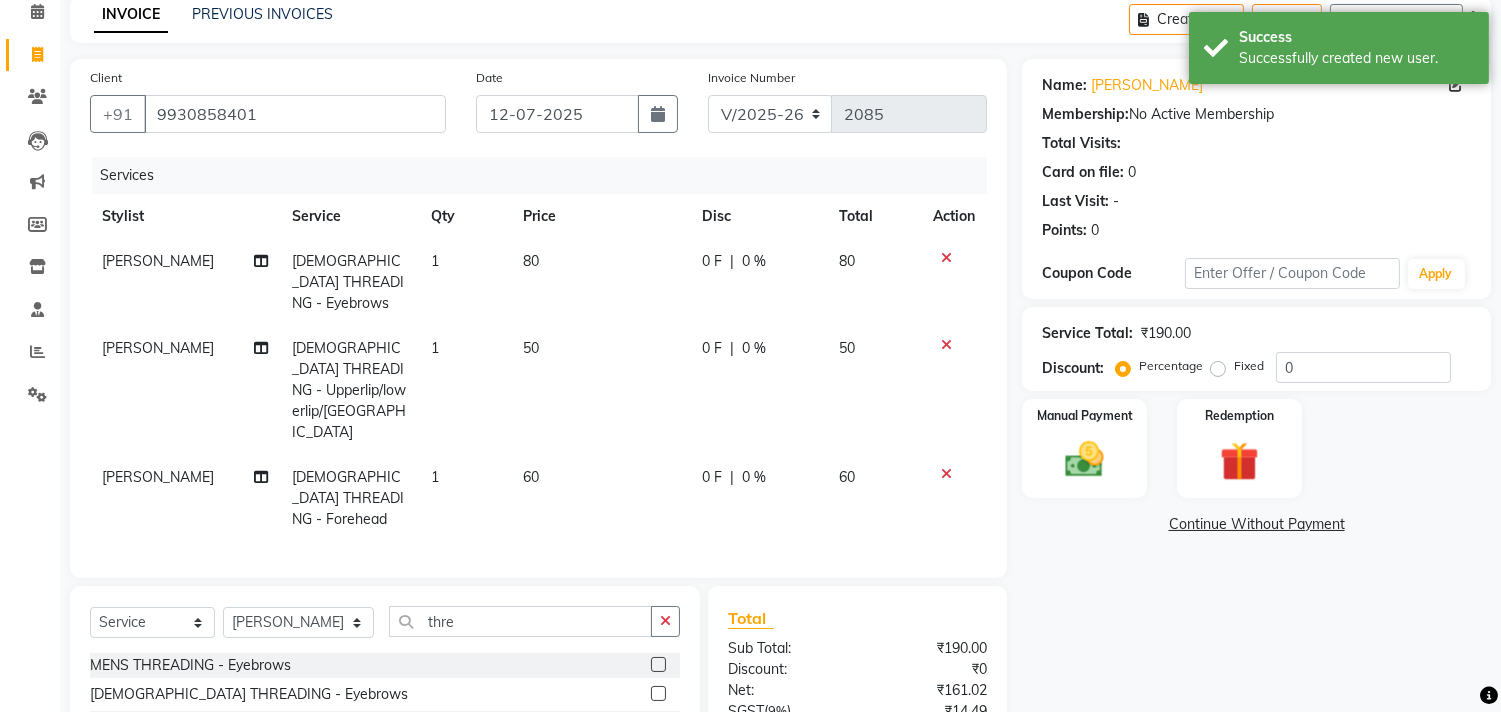 scroll, scrollTop: 222, scrollLeft: 0, axis: vertical 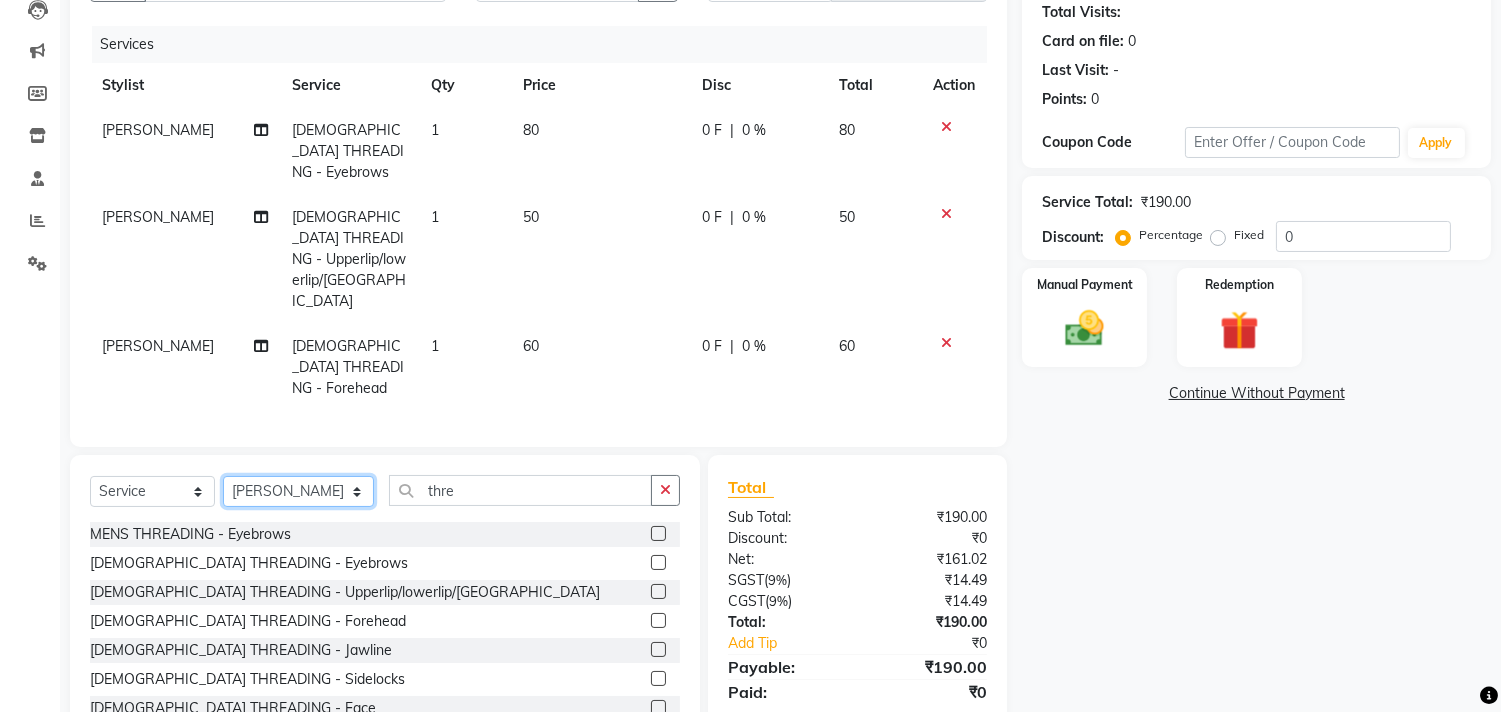 click on "Select Stylist [PERSON_NAME]  [PERSON_NAME]  [PERSON_NAME]  Front Desk Javed [PERSON_NAME]  [PERSON_NAME]  Pooja Jadhav [PERSON_NAME] [PERSON_NAME] [PERSON_NAME] SACHIN [PERSON_NAME] SAHAJAN [PERSON_NAME]  [PERSON_NAME] [PERSON_NAME] [PERSON_NAME] [PERSON_NAME] [PERSON_NAME] [PERSON_NAME] [PERSON_NAME]" 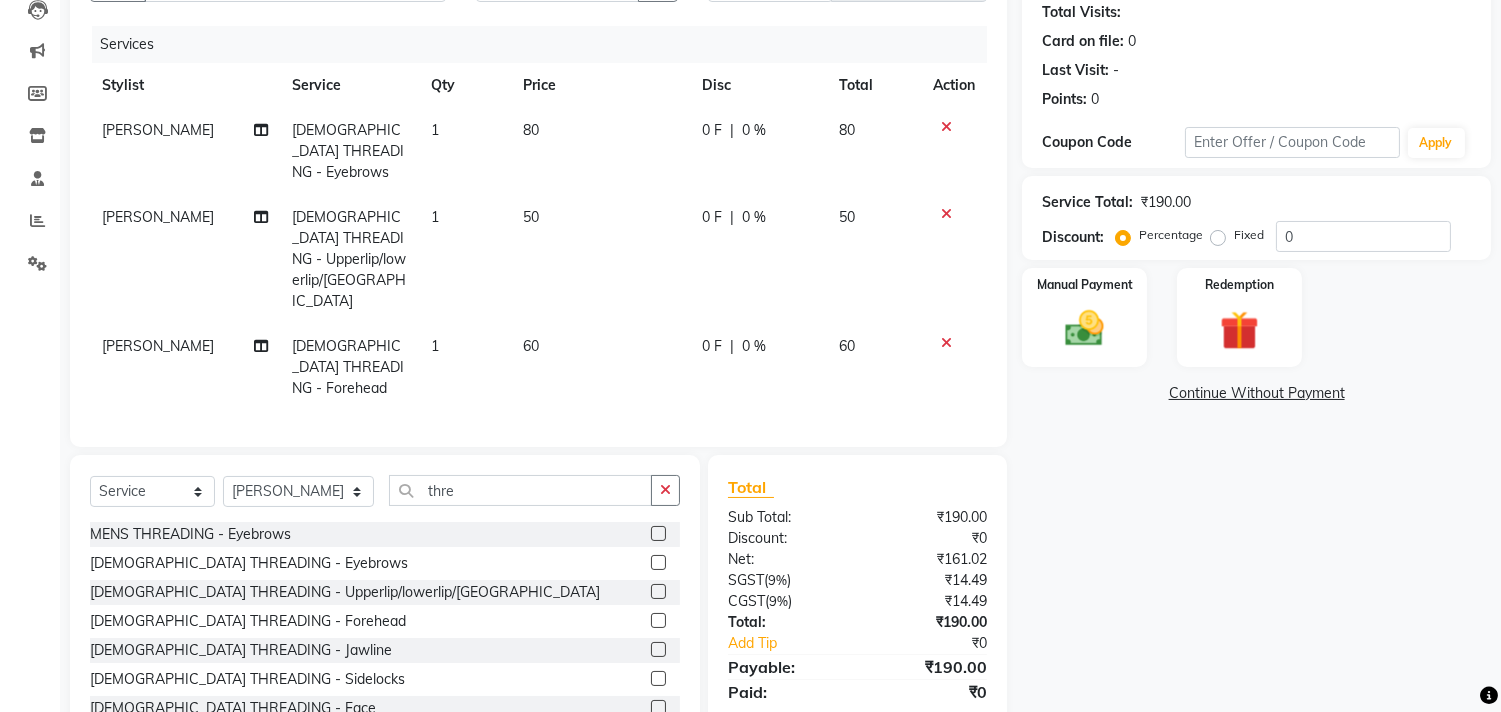 click on "Client +91 9930858401 Date 12-07-2025 Invoice Number INV/2025 V/2025-26 2085 Services Stylist Service Qty Price Disc Total Action SAKSHI CHAVAN FEMALE THREADING - Eyebrows 1 80 0 F | 0 % 80 SAKSHI CHAVAN FEMALE THREADING - Upperlip/lowerlip/Chin 1 50 0 F | 0 % 50 SAKSHI CHAVAN FEMALE THREADING - Forehead 1 60 0 F | 0 % 60" 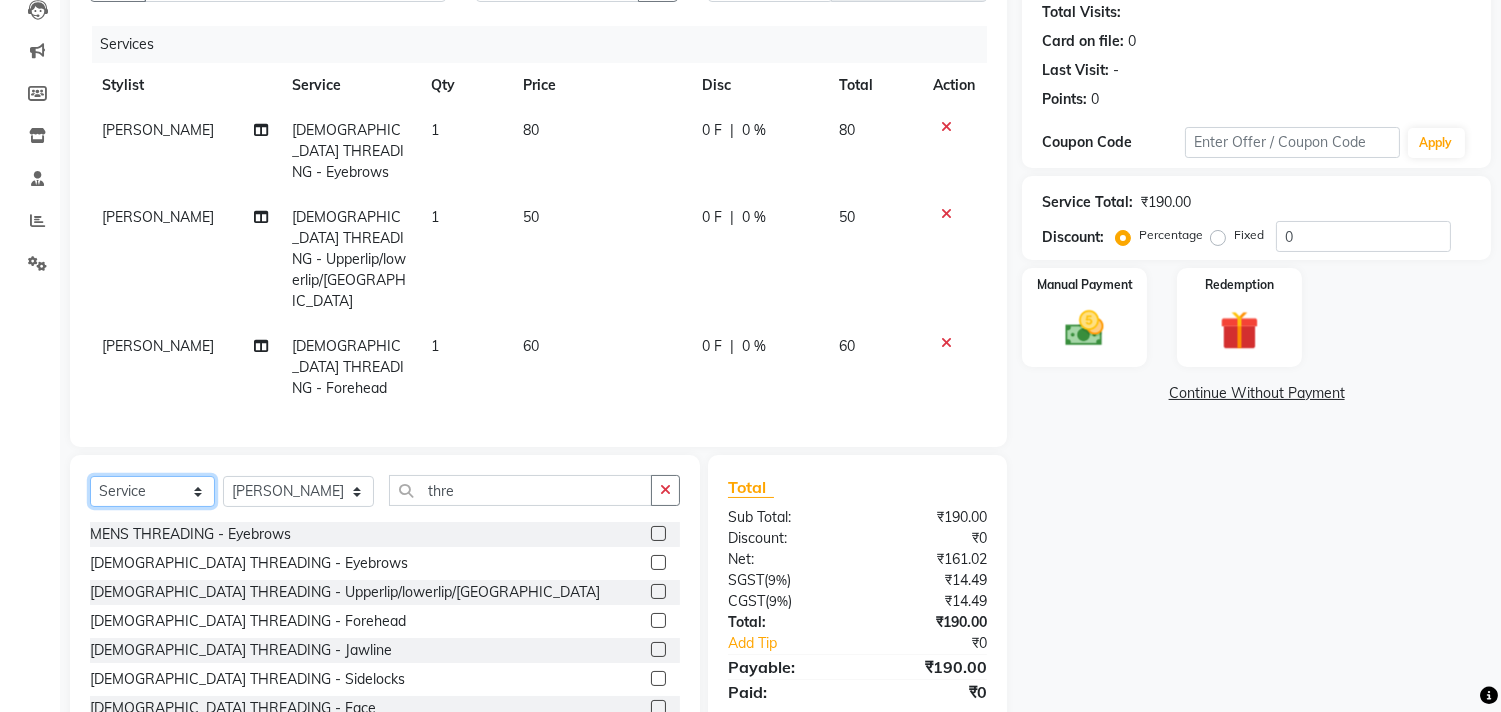 click on "Select  Service  Product  Membership  Package Voucher Prepaid Gift Card" 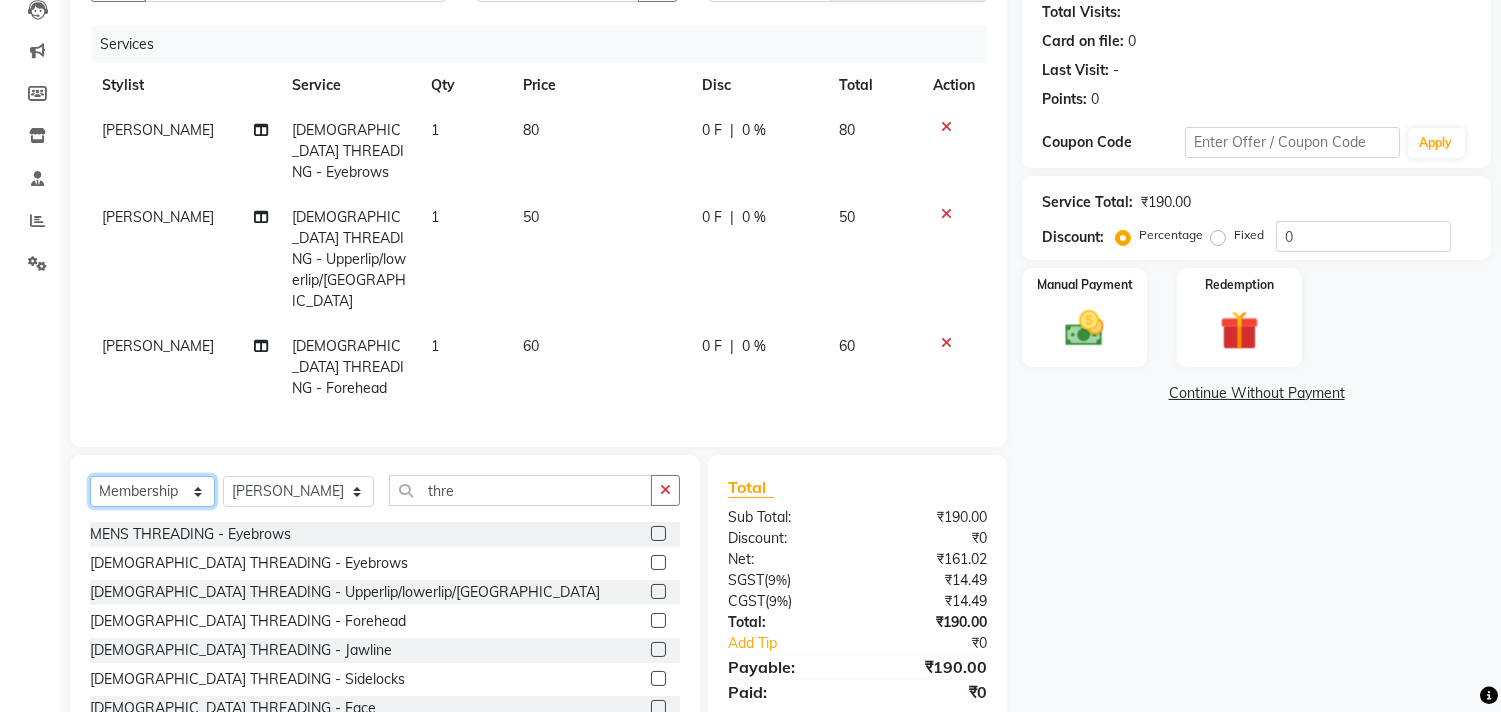 click on "Select  Service  Product  Membership  Package Voucher Prepaid Gift Card" 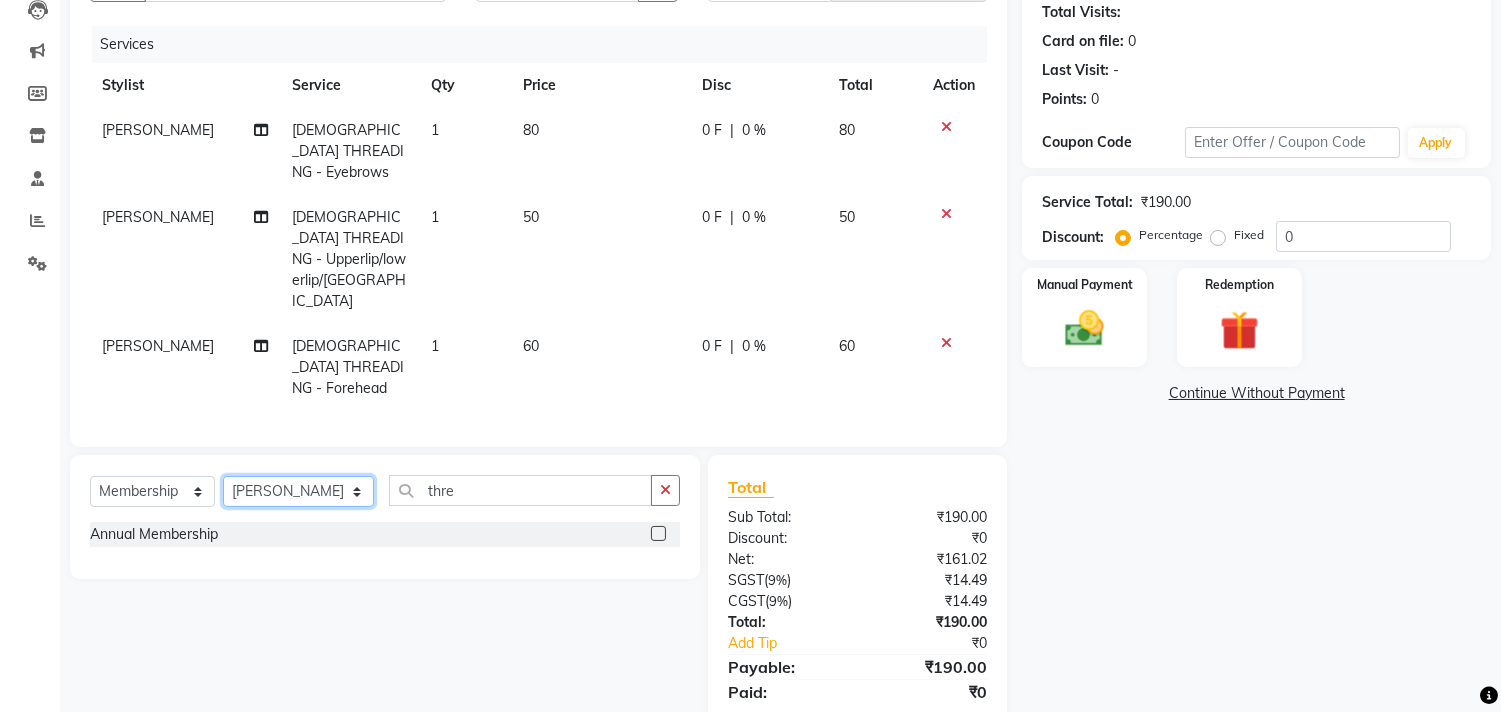 click on "Select Stylist [PERSON_NAME]  [PERSON_NAME]  [PERSON_NAME]  Front Desk Javed [PERSON_NAME]  [PERSON_NAME]  Pooja Jadhav [PERSON_NAME] [PERSON_NAME] [PERSON_NAME] SACHIN [PERSON_NAME] SAHAJAN [PERSON_NAME]  [PERSON_NAME] [PERSON_NAME] [PERSON_NAME] [PERSON_NAME] [PERSON_NAME] [PERSON_NAME] [PERSON_NAME]" 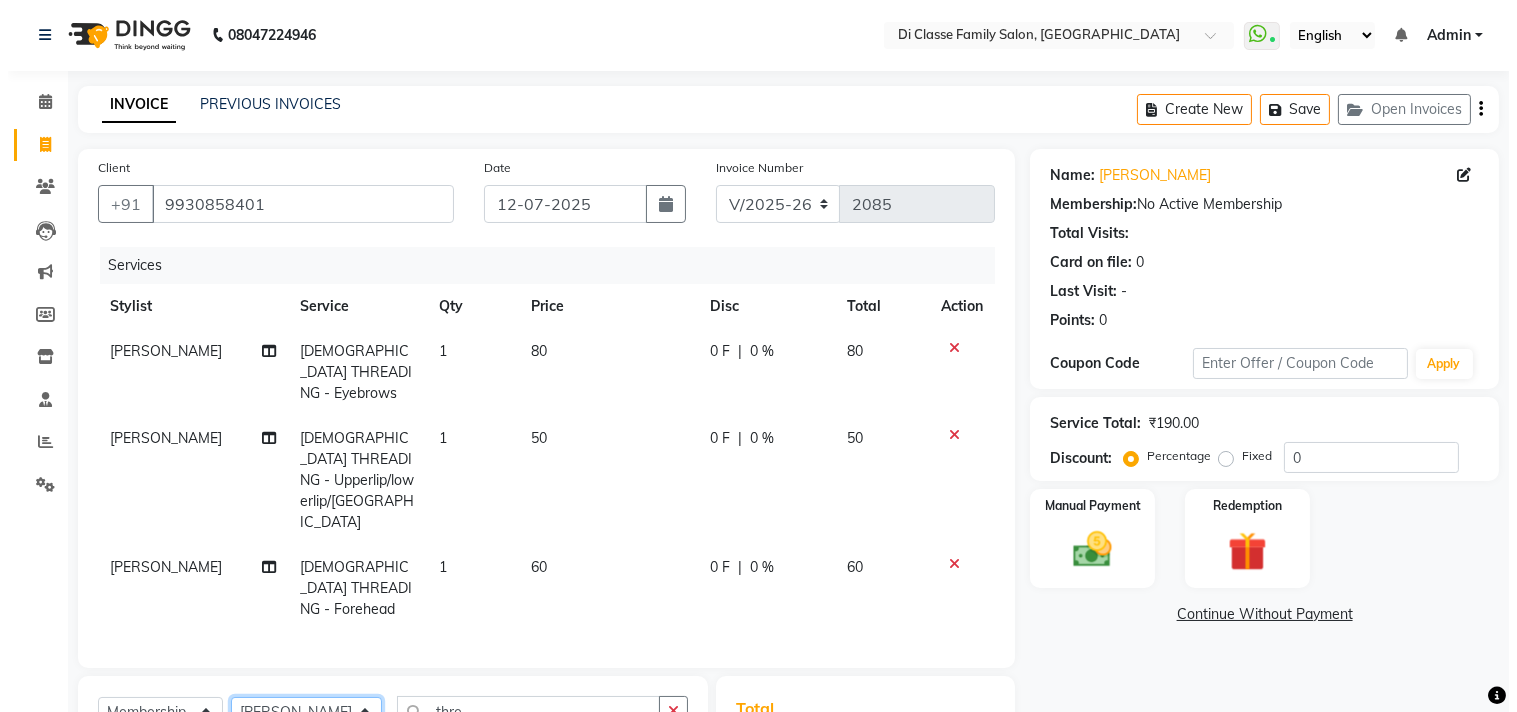 scroll, scrollTop: 0, scrollLeft: 0, axis: both 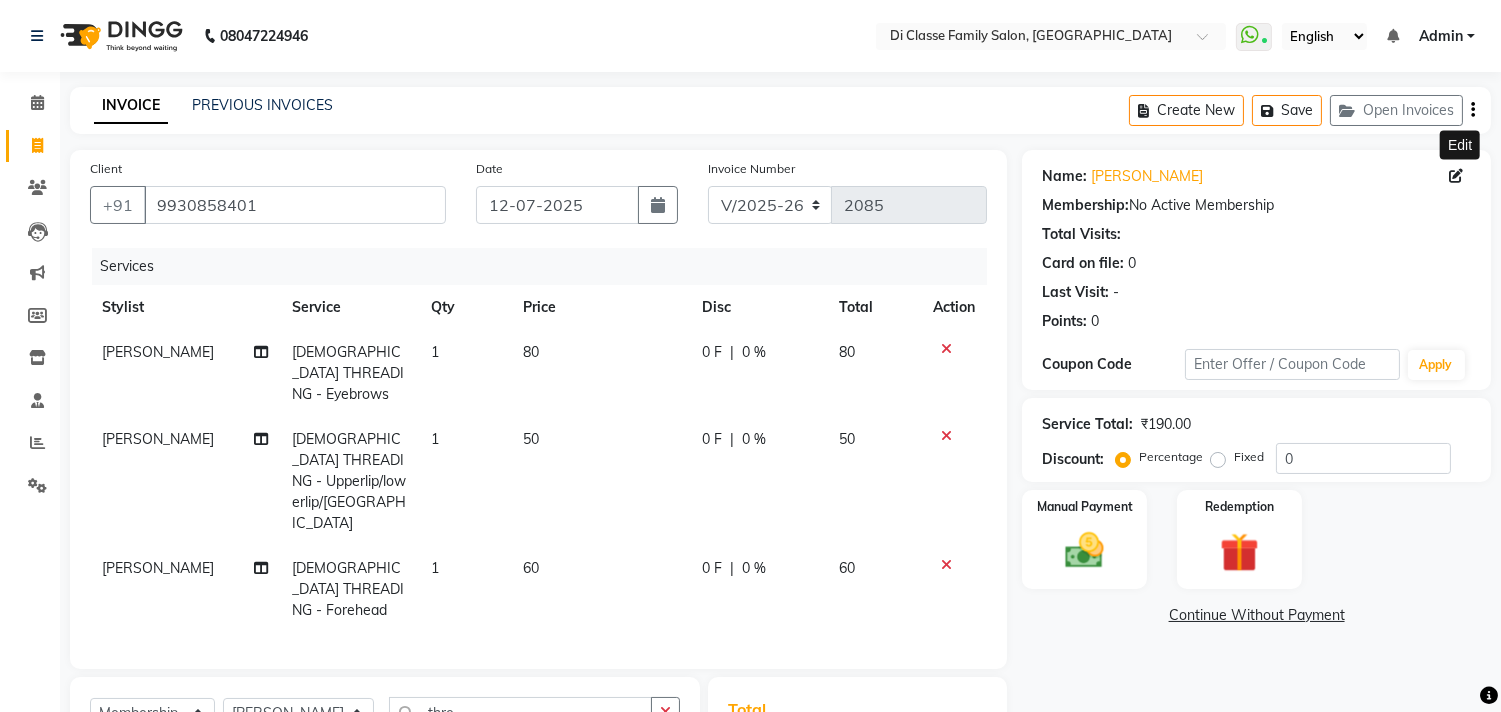 click 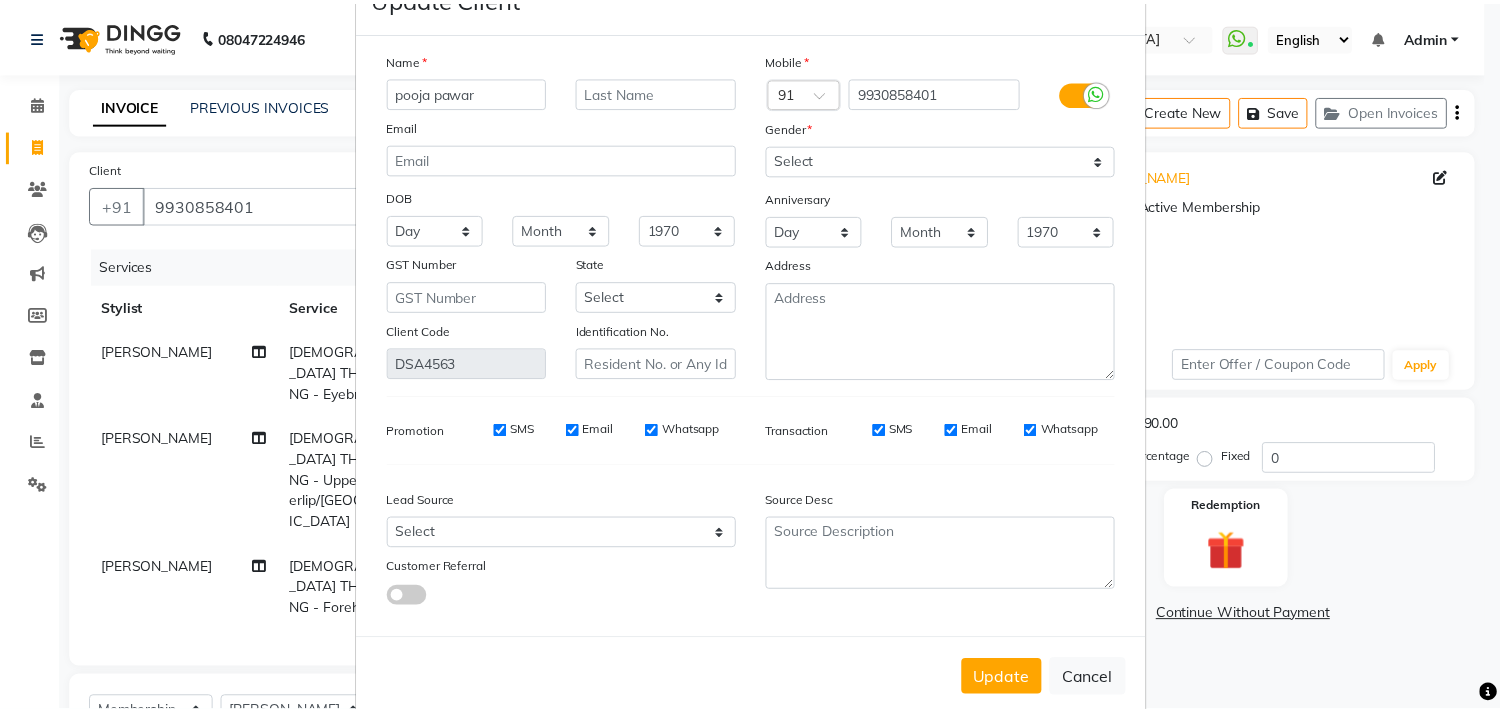 scroll, scrollTop: 103, scrollLeft: 0, axis: vertical 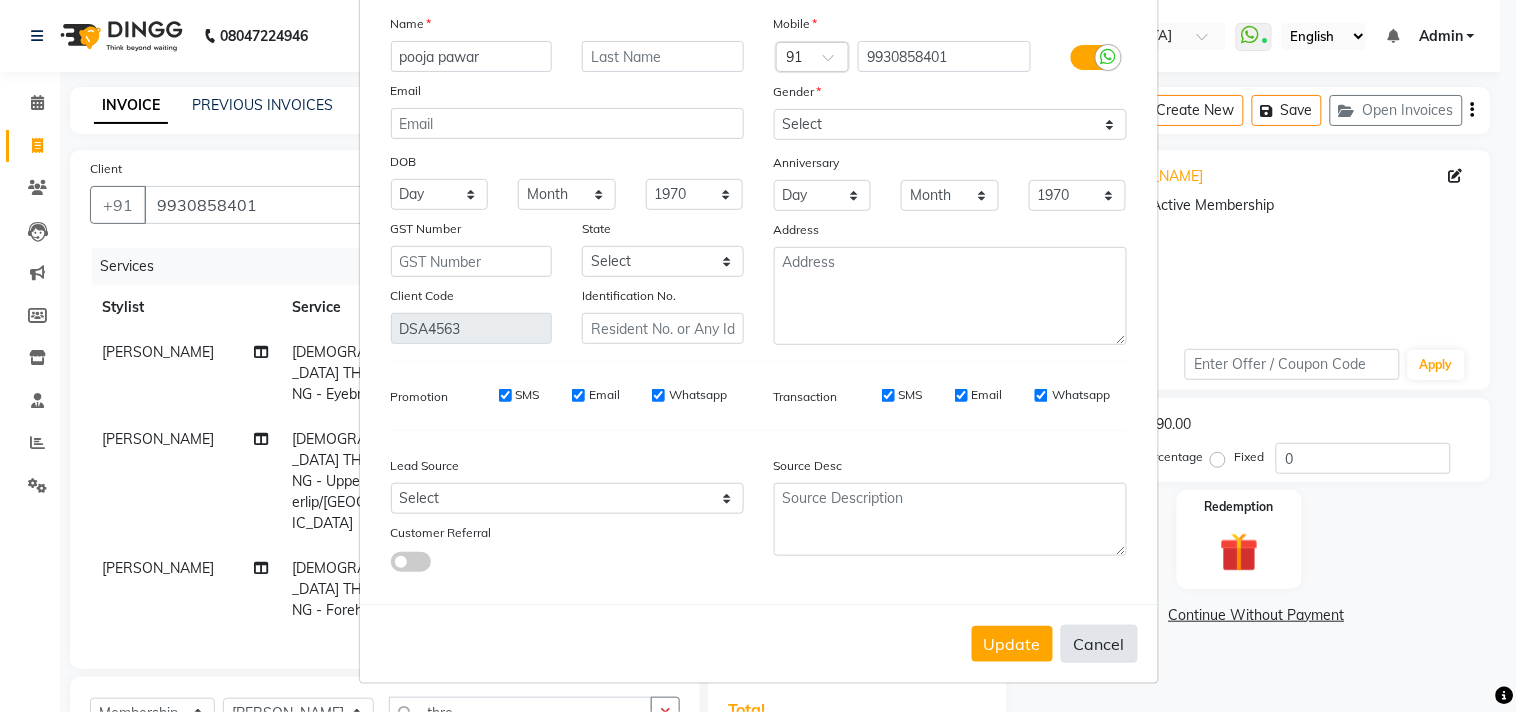 click on "Cancel" at bounding box center [1099, 644] 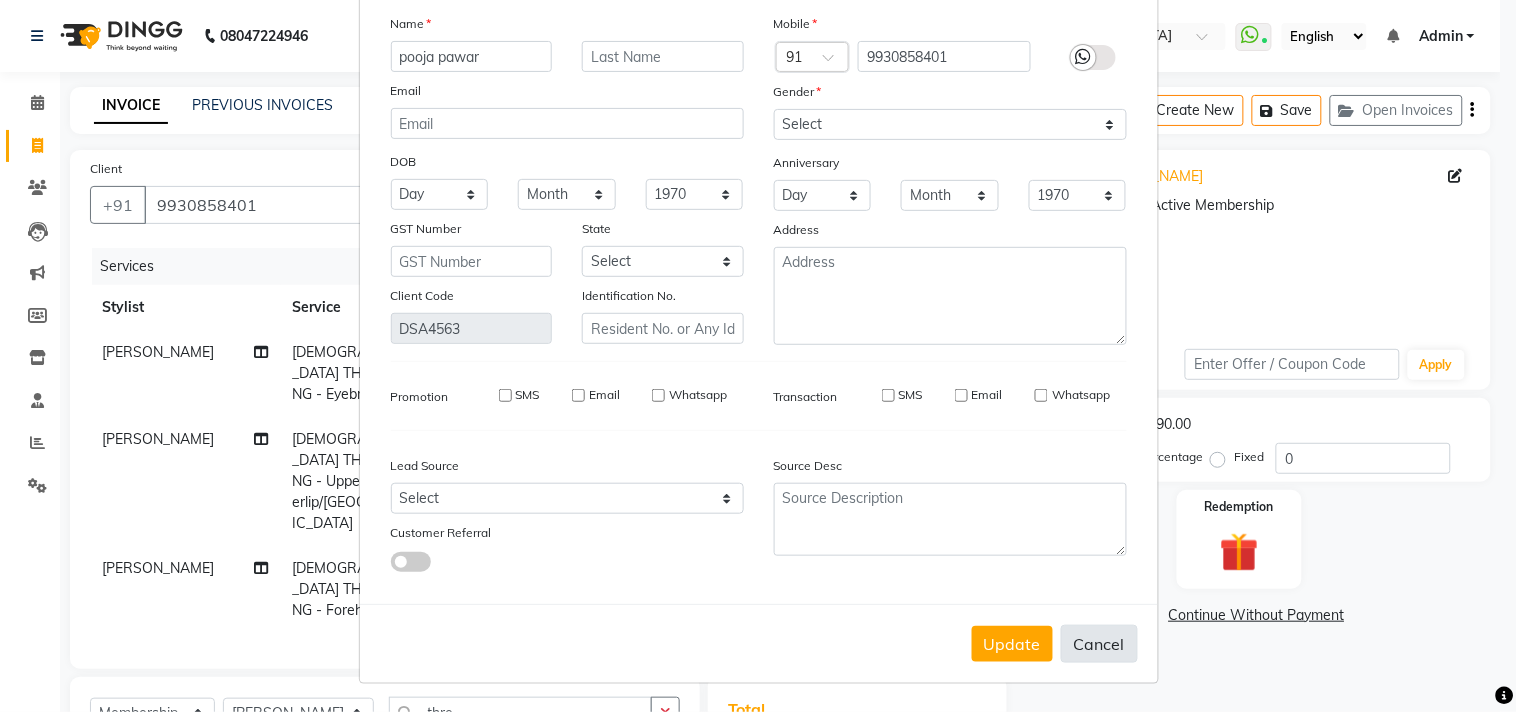 type 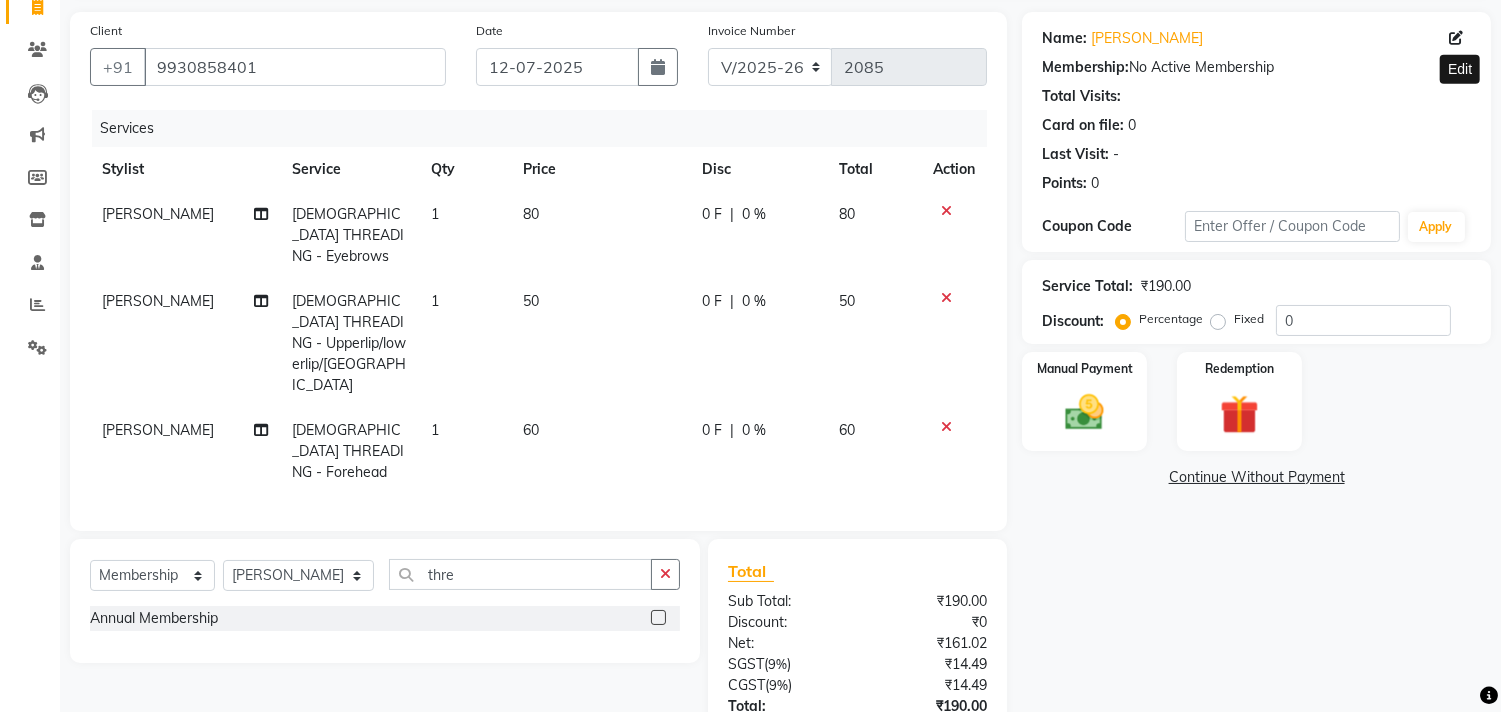 scroll, scrollTop: 222, scrollLeft: 0, axis: vertical 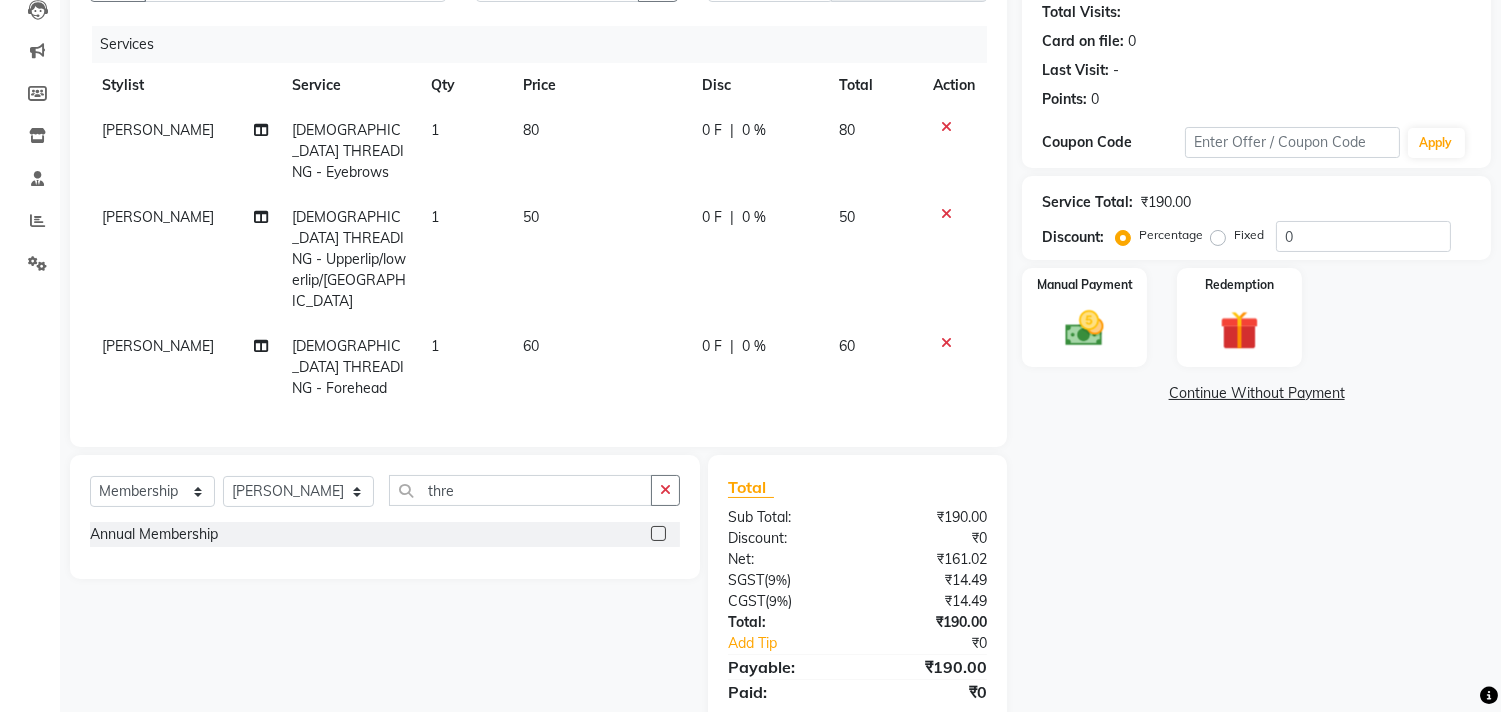 click 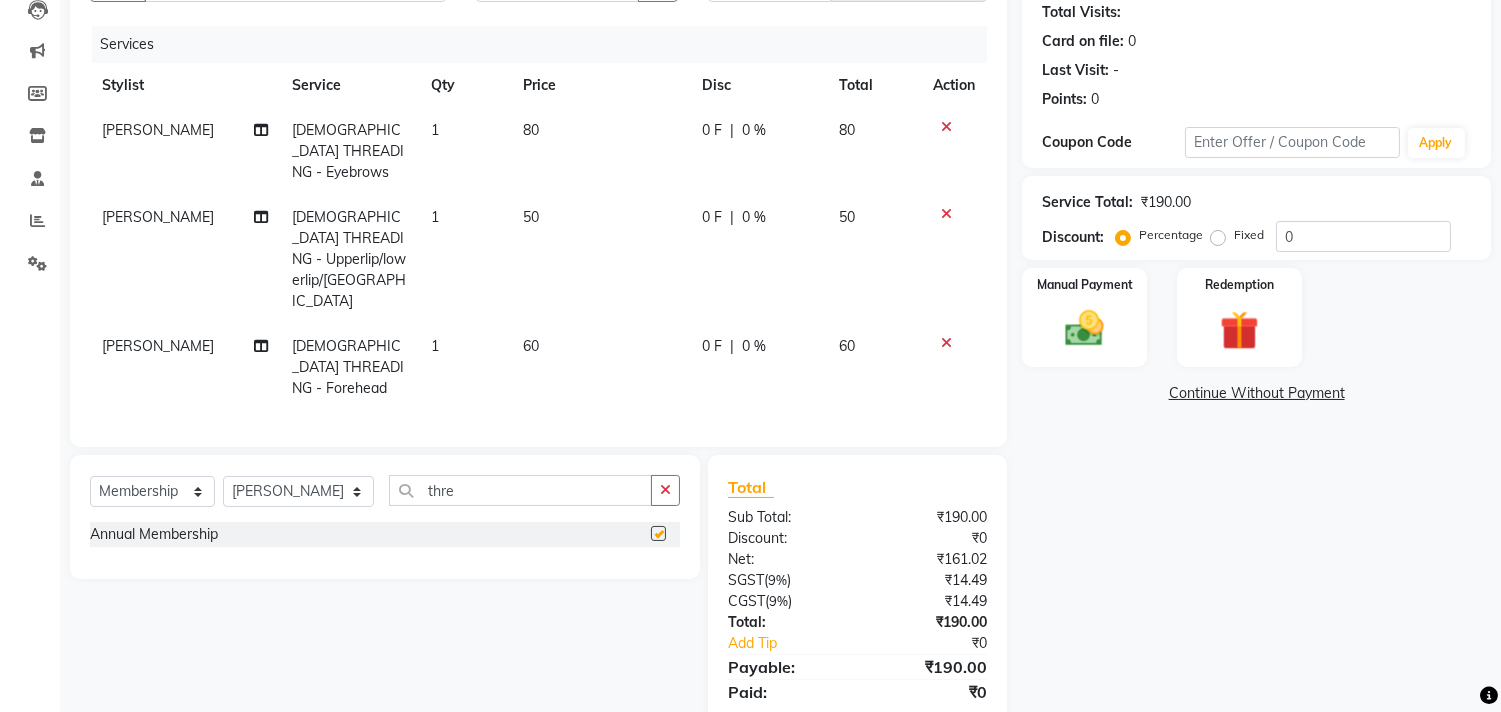 select on "select" 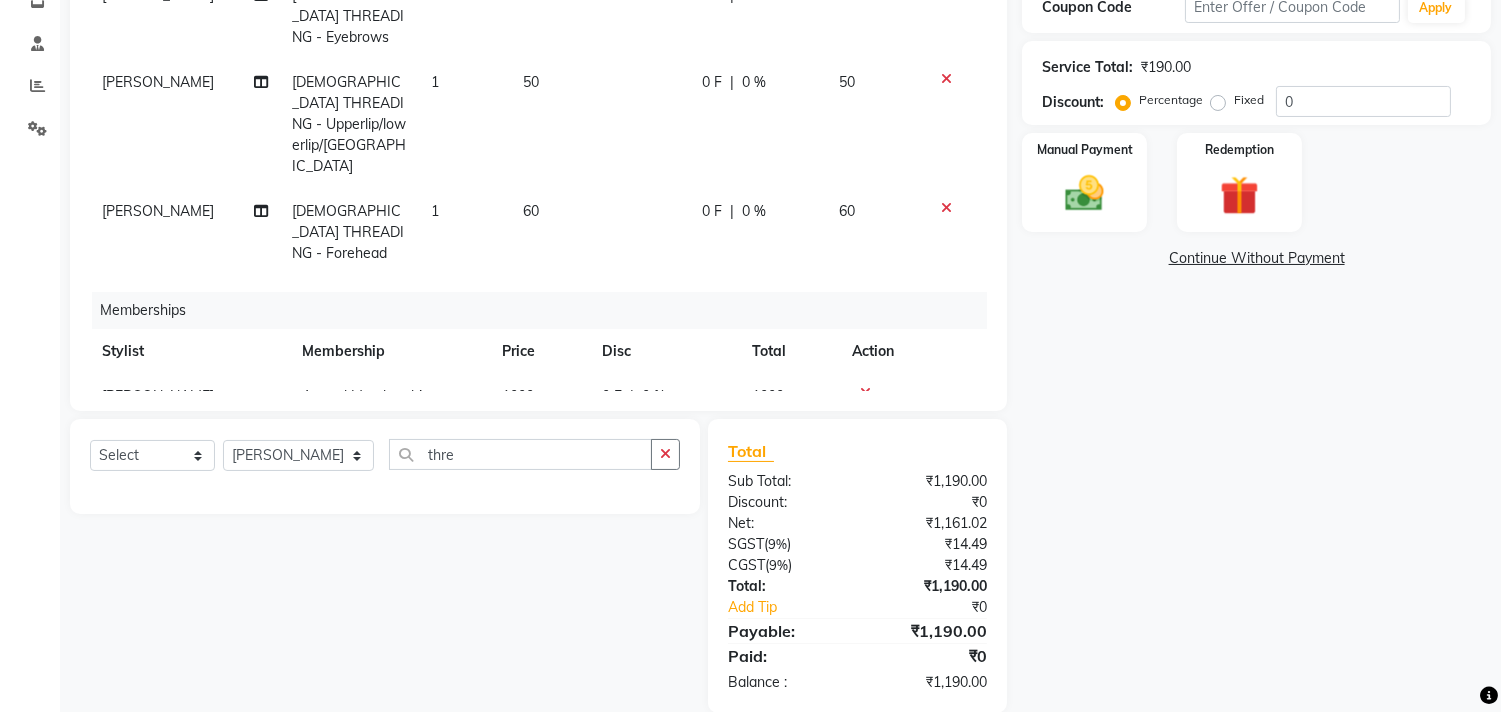 scroll, scrollTop: 364, scrollLeft: 0, axis: vertical 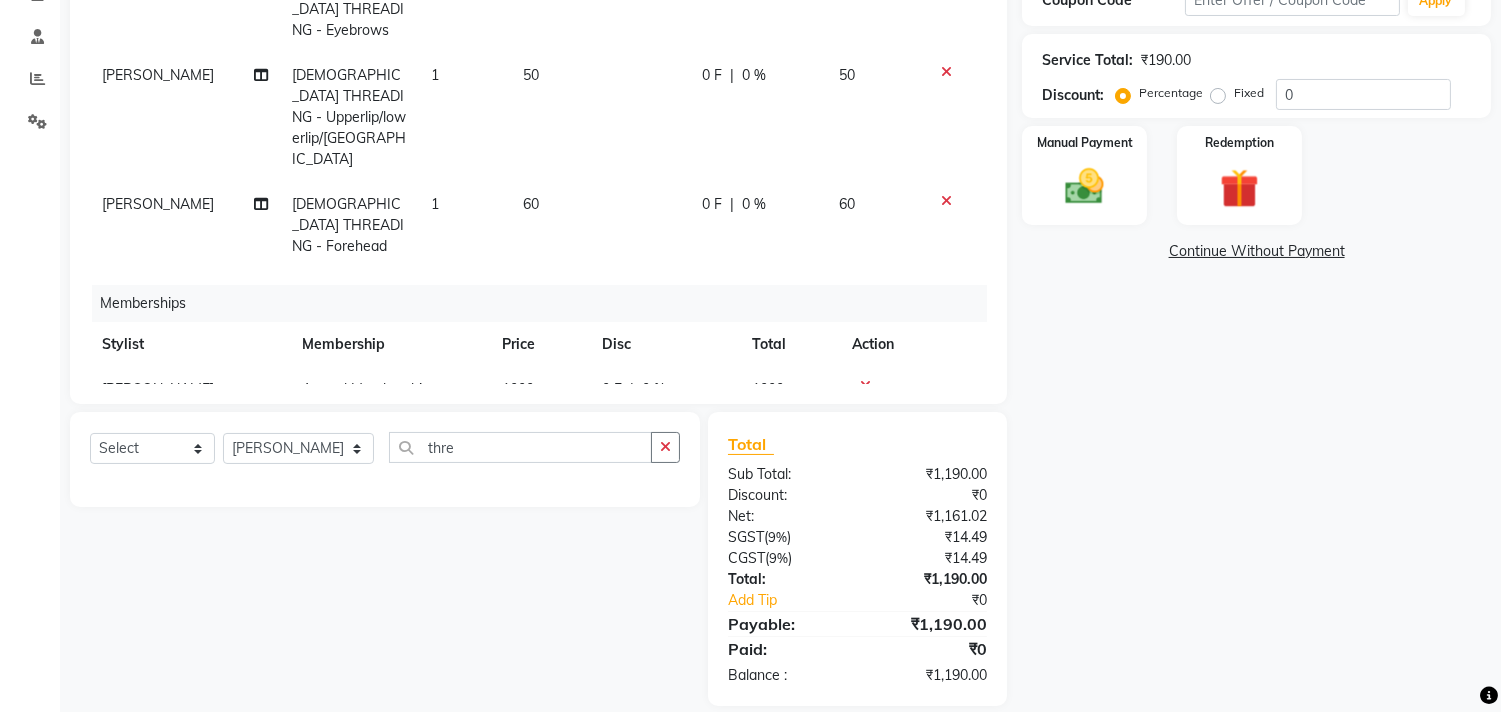 click on "0 %" 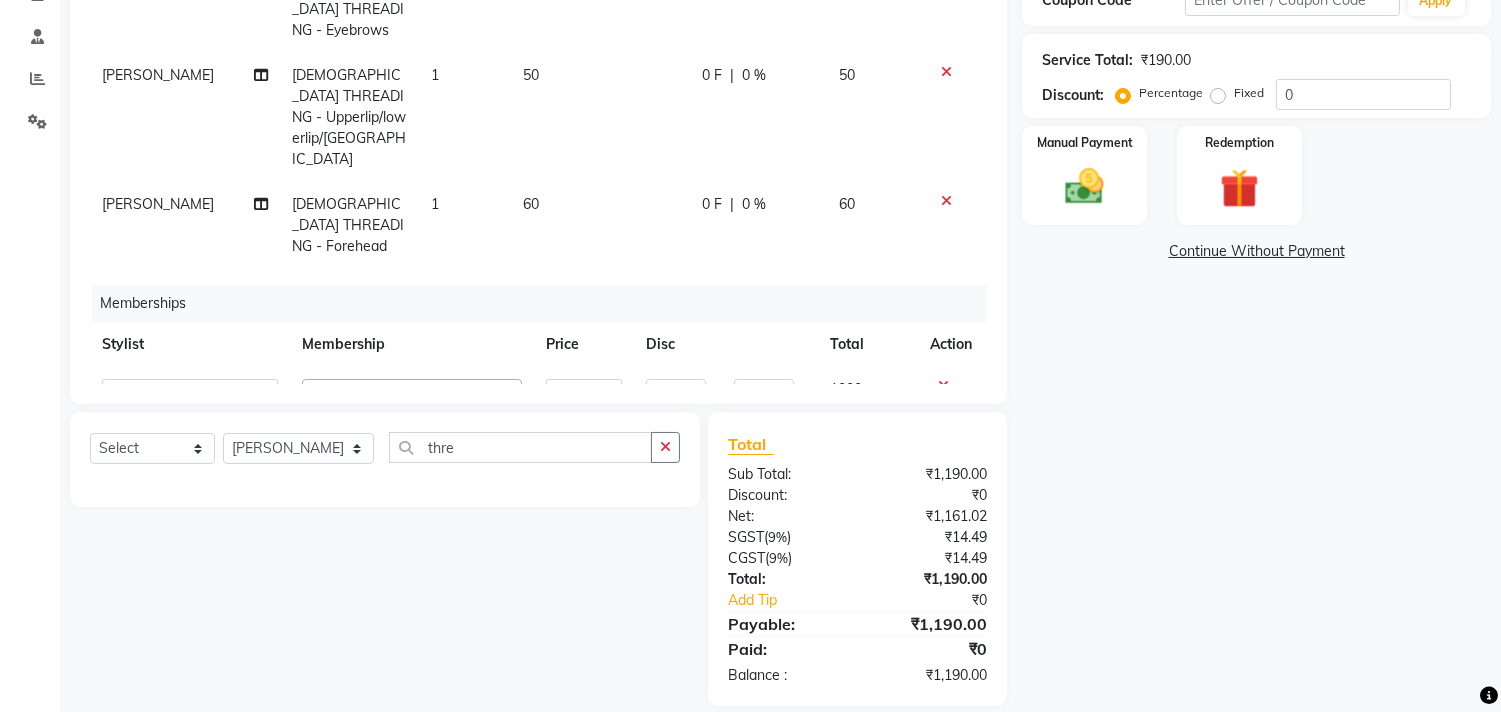 click on "0 F | 0 %" 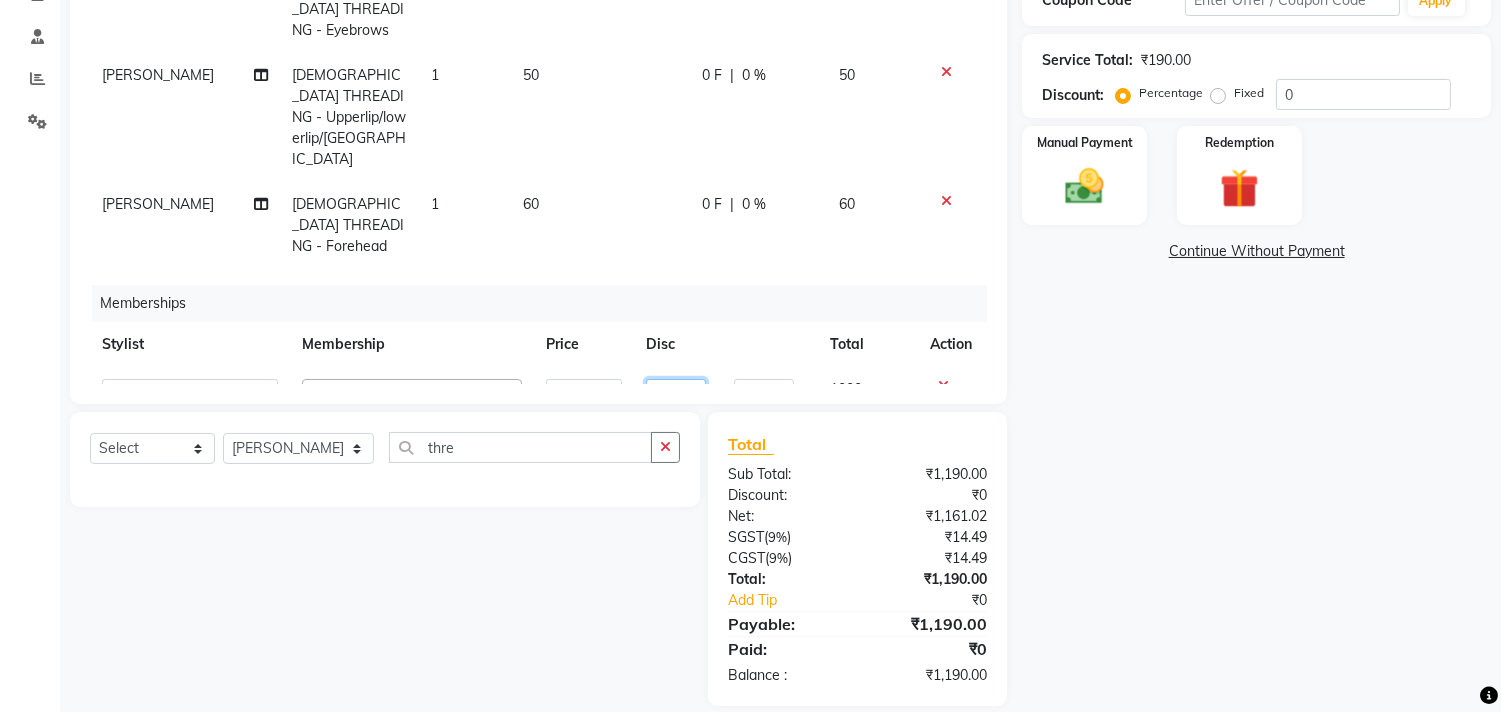click on "0" 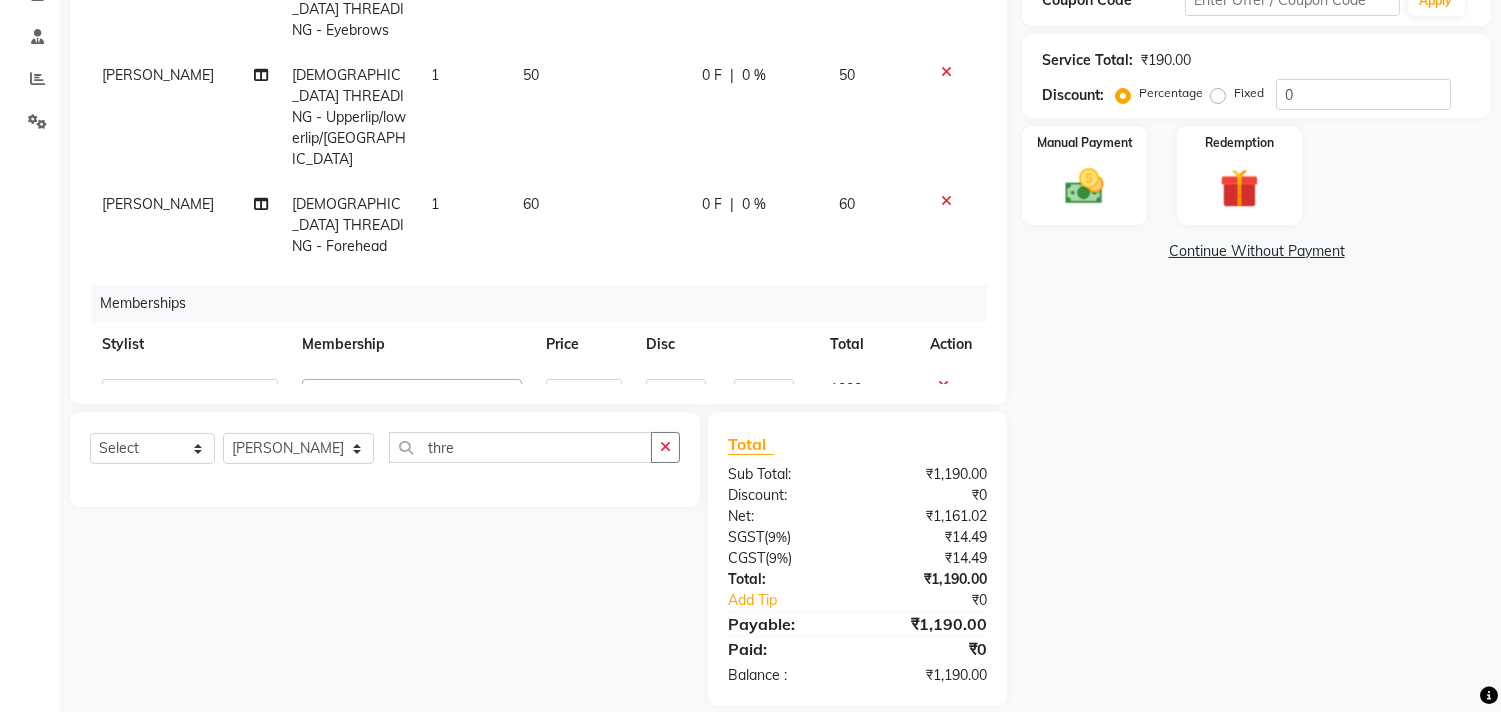 click on "60" 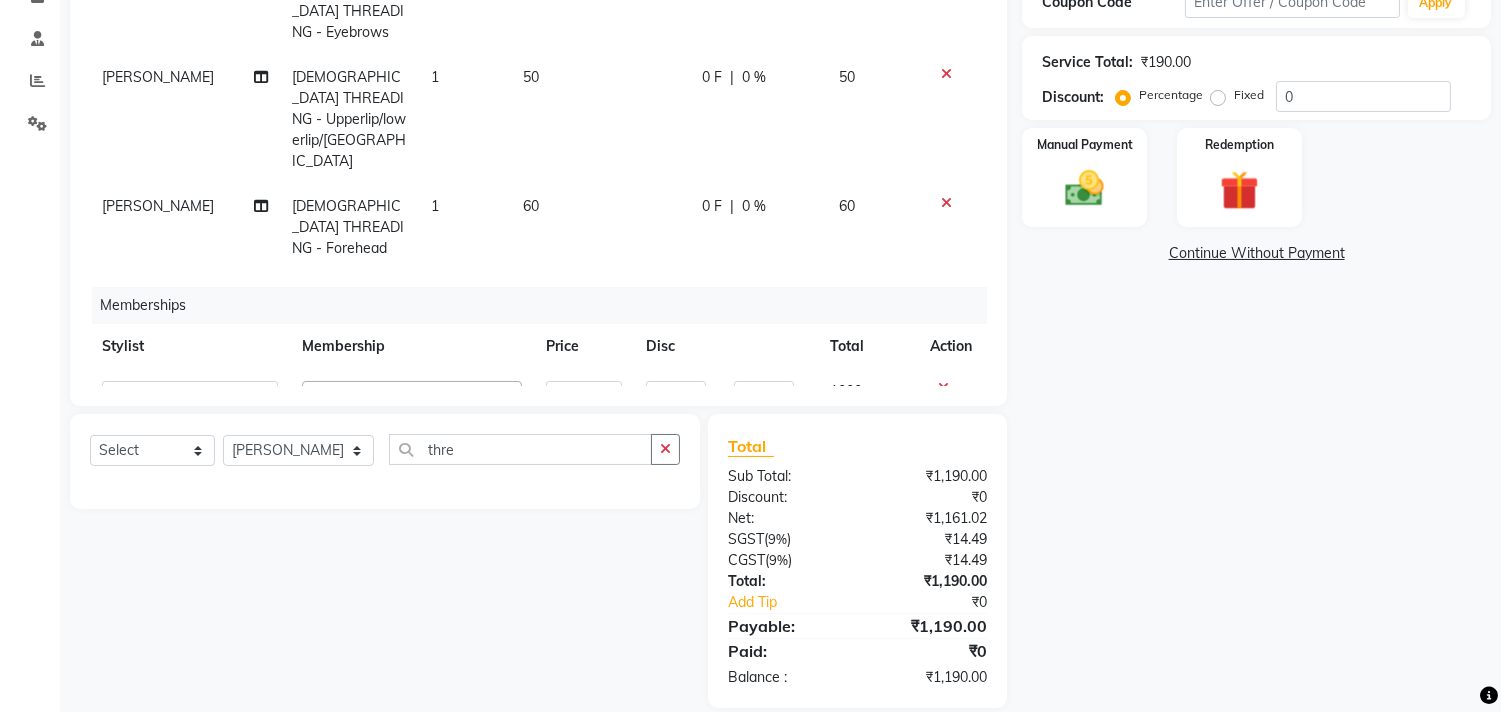 select on "28411" 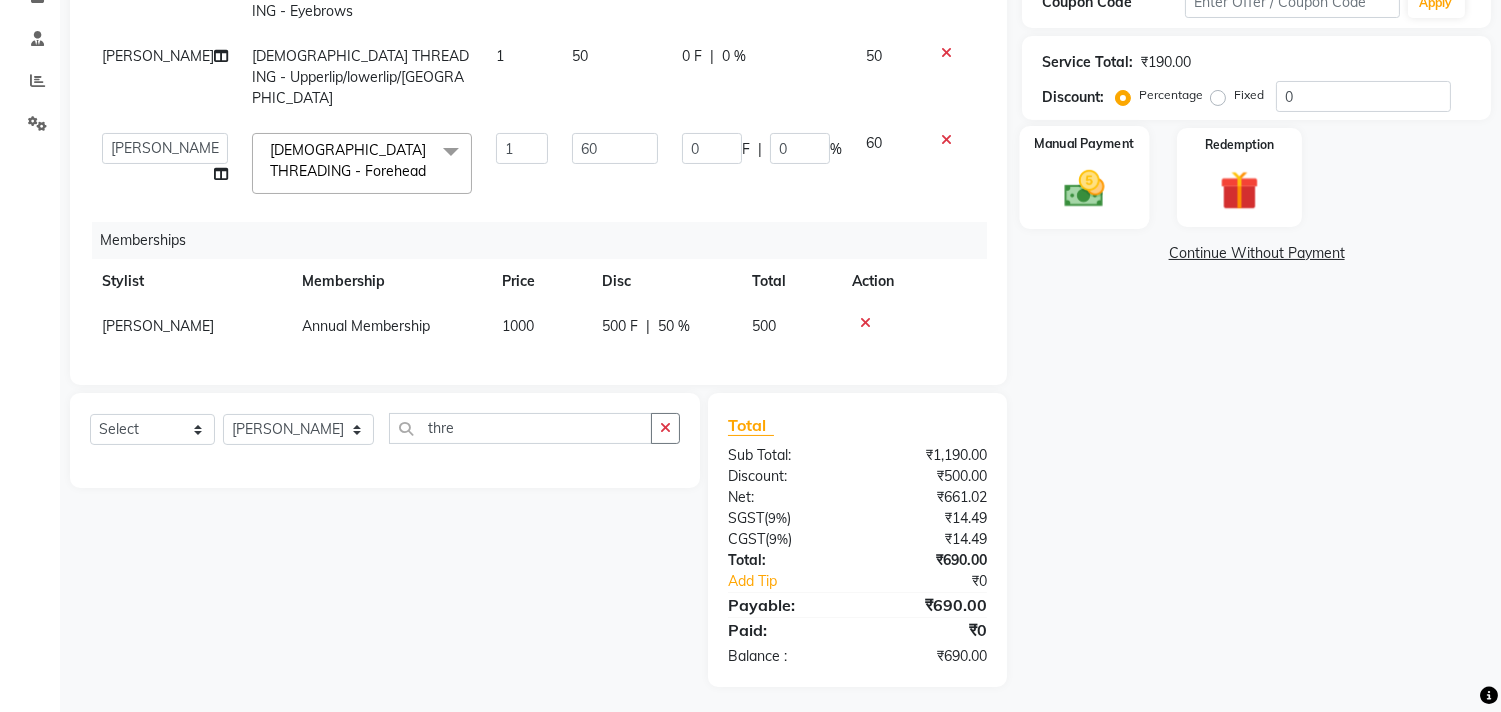 click on "Manual Payment" 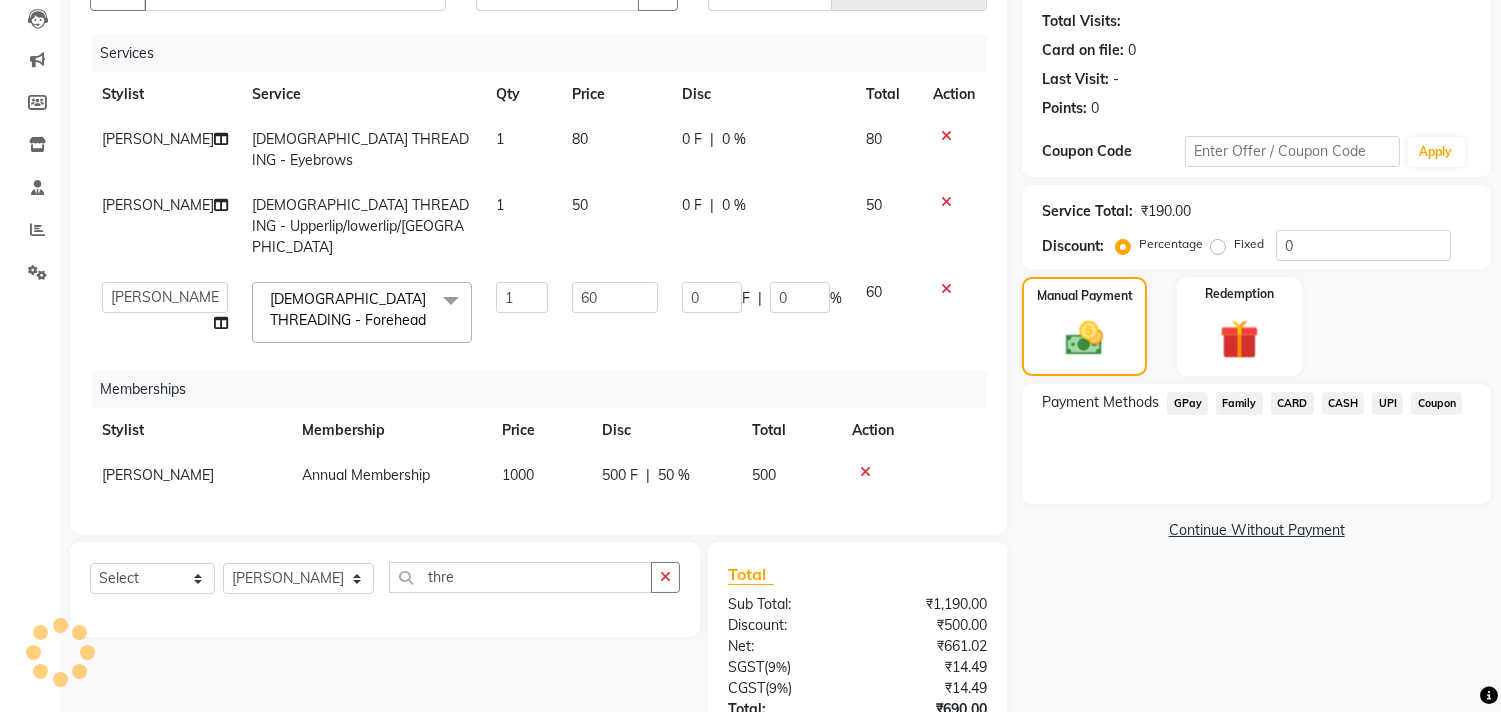 scroll, scrollTop: 28, scrollLeft: 0, axis: vertical 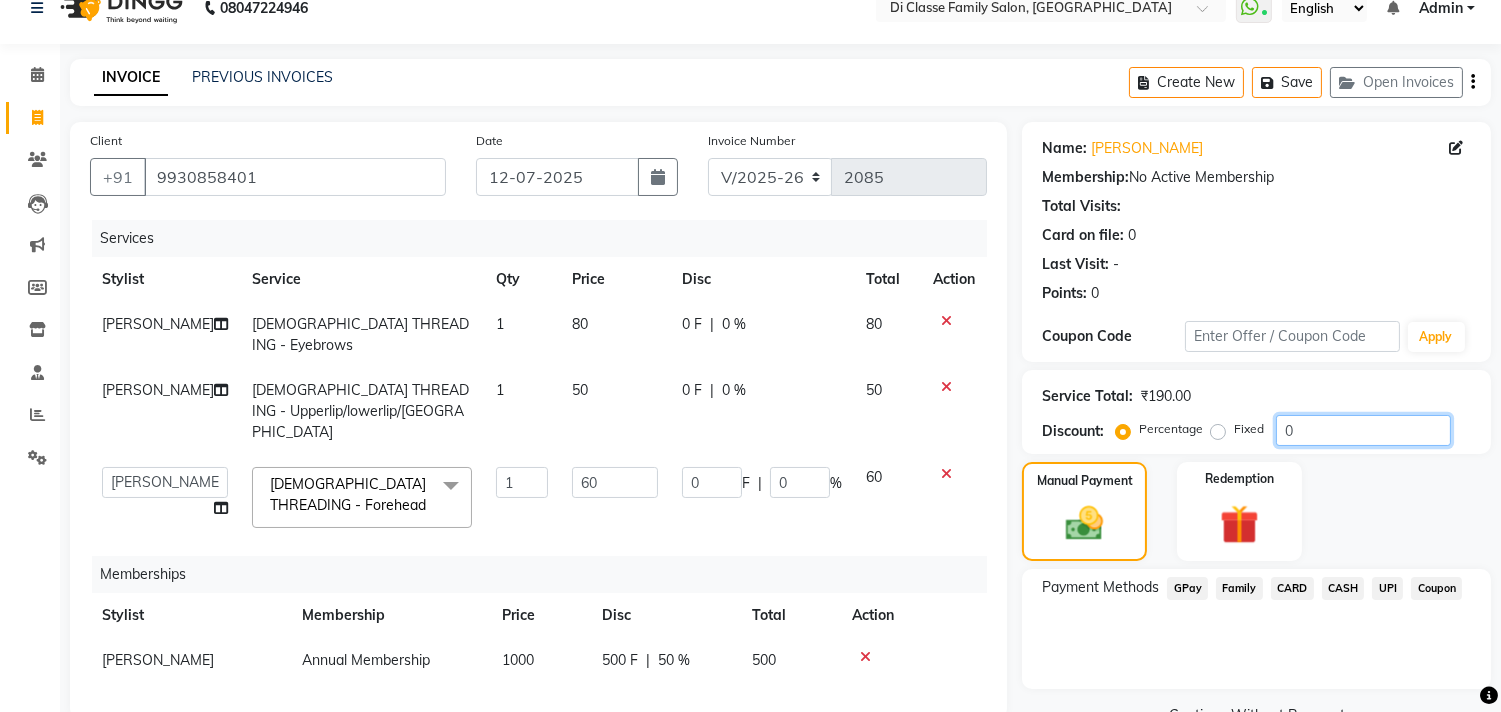 click on "0" 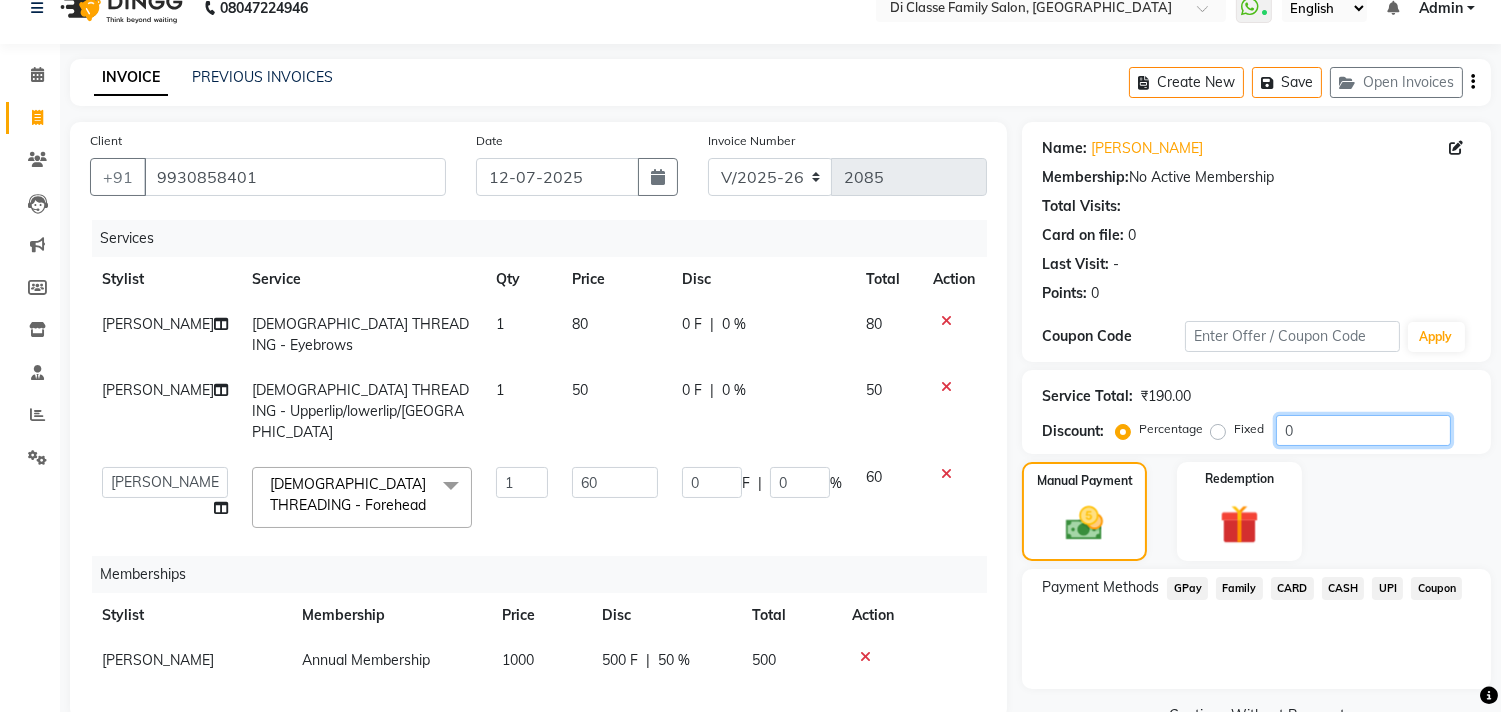type on "01" 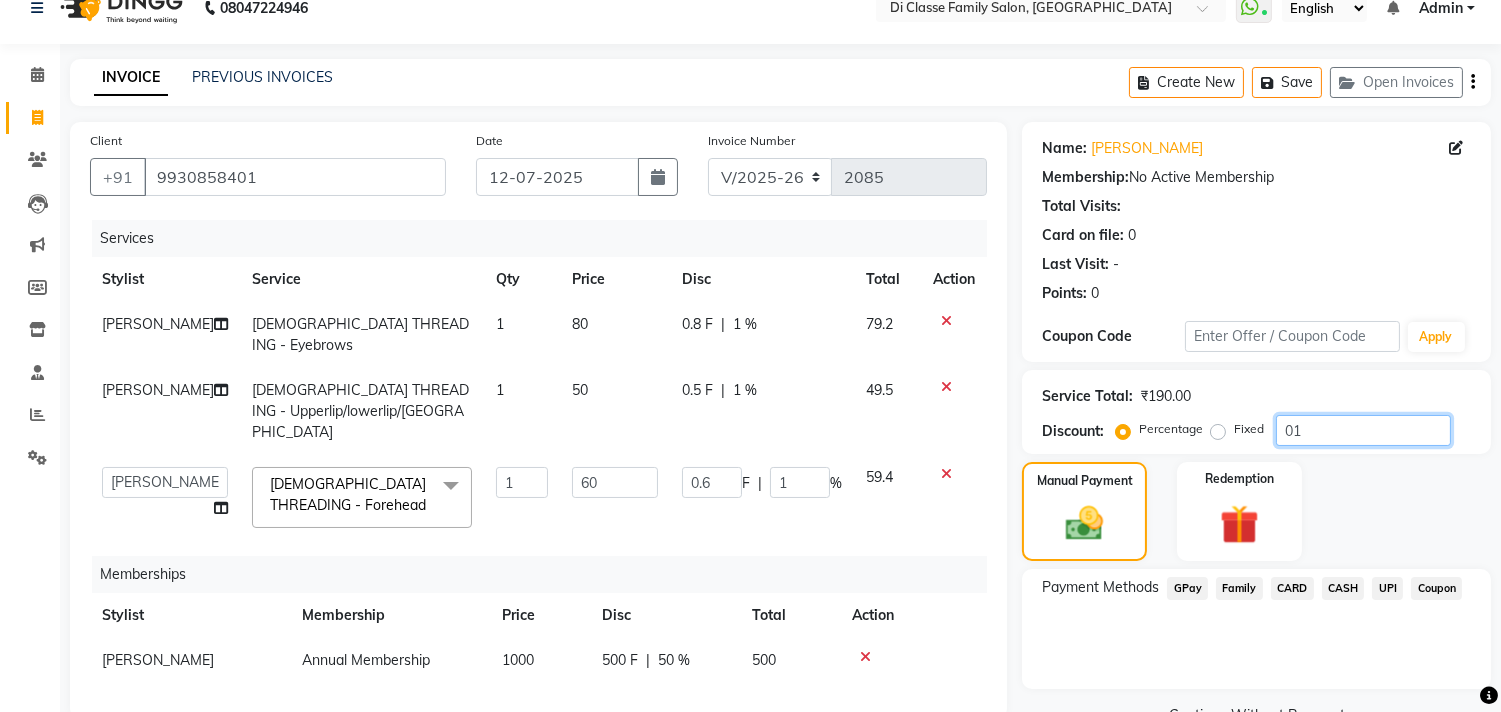 type on "015" 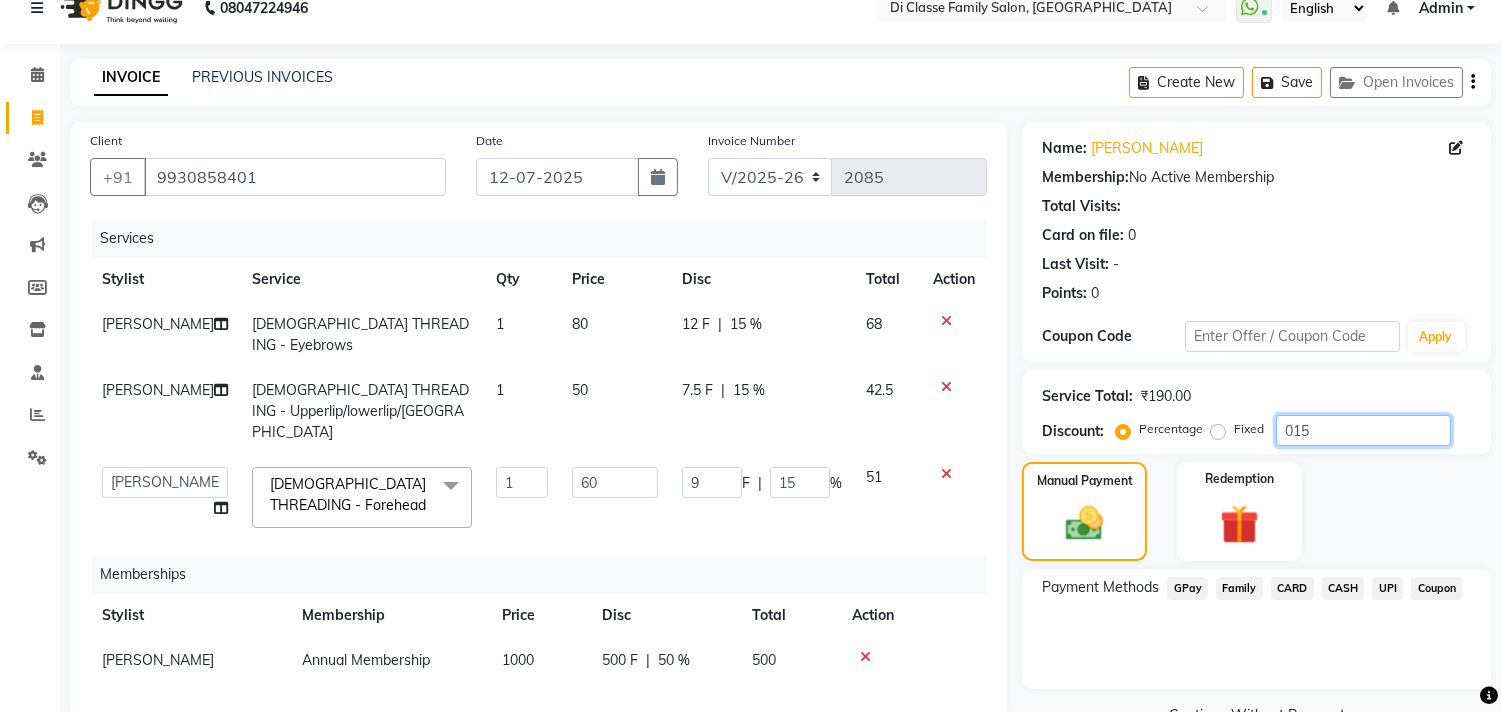 type on "015" 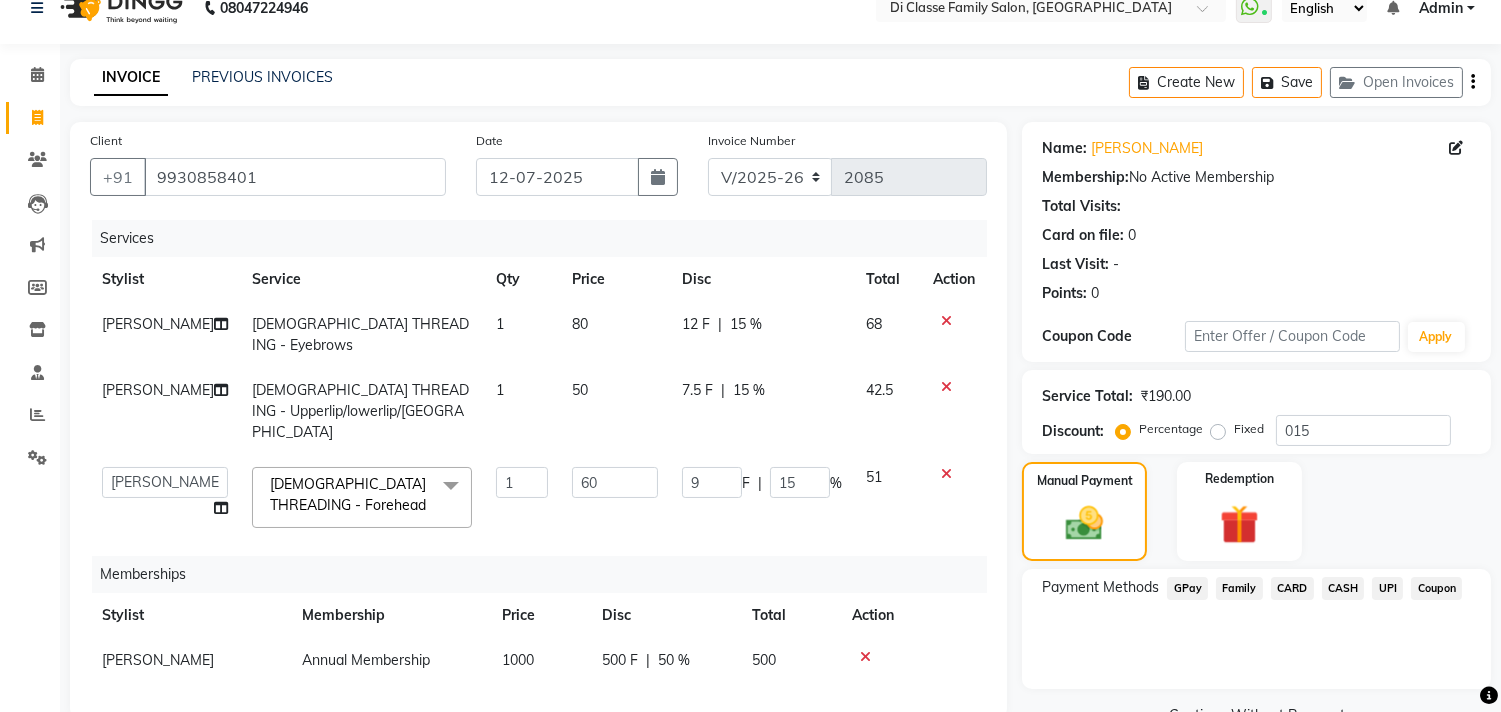 click on "7.5 F | 15 %" 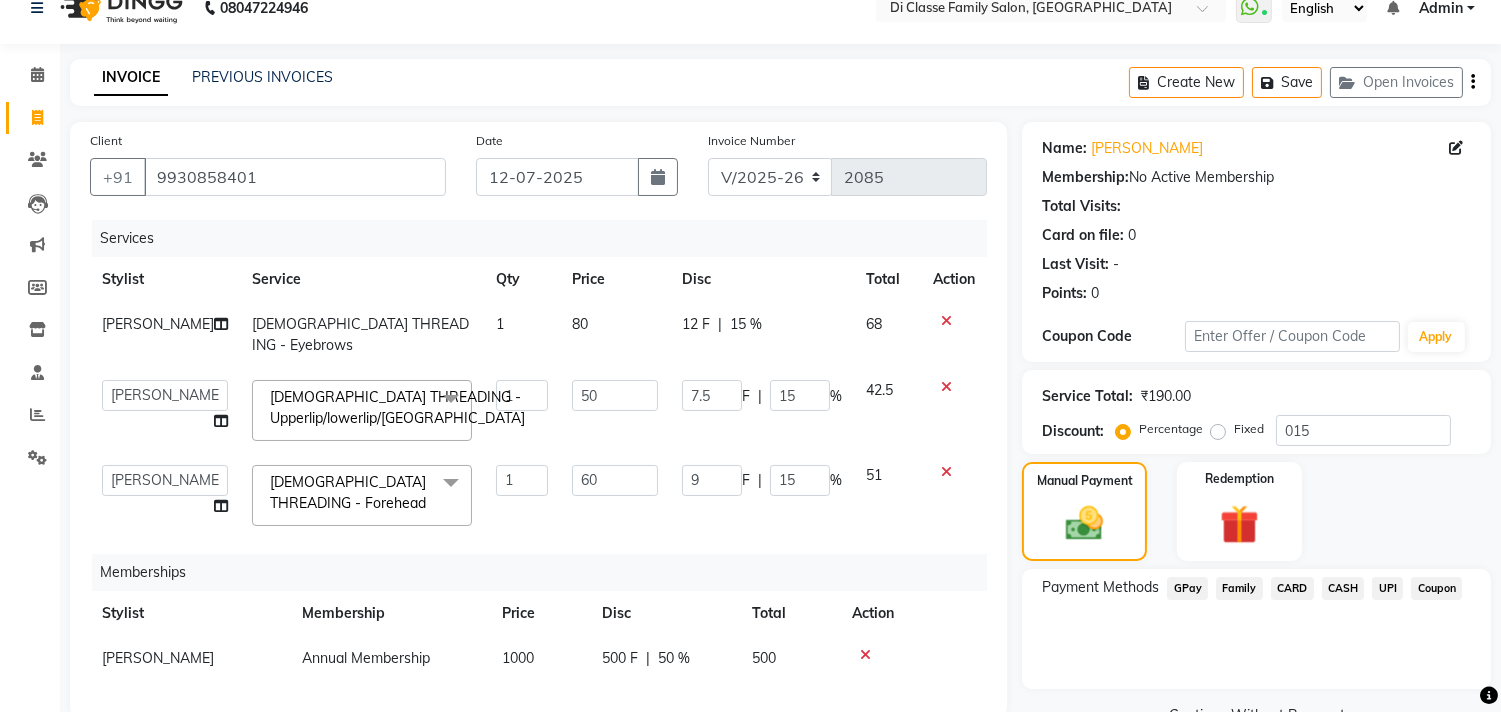 click on "7.5 F | 15 %" 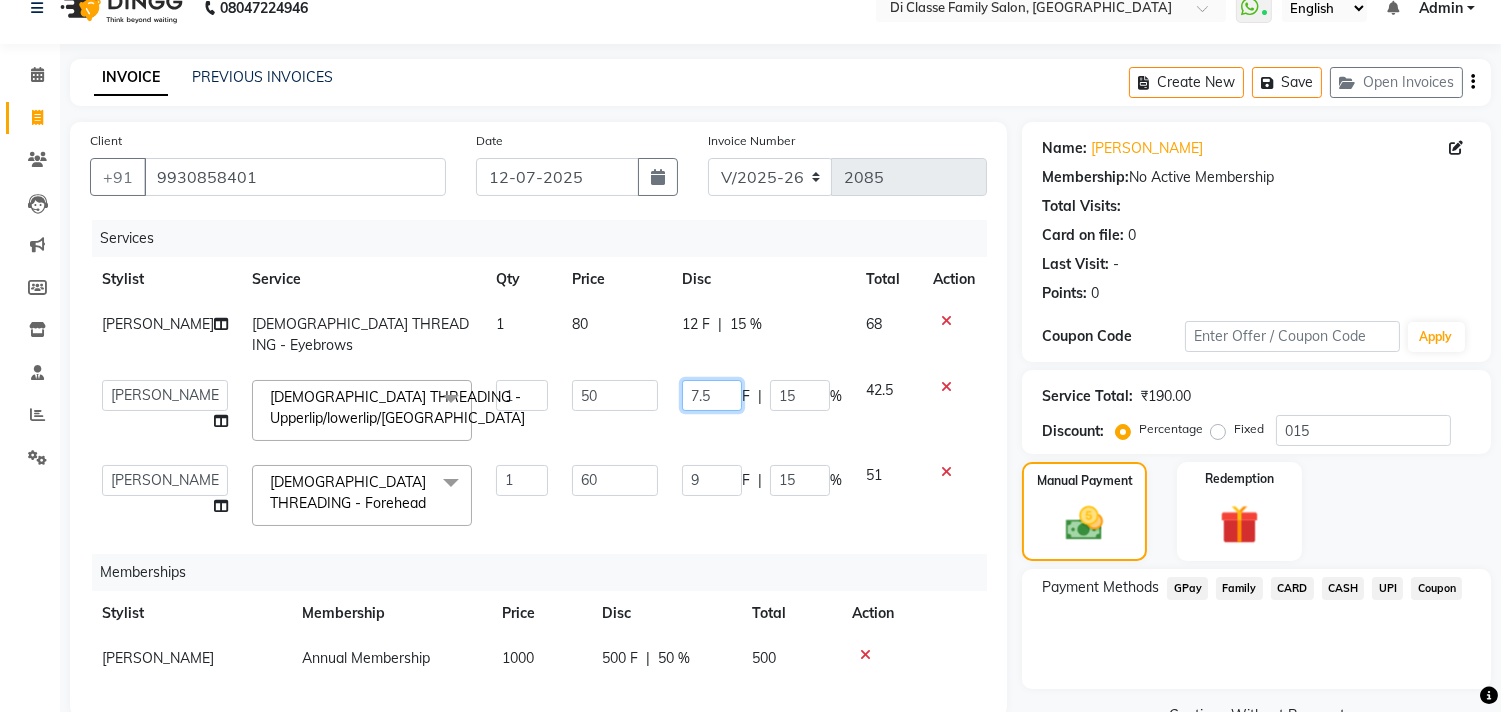 click on "7.5" 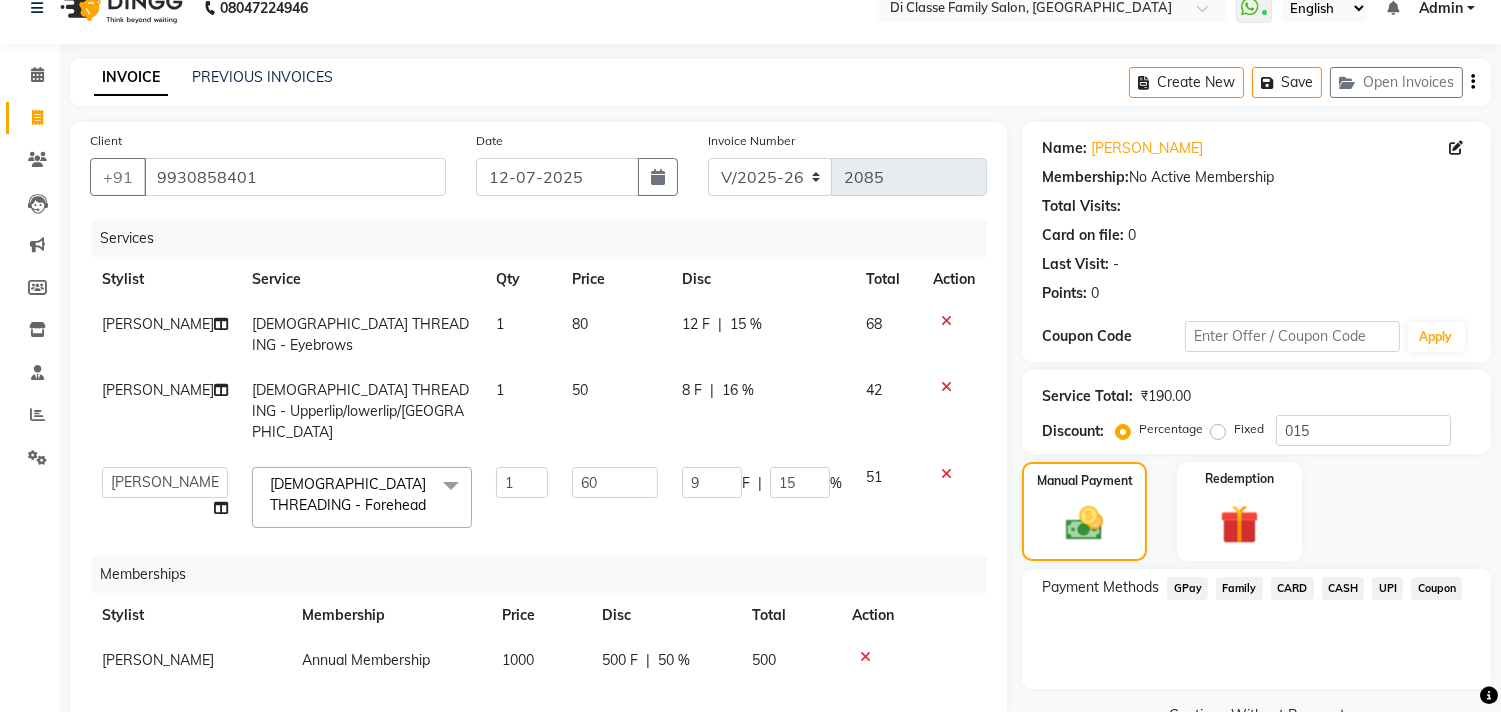 click on "8 F | 16 %" 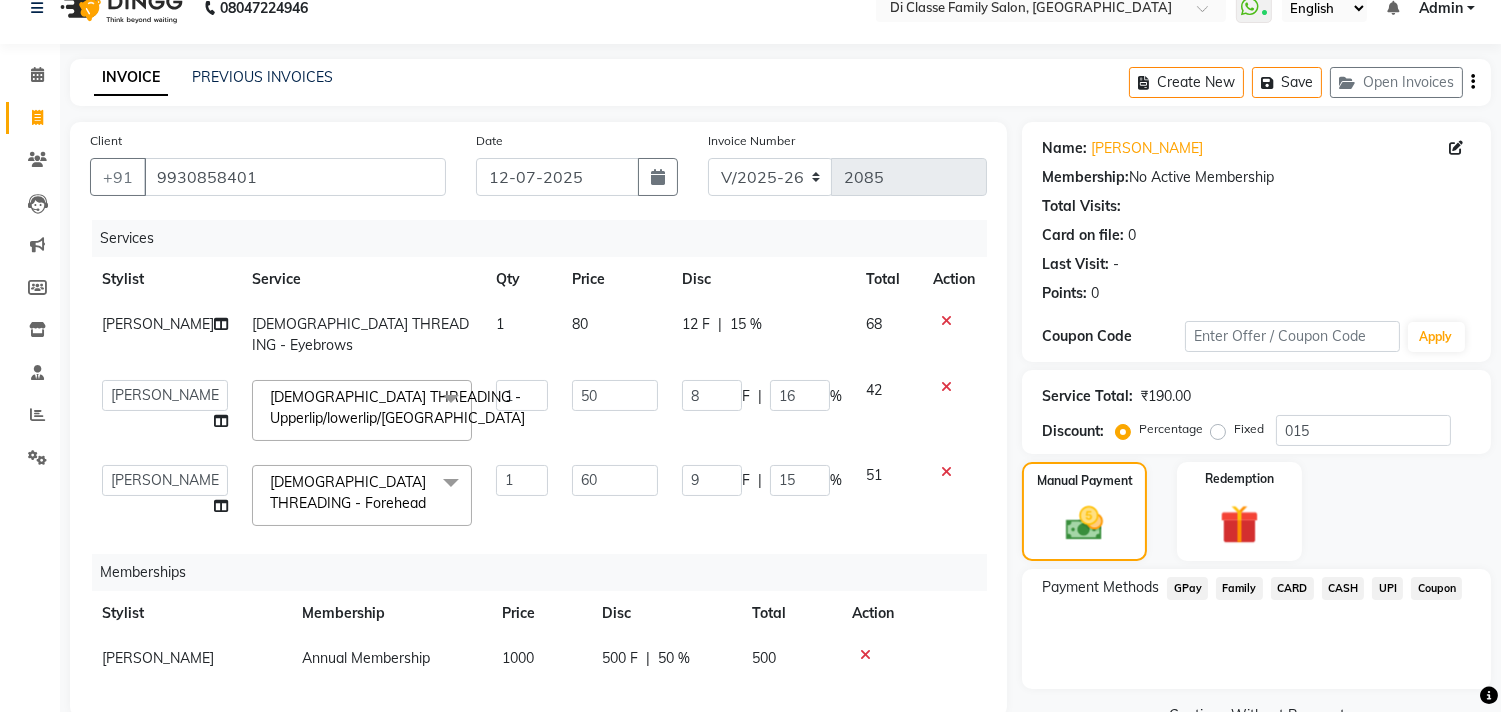 scroll, scrollTop: 381, scrollLeft: 0, axis: vertical 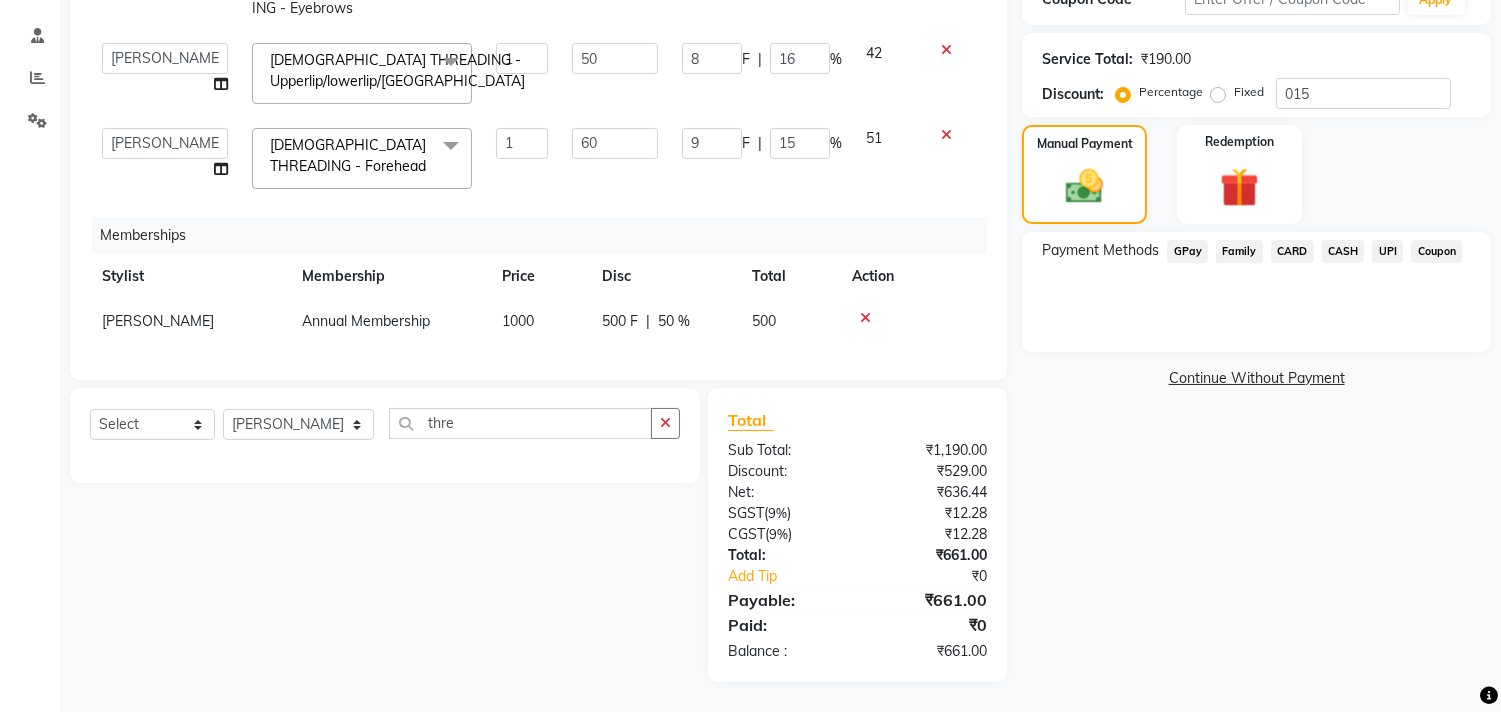 click on "UPI" 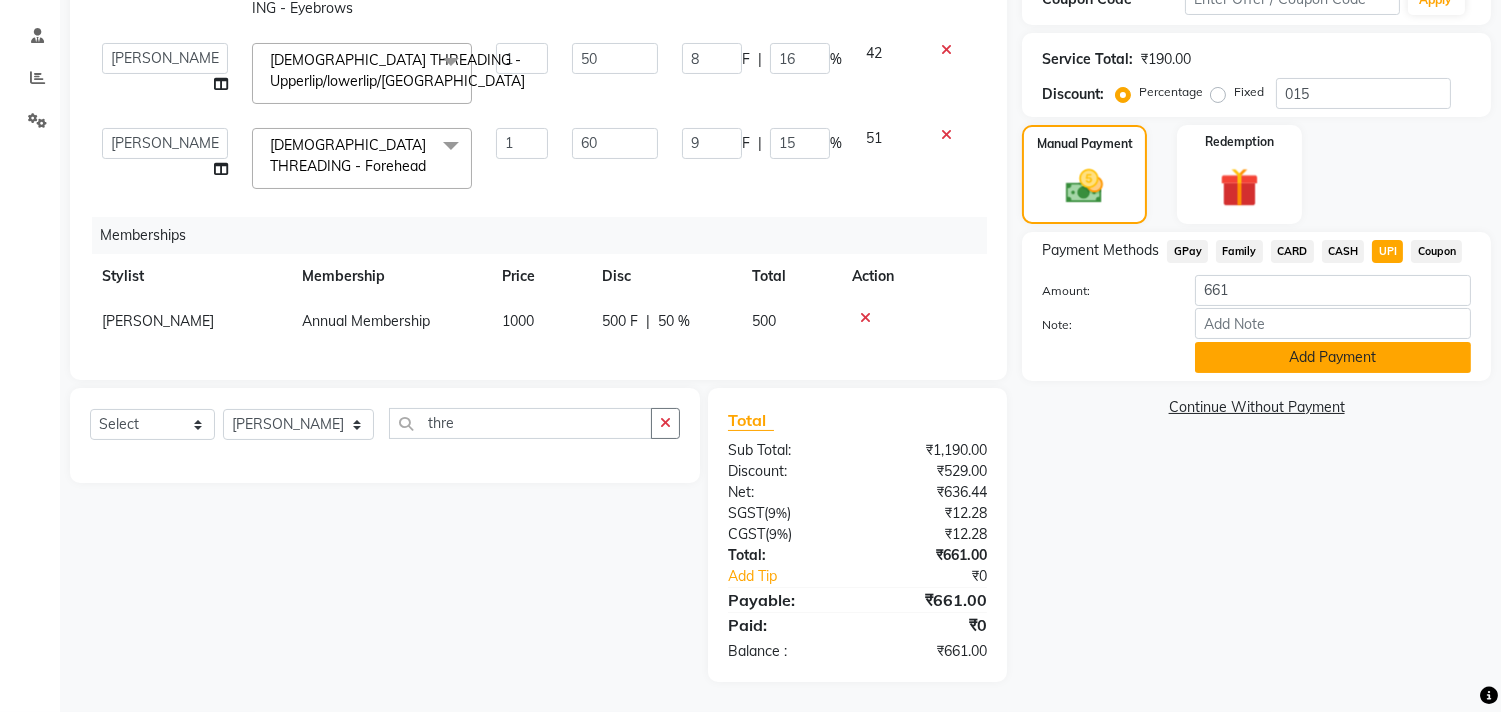 click on "Add Payment" 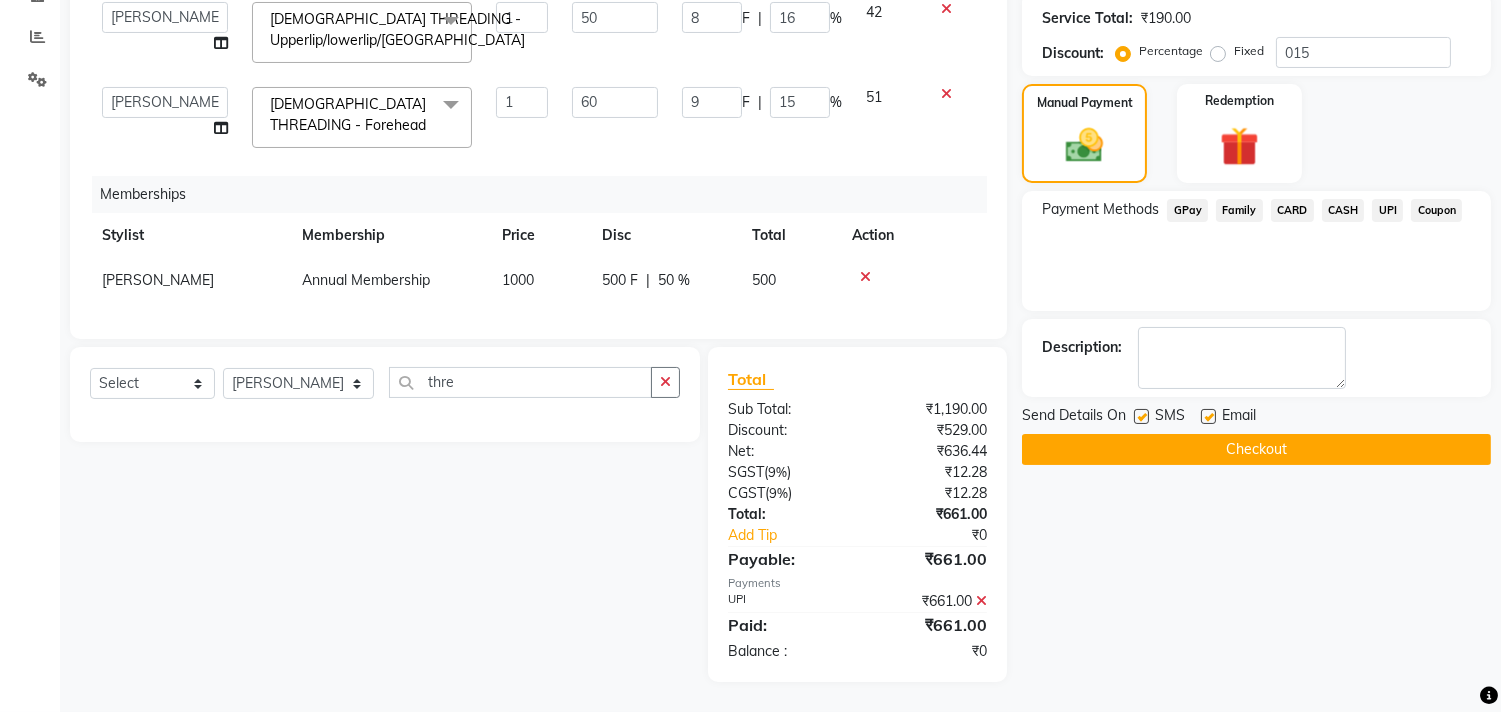 scroll, scrollTop: 423, scrollLeft: 0, axis: vertical 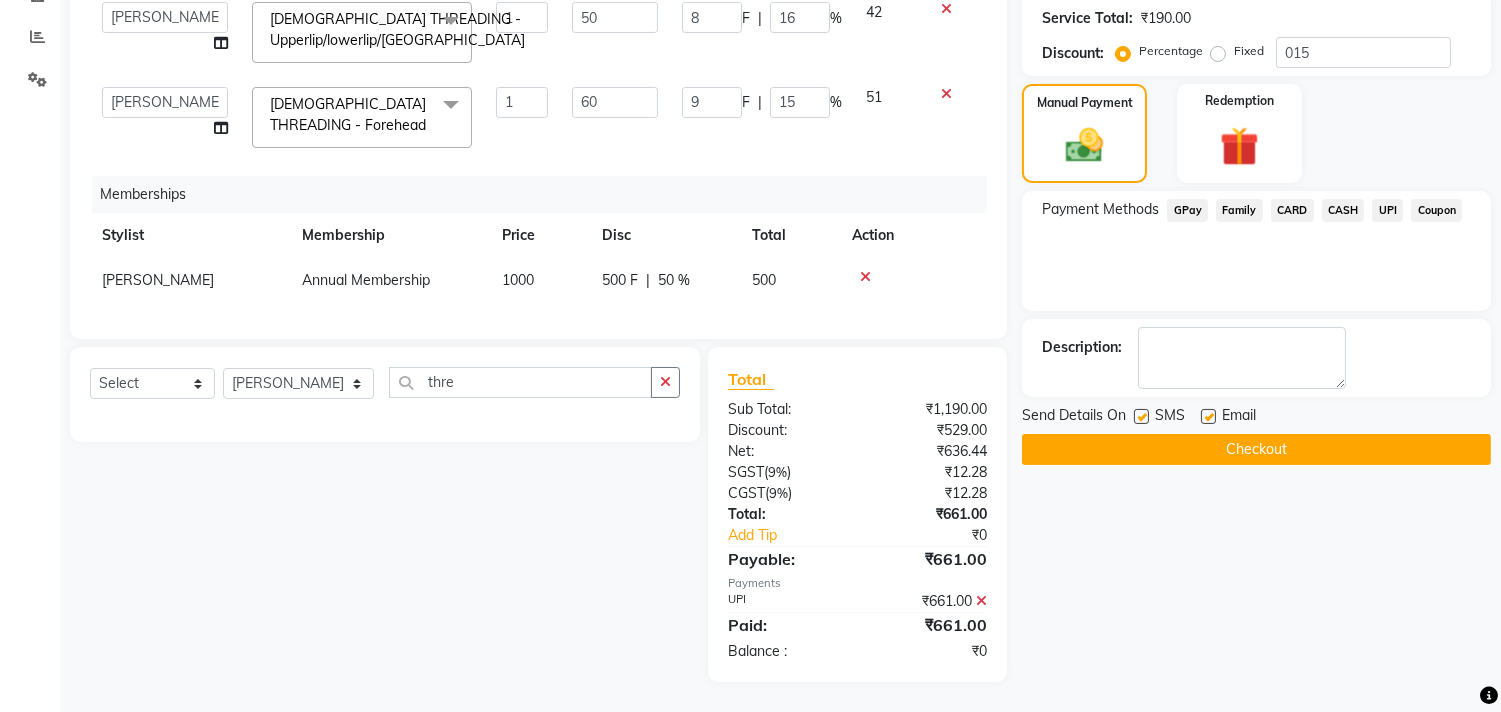 click on "Checkout" 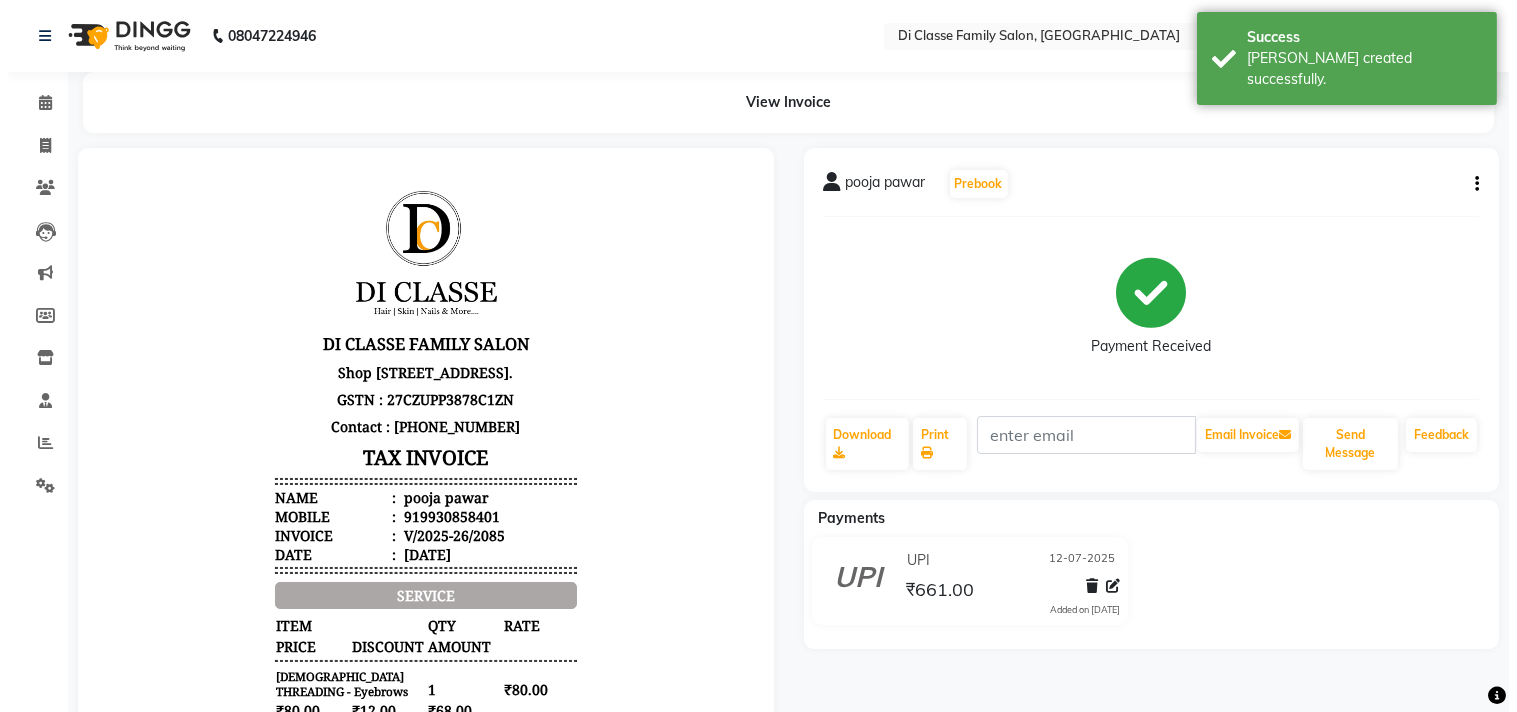 scroll, scrollTop: 0, scrollLeft: 0, axis: both 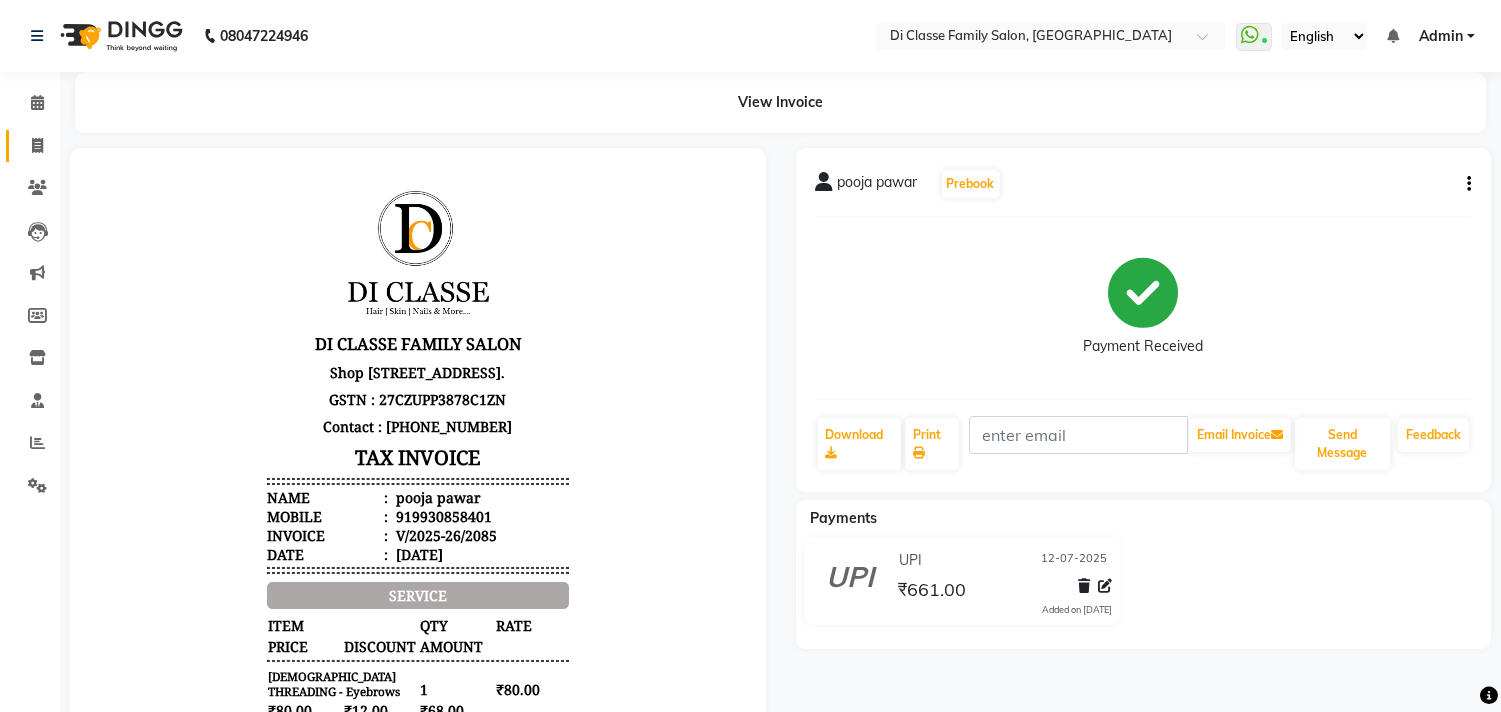 click on "Invoice" 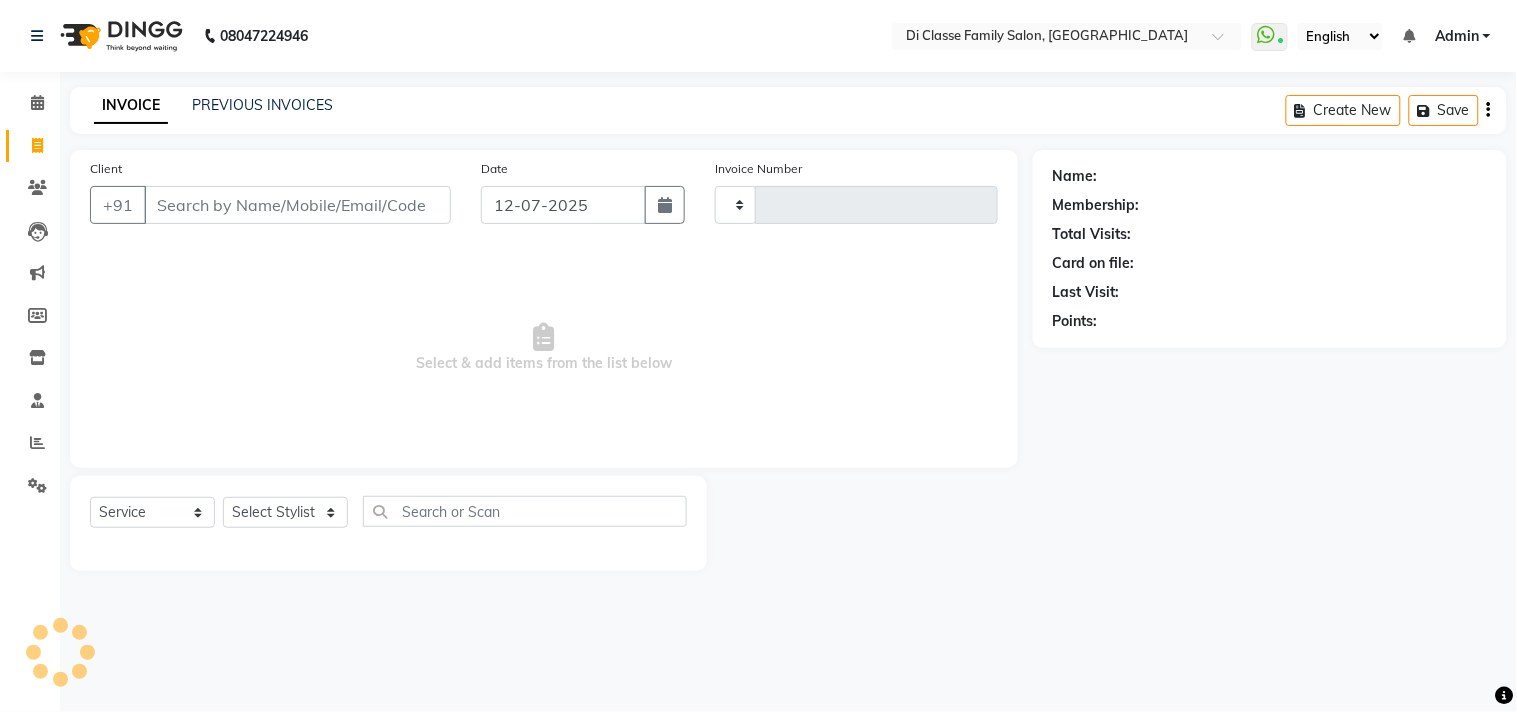 type on "2086" 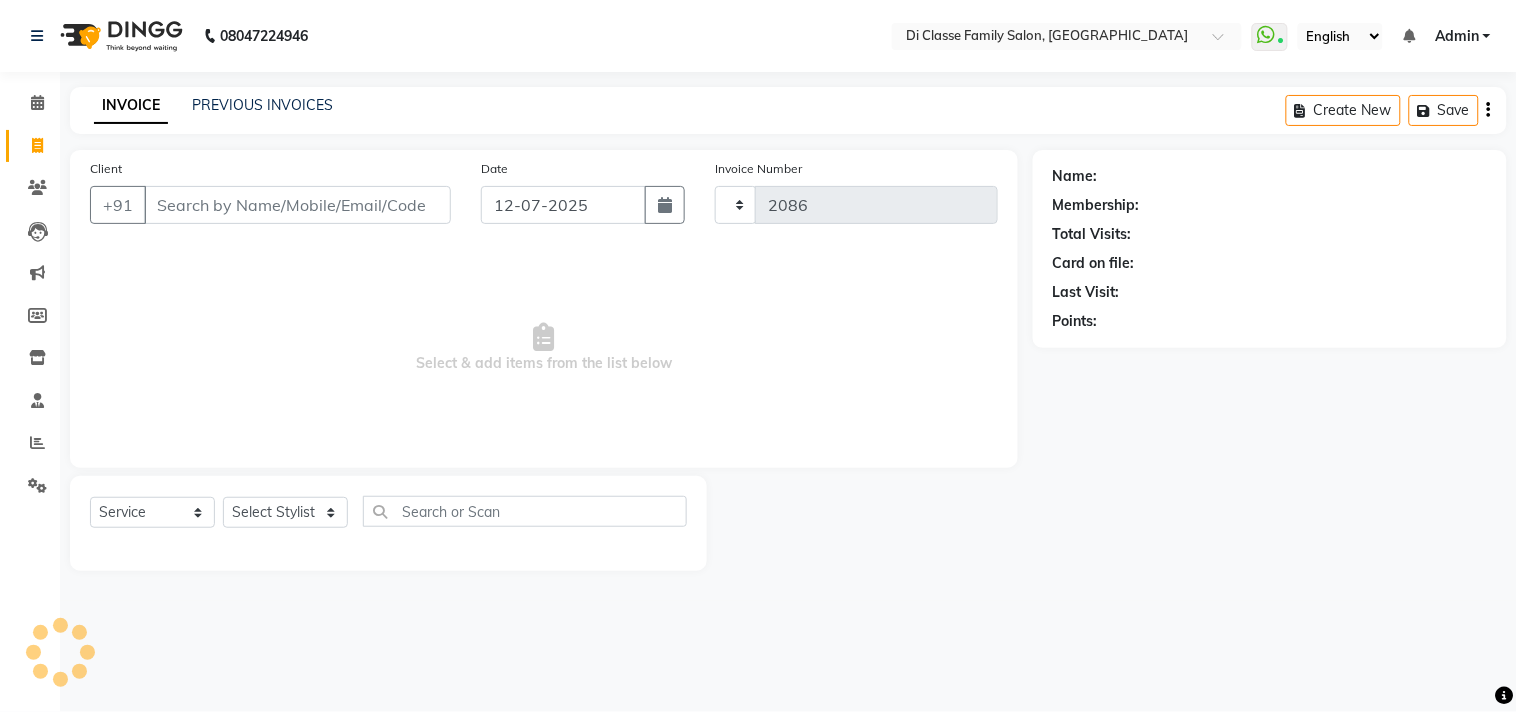 click on "INVOICE PREVIOUS INVOICES Create New   Save" 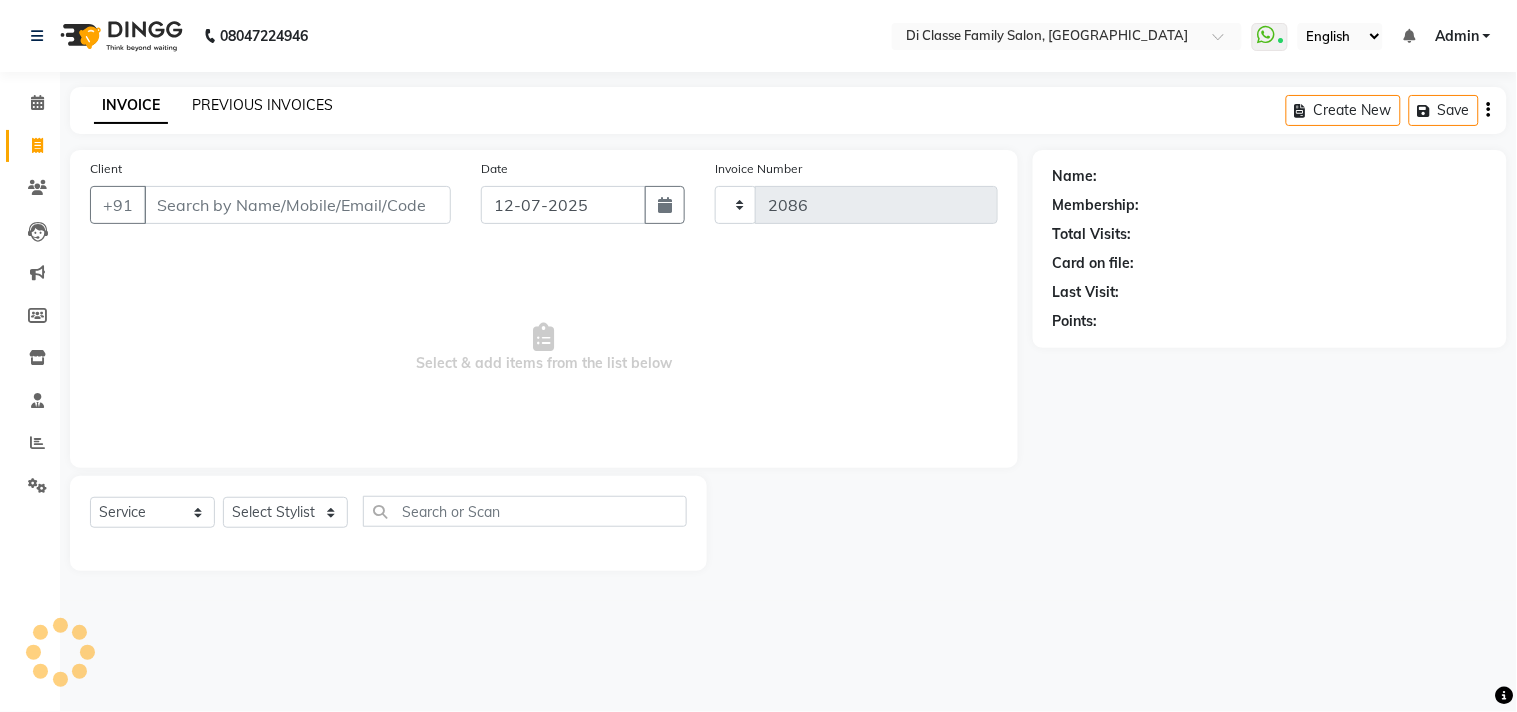 select on "4704" 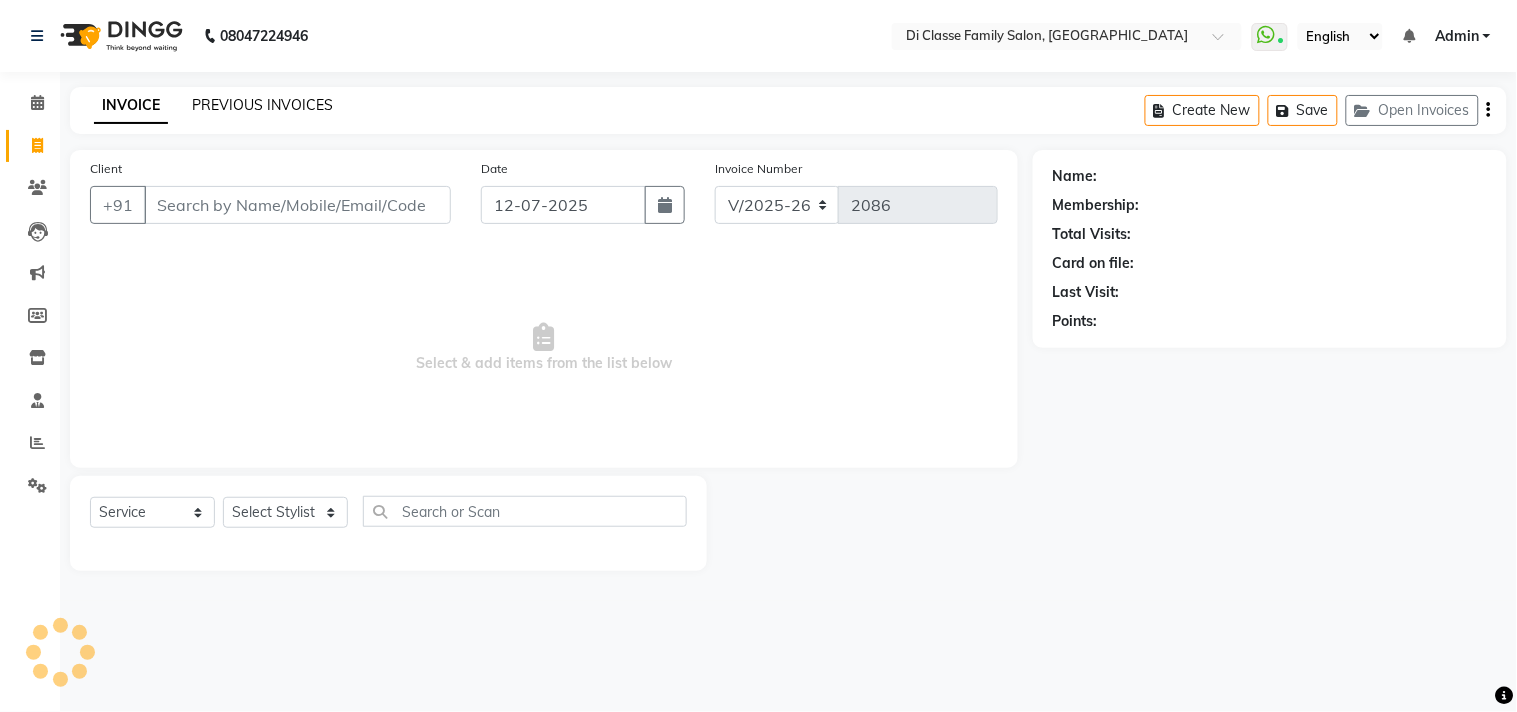 click on "PREVIOUS INVOICES" 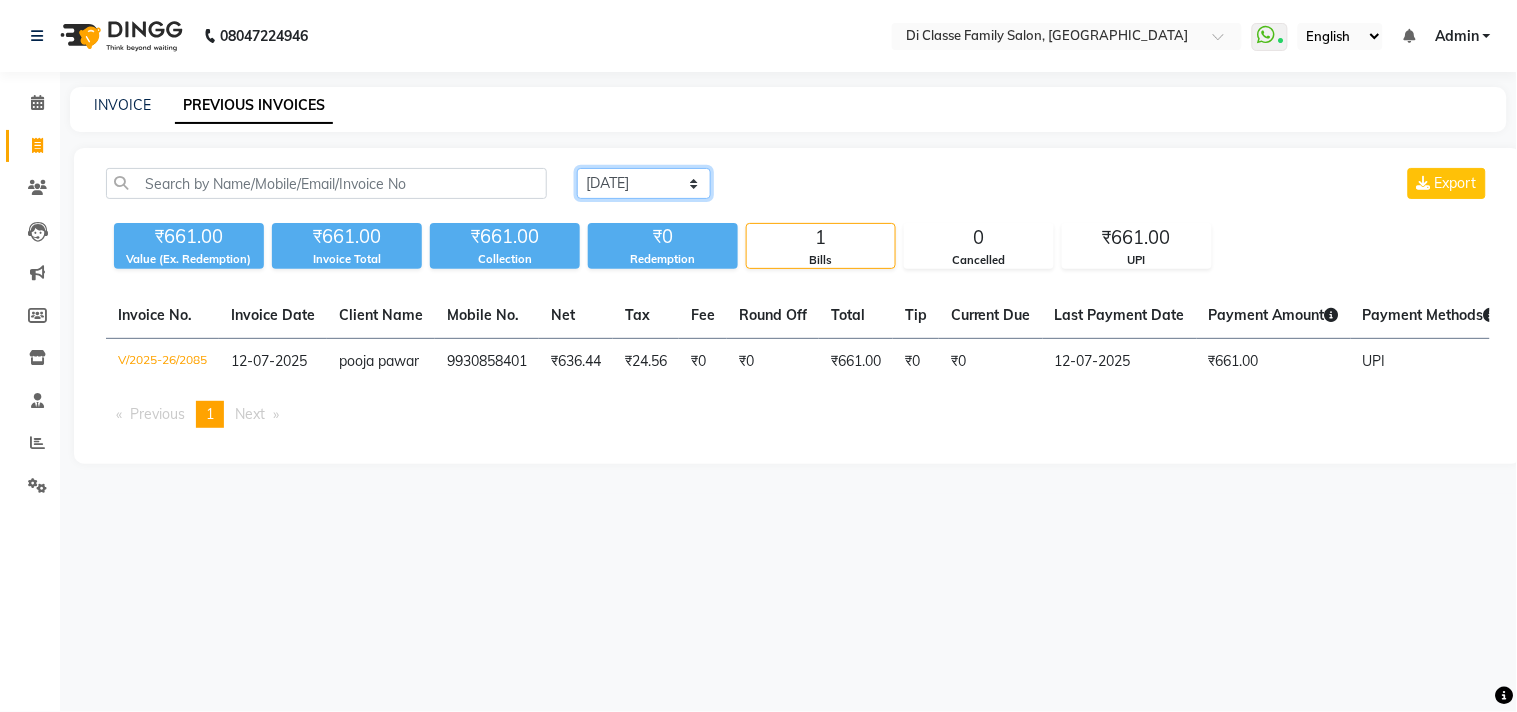 drag, startPoint x: 624, startPoint y: 173, endPoint x: 625, endPoint y: 190, distance: 17.029387 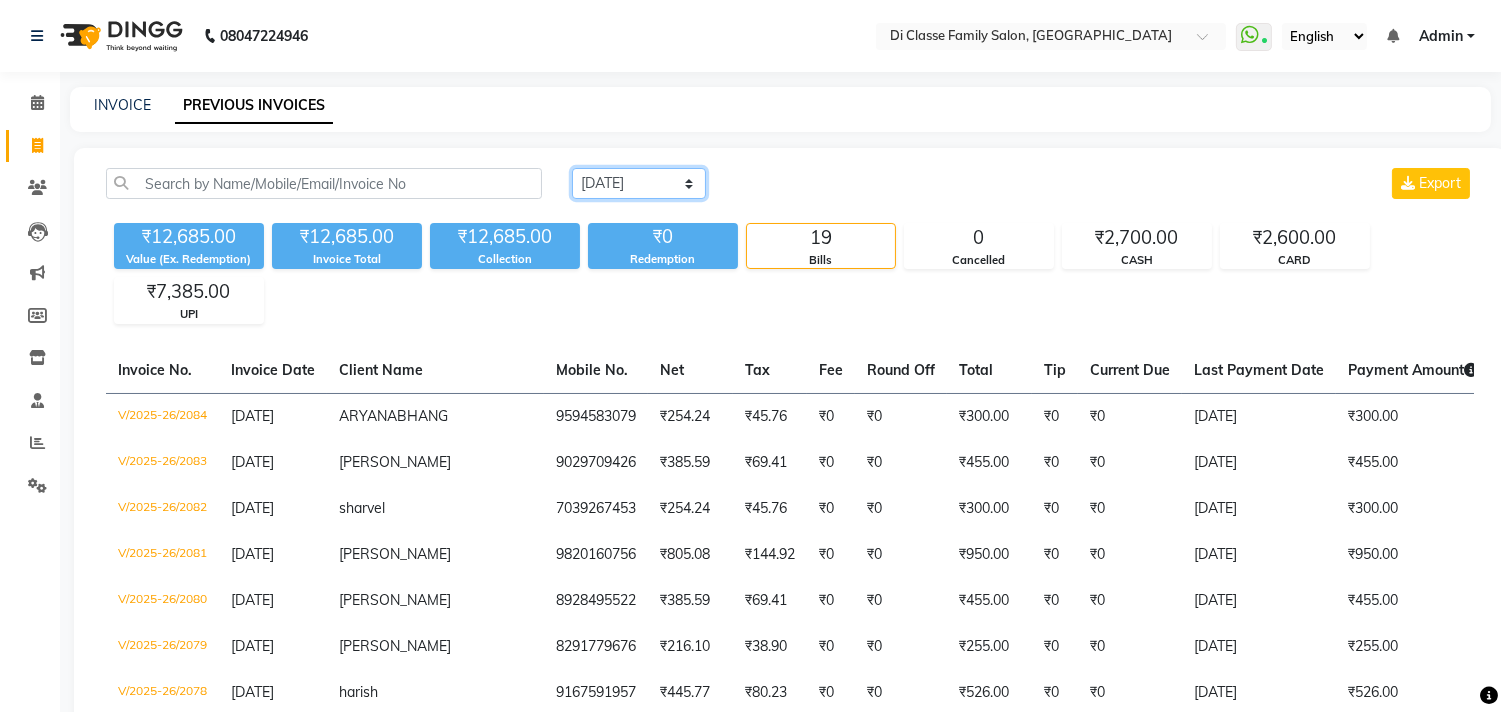 drag, startPoint x: 657, startPoint y: 177, endPoint x: 661, endPoint y: 194, distance: 17.464249 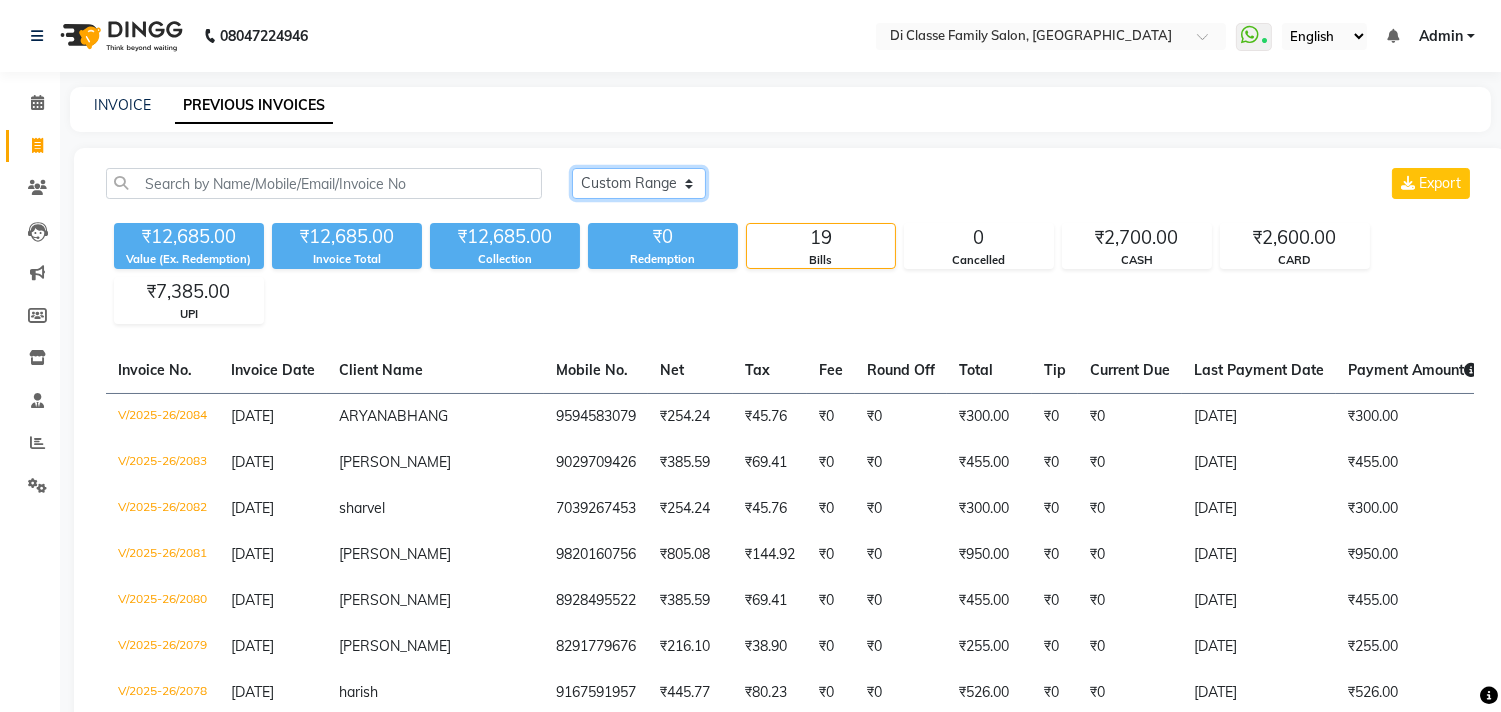 click on "Today Yesterday Custom Range" 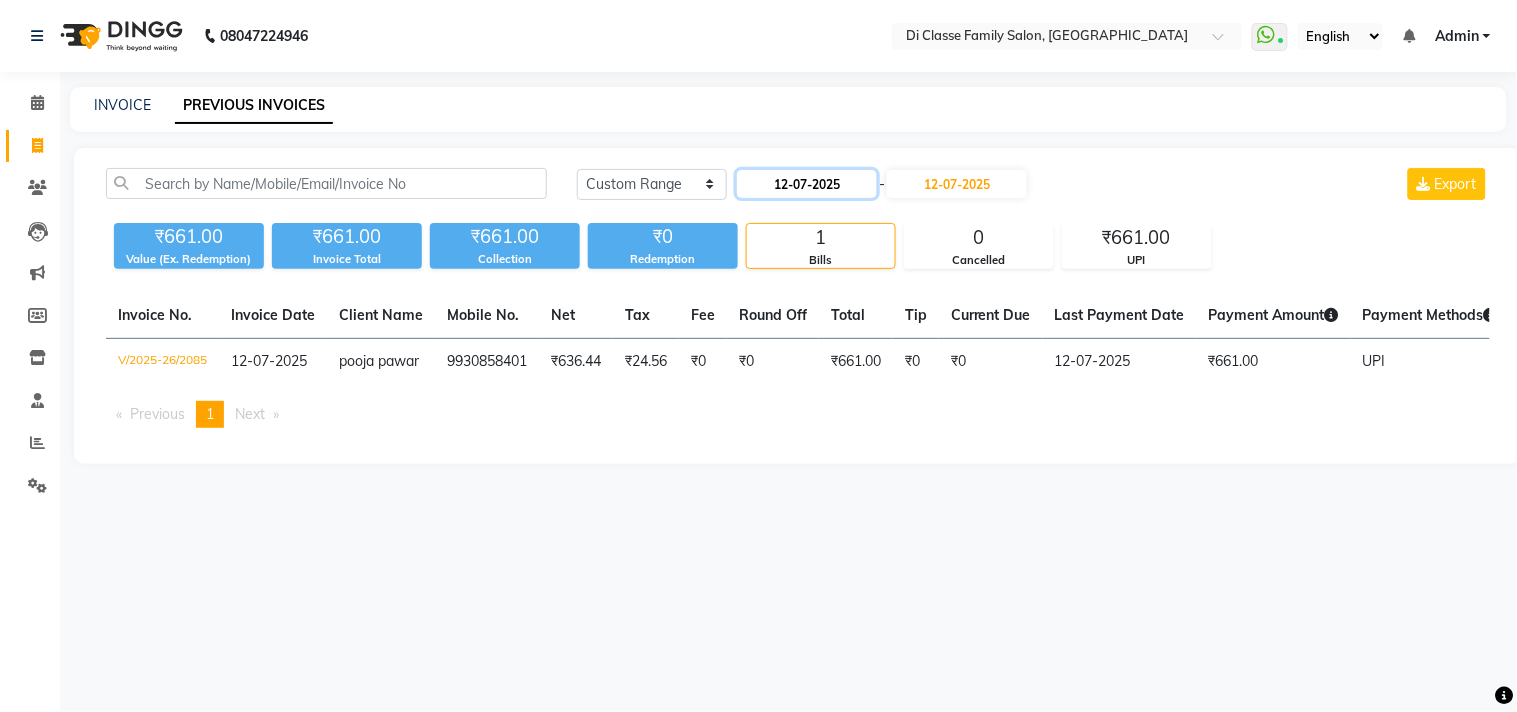 click on "12-07-2025" 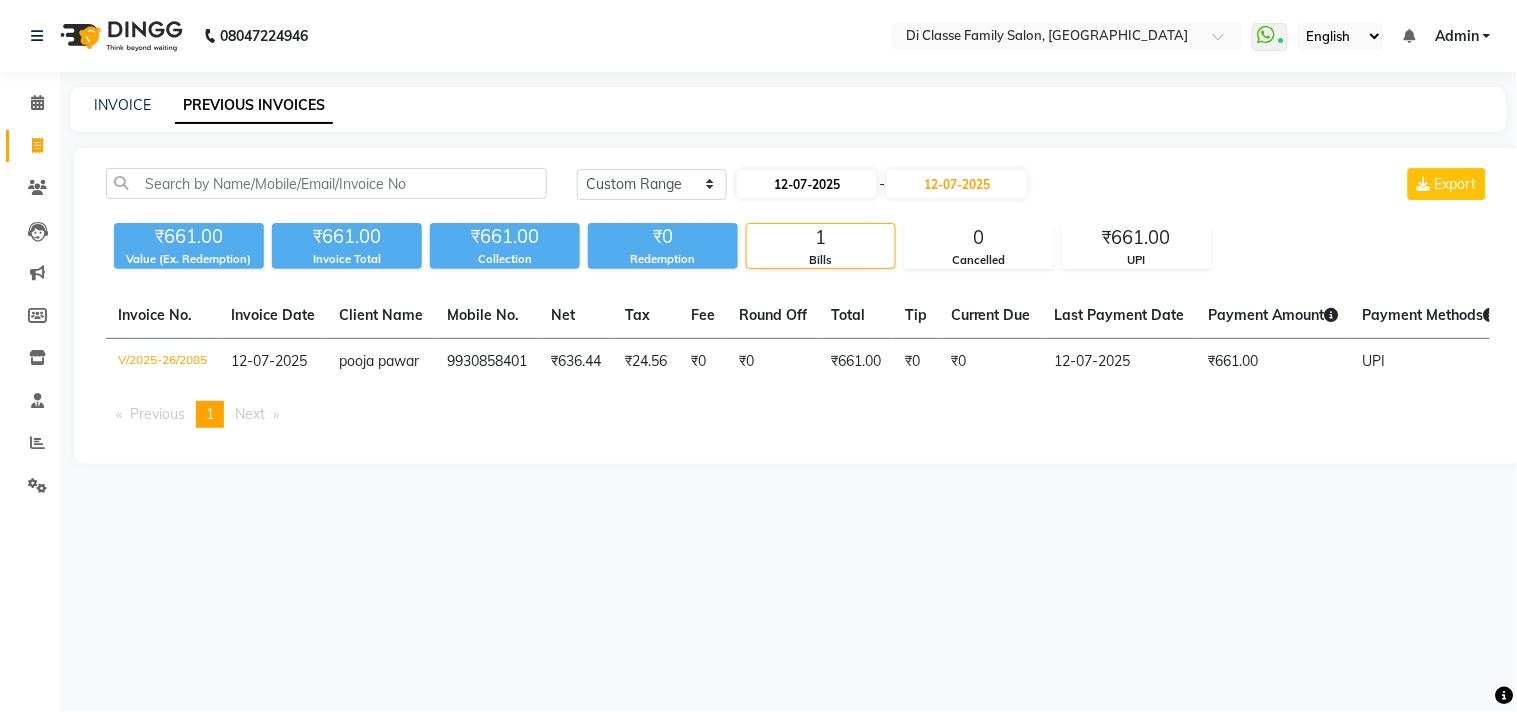 select on "7" 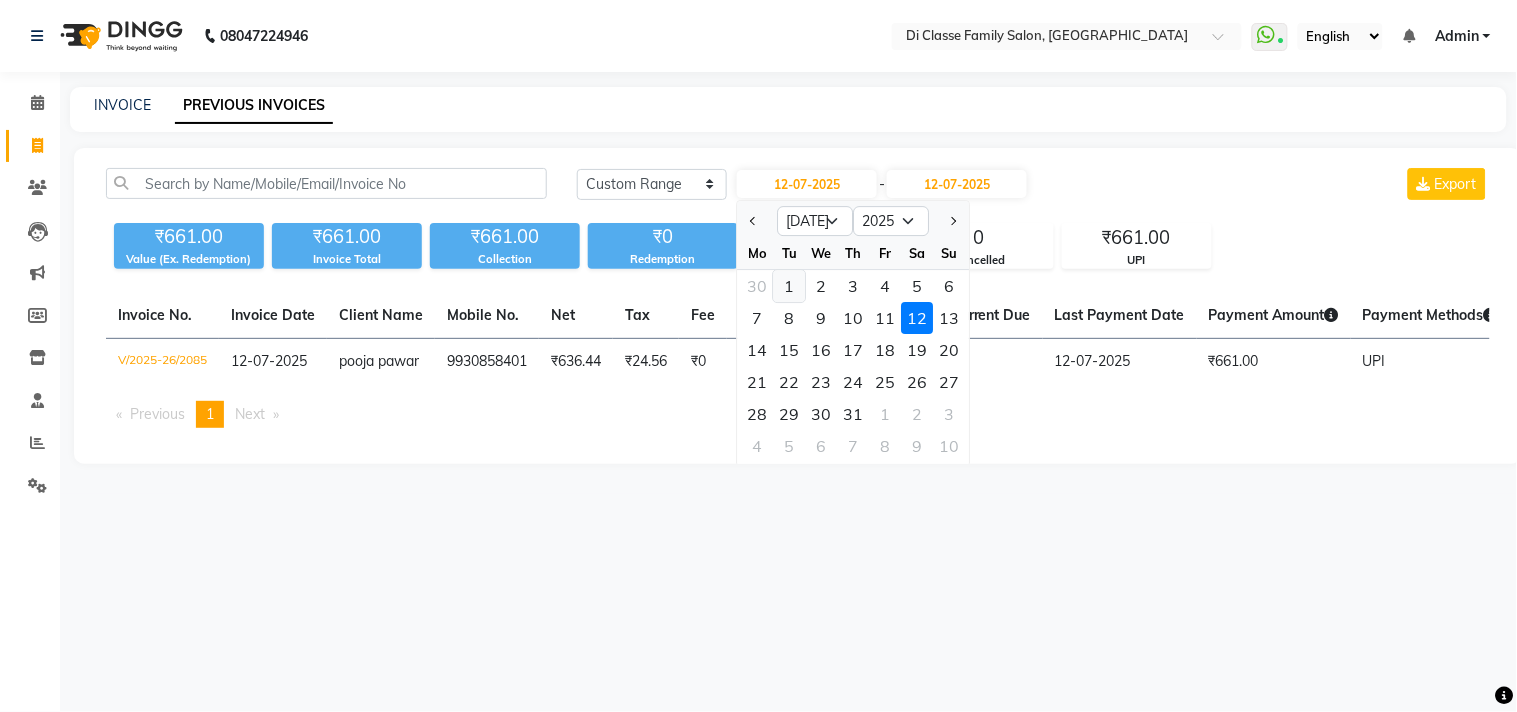 click on "1" 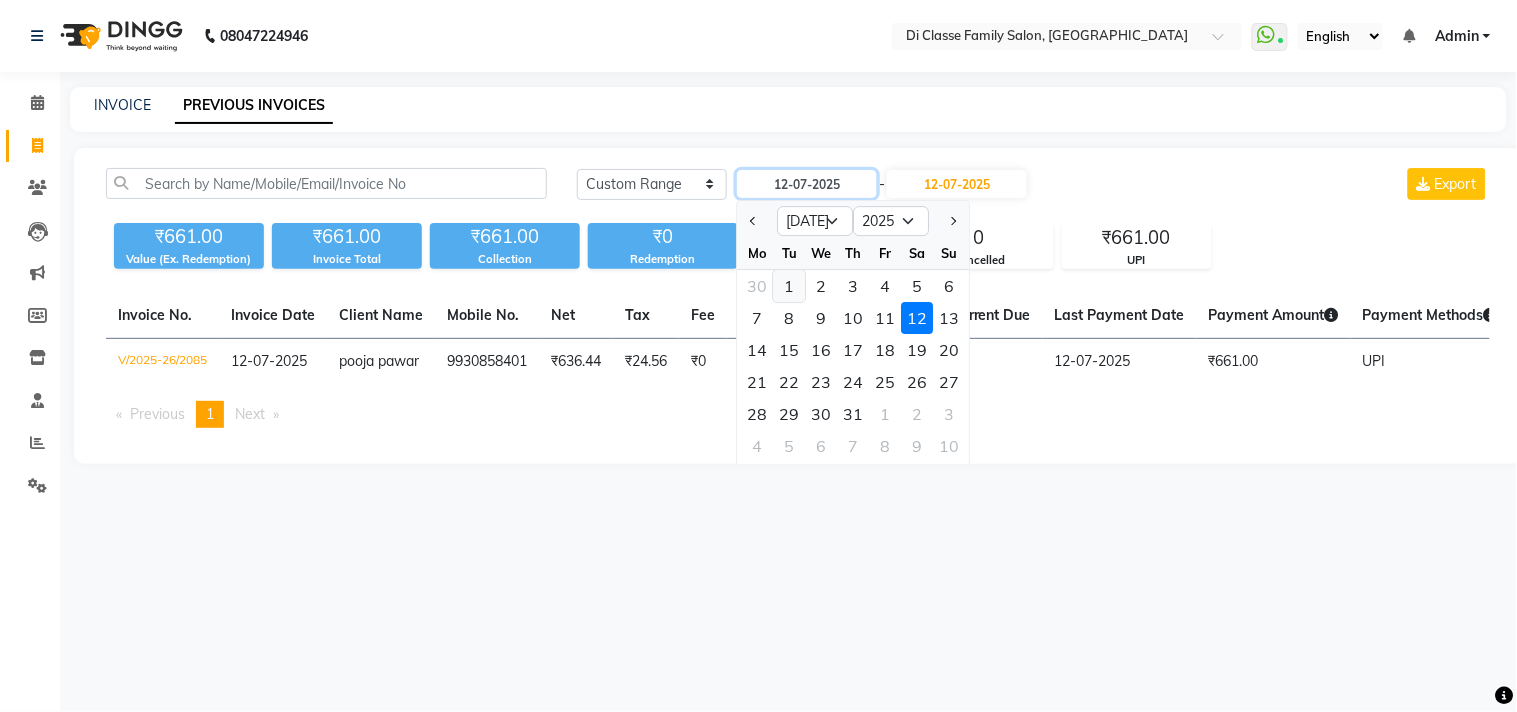 type on "01-07-2025" 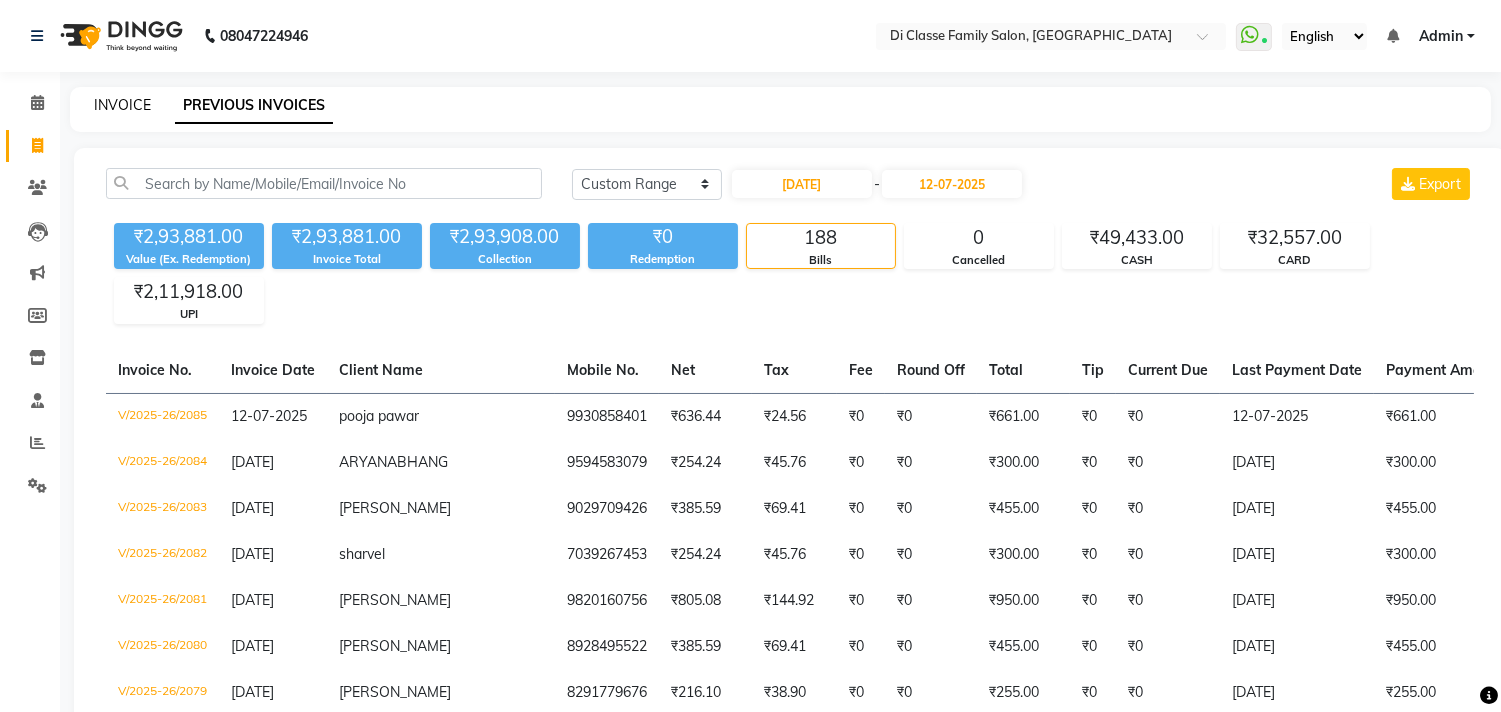 click on "INVOICE" 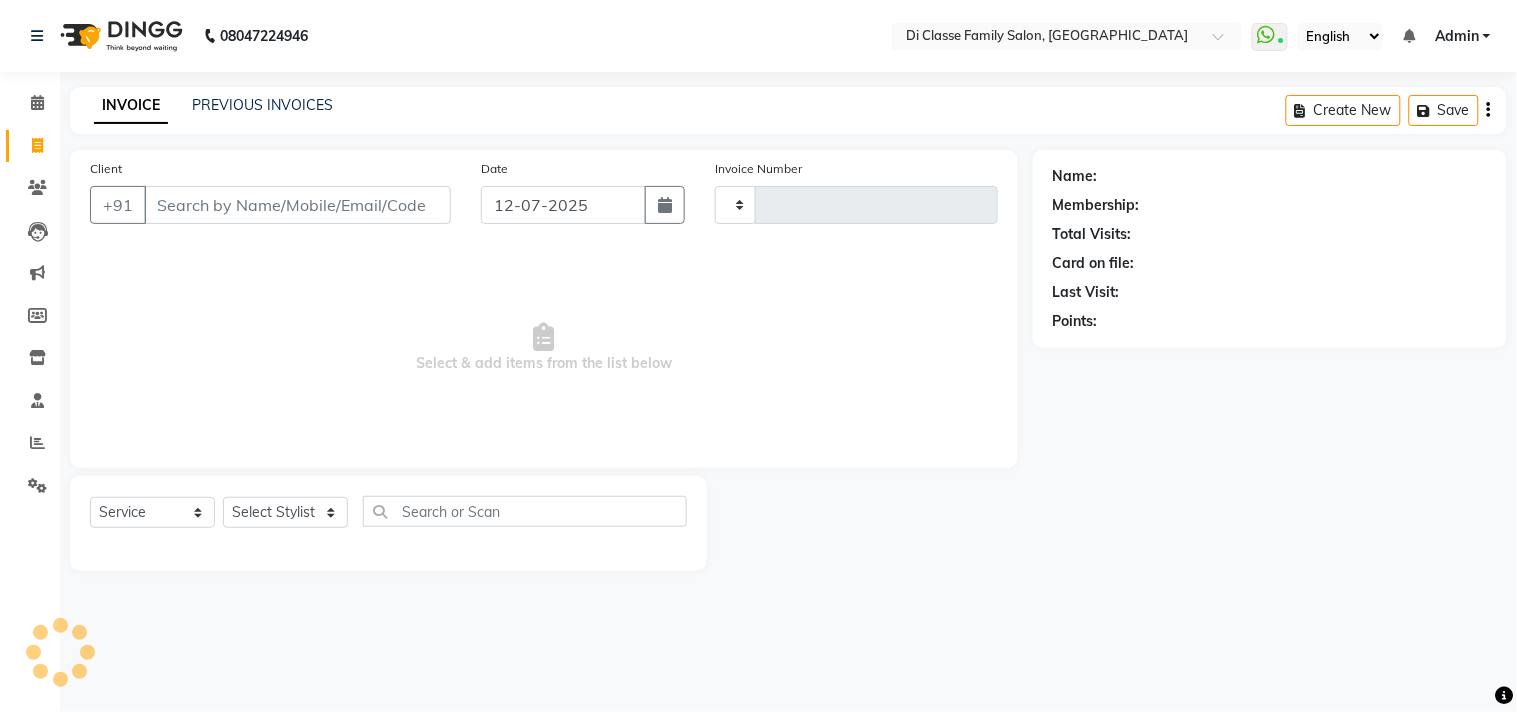 type on "2086" 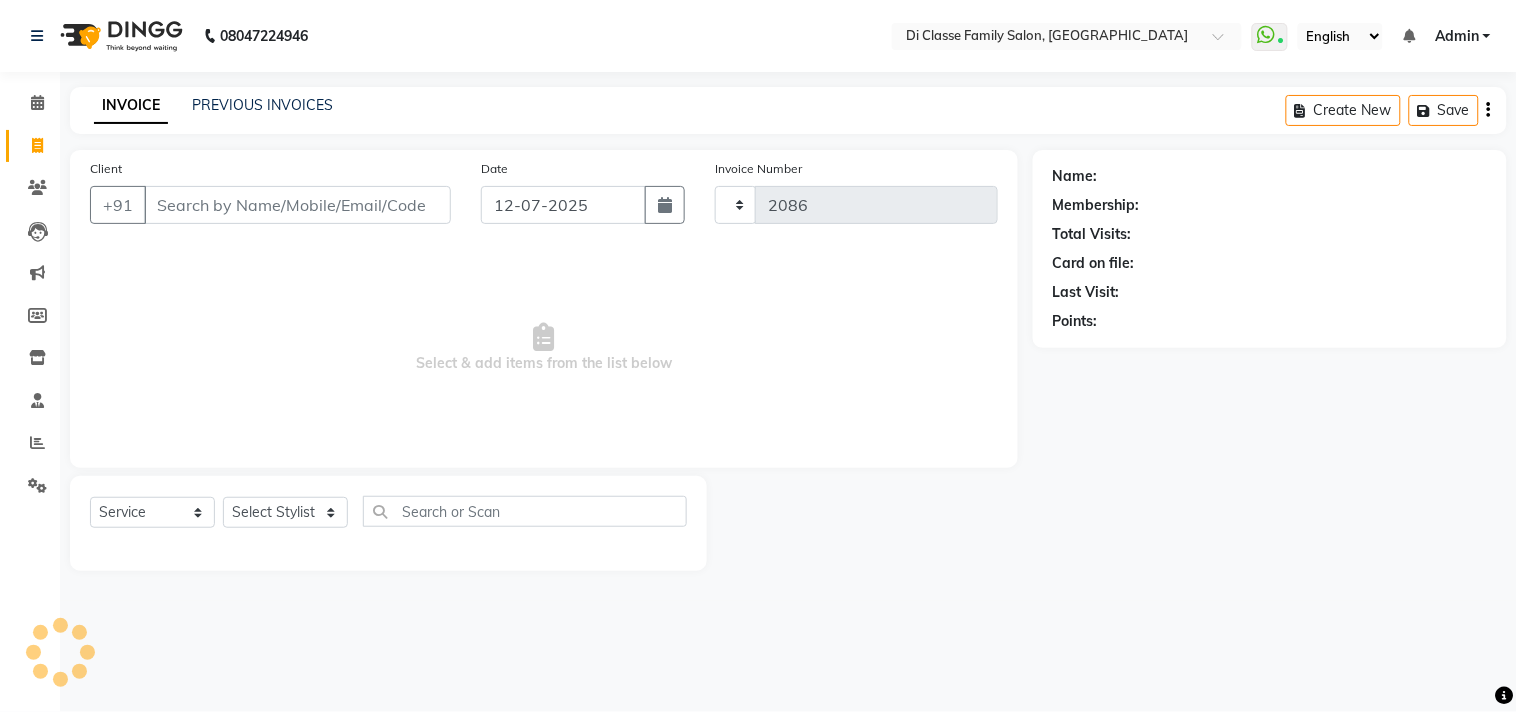 select on "4704" 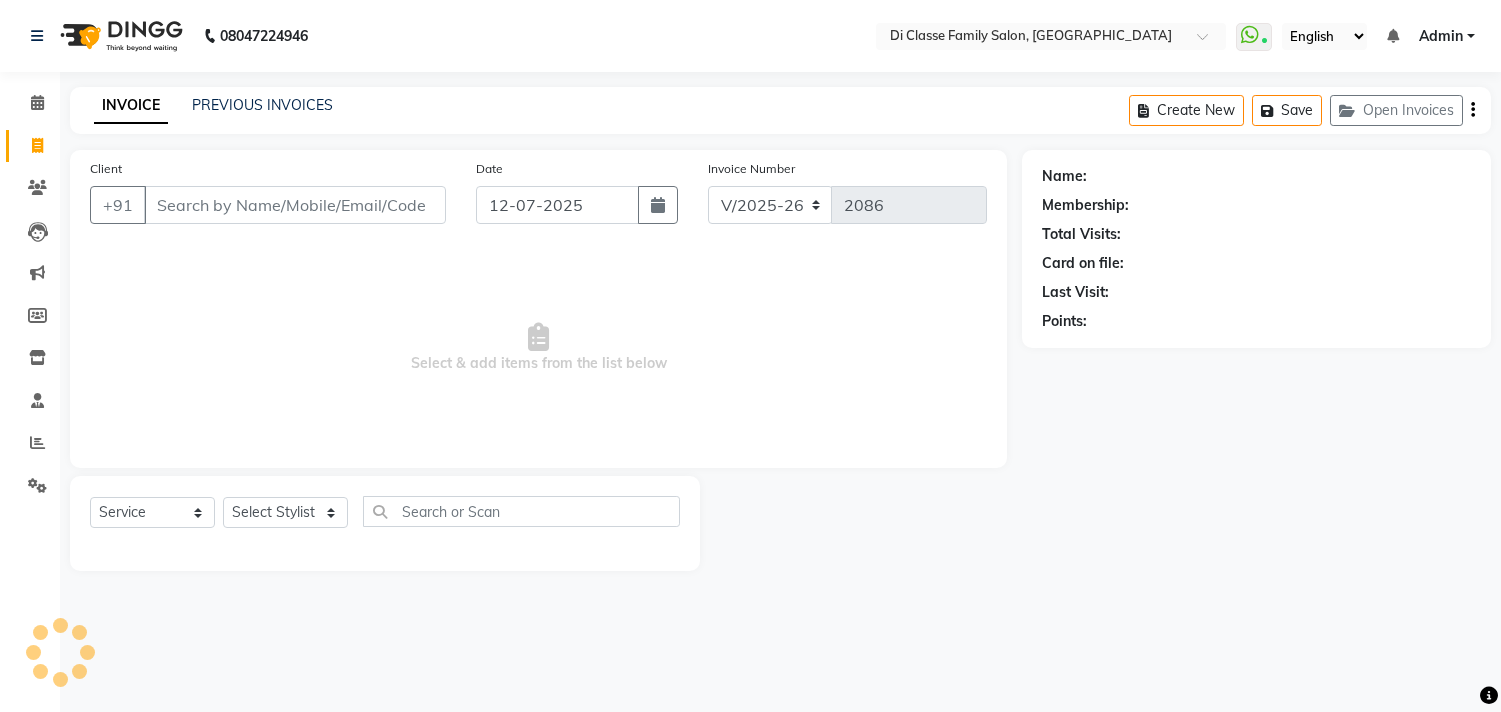 select on "4704" 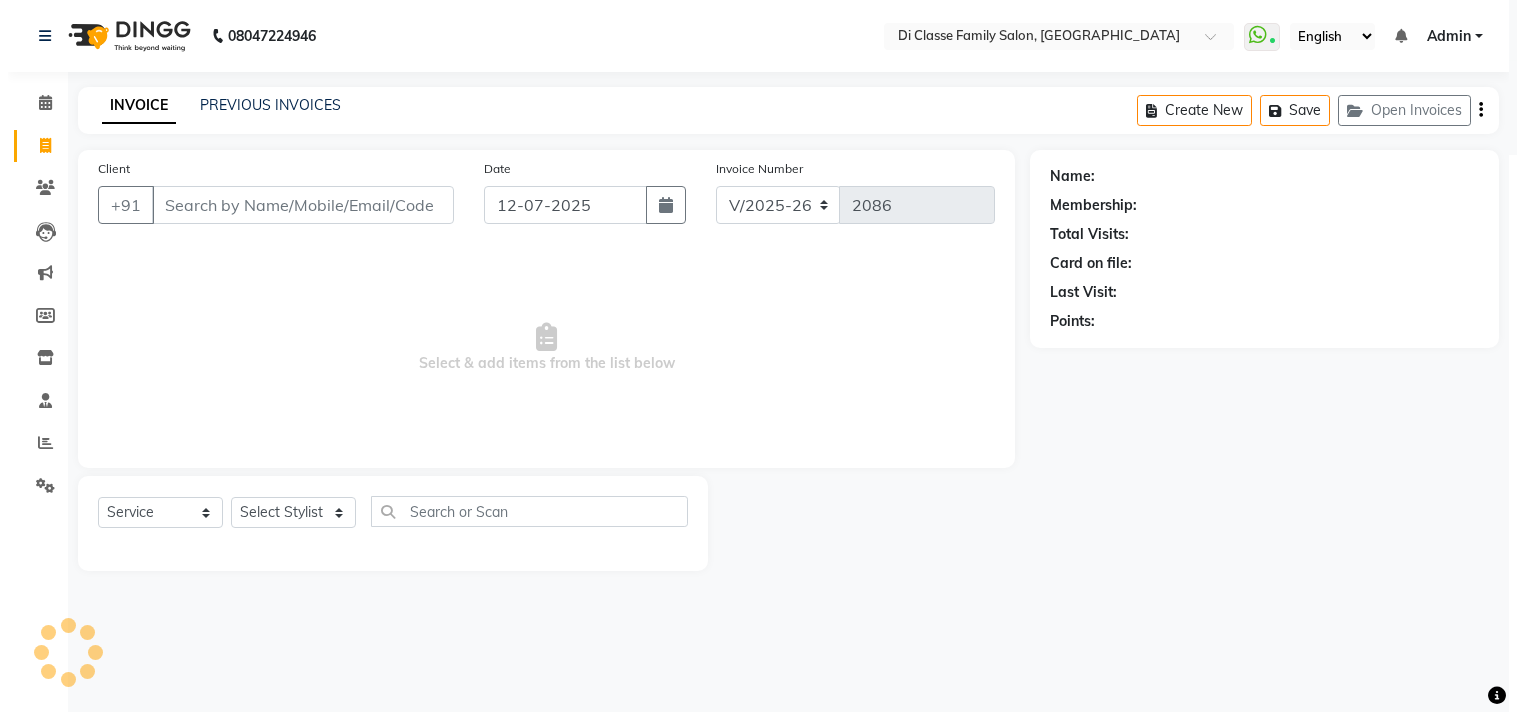 scroll, scrollTop: 0, scrollLeft: 0, axis: both 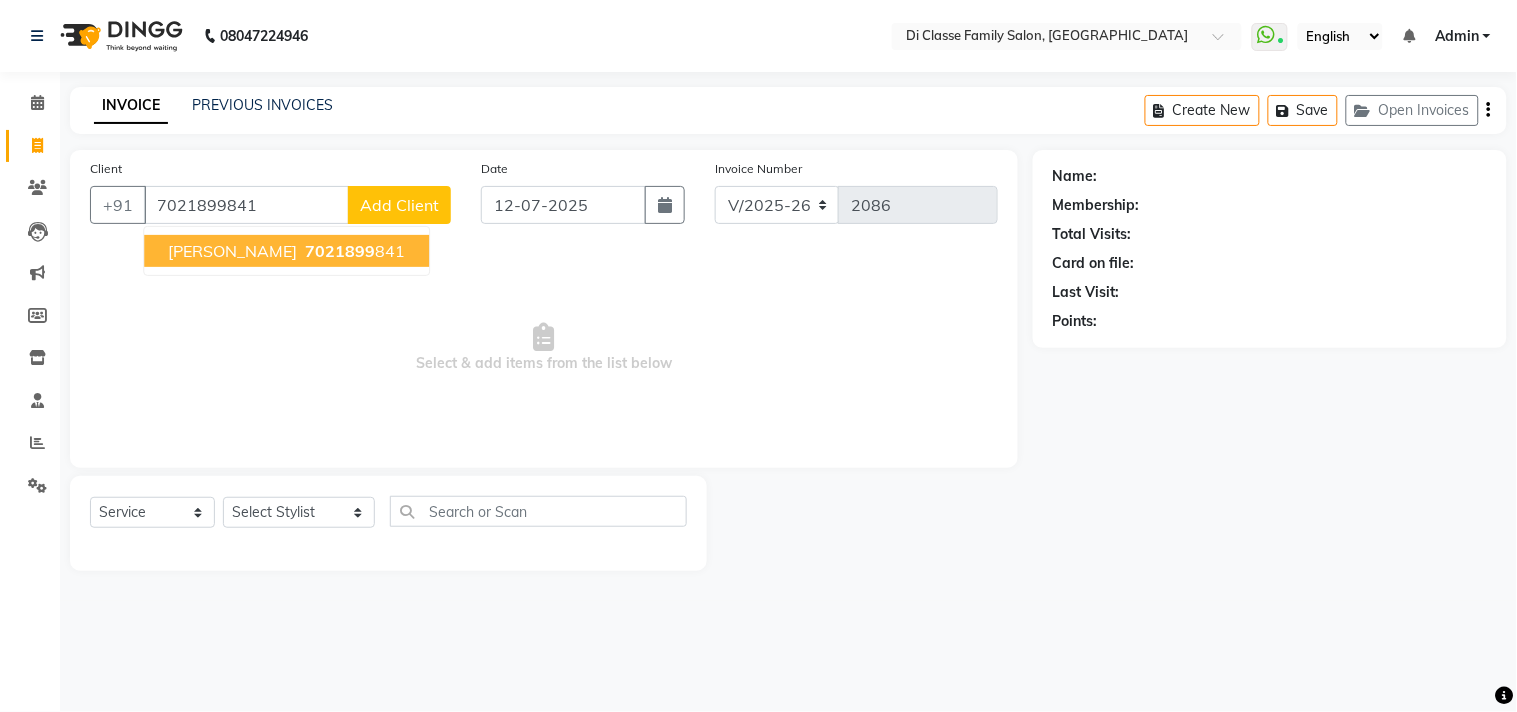 type on "7021899841" 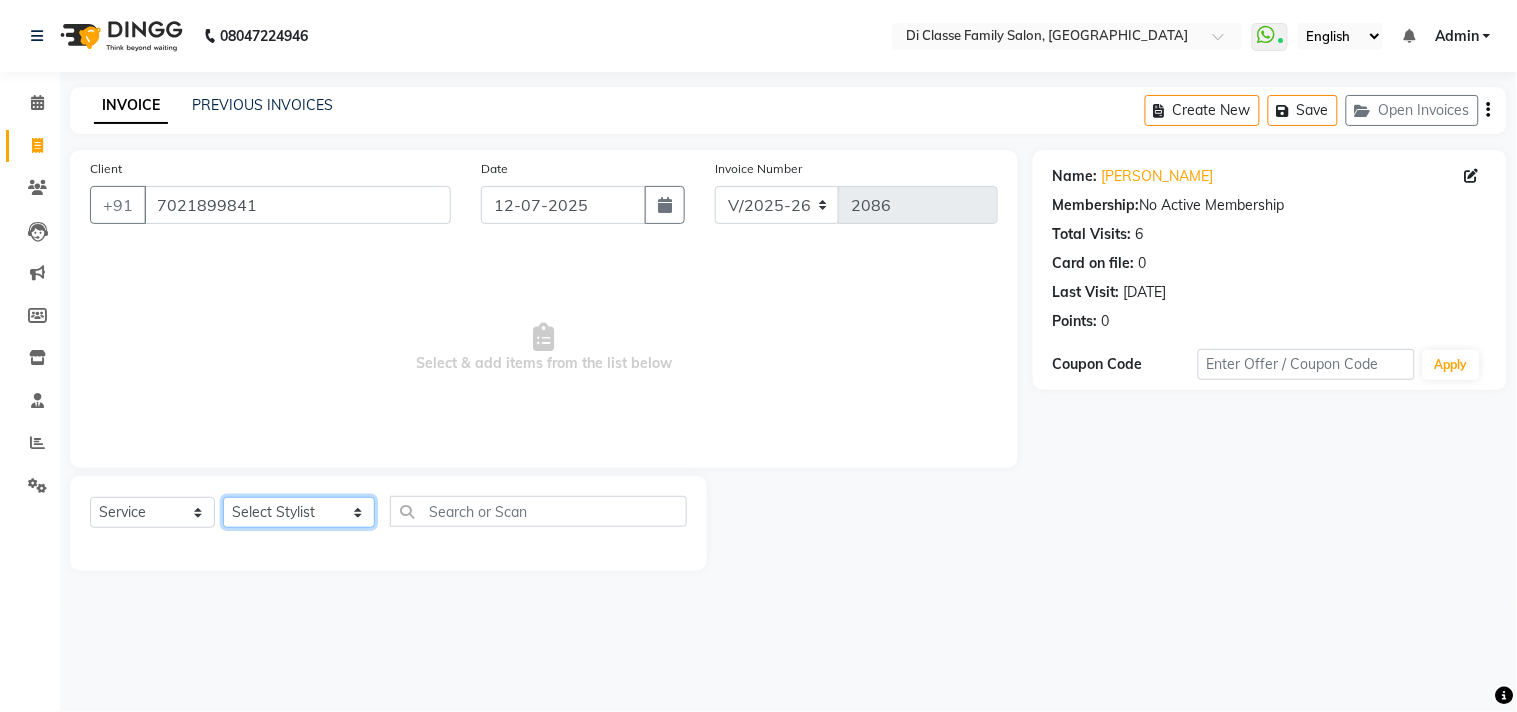 drag, startPoint x: 304, startPoint y: 521, endPoint x: 324, endPoint y: 501, distance: 28.284271 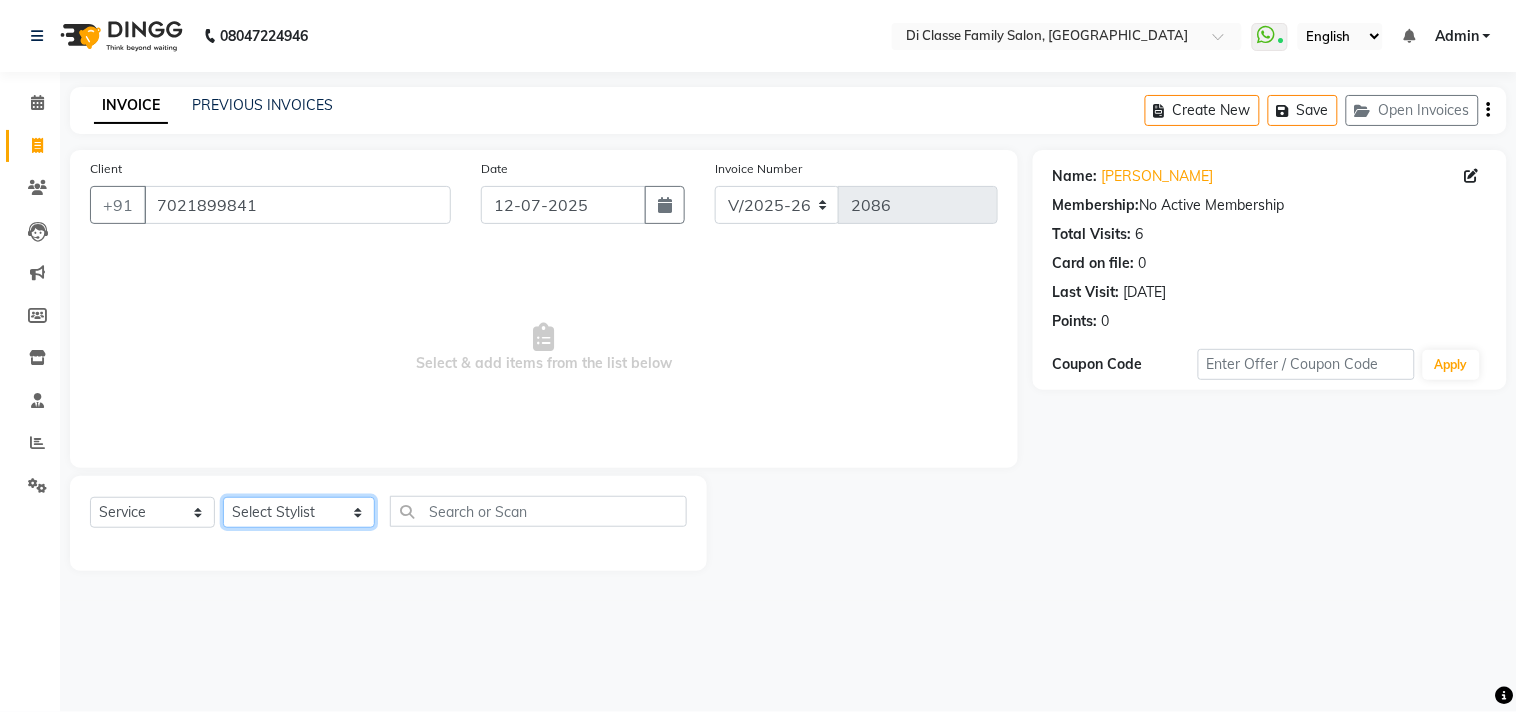 select on "79582" 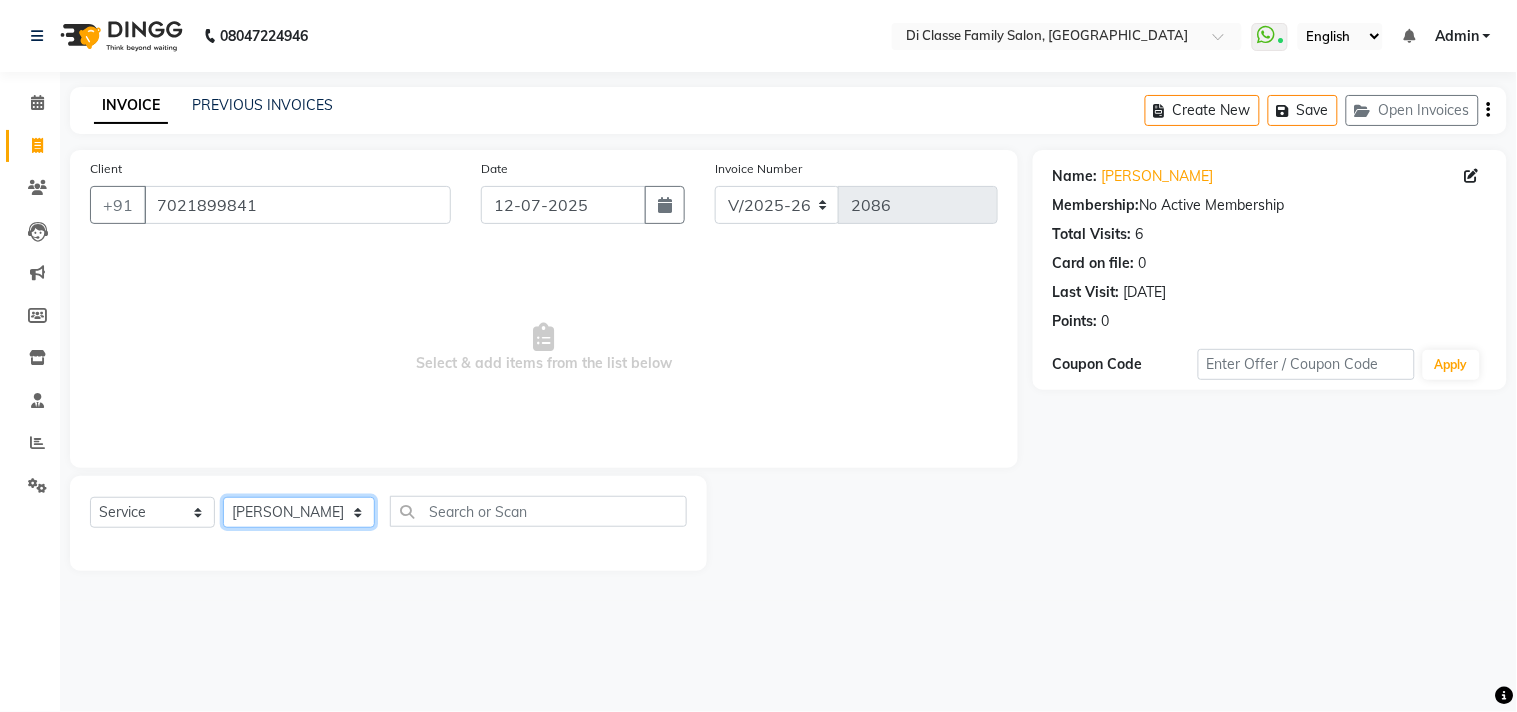 click on "Select Stylist [PERSON_NAME]  [PERSON_NAME]  [PERSON_NAME]  Front Desk Javed [PERSON_NAME]  [PERSON_NAME]  Pooja Jadhav [PERSON_NAME] [PERSON_NAME] [PERSON_NAME] SACHIN [PERSON_NAME] SAHAJAN [PERSON_NAME]  [PERSON_NAME] [PERSON_NAME] [PERSON_NAME] [PERSON_NAME] [PERSON_NAME] [PERSON_NAME] [PERSON_NAME]" 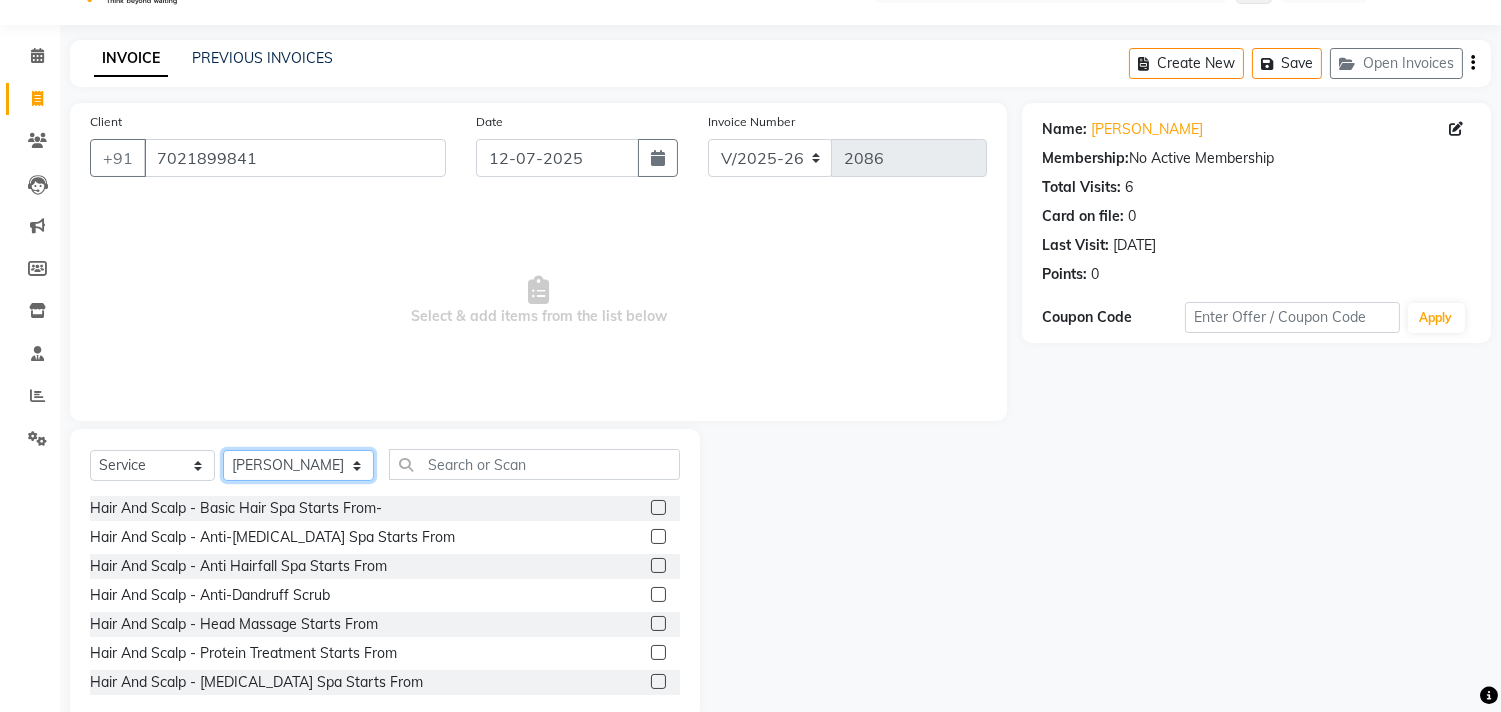 scroll, scrollTop: 88, scrollLeft: 0, axis: vertical 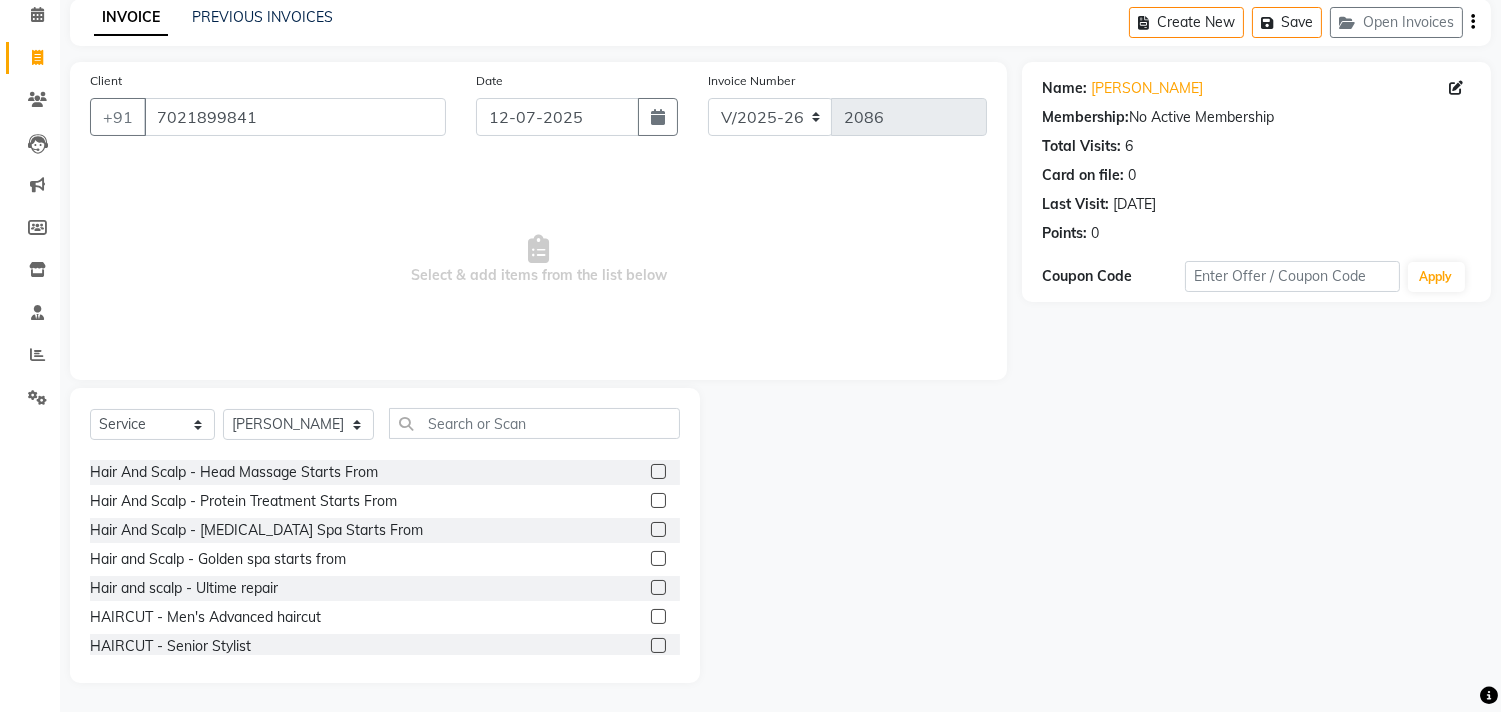 click 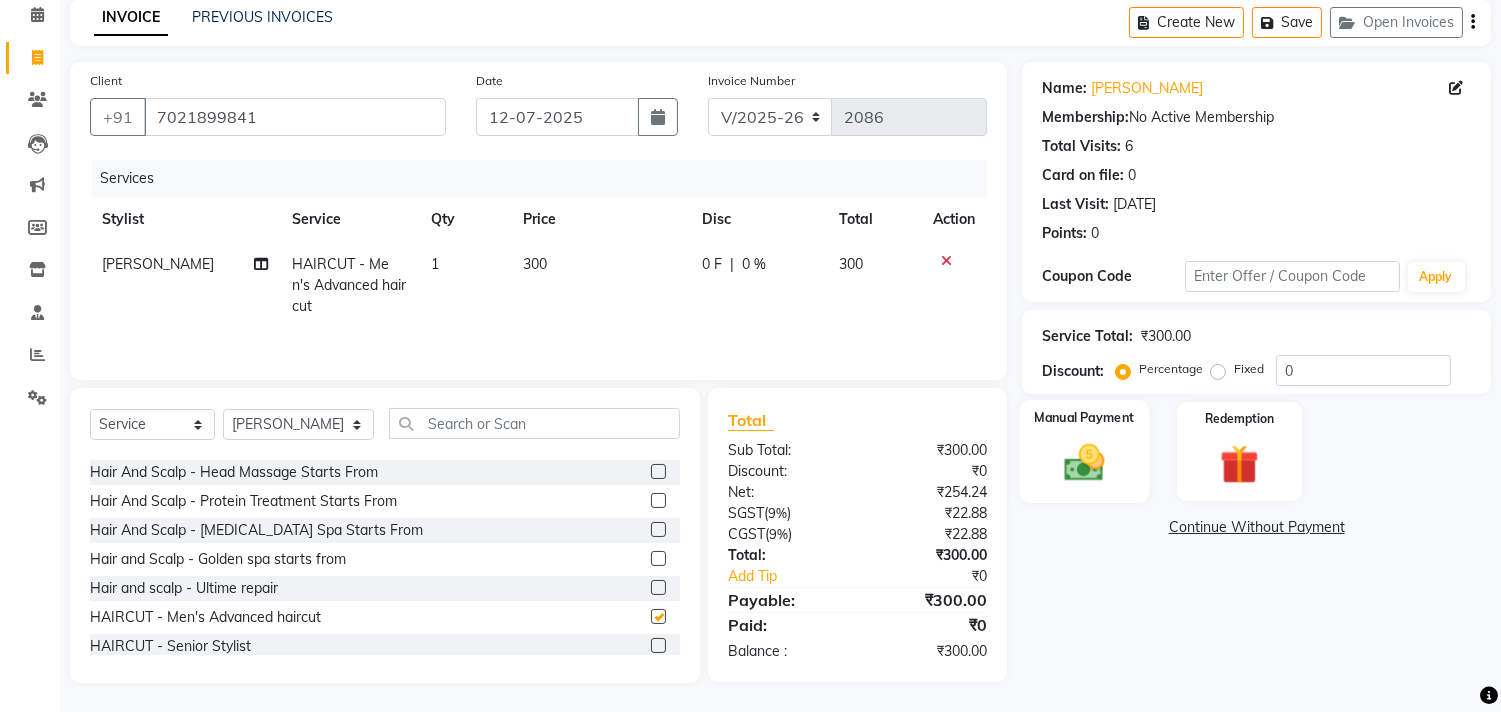 checkbox on "false" 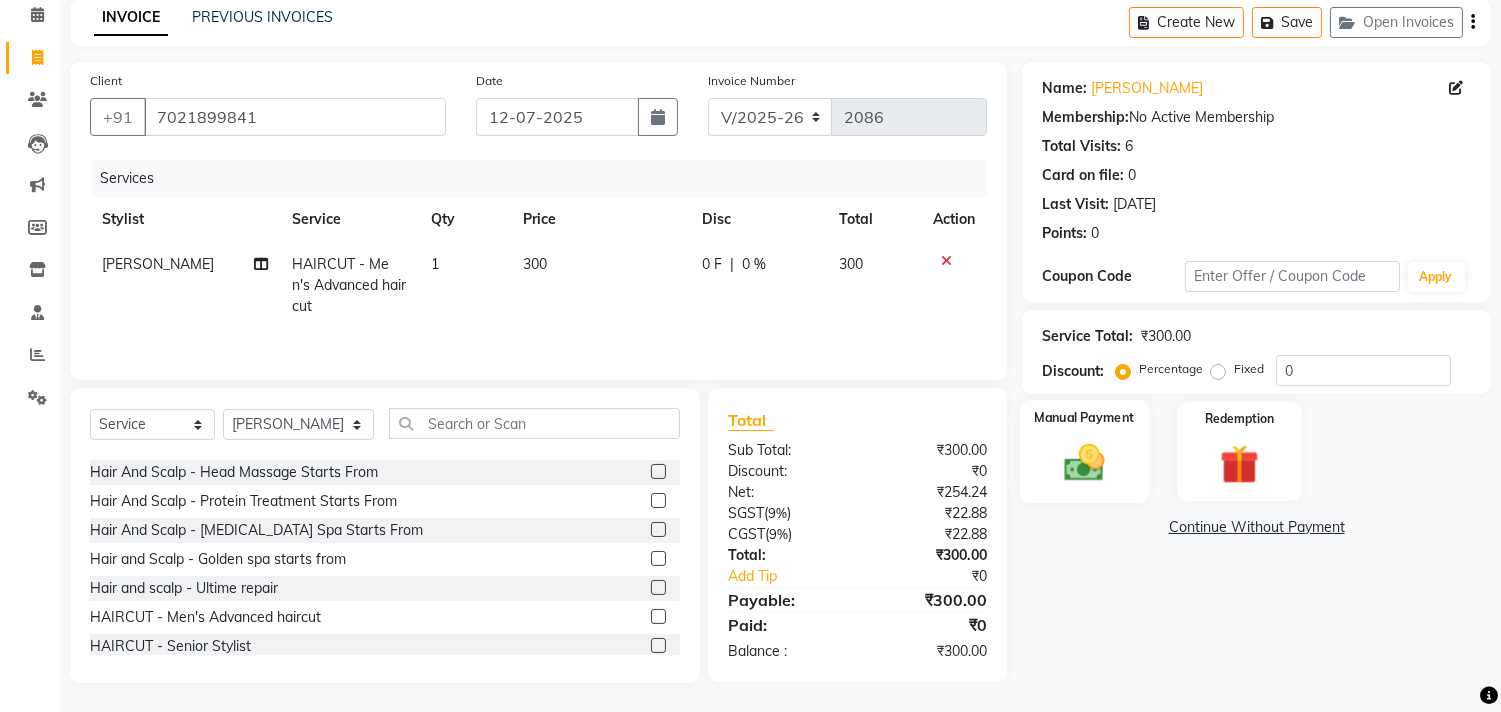 click on "Manual Payment" 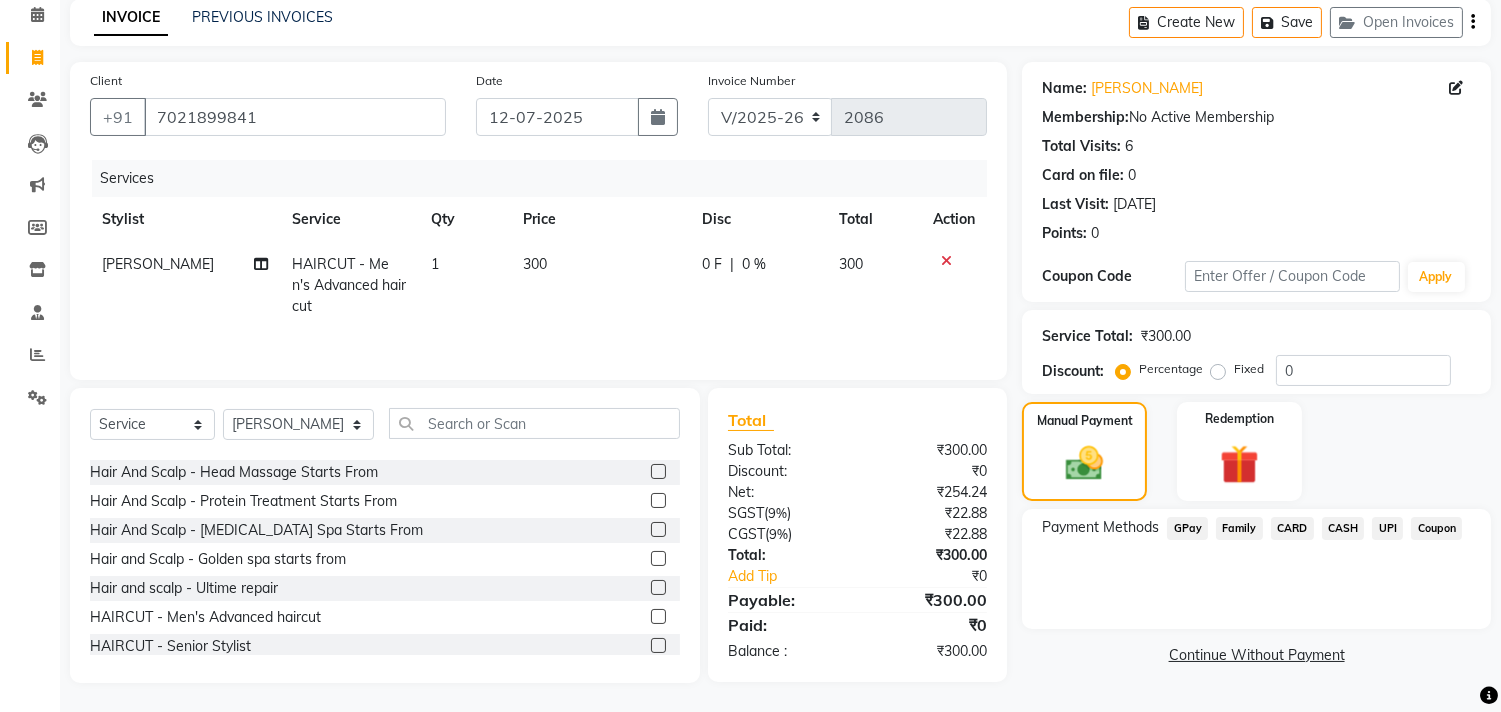 click on "CASH" 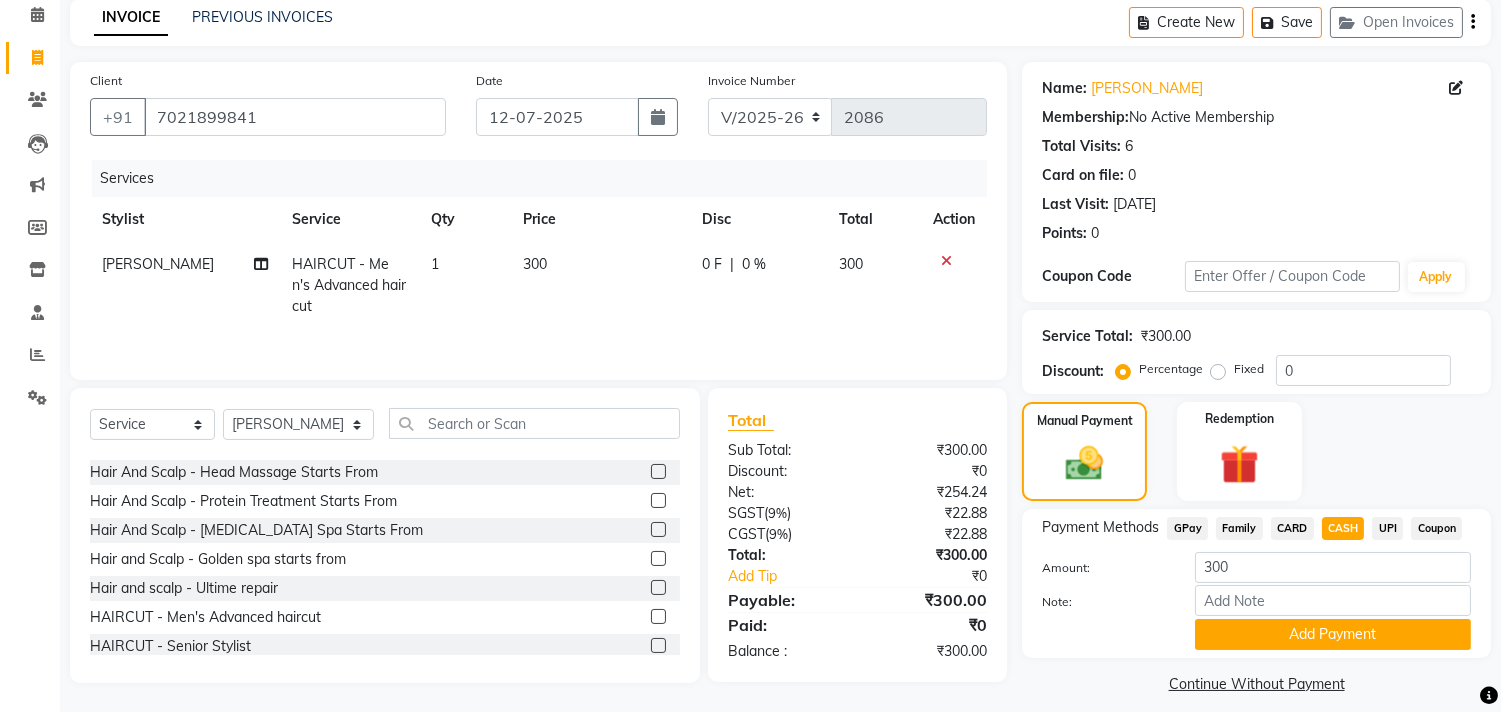 click on "Name: Anil Balani Membership:  No Active Membership  Total Visits:  6 Card on file:  0 Last Visit:   08-03-2025 Points:   0  Coupon Code Apply Service Total:  ₹300.00  Discount:  Percentage   Fixed  0 Manual Payment Redemption Payment Methods  GPay   Family   CARD   CASH   UPI   Coupon  Amount: 300 Note: Add Payment  Continue Without Payment" 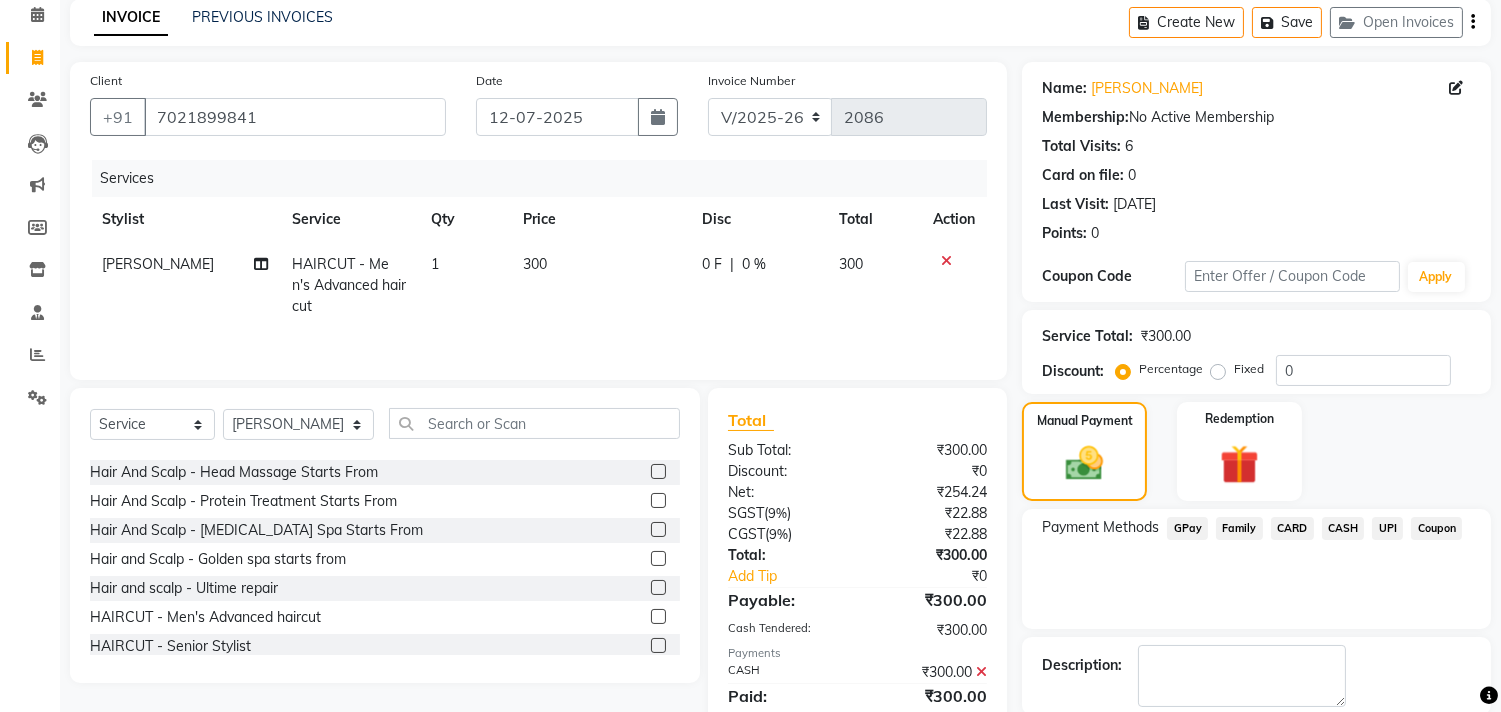 scroll, scrollTop: 187, scrollLeft: 0, axis: vertical 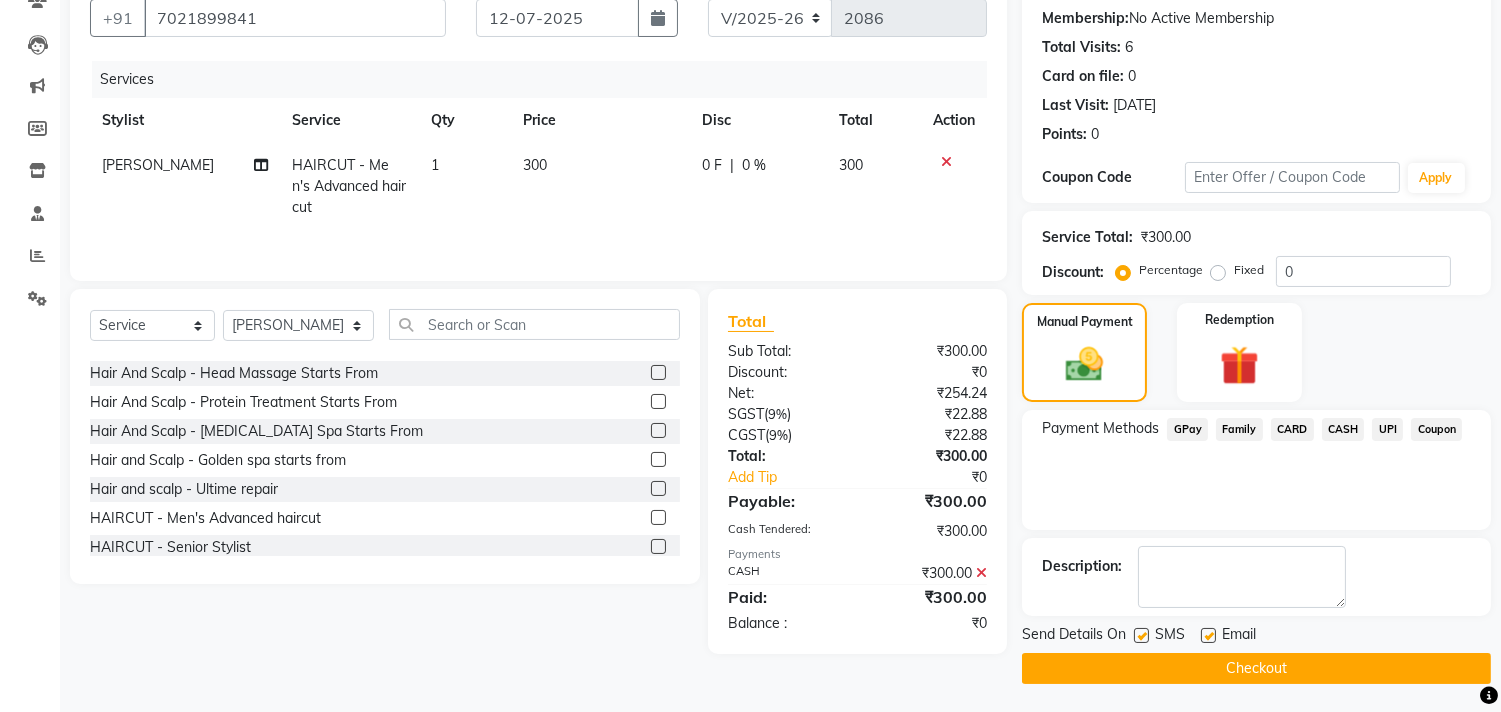 click on "Checkout" 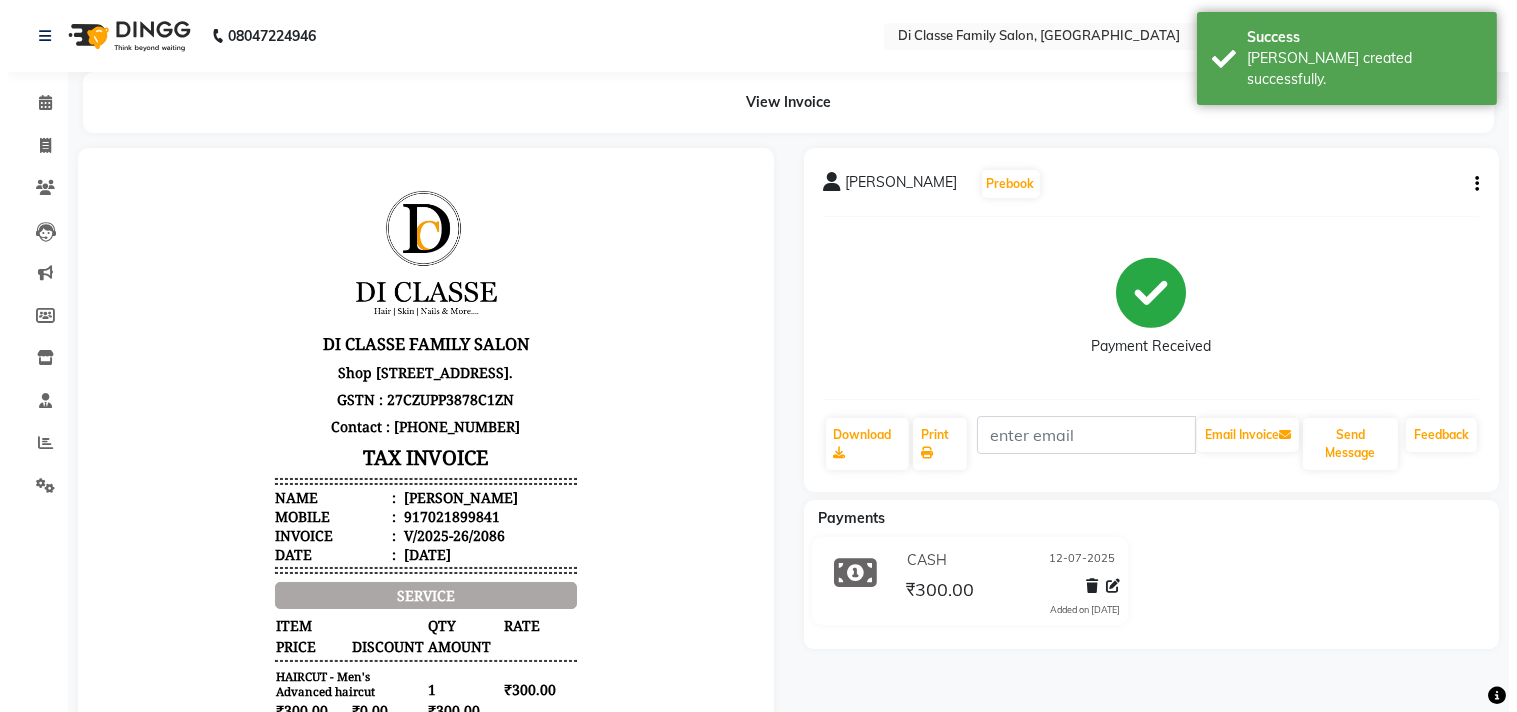 scroll, scrollTop: 0, scrollLeft: 0, axis: both 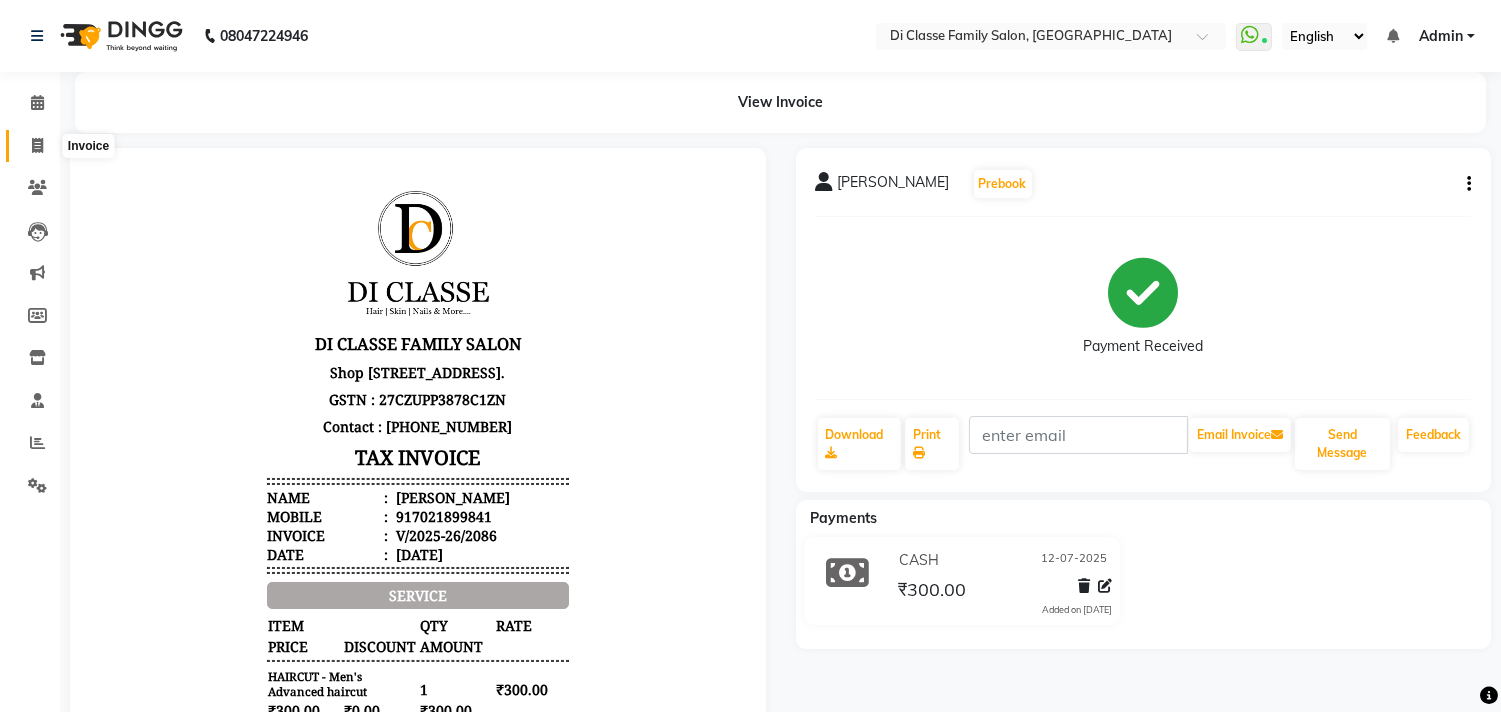 click 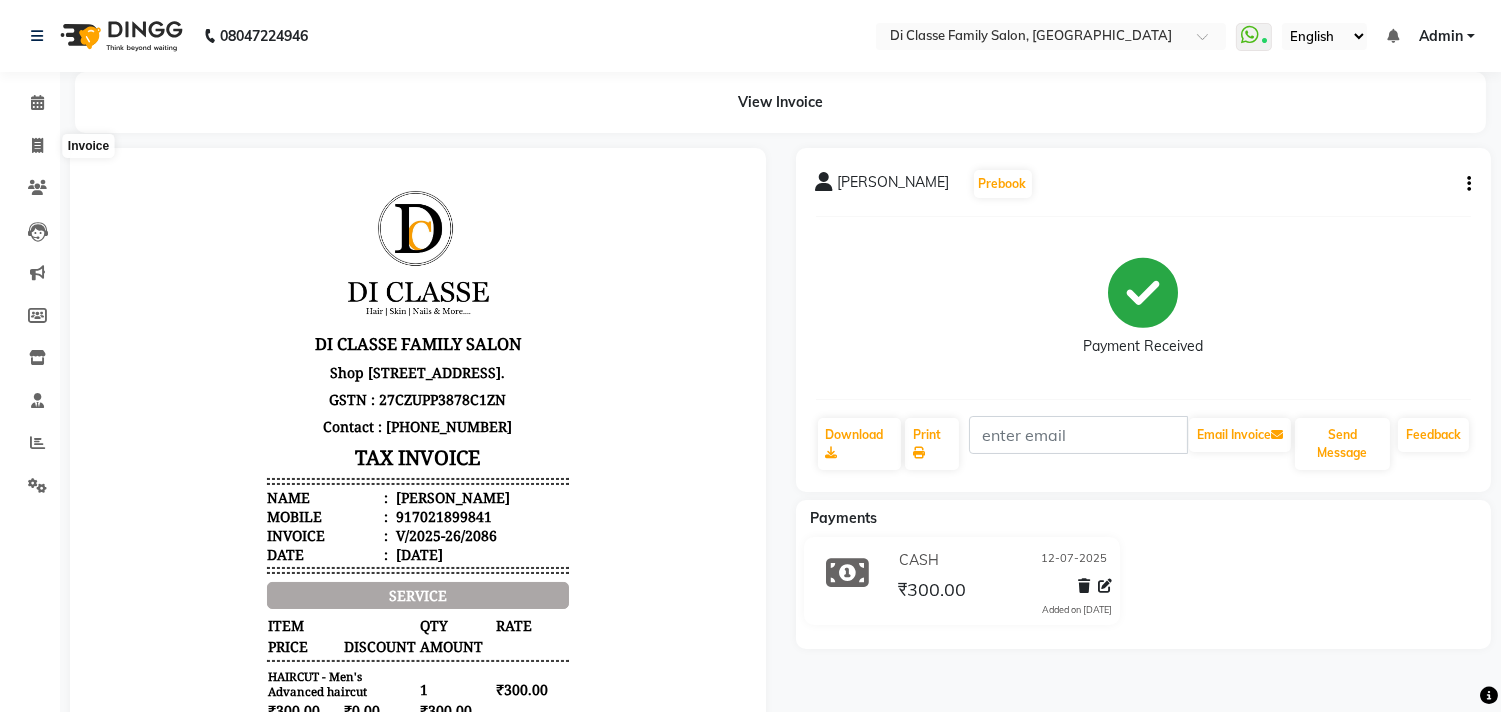 select on "service" 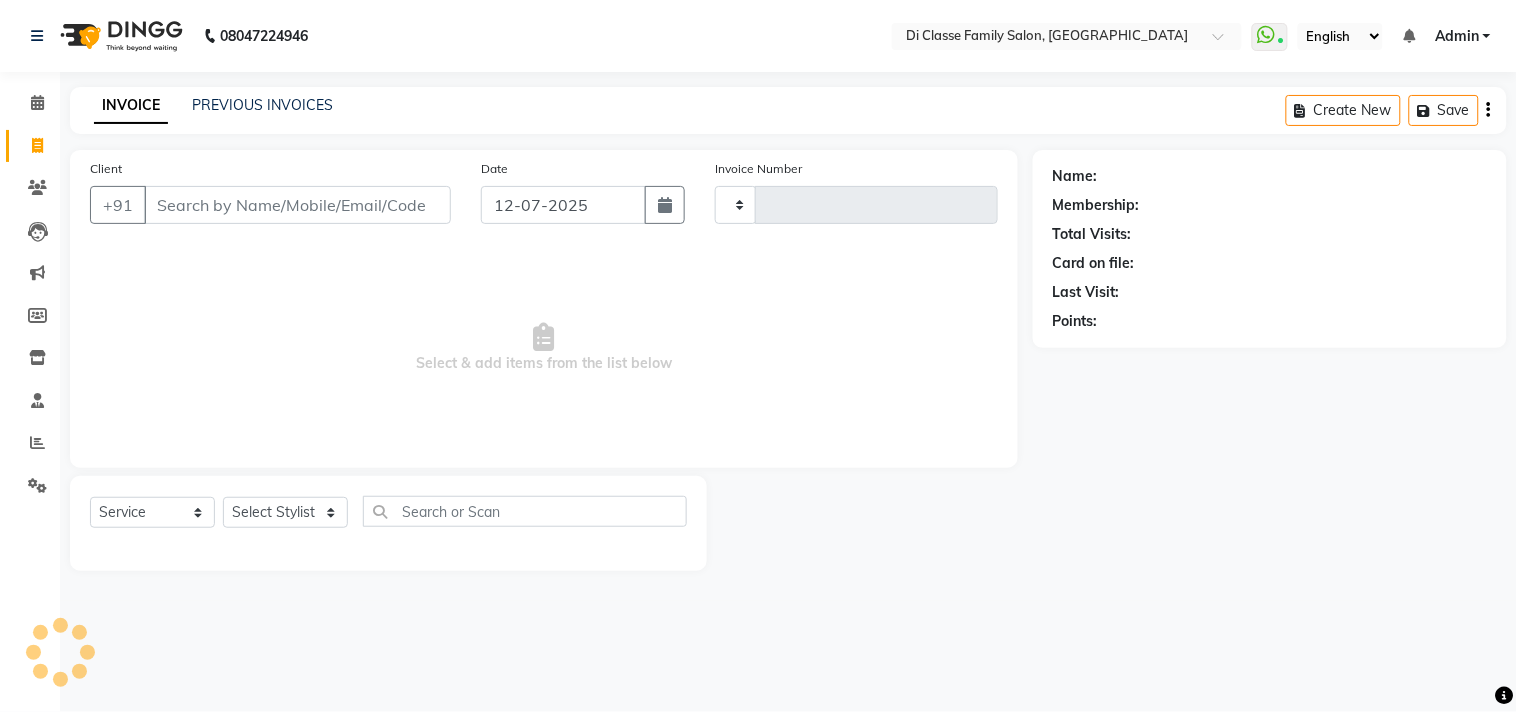 type on "2087" 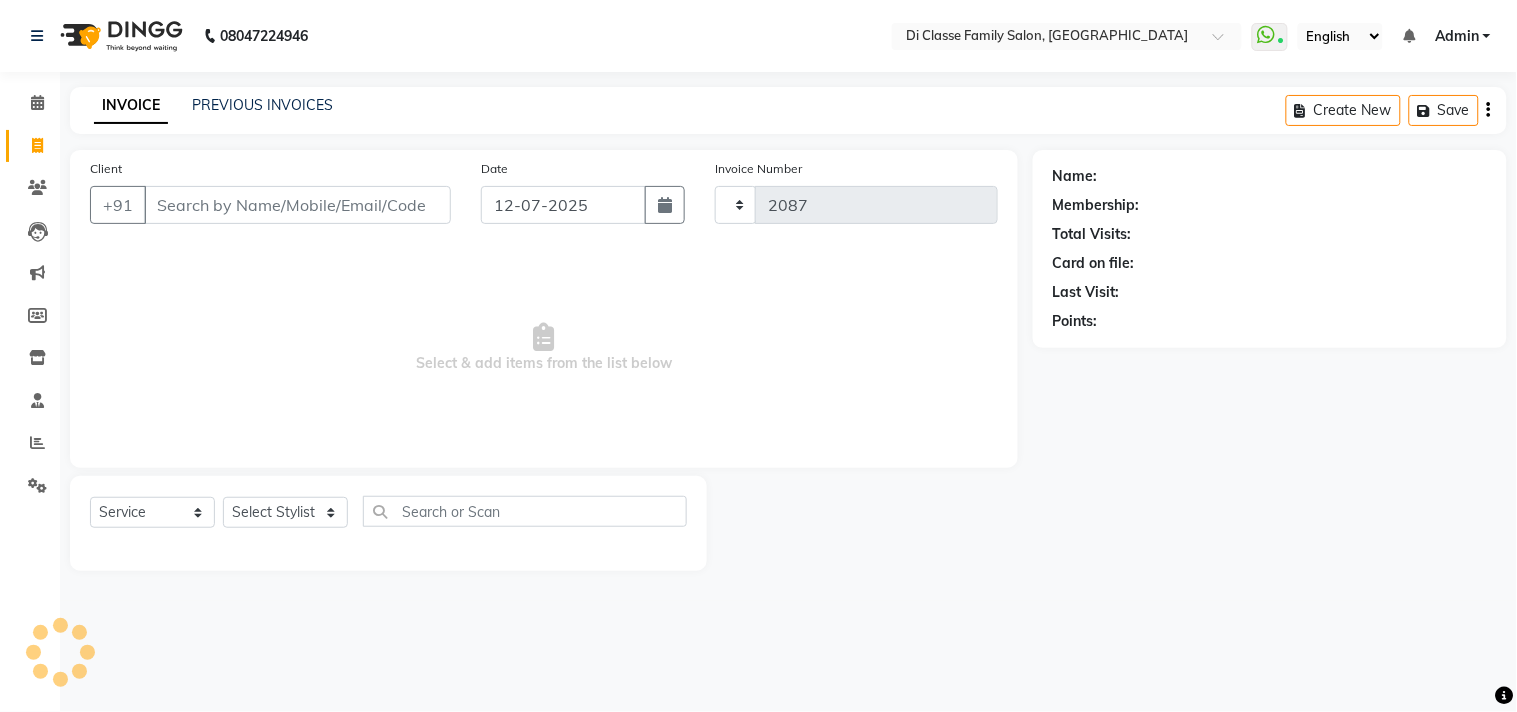 select on "4704" 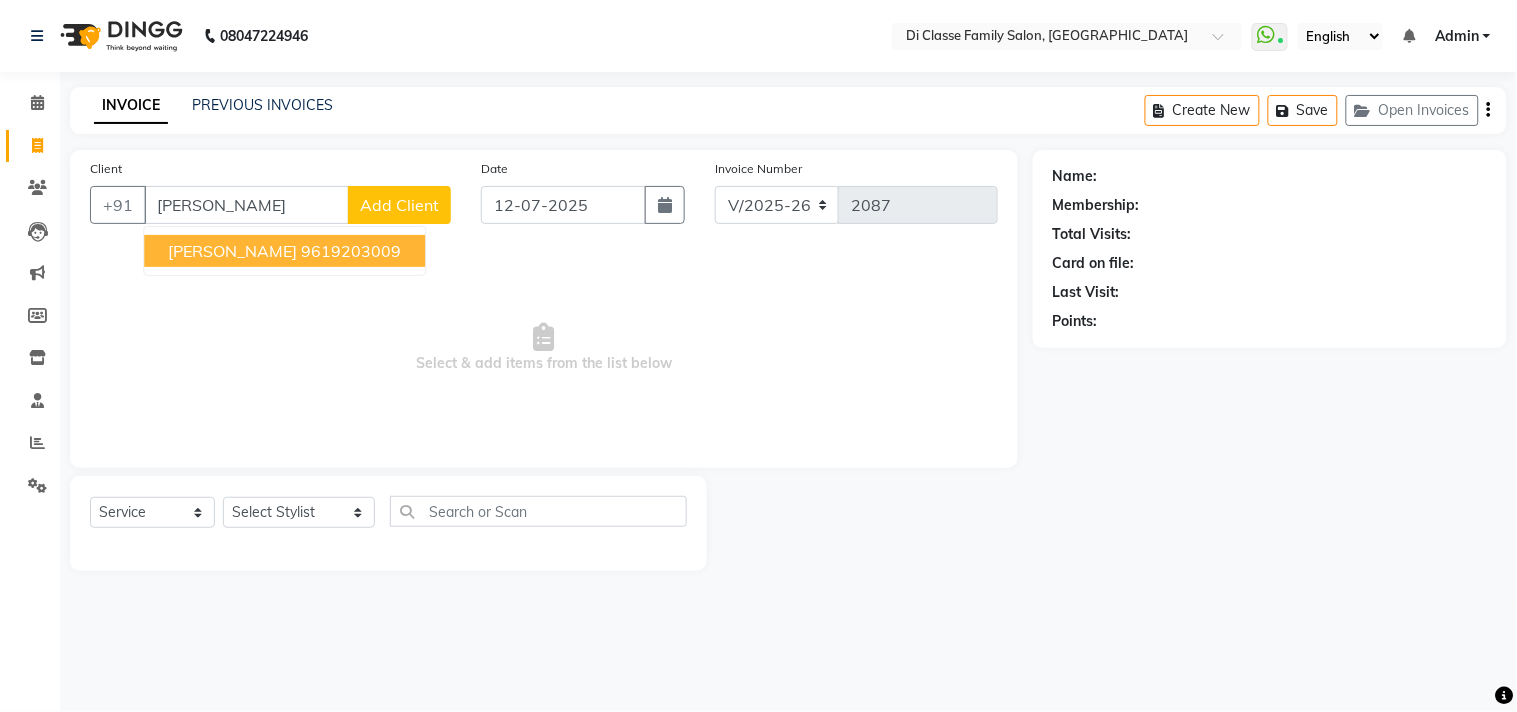 type on "rohan ra" 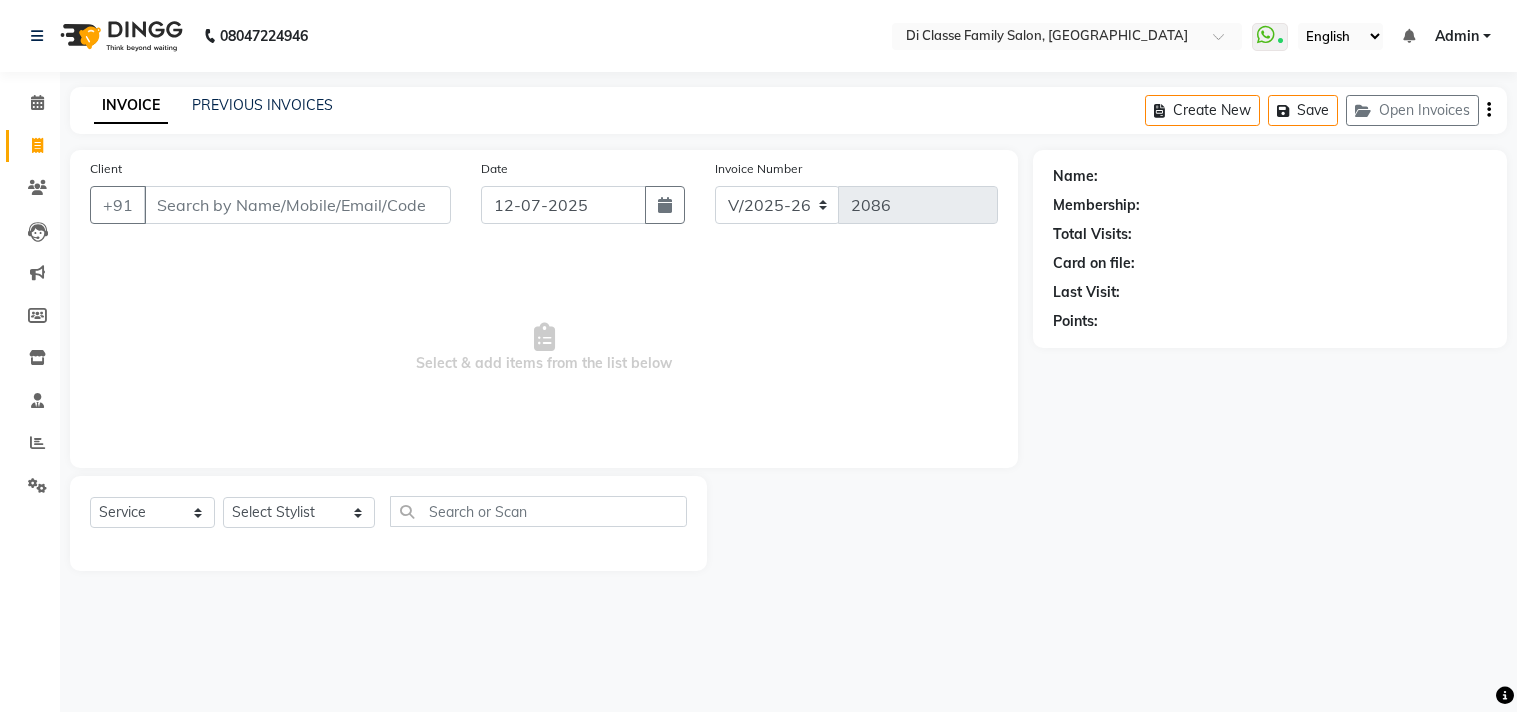 select on "4704" 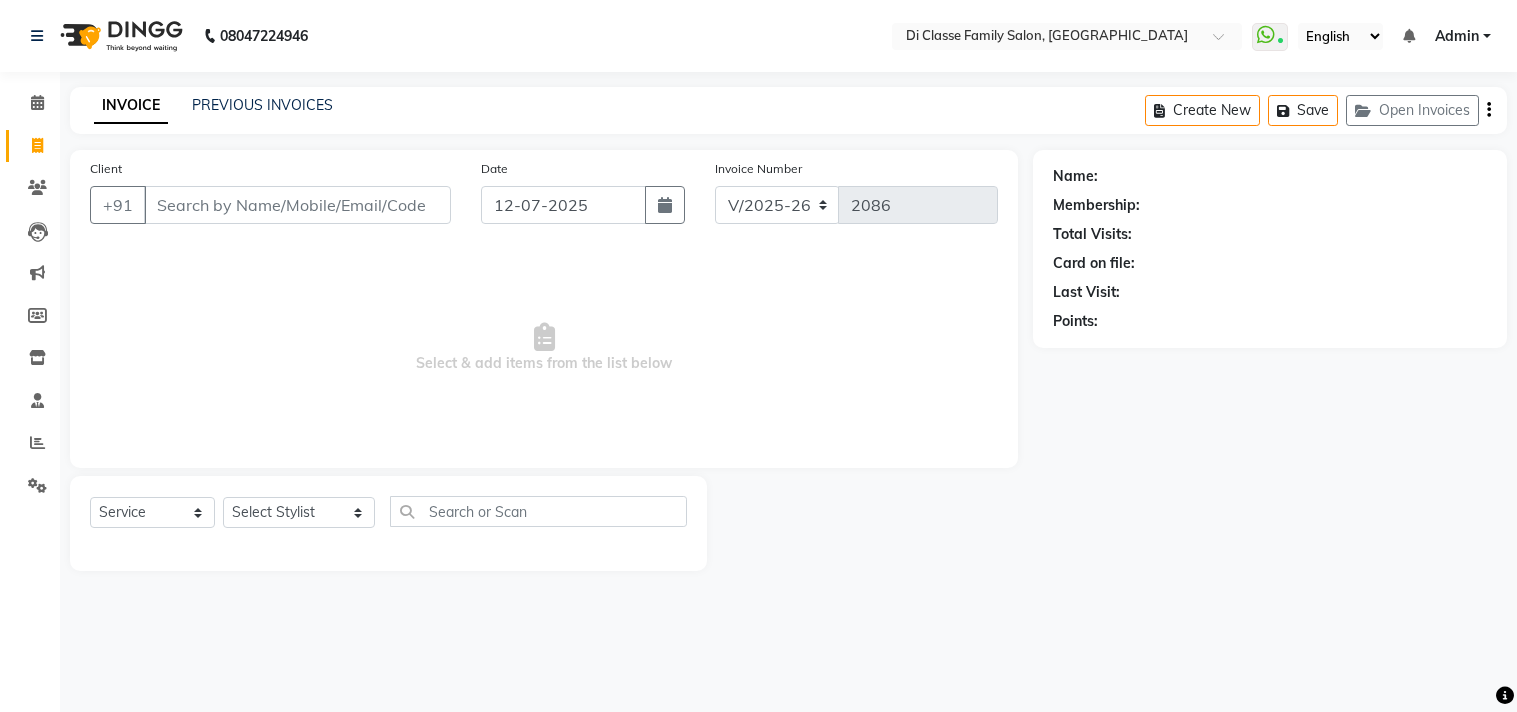 scroll, scrollTop: 0, scrollLeft: 0, axis: both 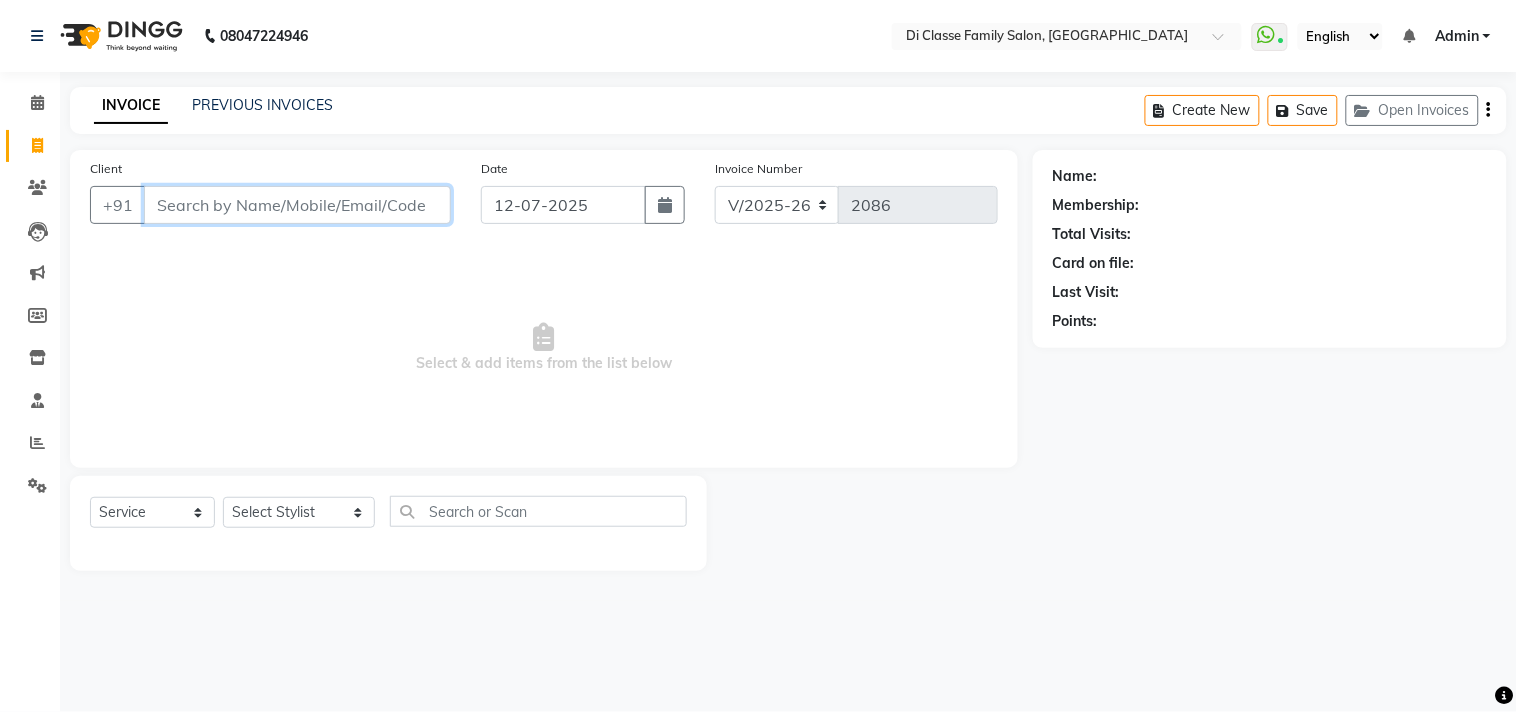 click on "Client" at bounding box center [297, 205] 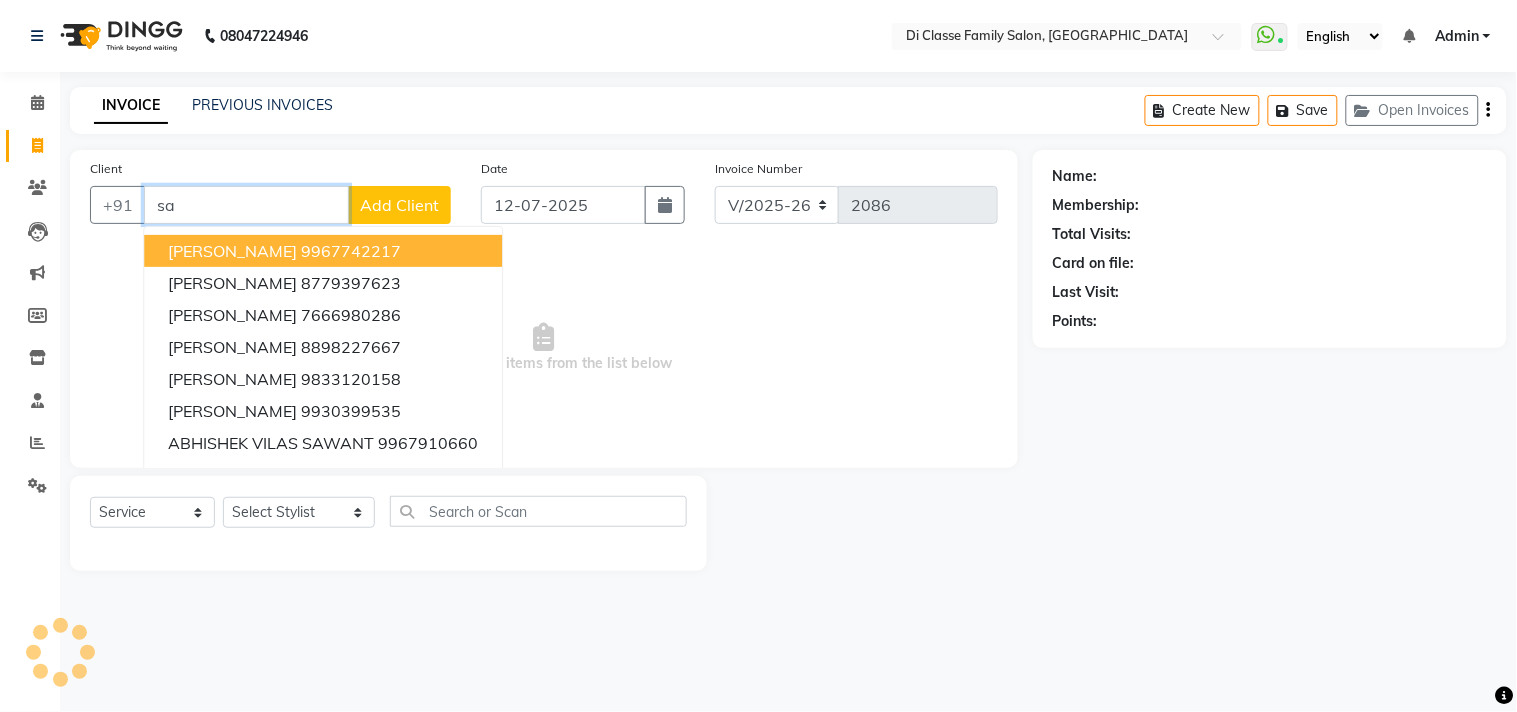 type on "s" 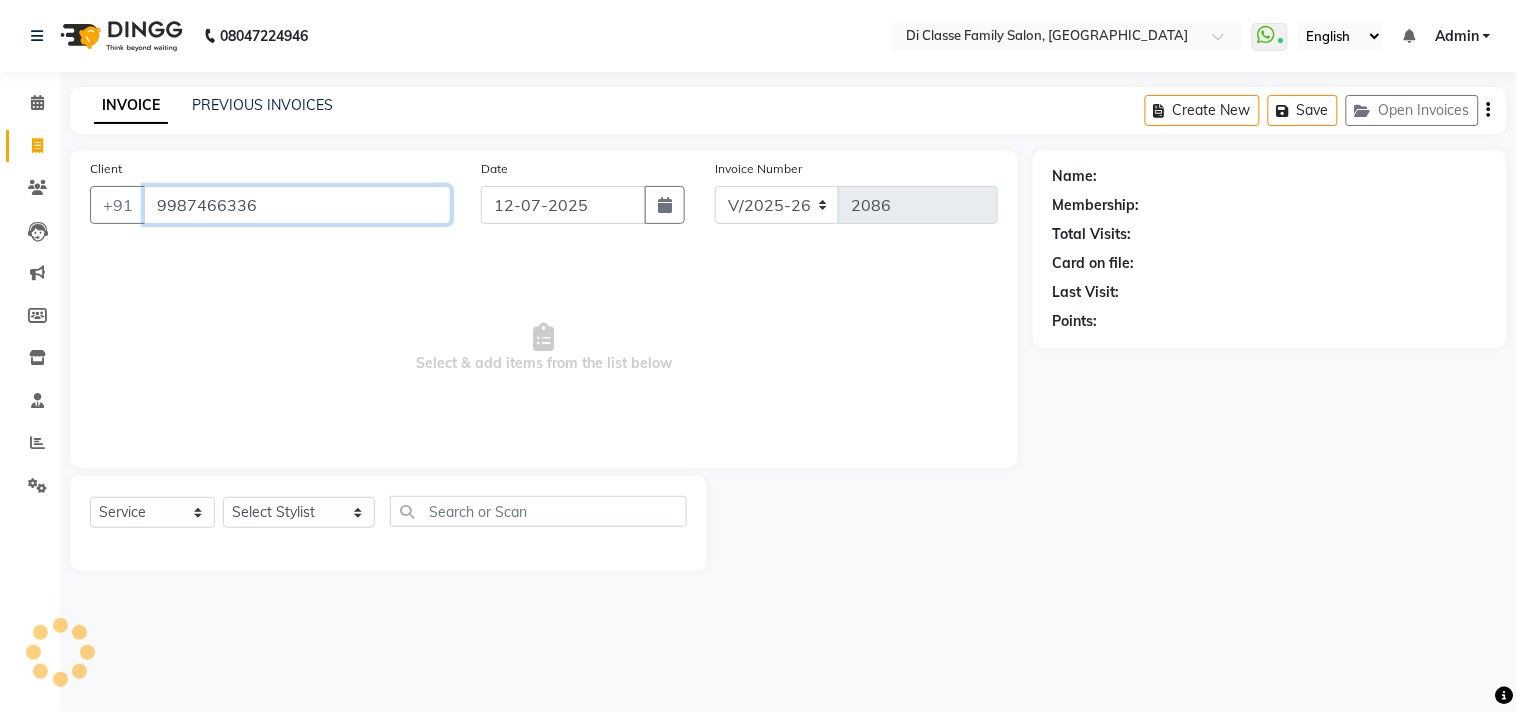 type on "9987466336" 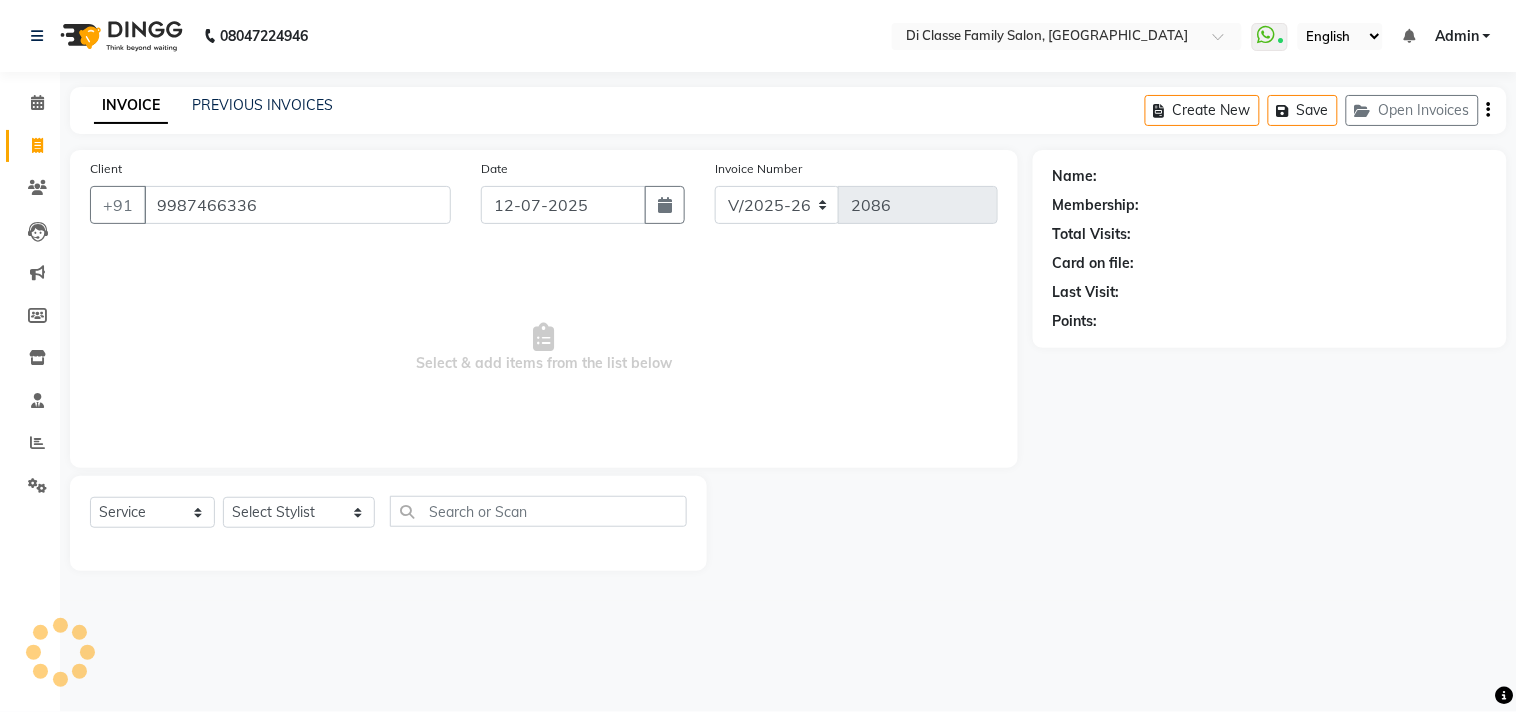 select on "1: Object" 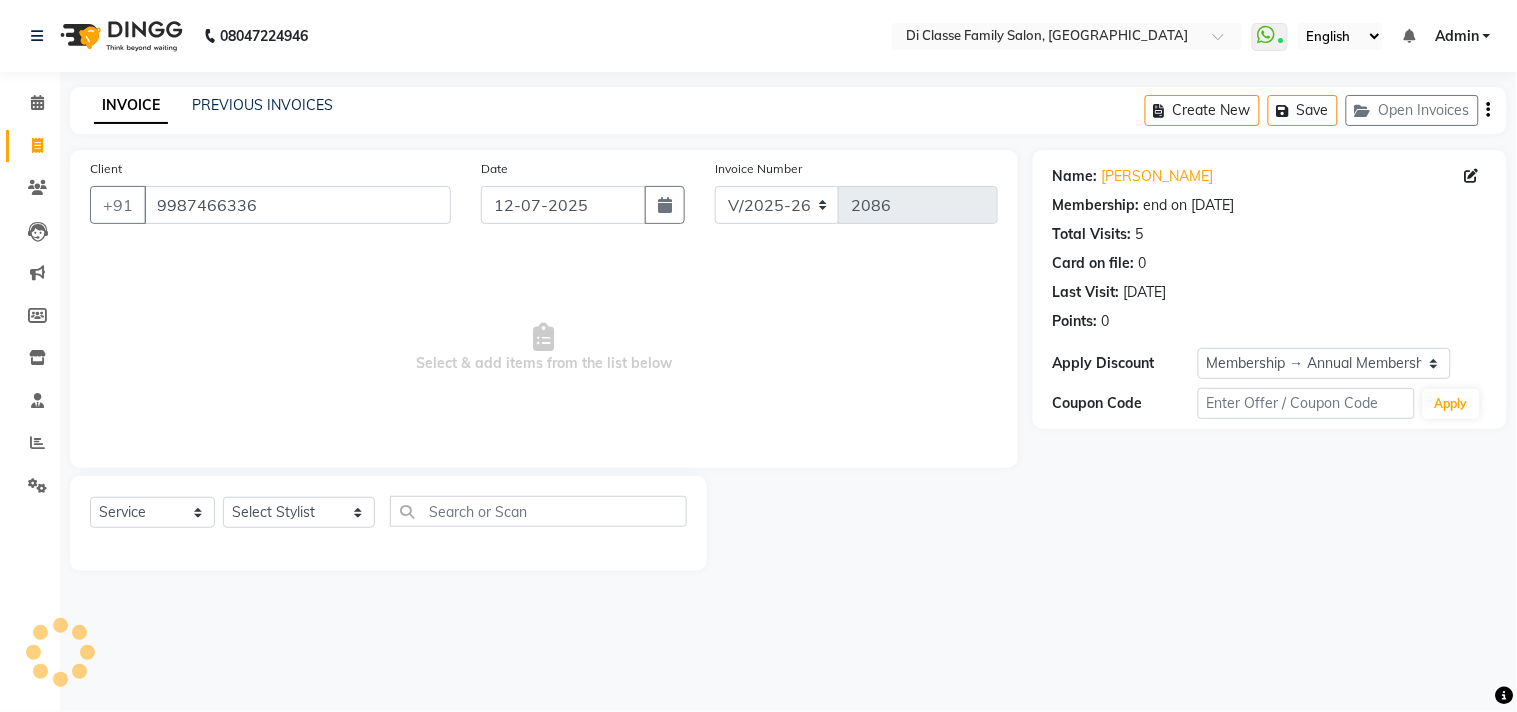 click 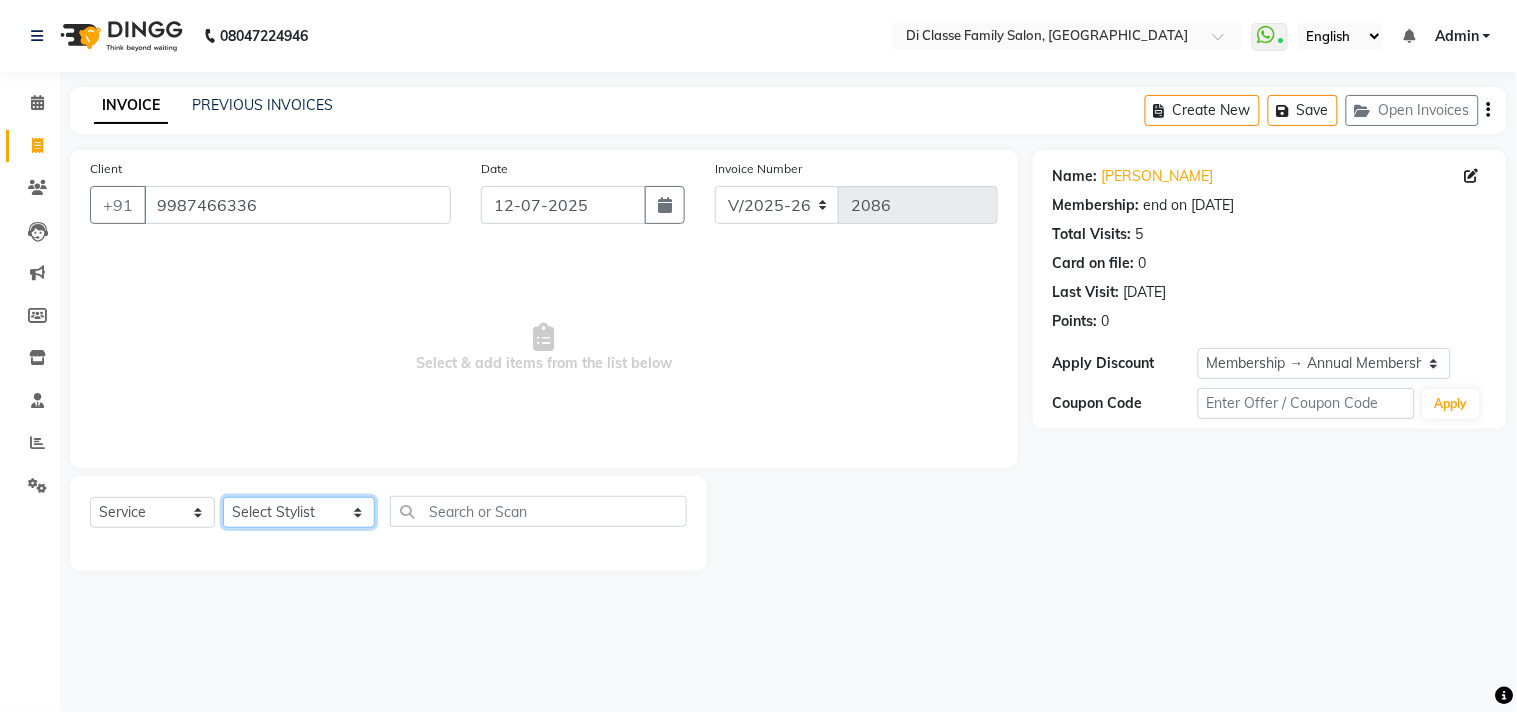 click on "Select Stylist [PERSON_NAME]  [PERSON_NAME]  [PERSON_NAME]  Front Desk Javed [PERSON_NAME]  [PERSON_NAME]  Pooja Jadhav [PERSON_NAME] [PERSON_NAME] [PERSON_NAME] SACHIN [PERSON_NAME] SAHAJAN [PERSON_NAME]  [PERSON_NAME] [PERSON_NAME] [PERSON_NAME] [PERSON_NAME] [PERSON_NAME] [PERSON_NAME] [PERSON_NAME]" 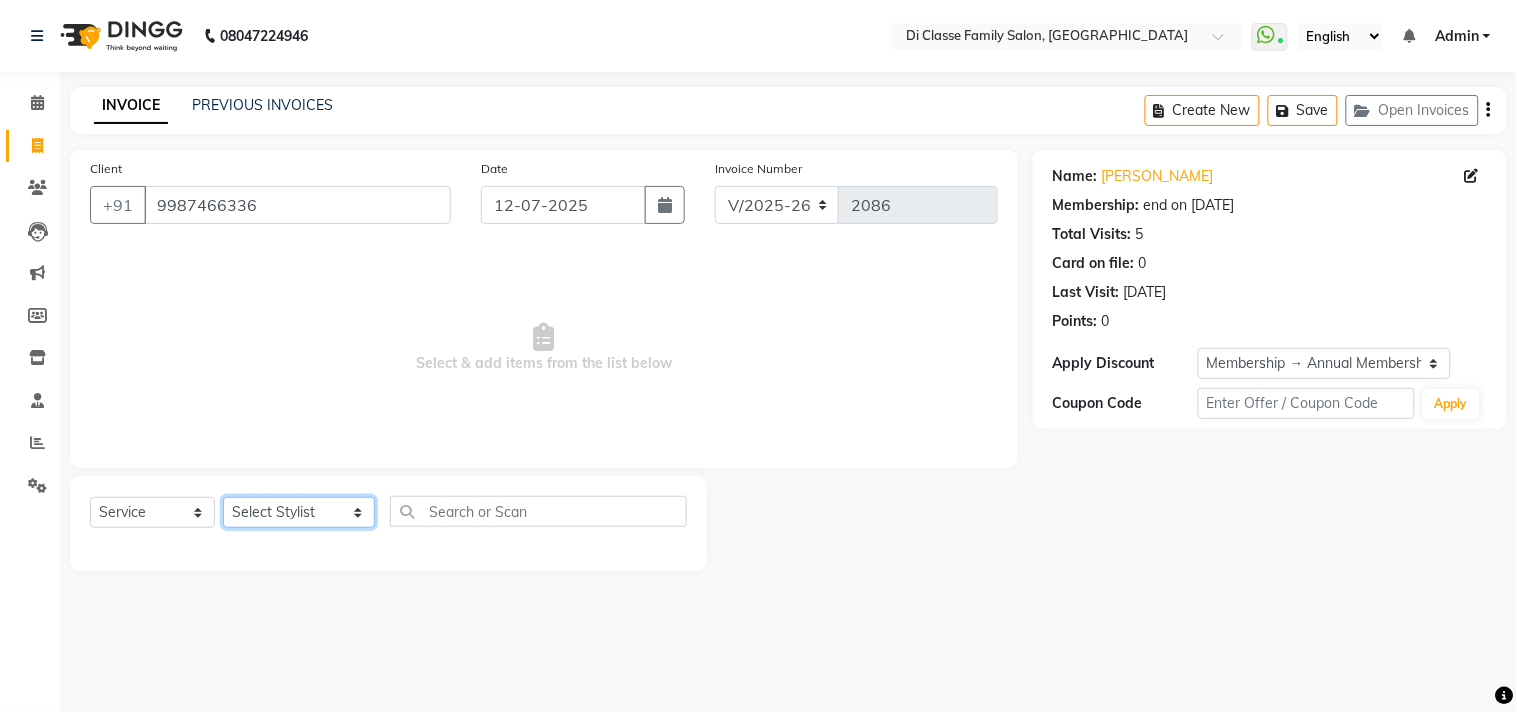select on "51560" 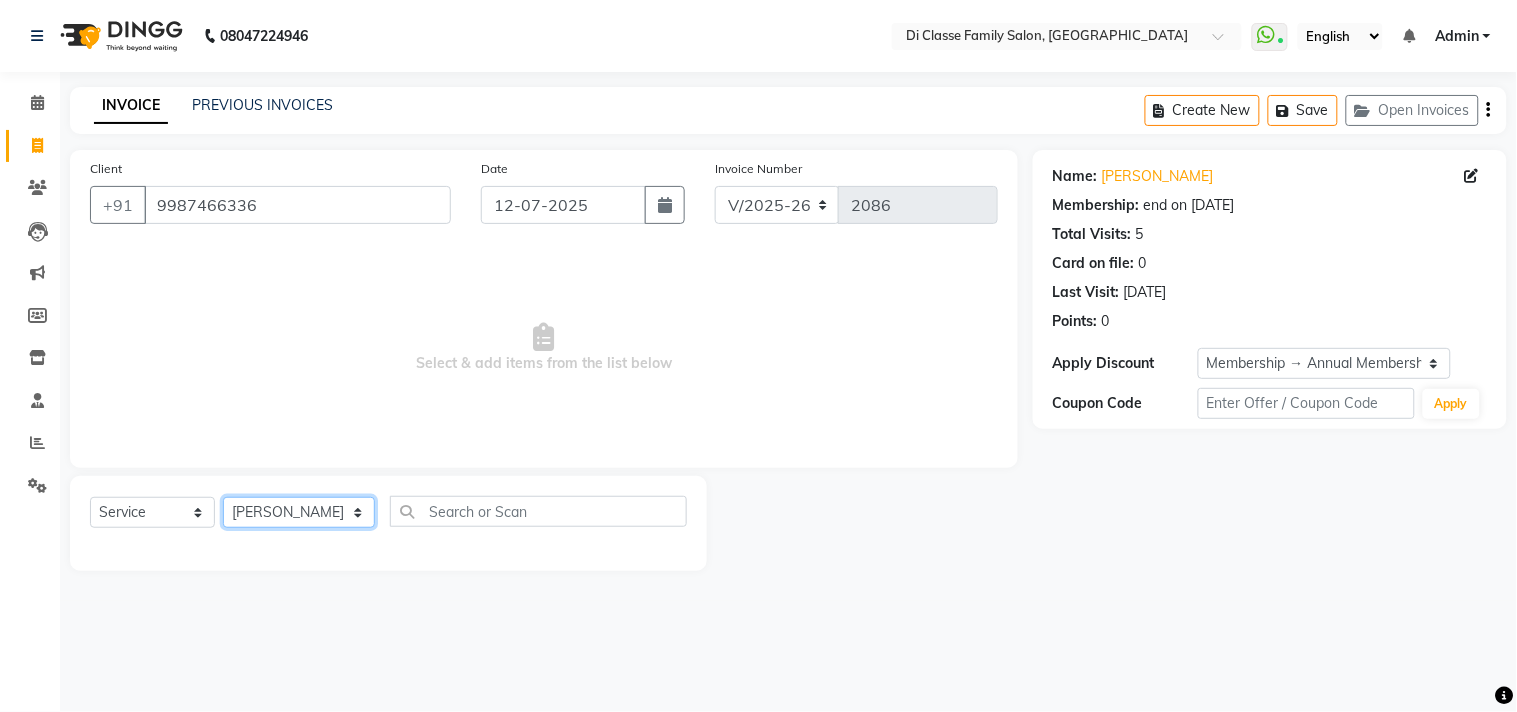 click on "Select Stylist [PERSON_NAME]  [PERSON_NAME]  [PERSON_NAME]  Front Desk Javed [PERSON_NAME]  [PERSON_NAME]  Pooja Jadhav [PERSON_NAME] [PERSON_NAME] [PERSON_NAME] SACHIN [PERSON_NAME] SAHAJAN [PERSON_NAME]  [PERSON_NAME] [PERSON_NAME] [PERSON_NAME] [PERSON_NAME] [PERSON_NAME] [PERSON_NAME] [PERSON_NAME]" 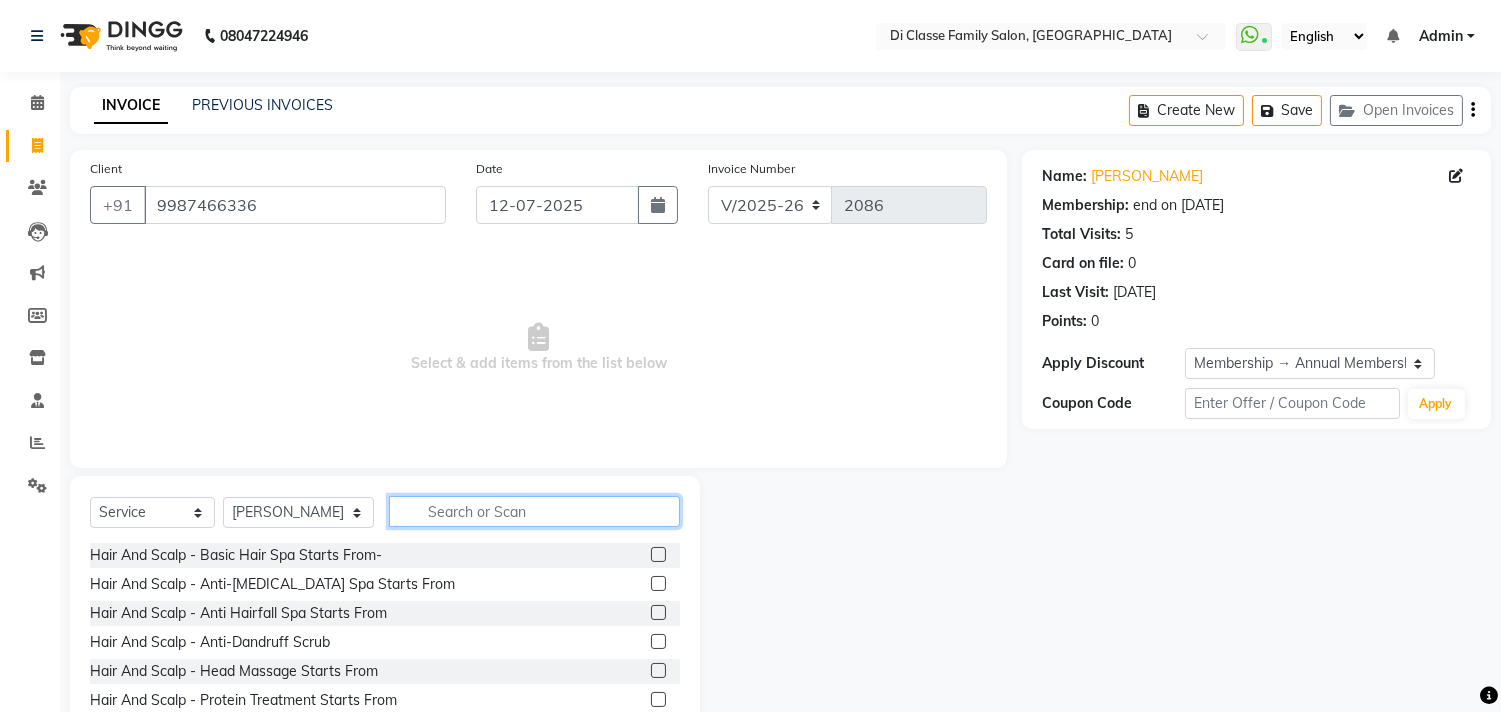 click 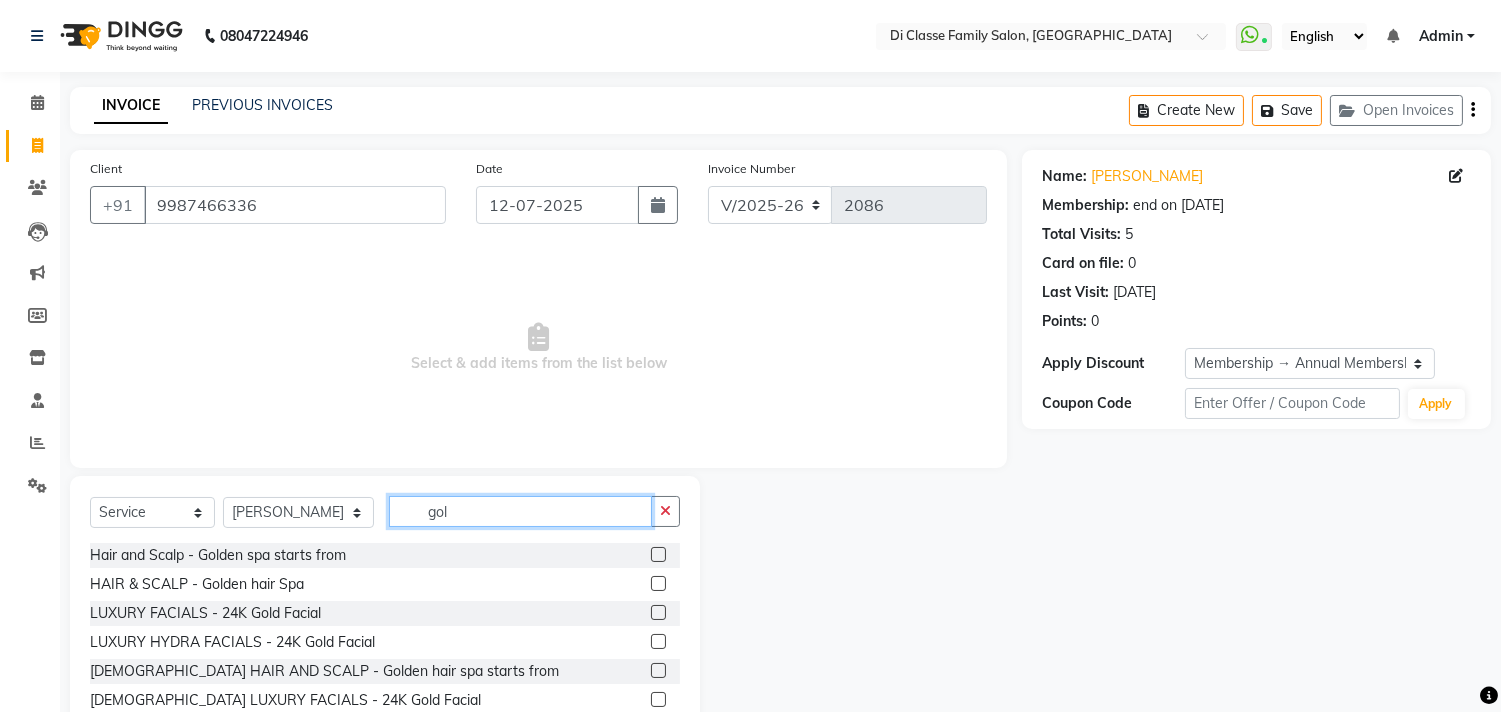 type on "gol" 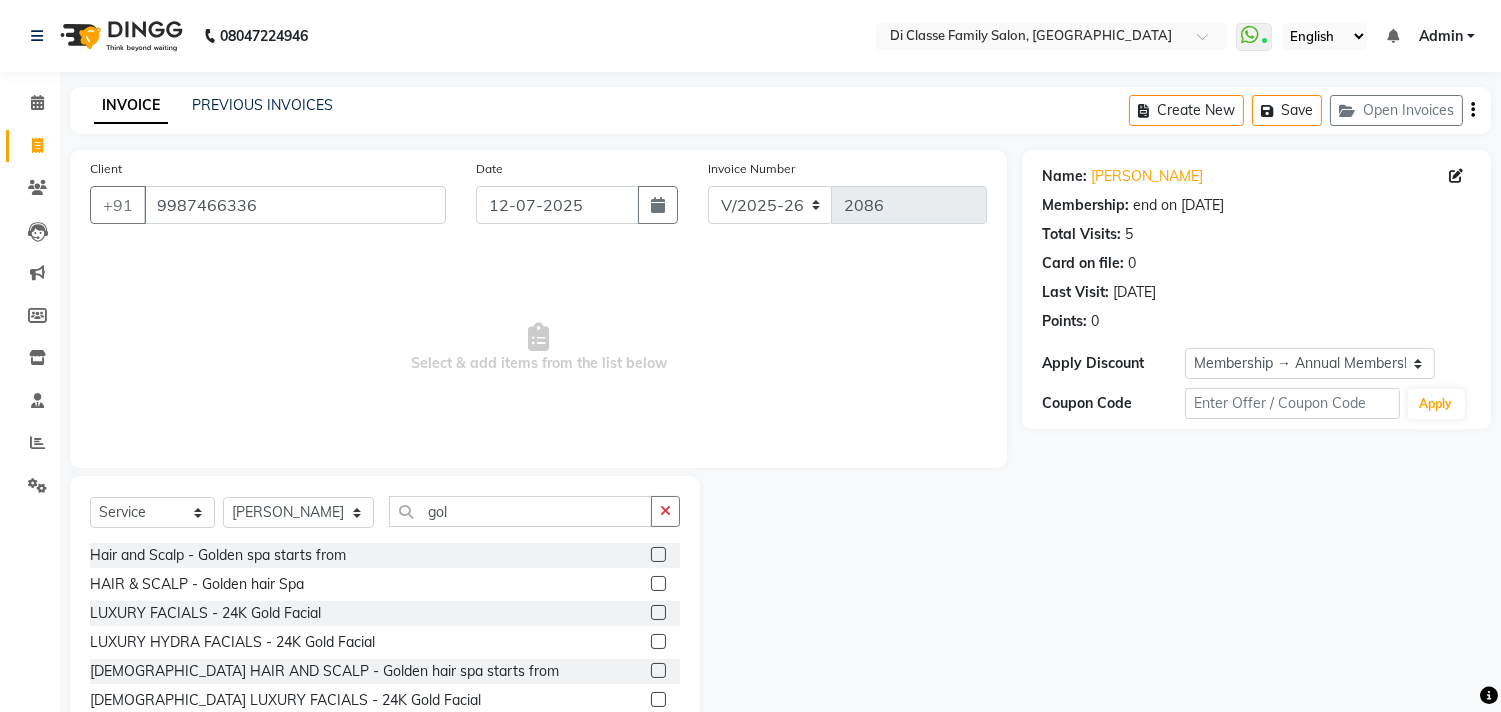 click 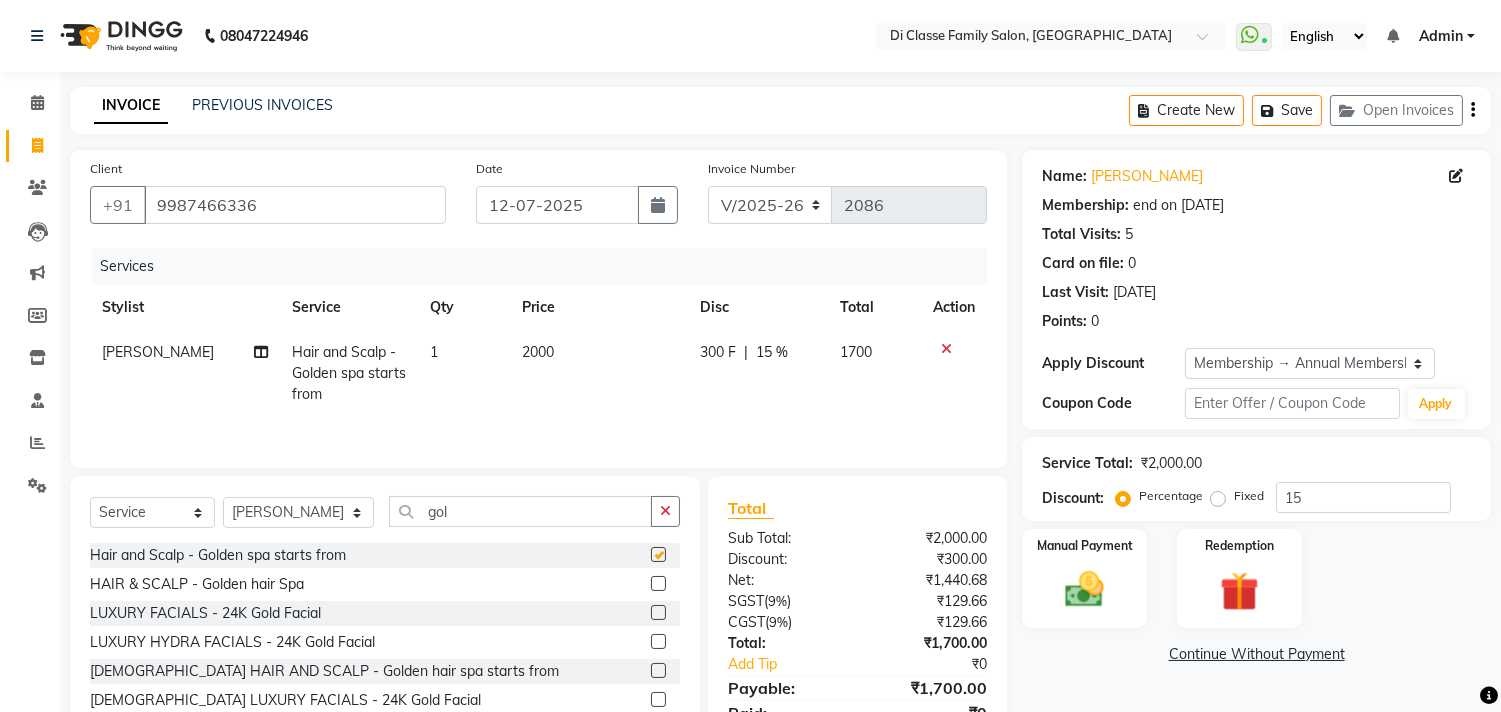 checkbox on "false" 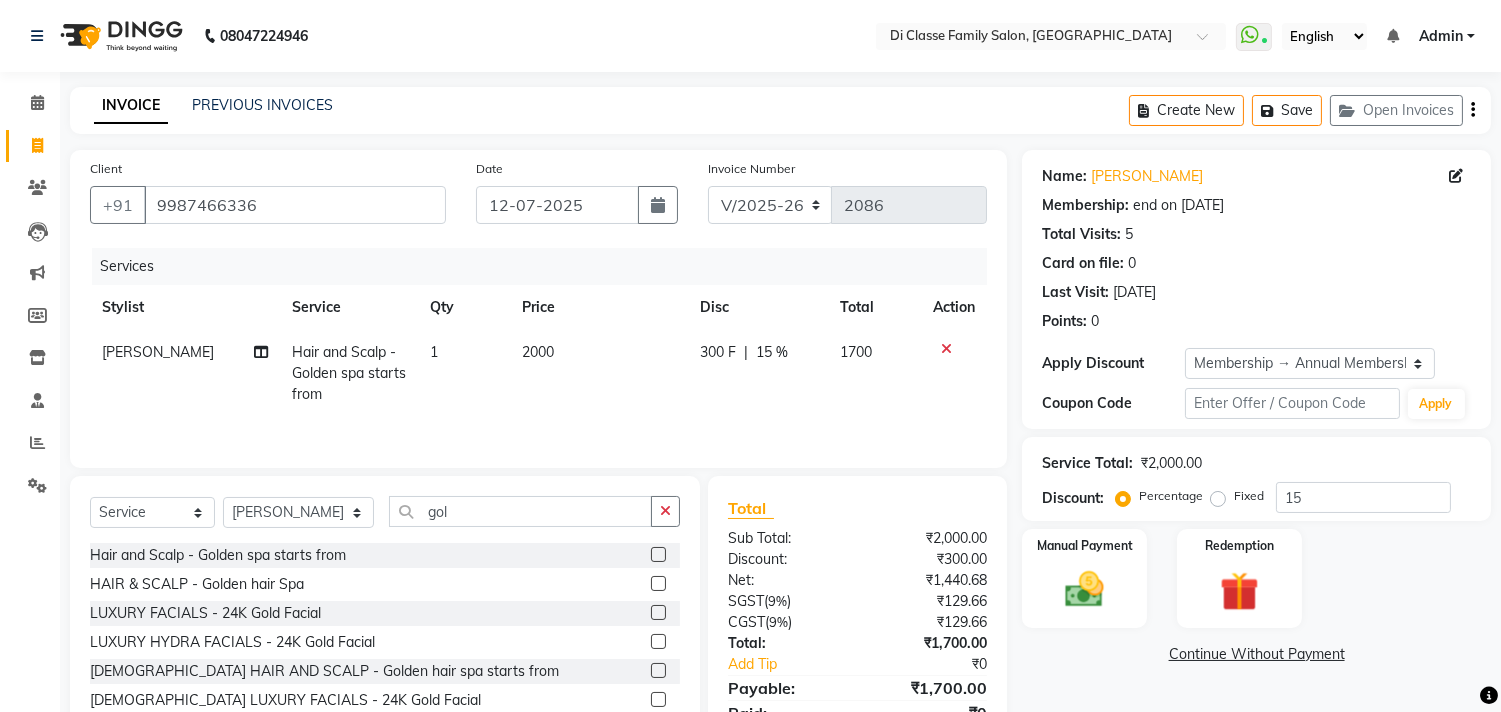 click on "2000" 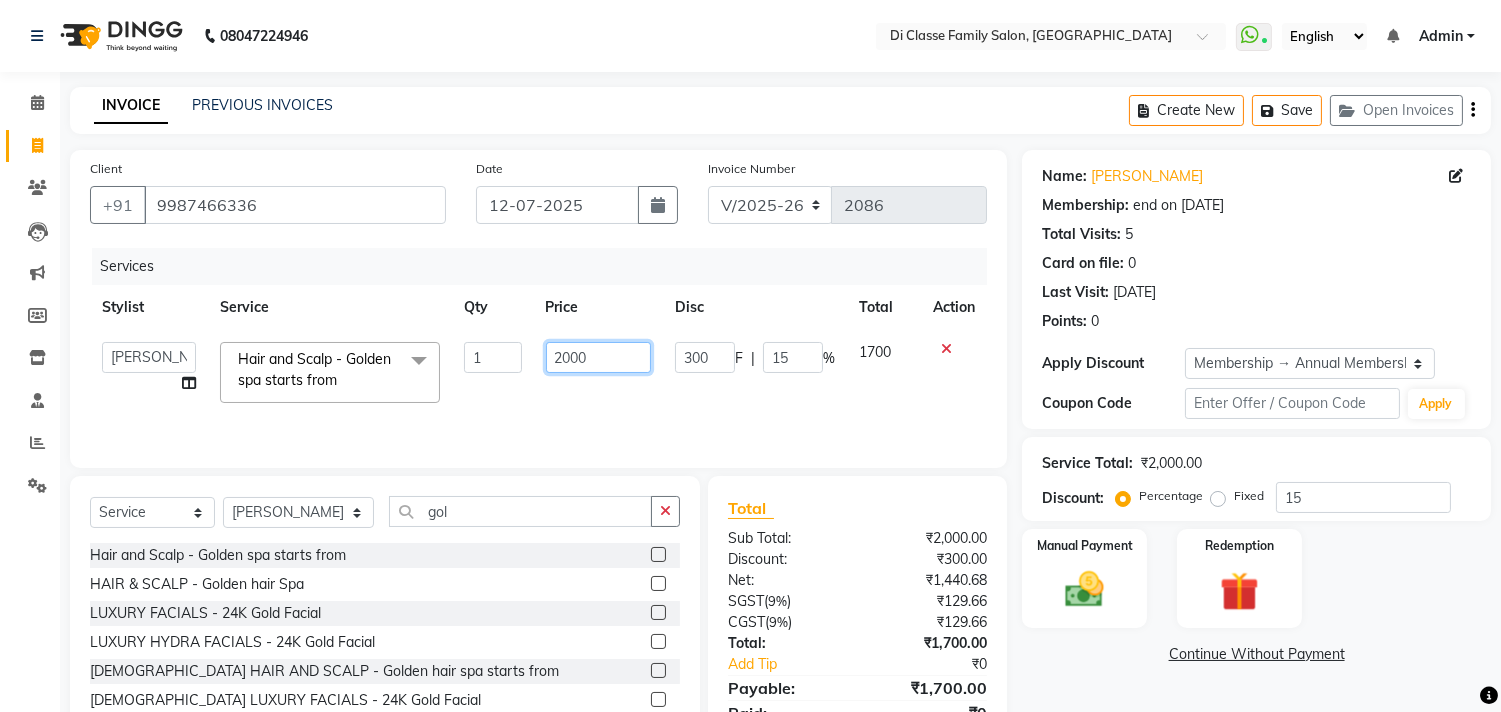 click on "2000" 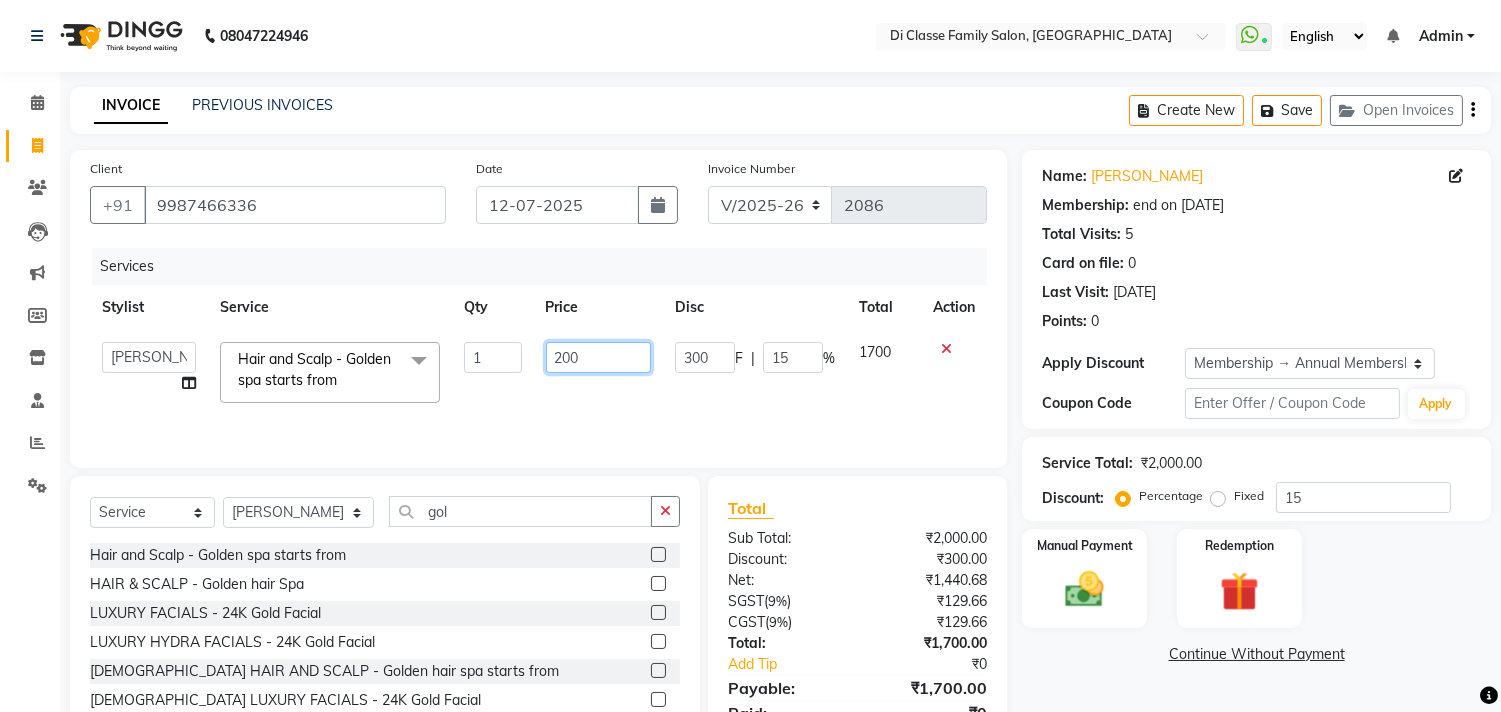type on "2800" 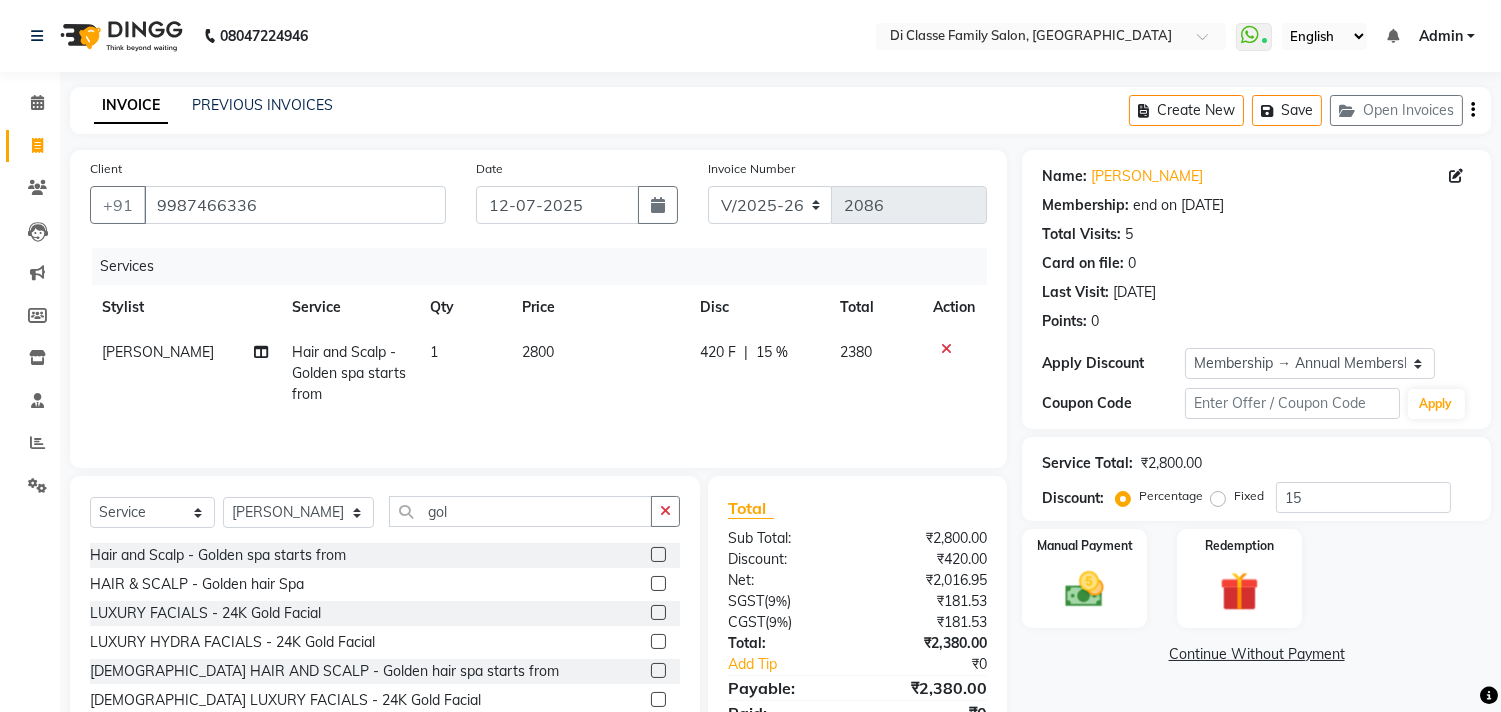click on "420 F | 15 %" 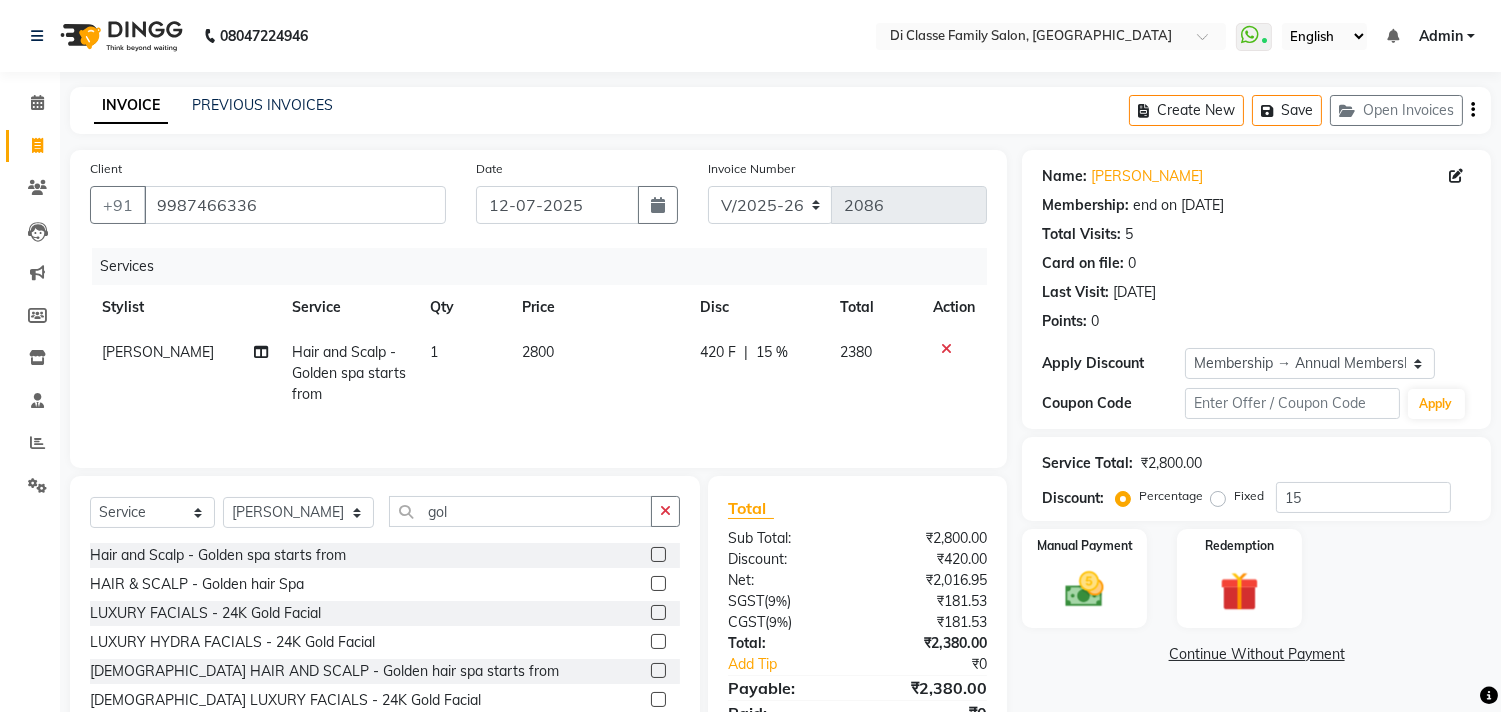select on "51560" 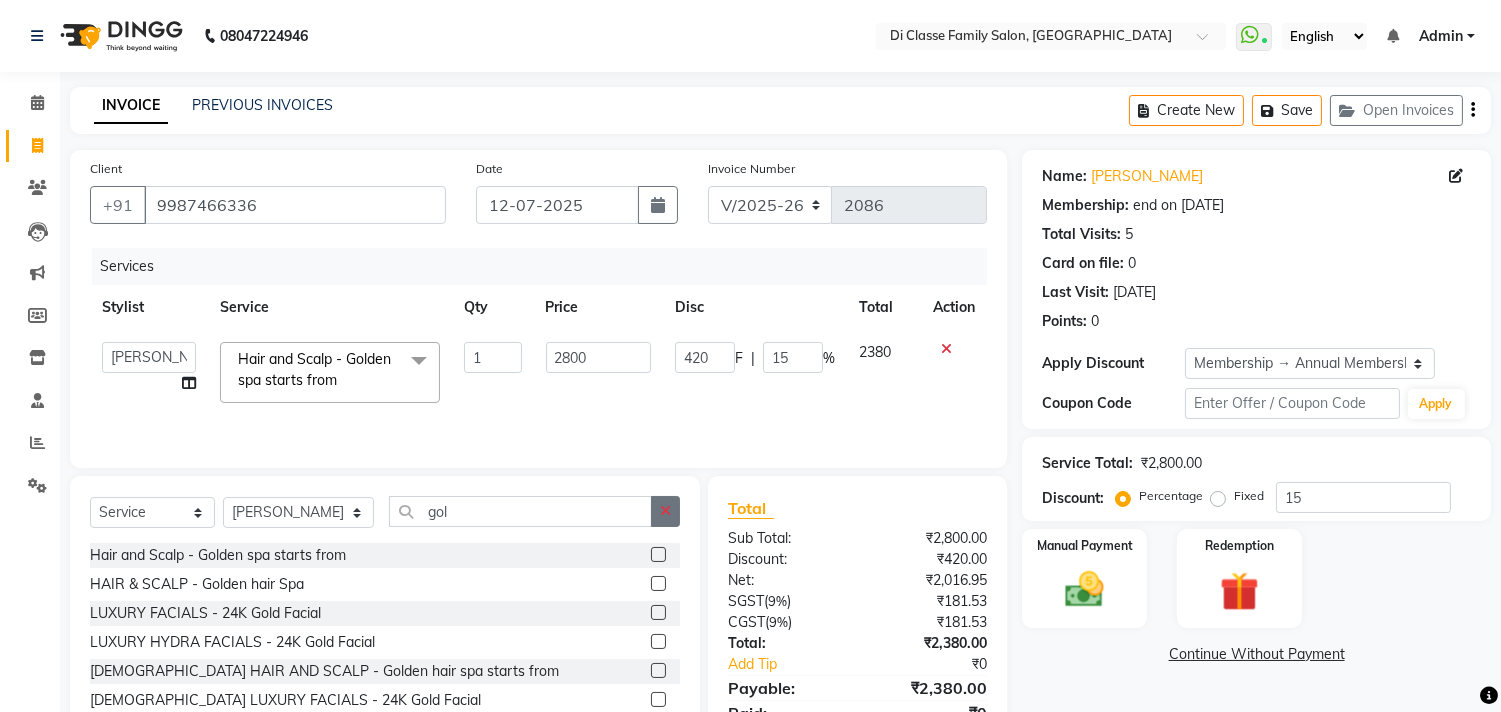 click 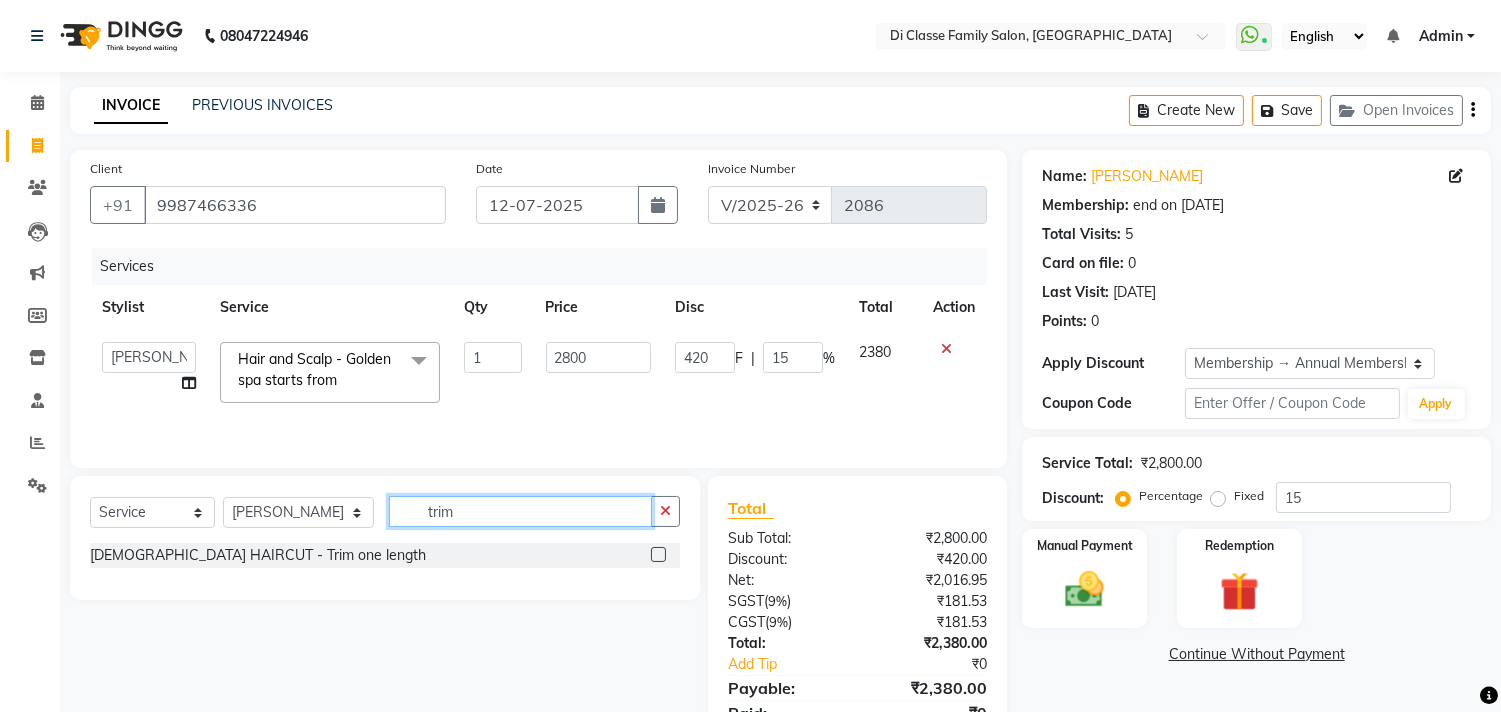 type on "trim" 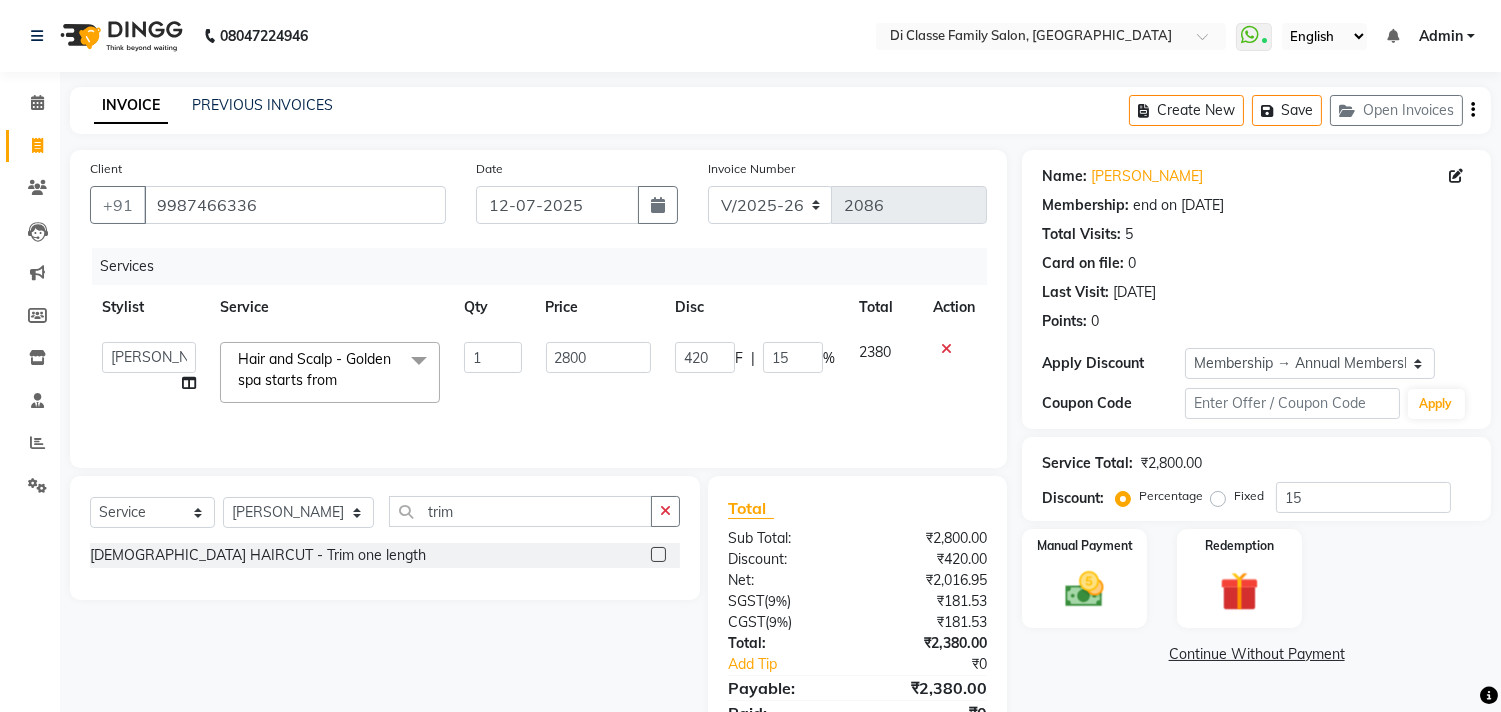 click 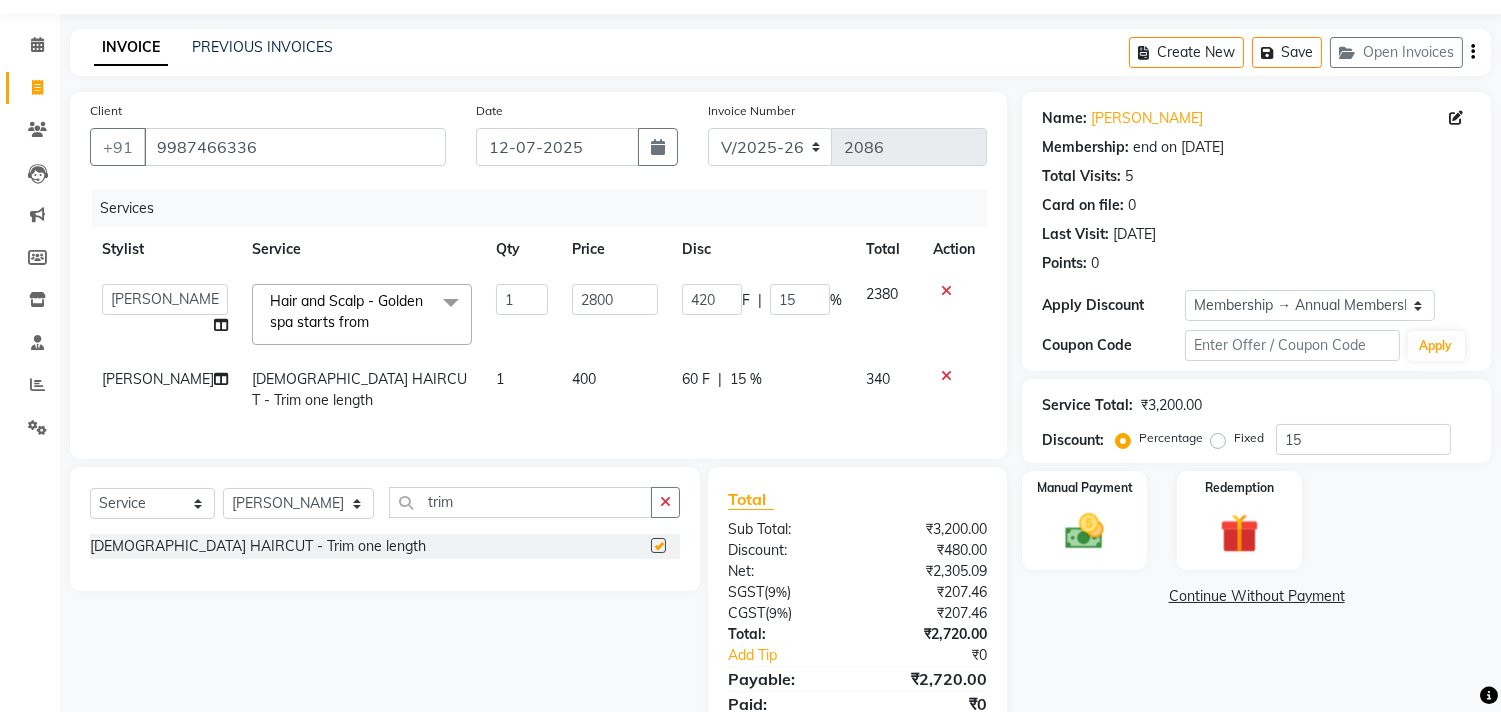 checkbox on "false" 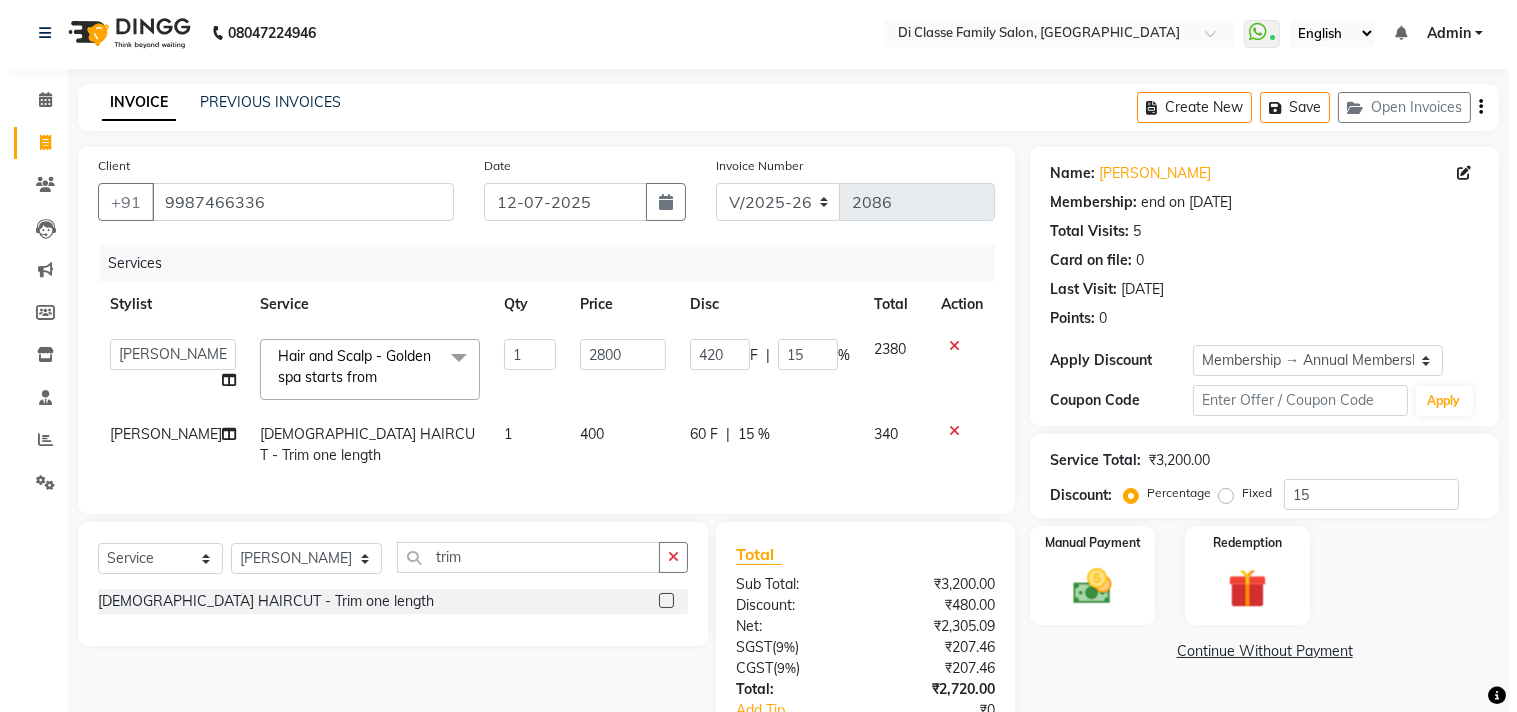 scroll, scrollTop: 0, scrollLeft: 0, axis: both 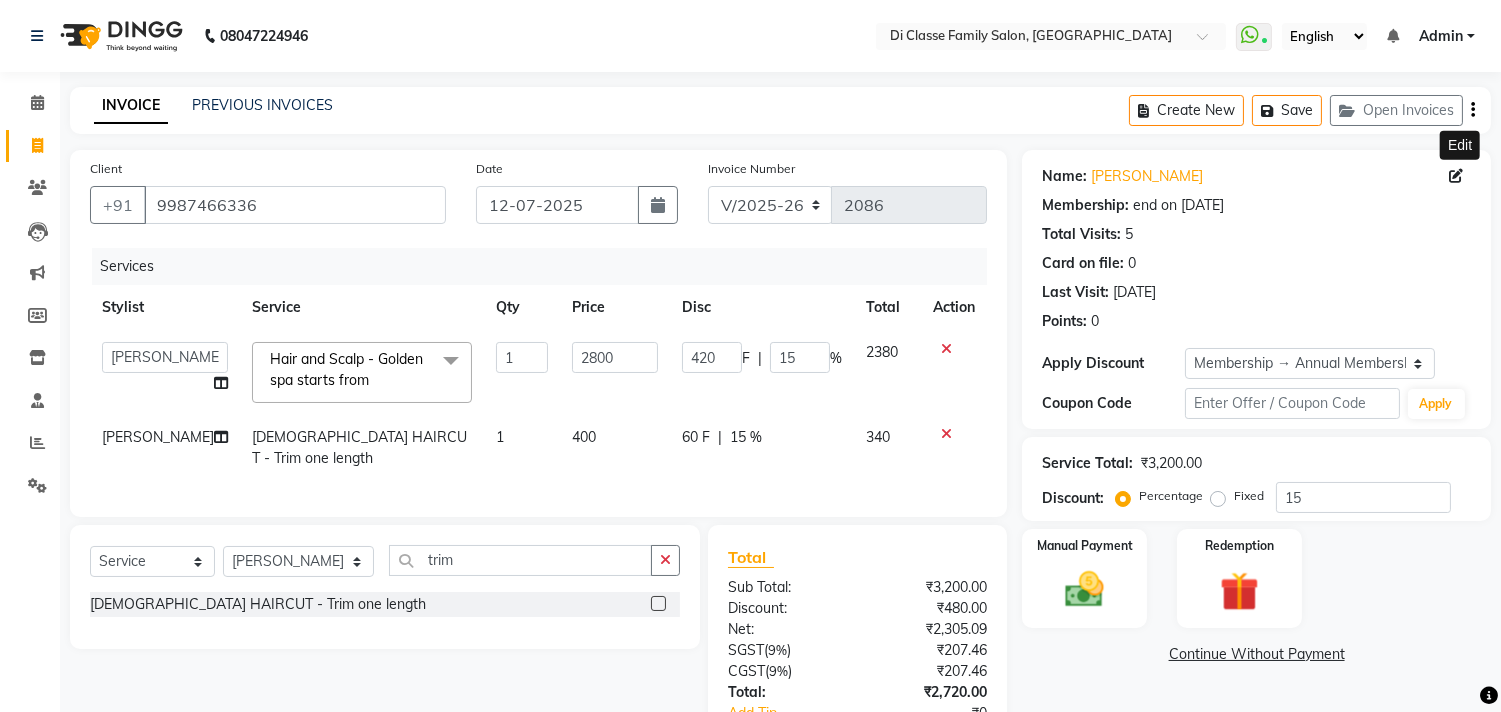 click 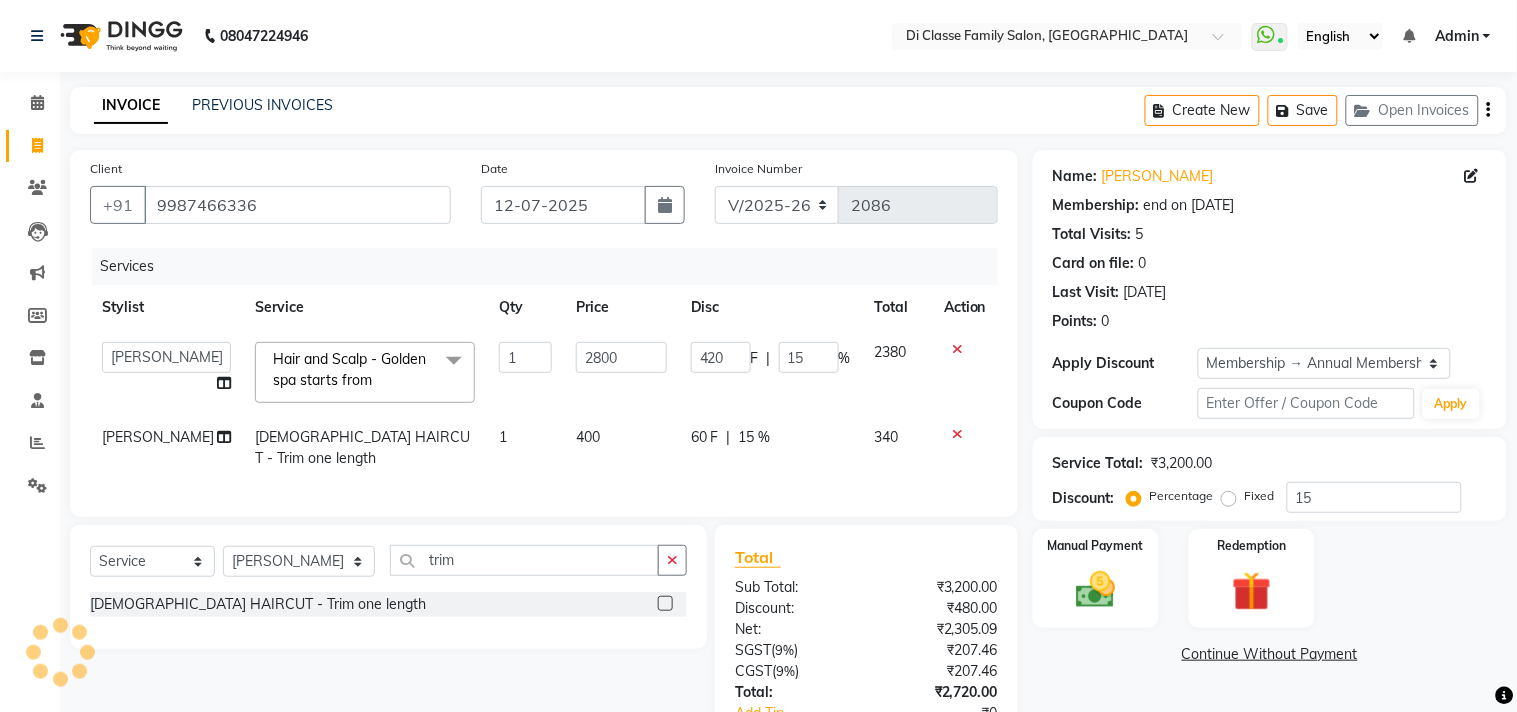 select on "male" 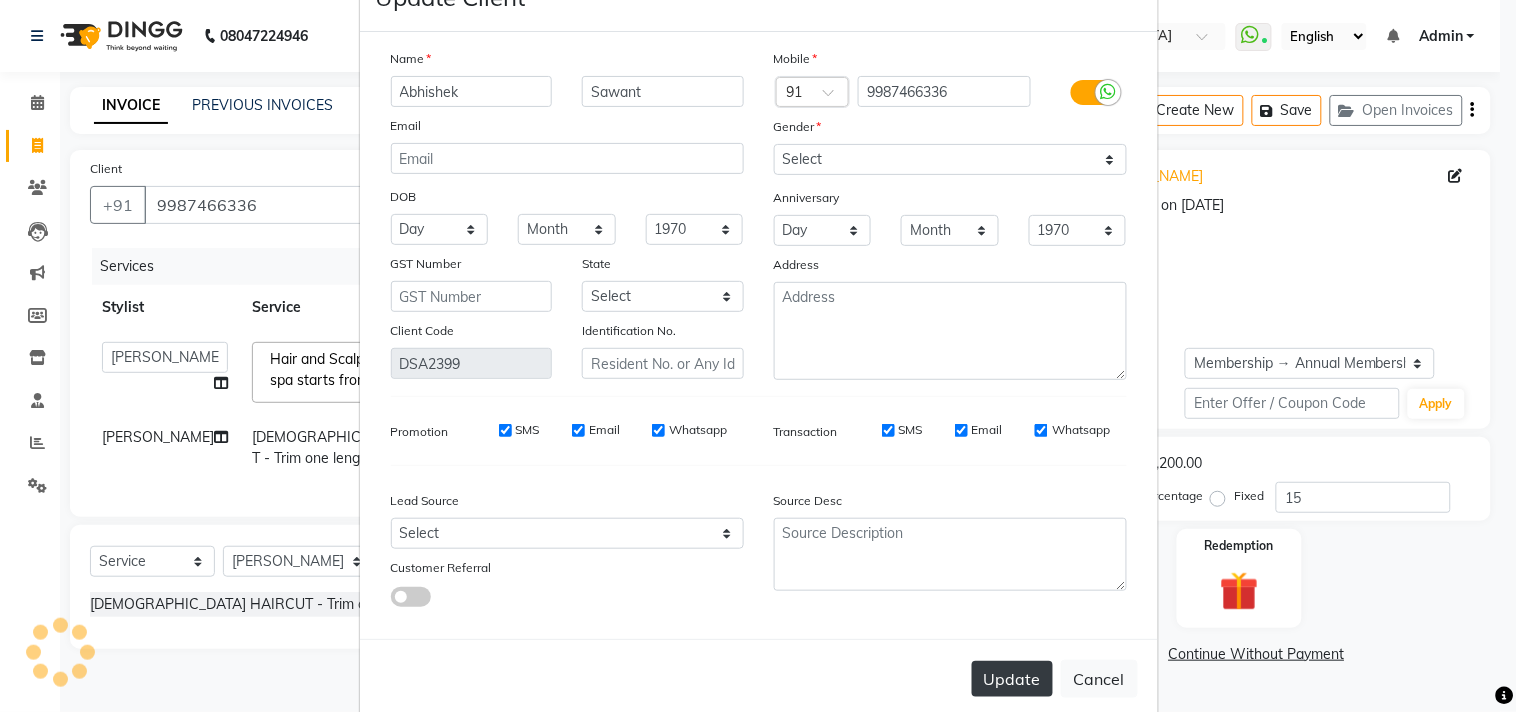 scroll, scrollTop: 103, scrollLeft: 0, axis: vertical 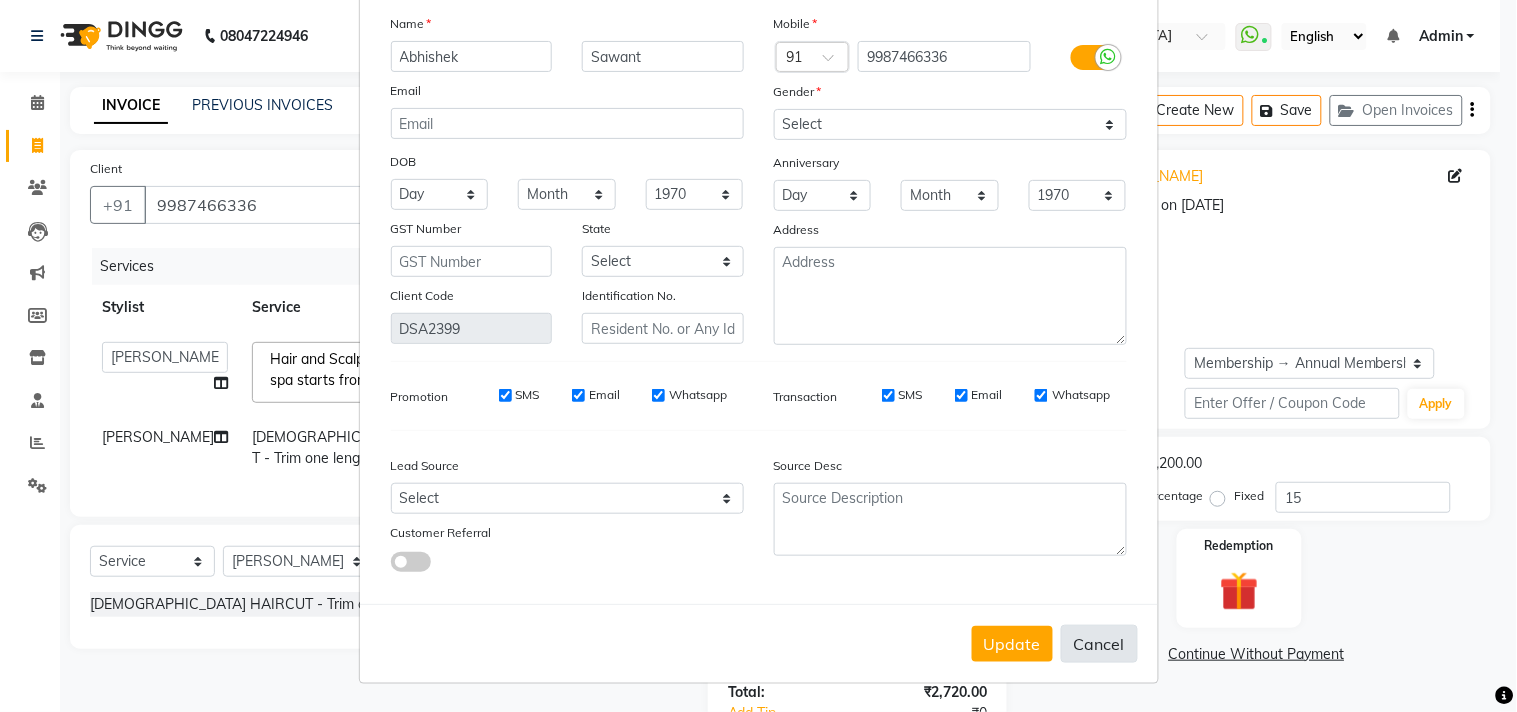 click on "Cancel" at bounding box center (1099, 644) 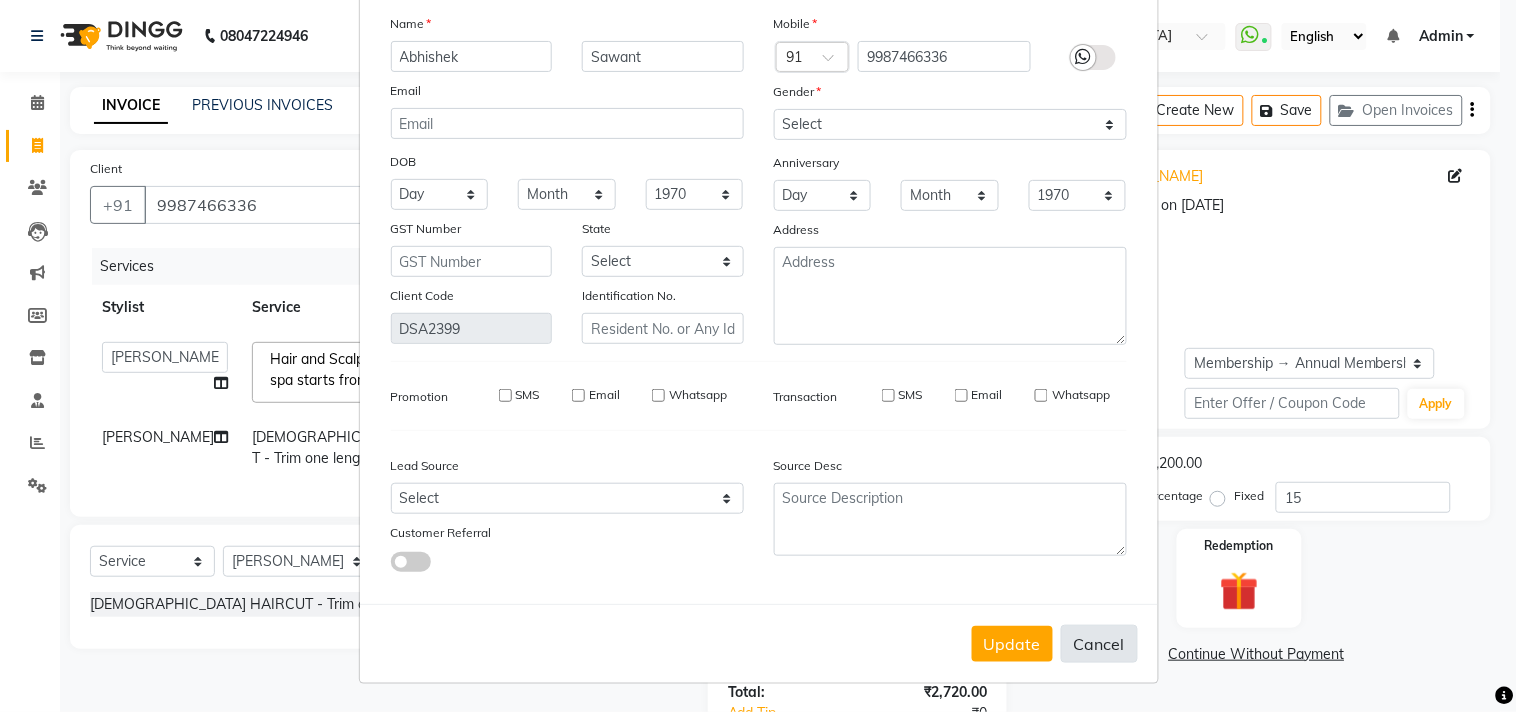 type 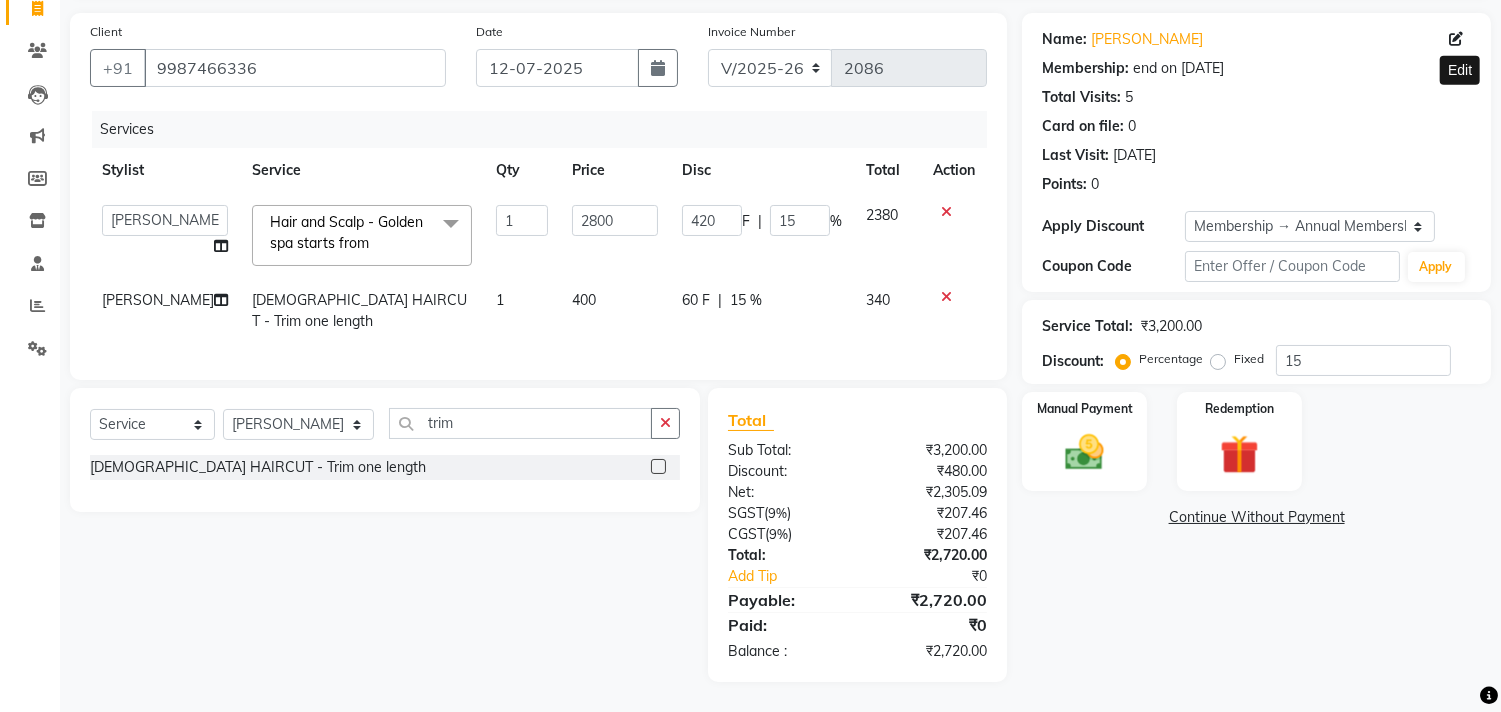 scroll, scrollTop: 153, scrollLeft: 0, axis: vertical 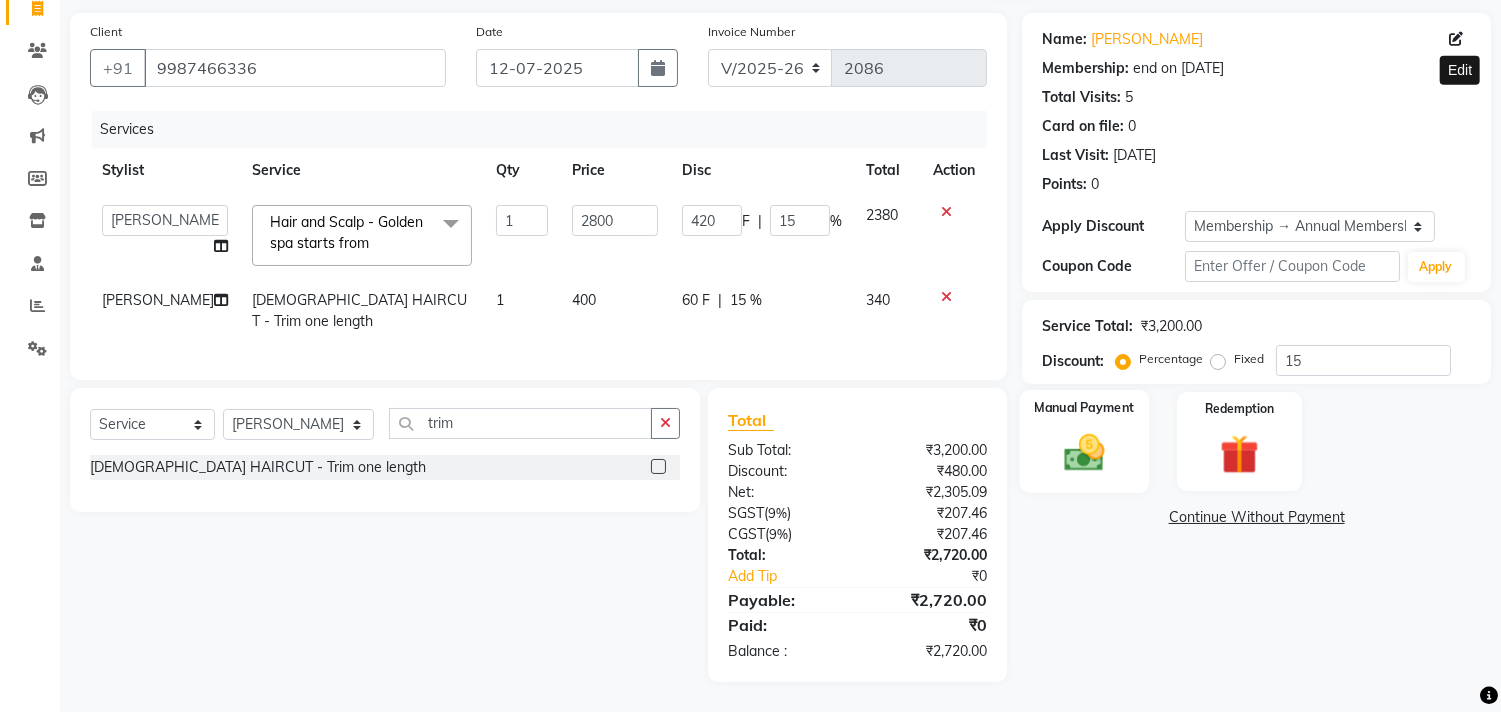 click on "Manual Payment" 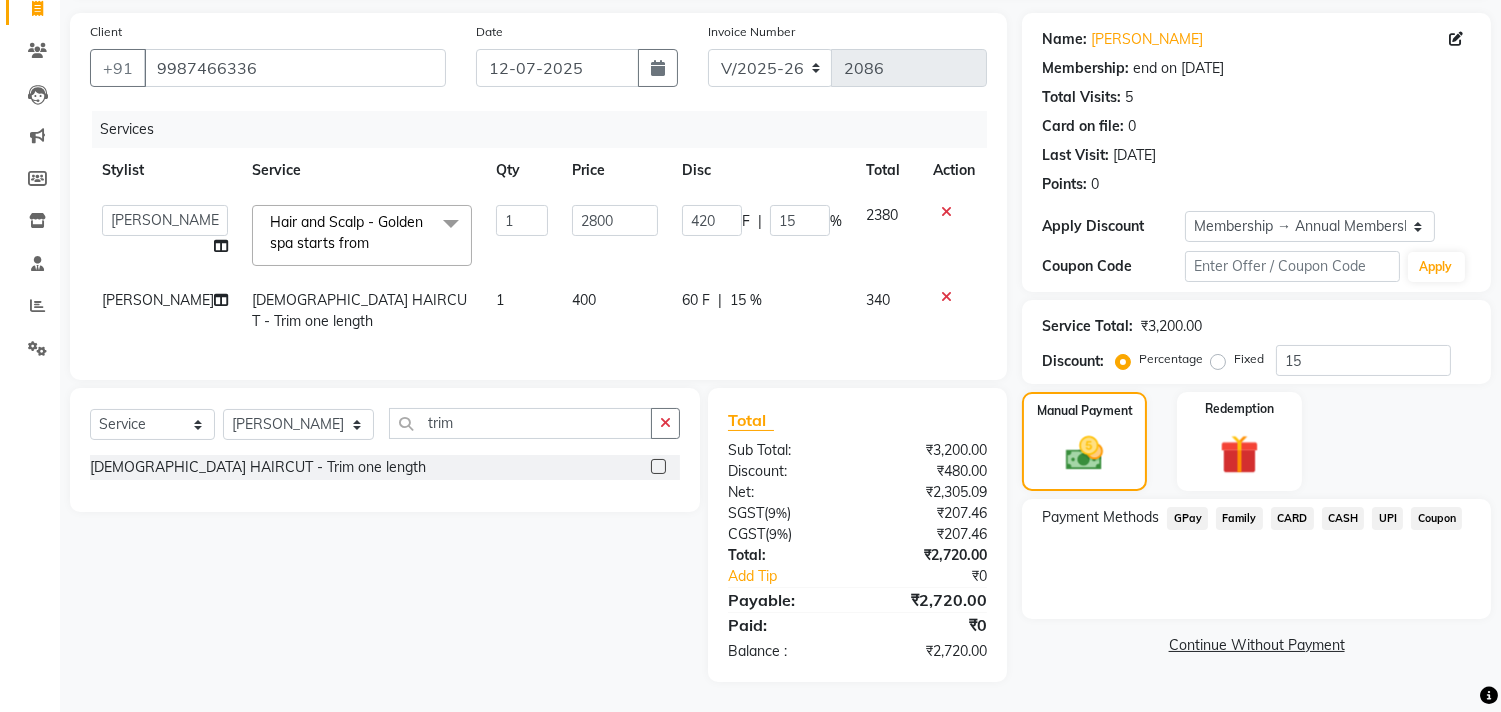 drag, startPoint x: 1388, startPoint y: 502, endPoint x: 1372, endPoint y: 522, distance: 25.612497 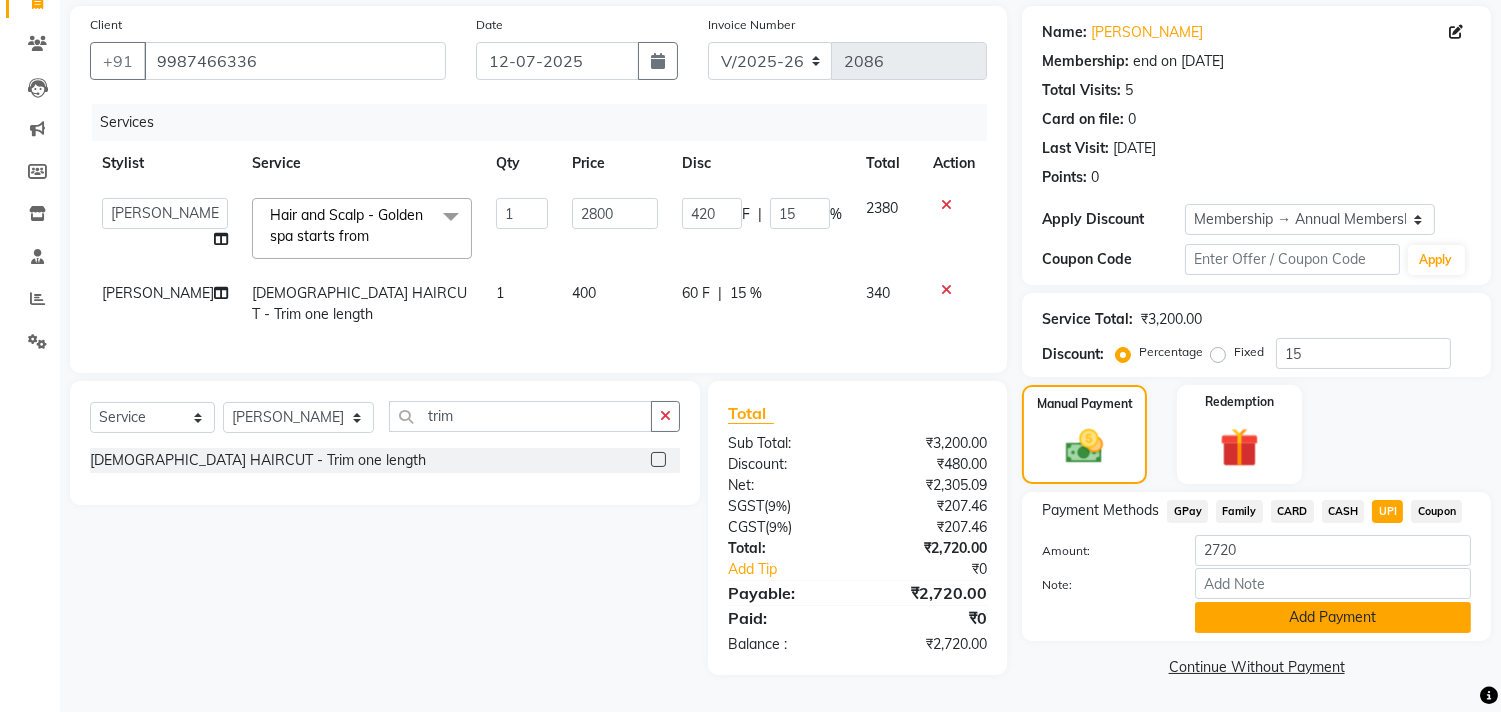 click on "Add Payment" 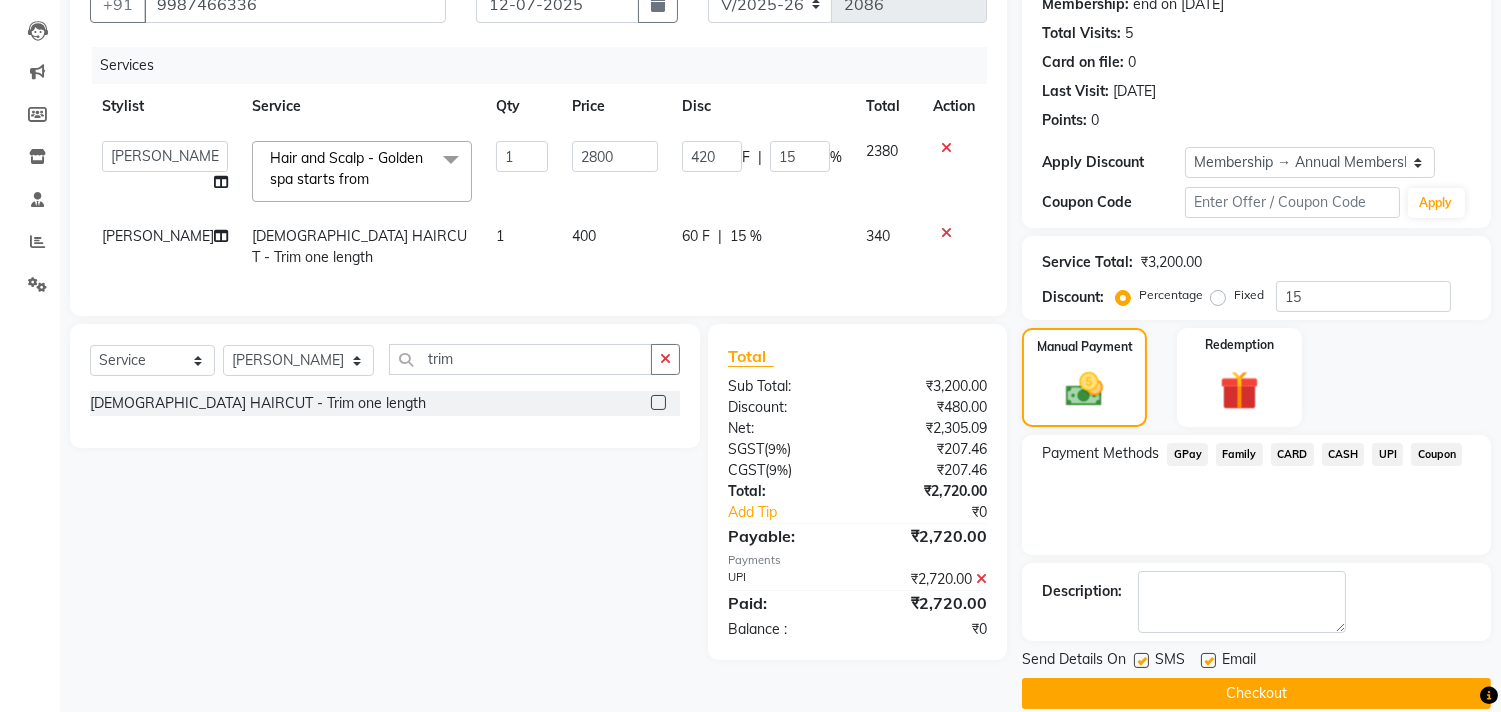 scroll, scrollTop: 227, scrollLeft: 0, axis: vertical 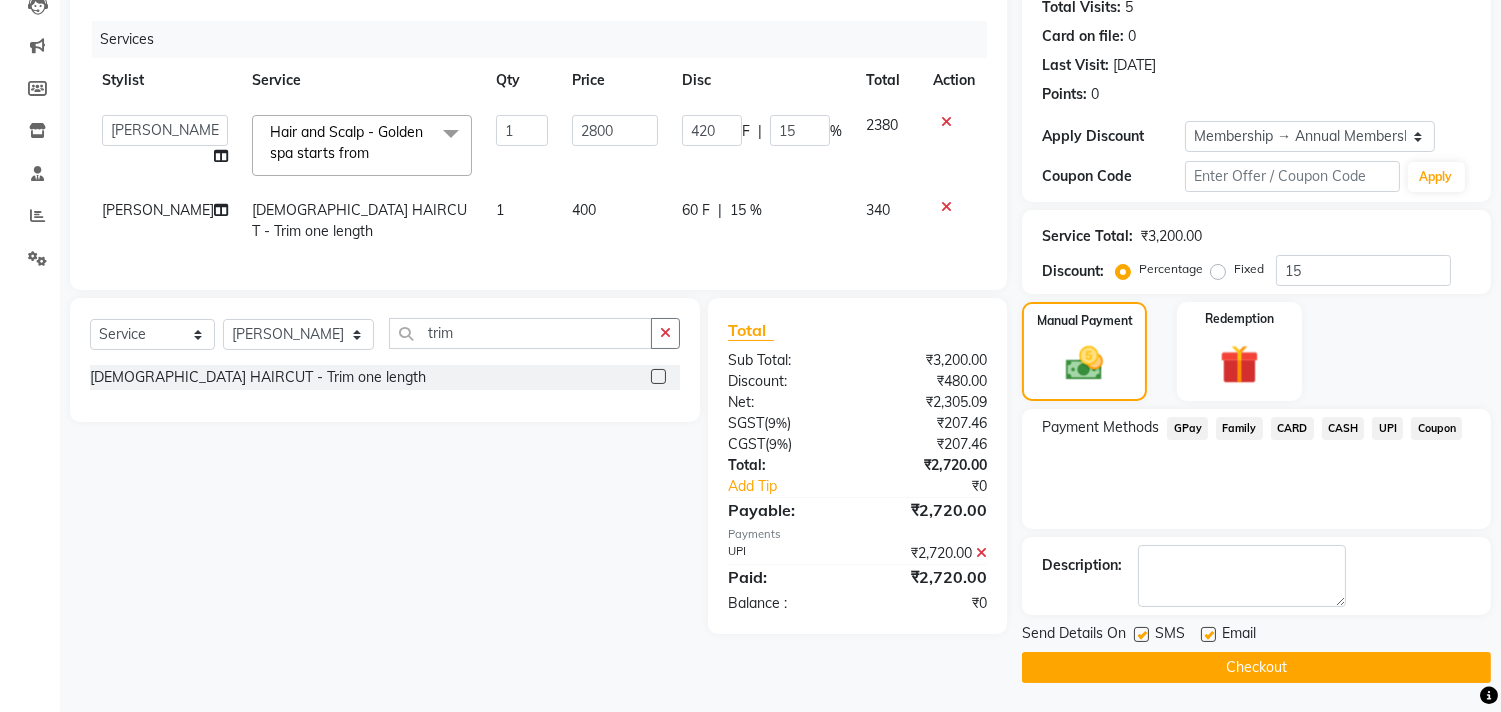 click on "Checkout" 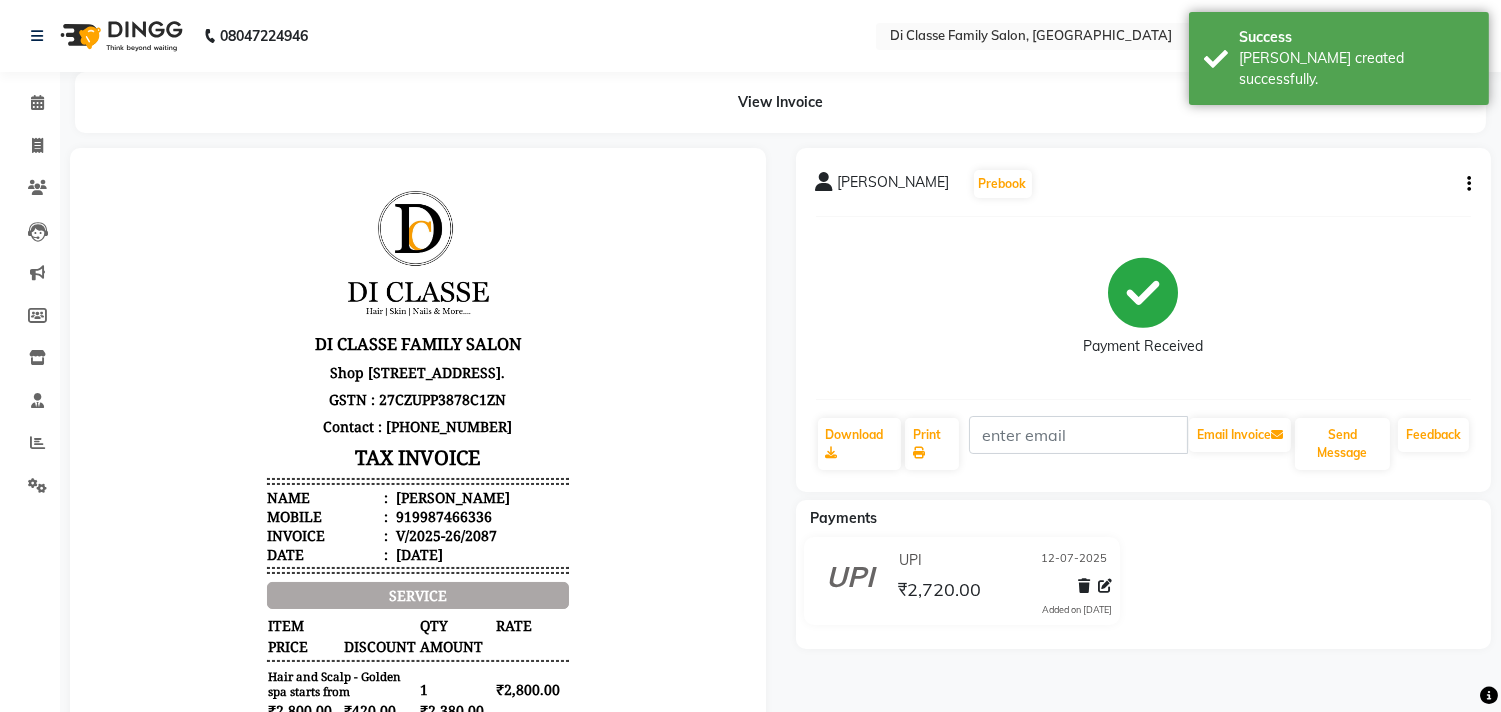scroll, scrollTop: 0, scrollLeft: 0, axis: both 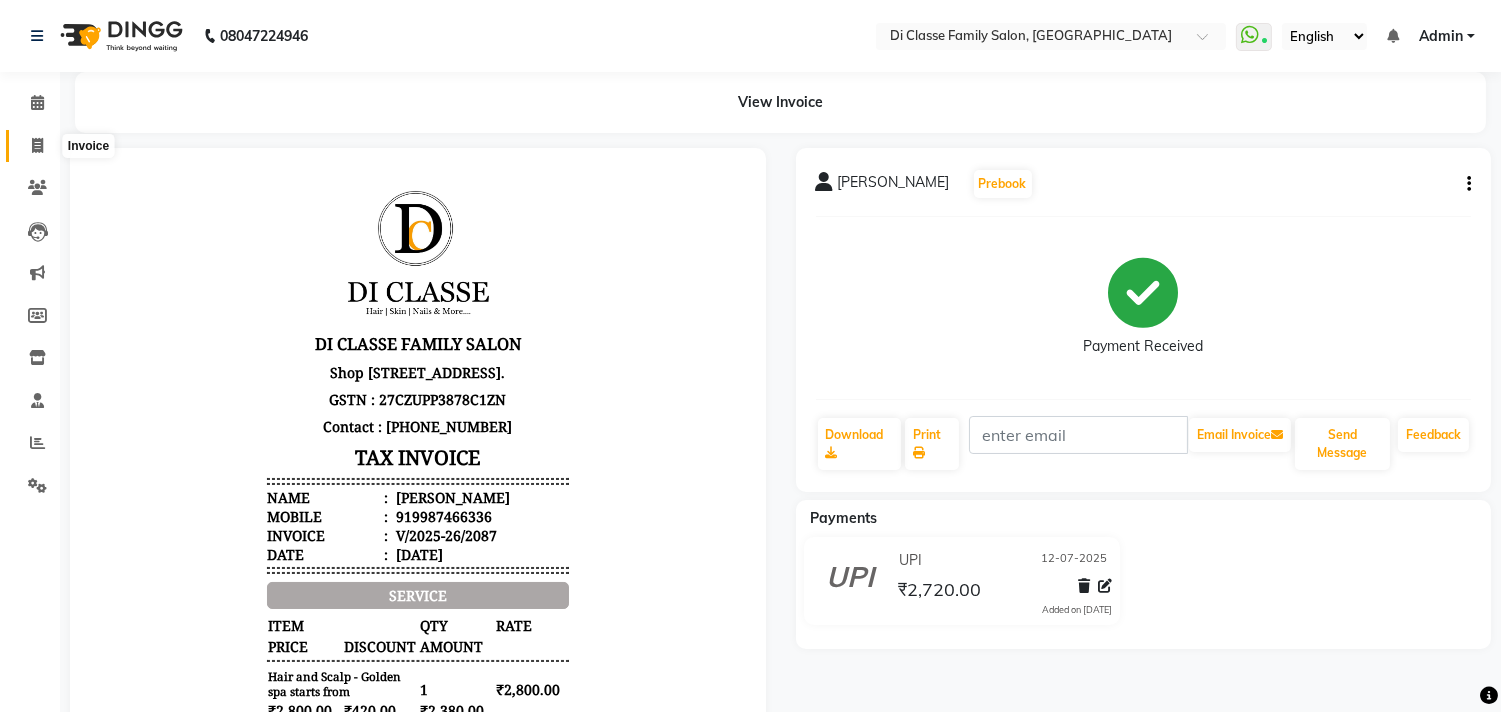 click 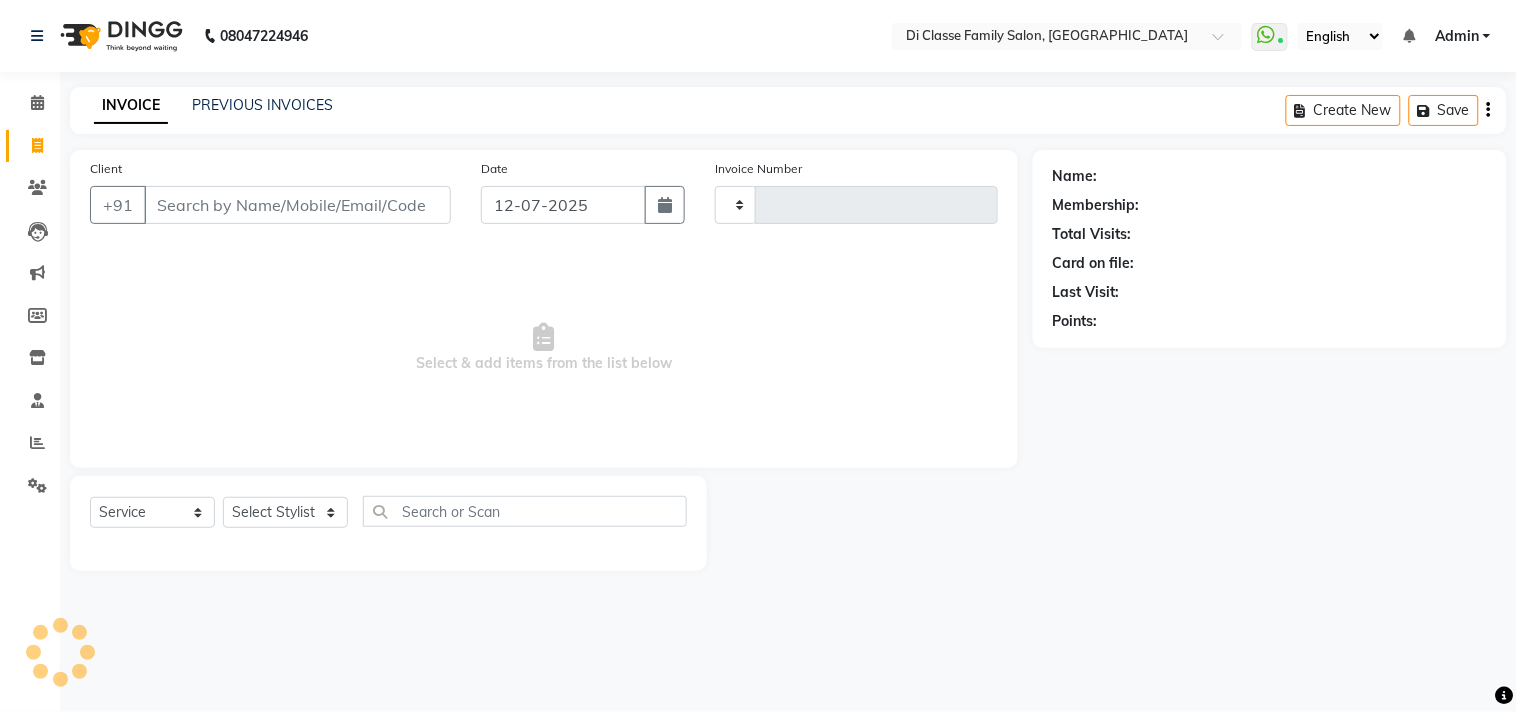type on "2088" 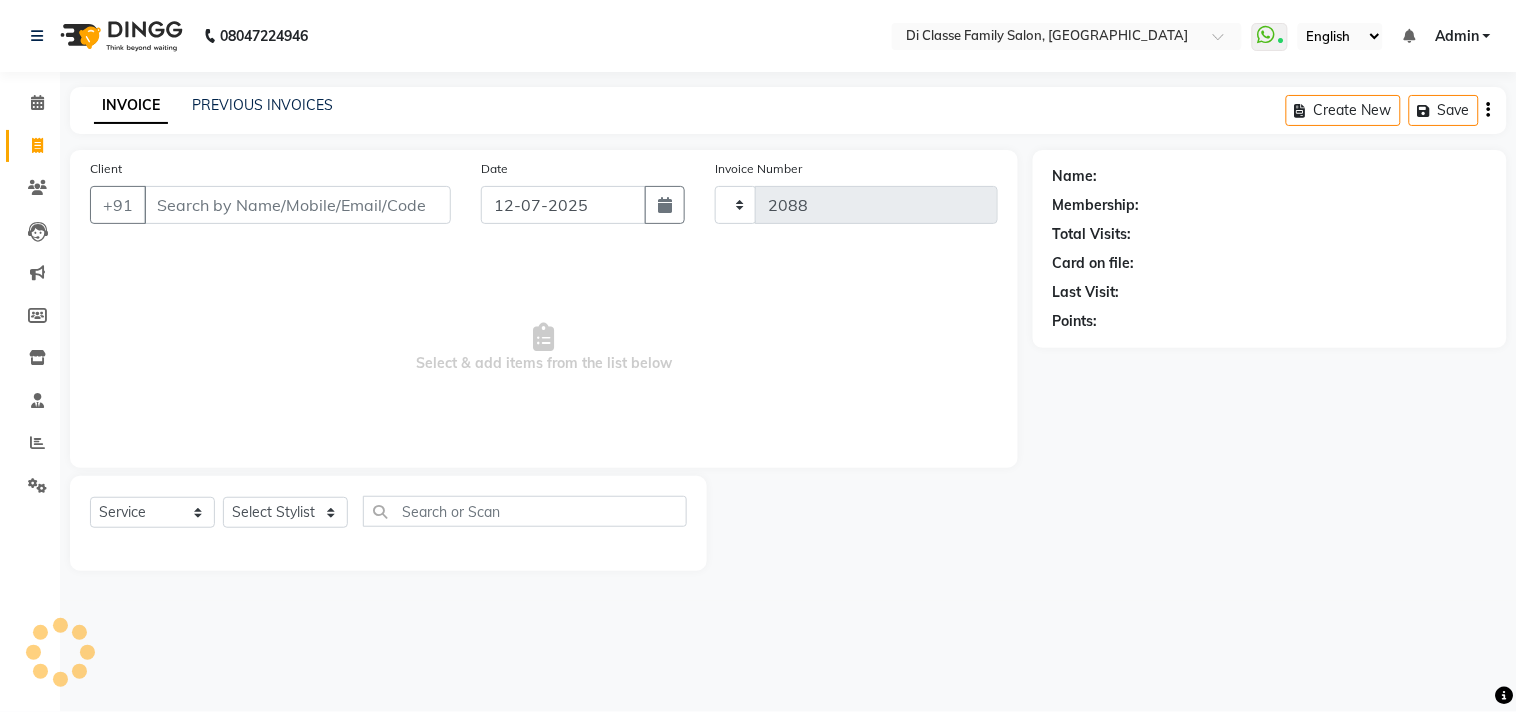 select on "4704" 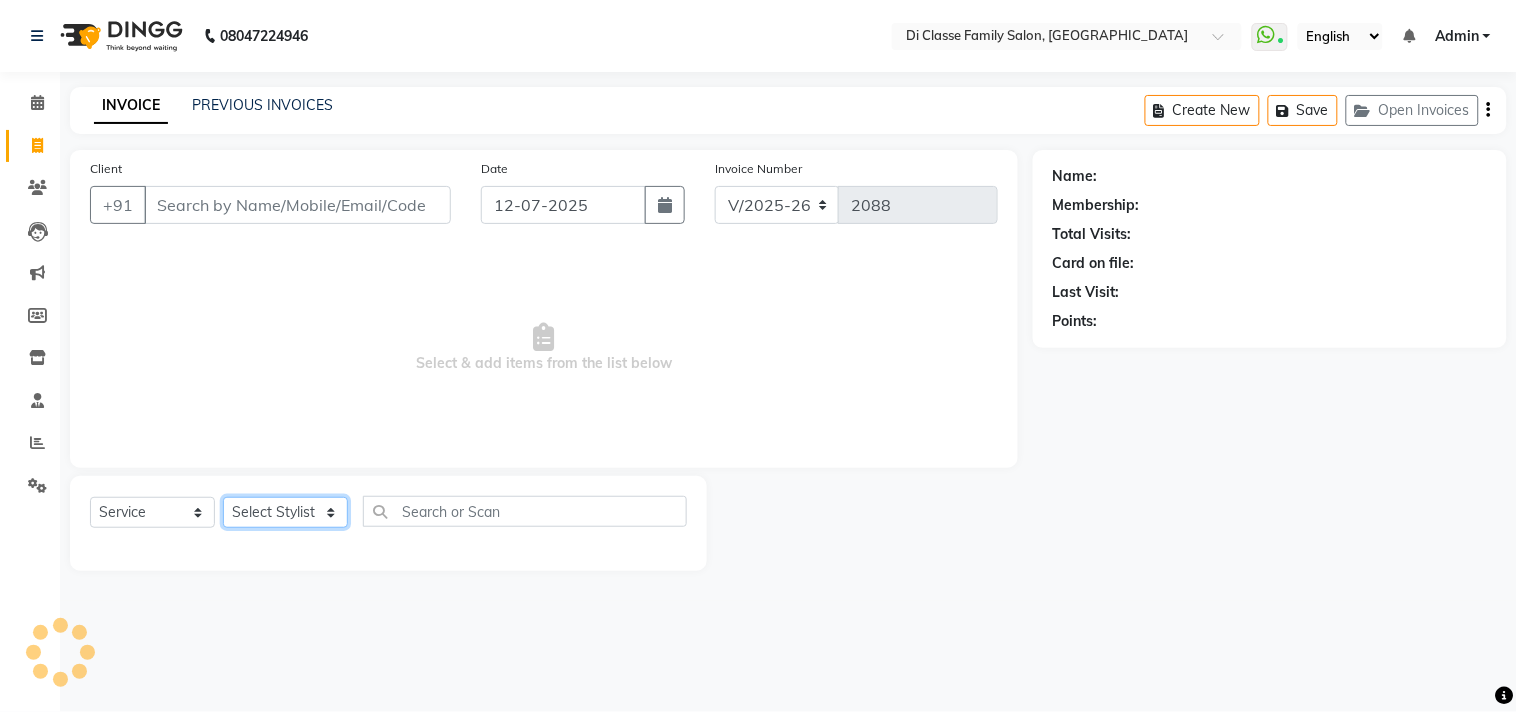click on "Select Stylist" 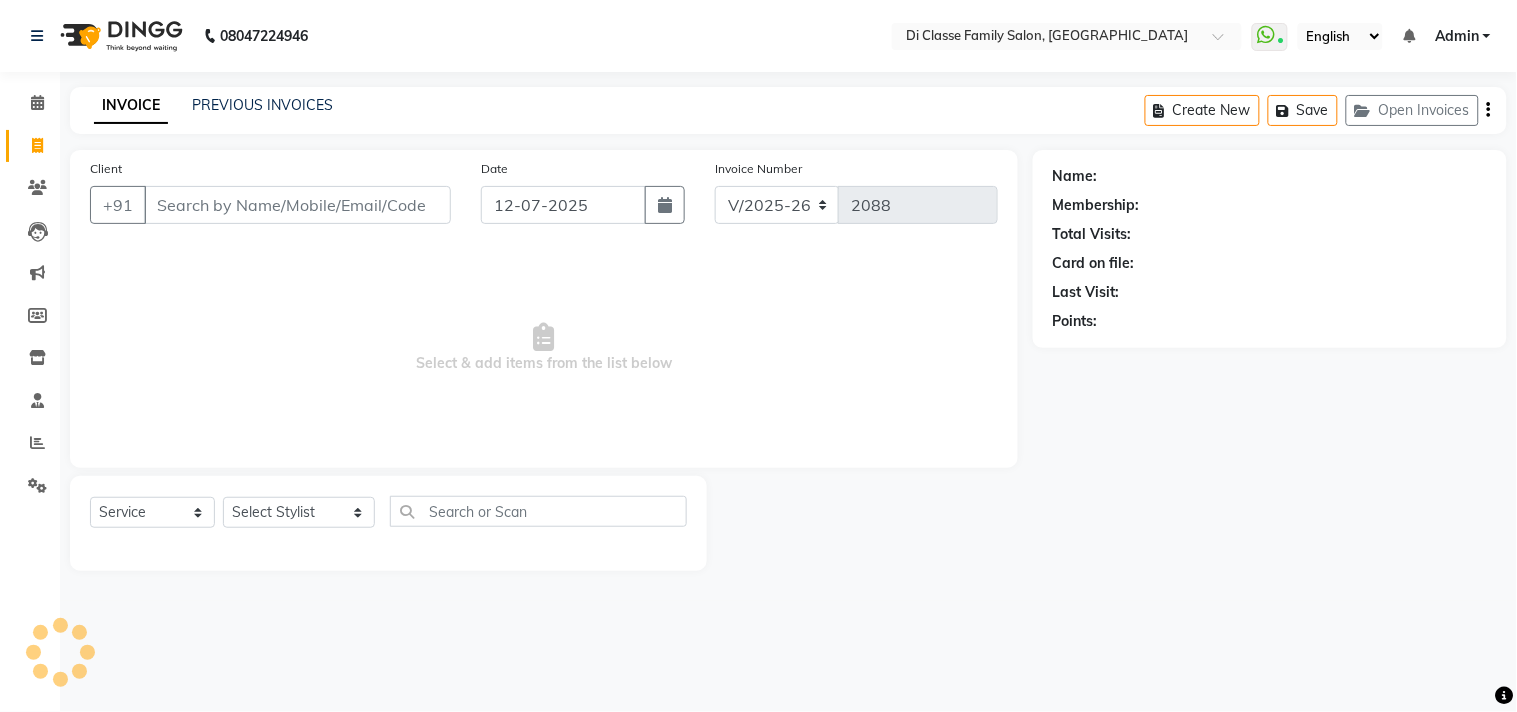 click 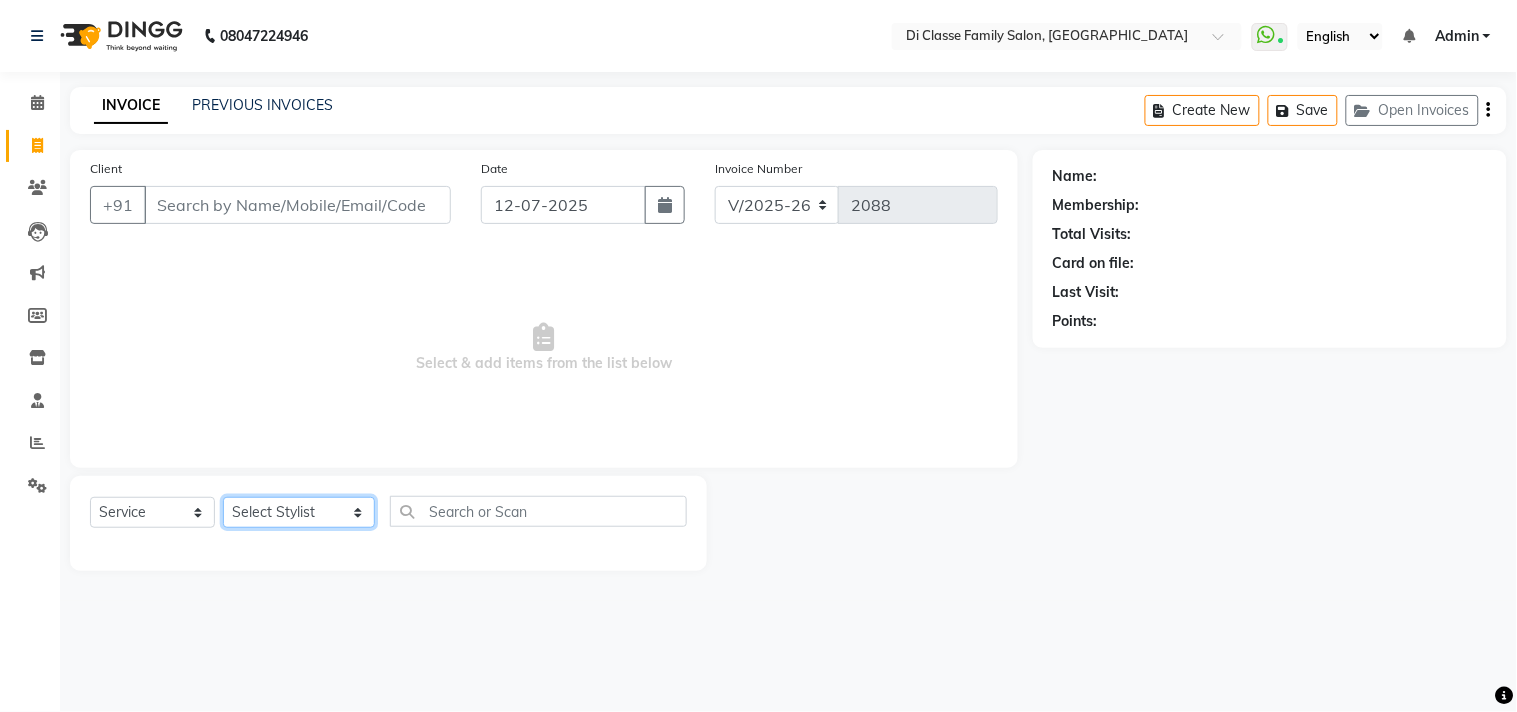 click on "Select Stylist [PERSON_NAME]  [PERSON_NAME]  [PERSON_NAME]  Front Desk Javed [PERSON_NAME]  [PERSON_NAME]  Pooja Jadhav [PERSON_NAME] [PERSON_NAME] [PERSON_NAME] SACHIN [PERSON_NAME] SAHAJAN [PERSON_NAME]  [PERSON_NAME] [PERSON_NAME] [PERSON_NAME] [PERSON_NAME] [PERSON_NAME] [PERSON_NAME] [PERSON_NAME]" 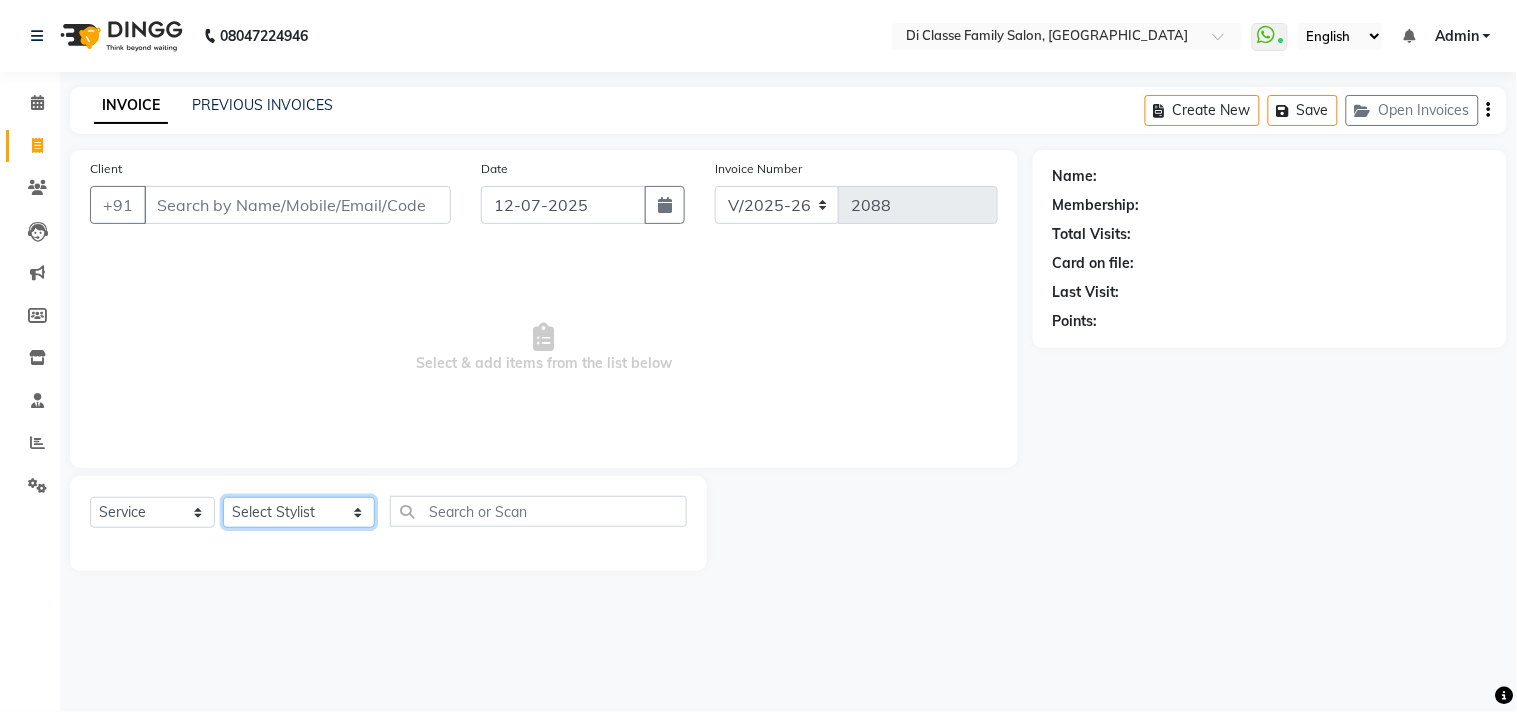 select on "75587" 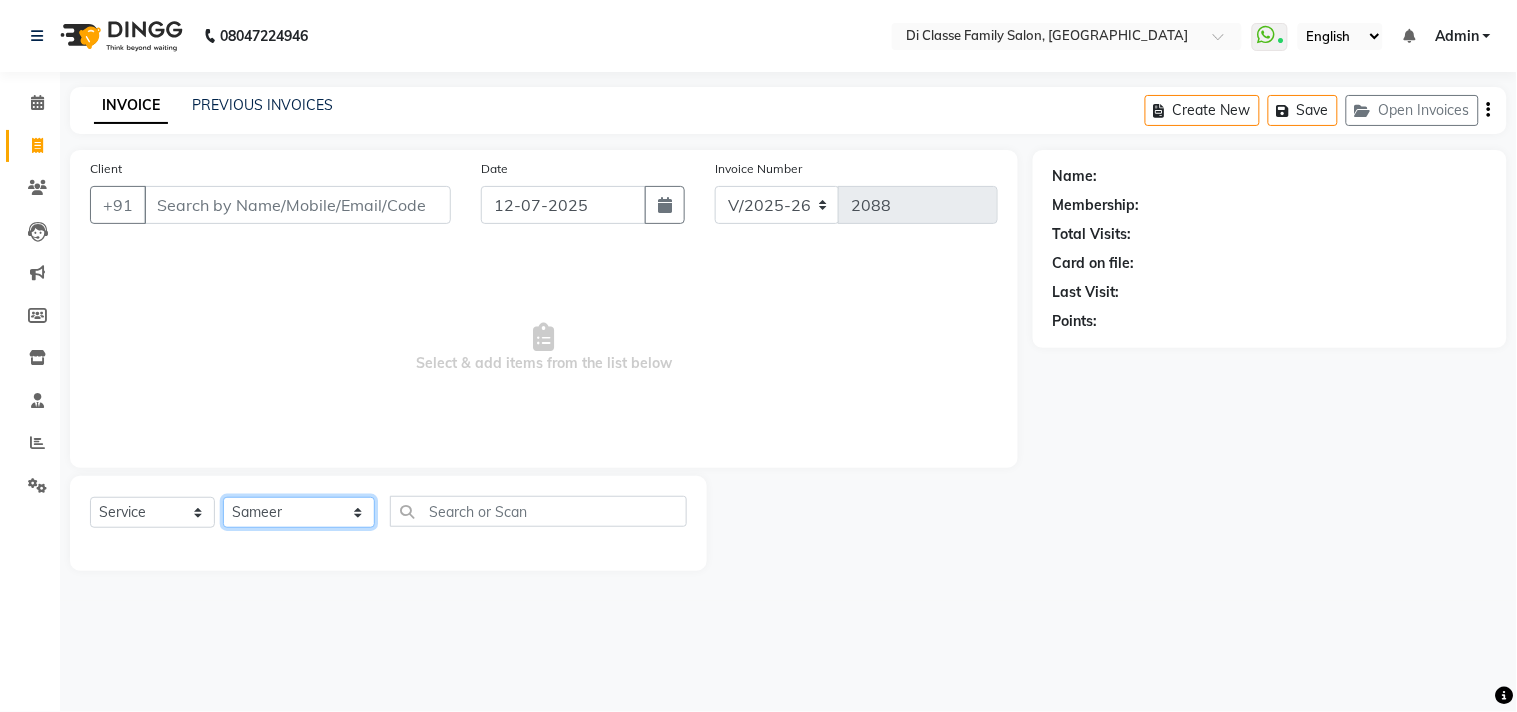 click on "Select Stylist [PERSON_NAME]  [PERSON_NAME]  [PERSON_NAME]  Front Desk Javed [PERSON_NAME]  [PERSON_NAME]  Pooja Jadhav [PERSON_NAME] [PERSON_NAME] [PERSON_NAME] SACHIN [PERSON_NAME] SAHAJAN [PERSON_NAME]  [PERSON_NAME] [PERSON_NAME] [PERSON_NAME] [PERSON_NAME] [PERSON_NAME] [PERSON_NAME] [PERSON_NAME]" 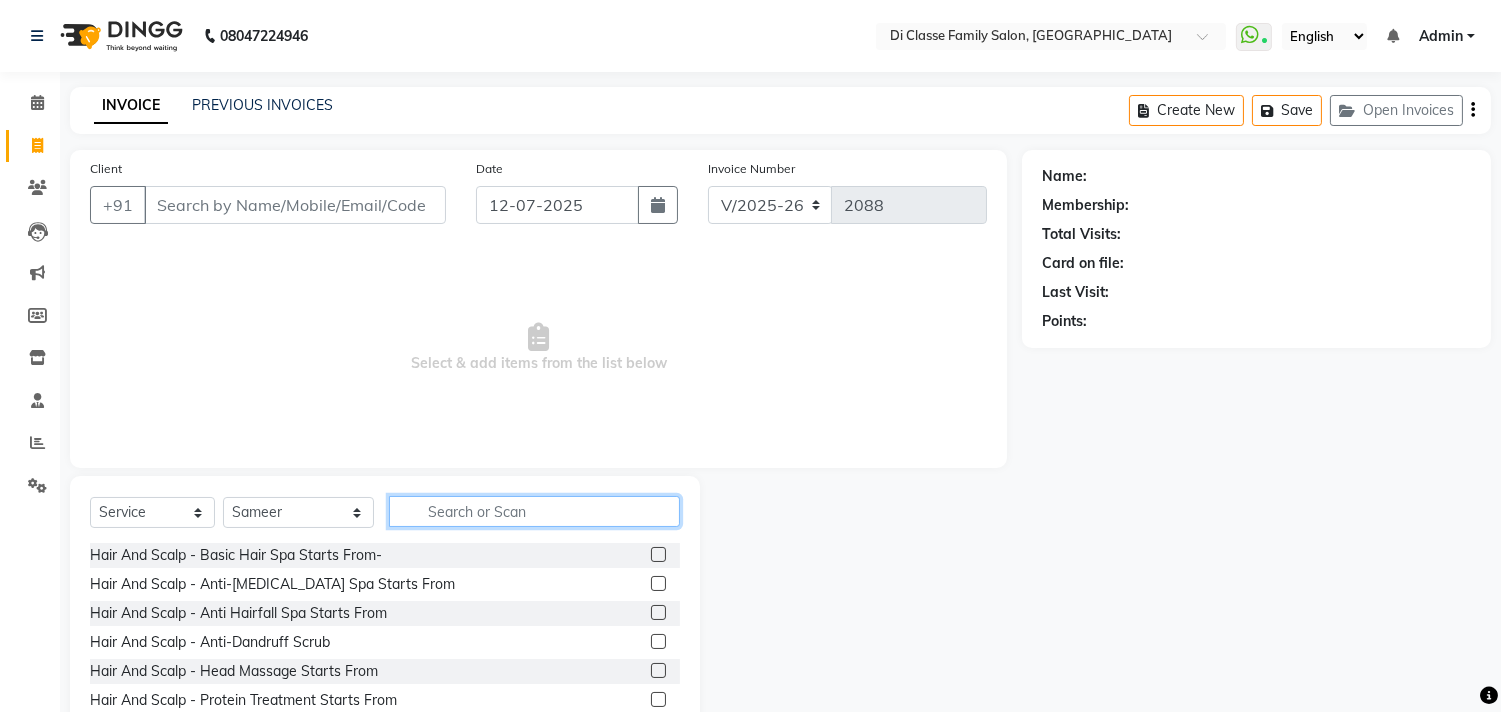 click 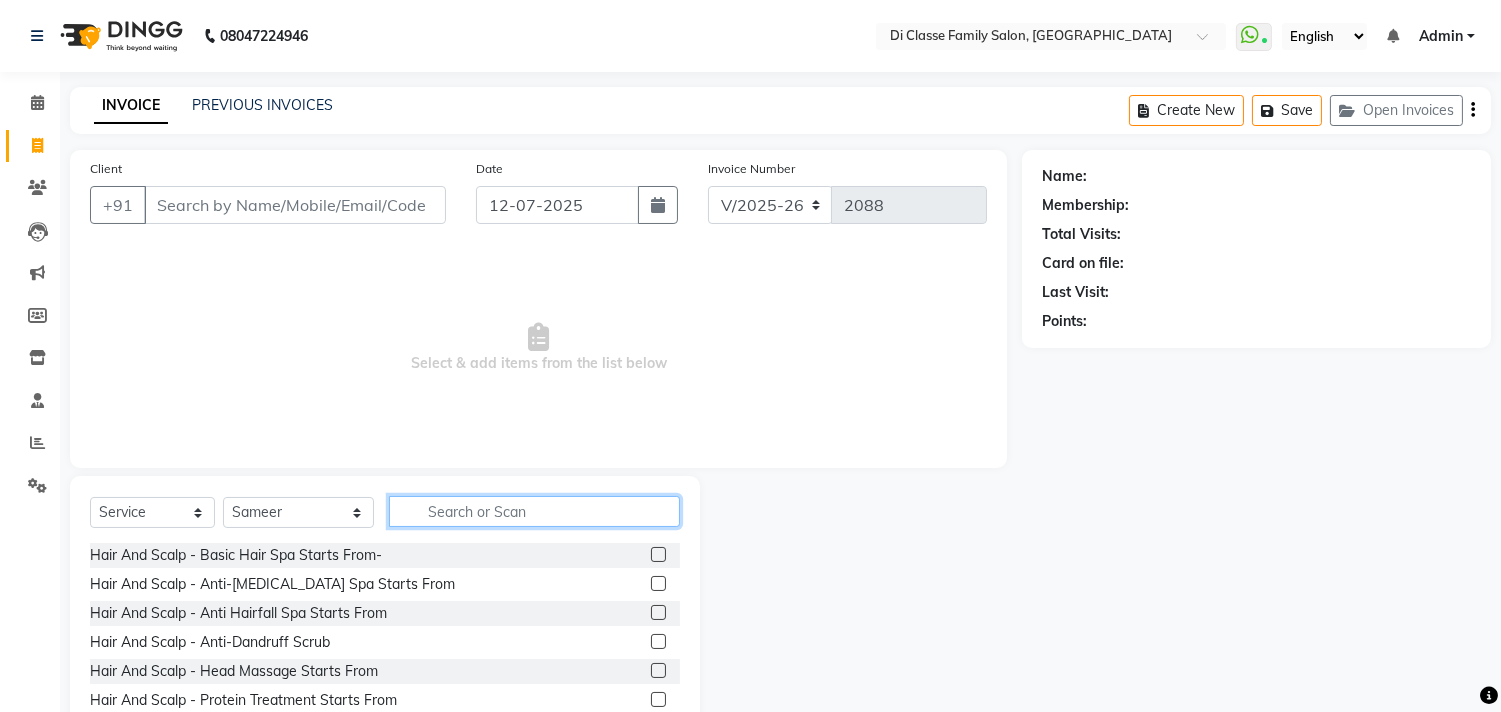 type on "j" 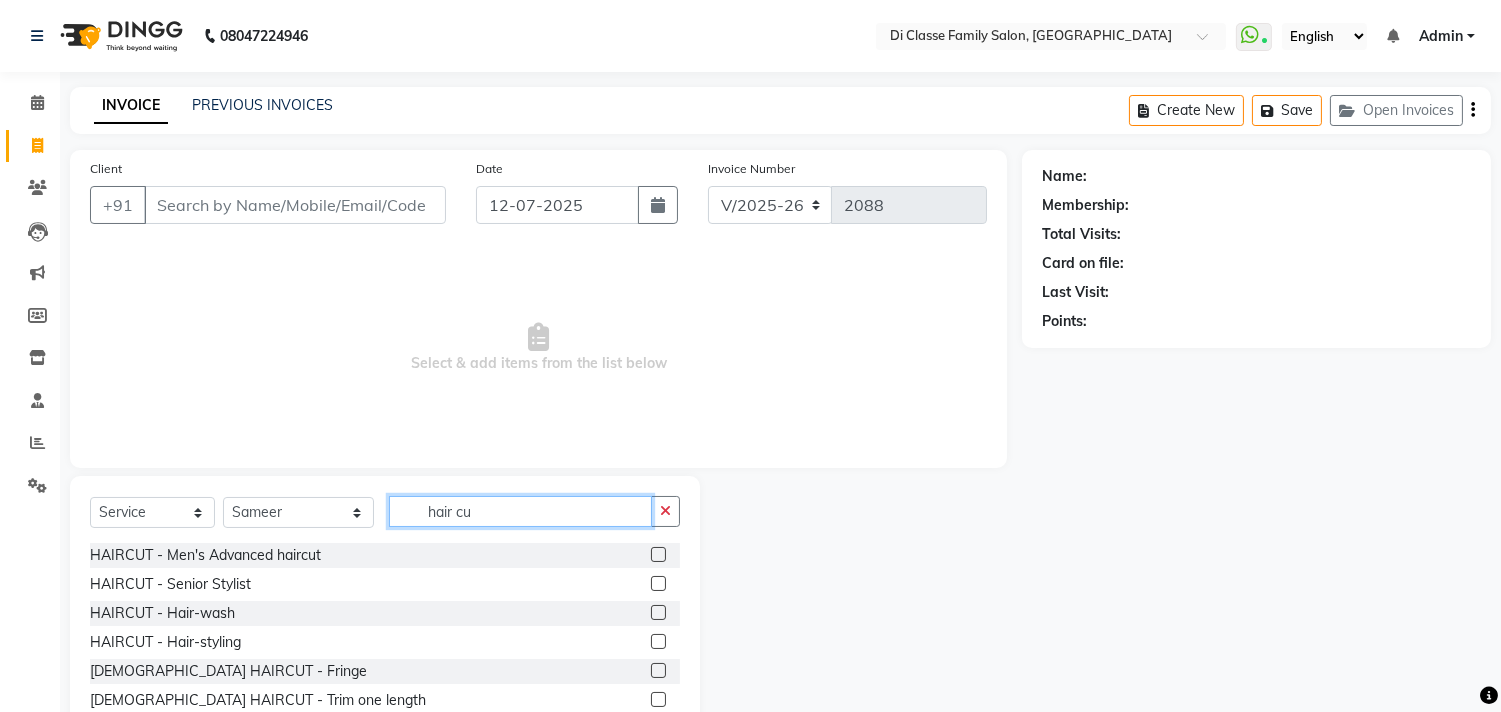 type on "hair cu" 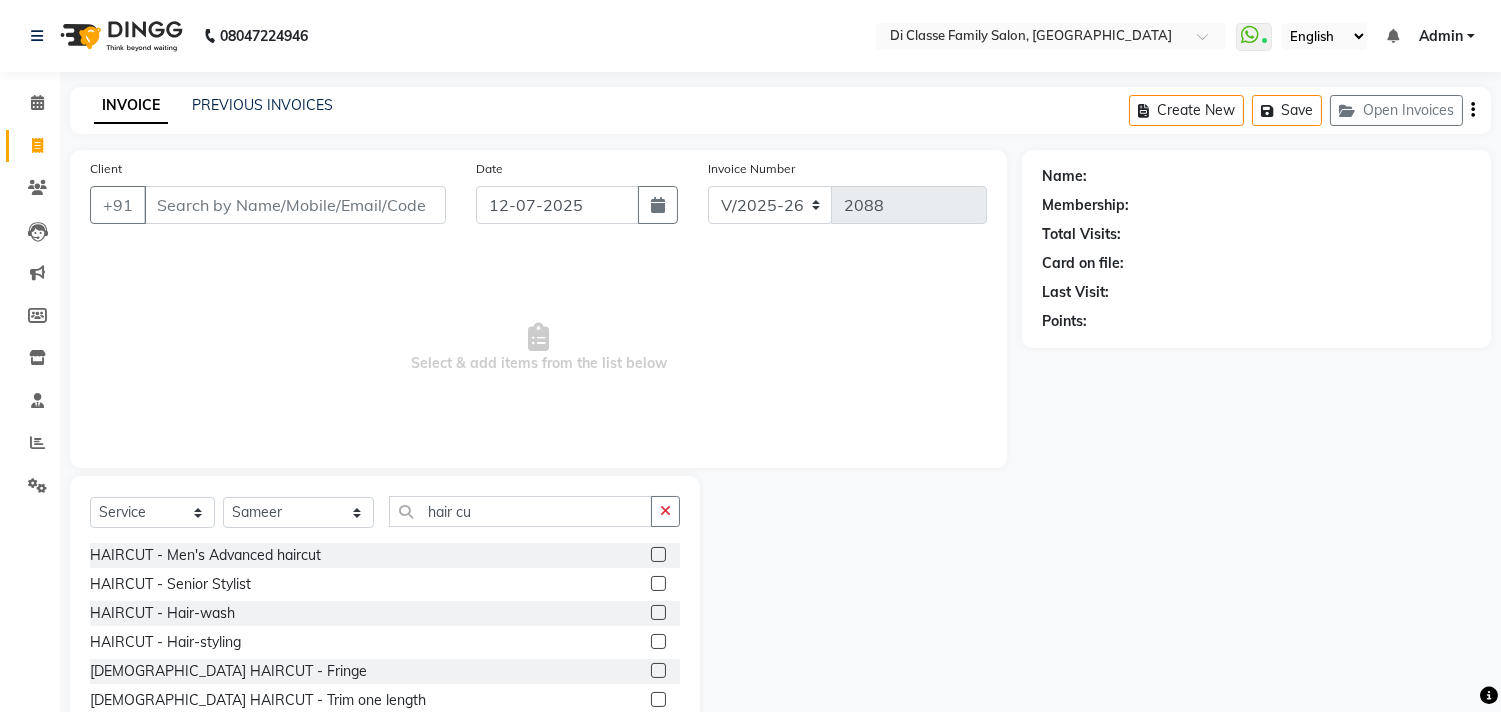 click 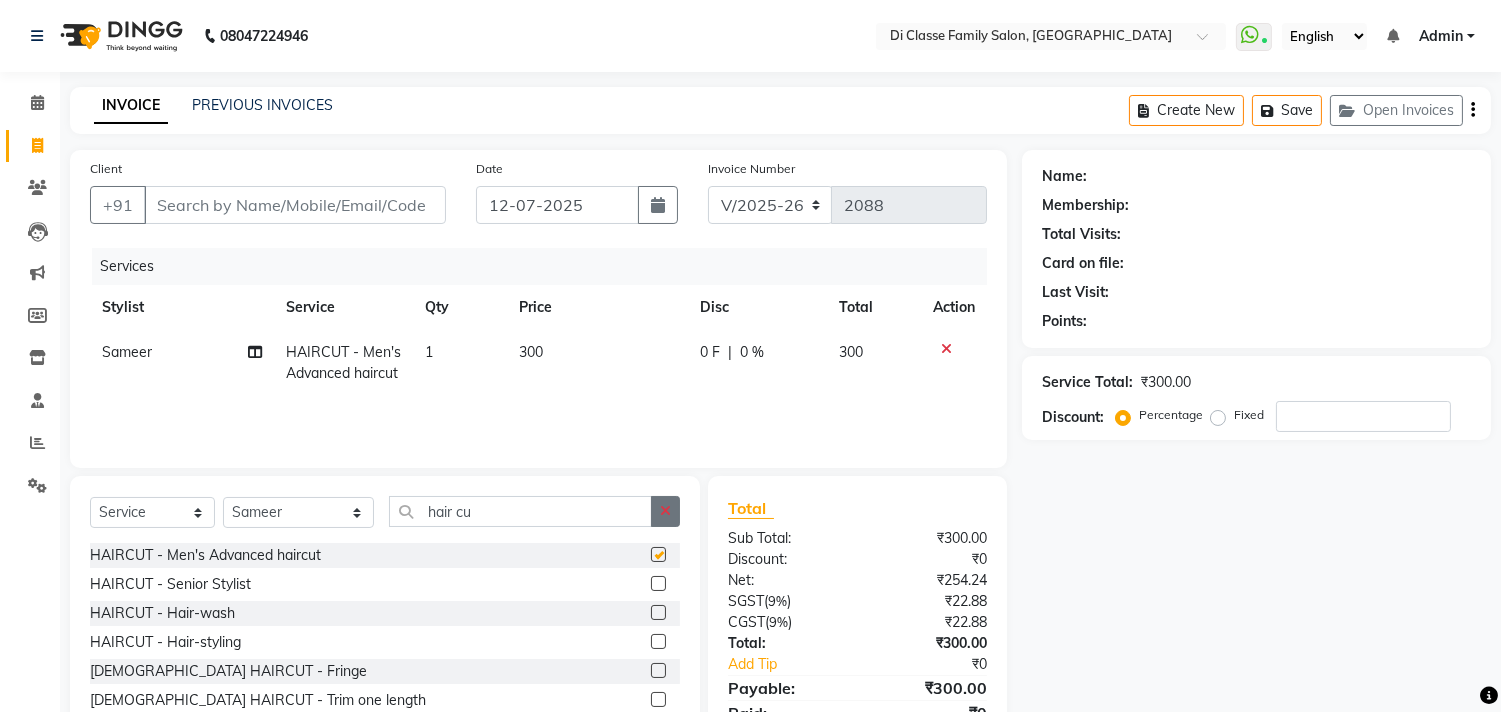 checkbox on "false" 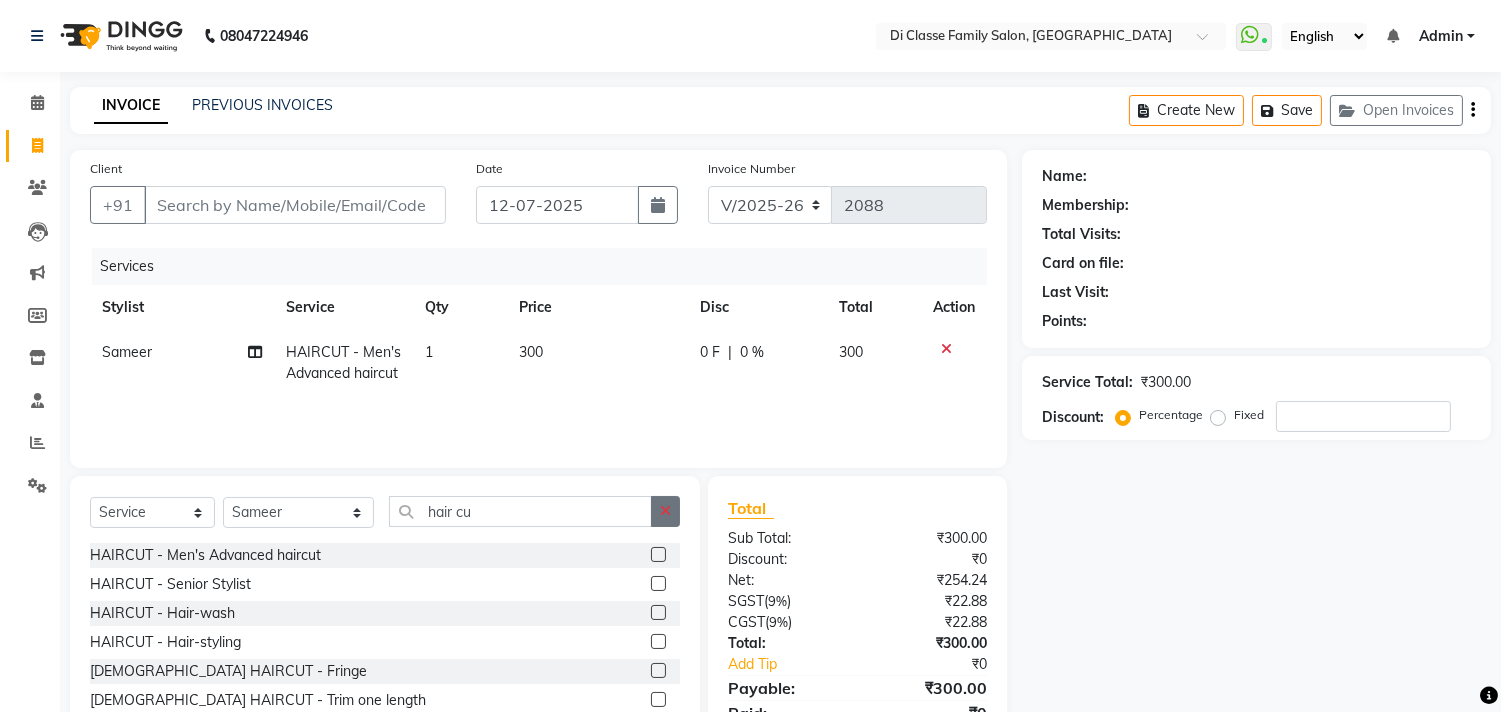 click 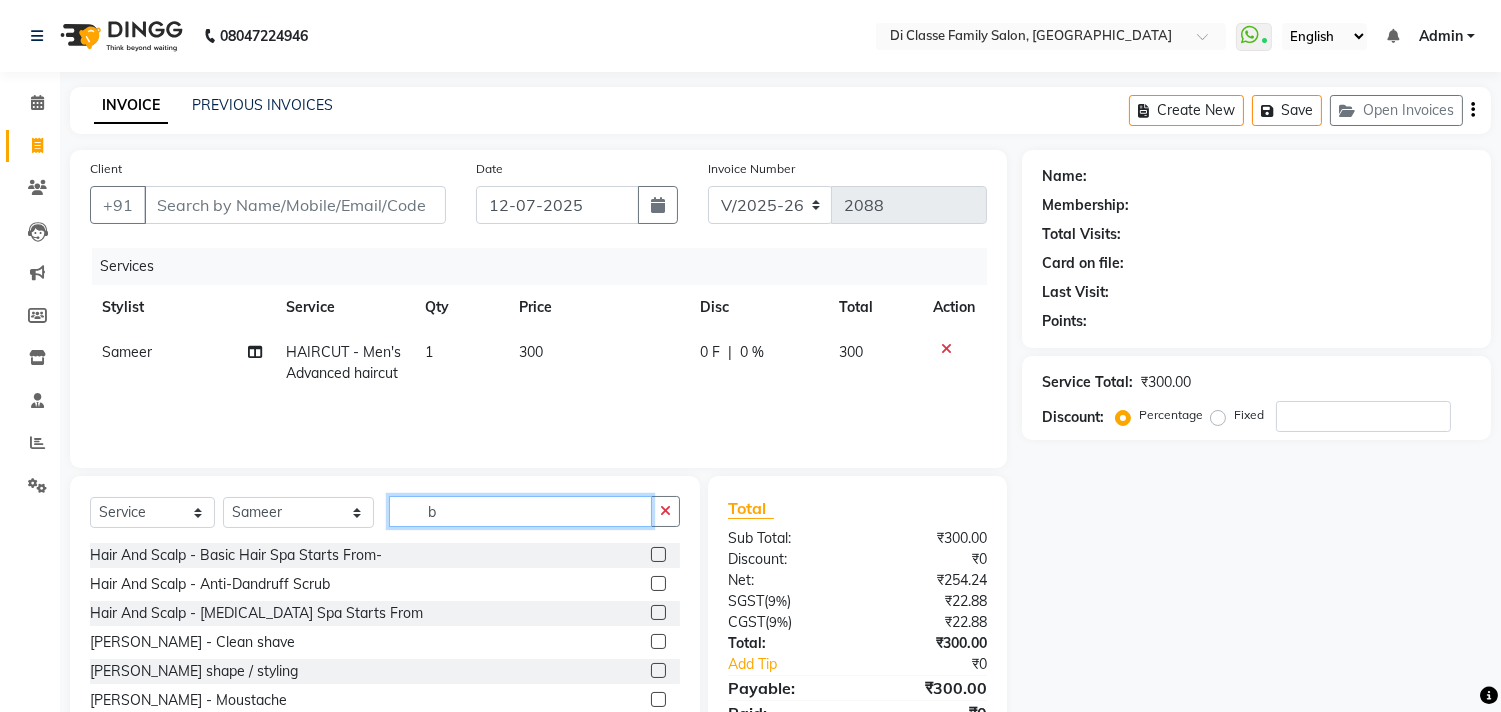 type on "b" 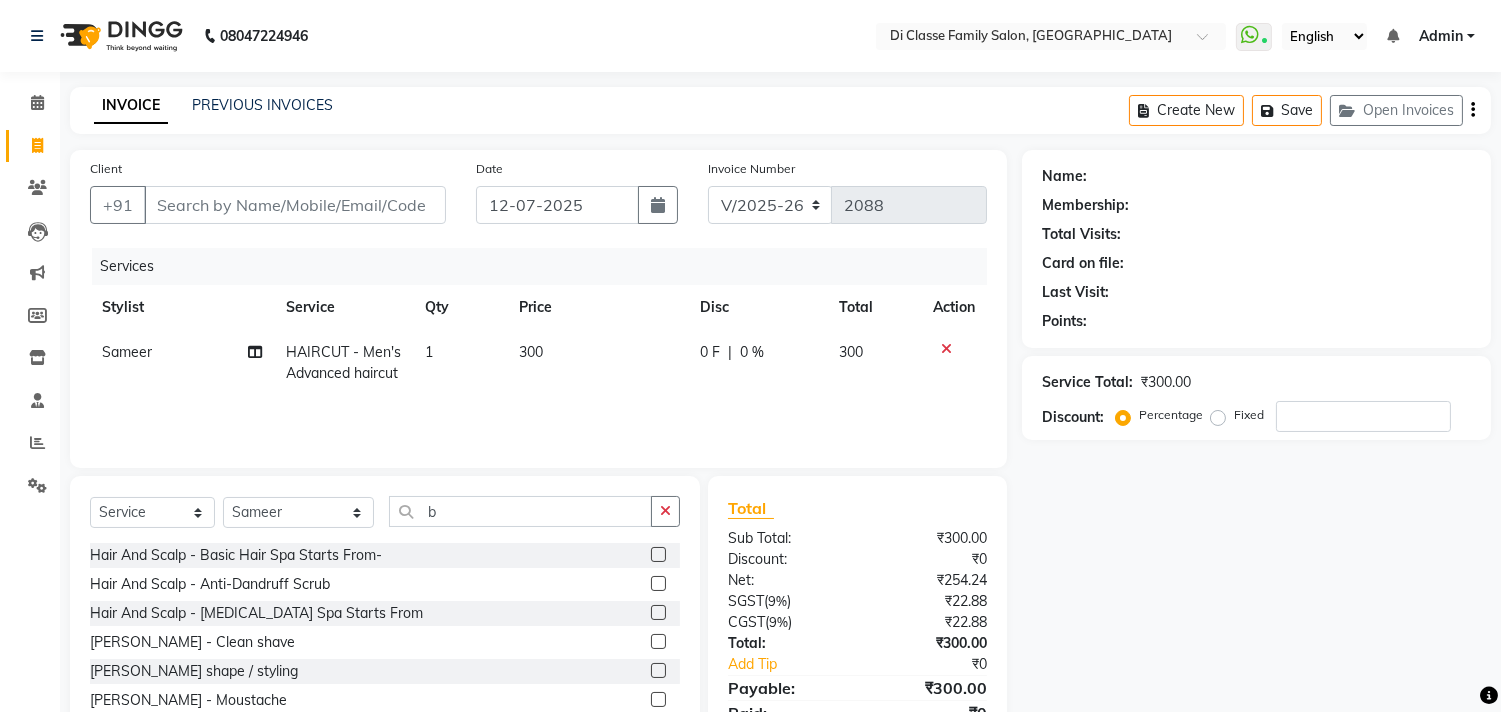 click 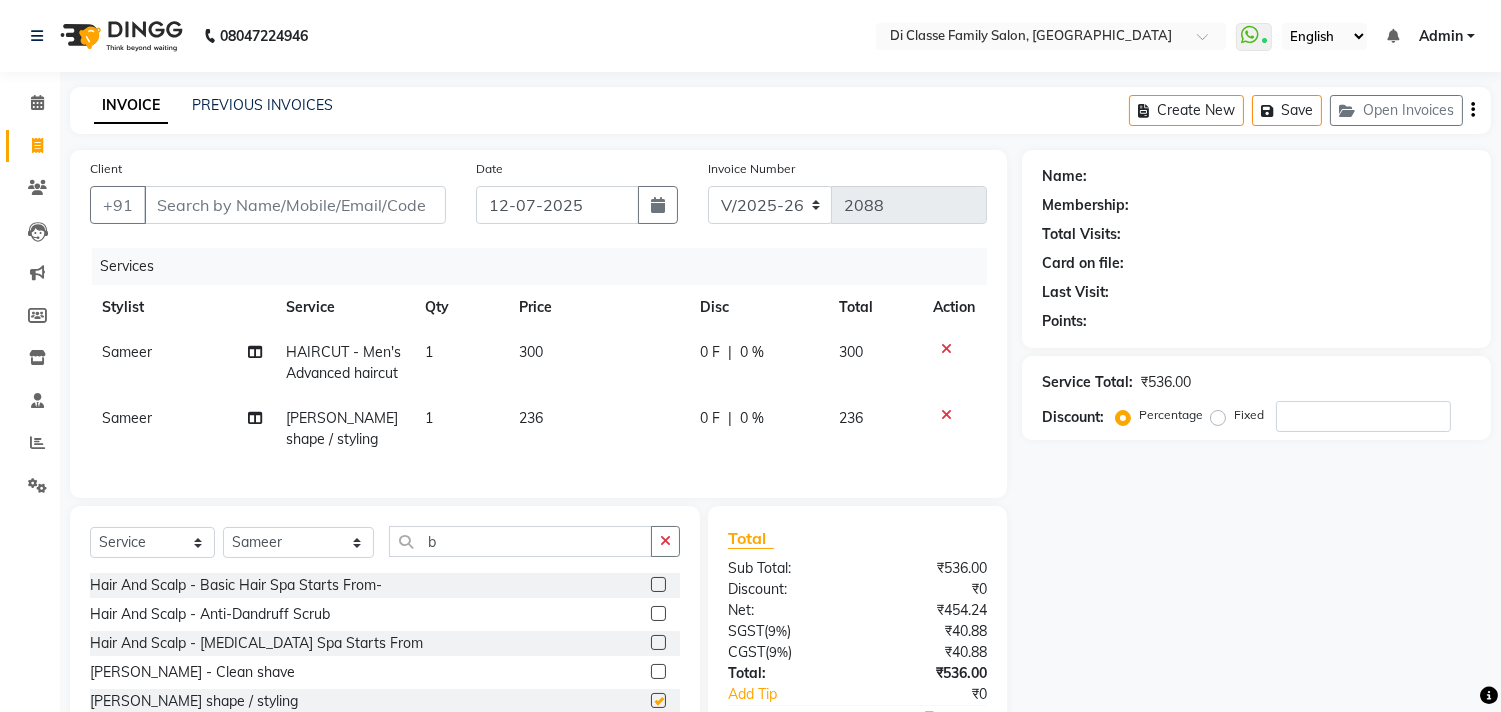 checkbox on "false" 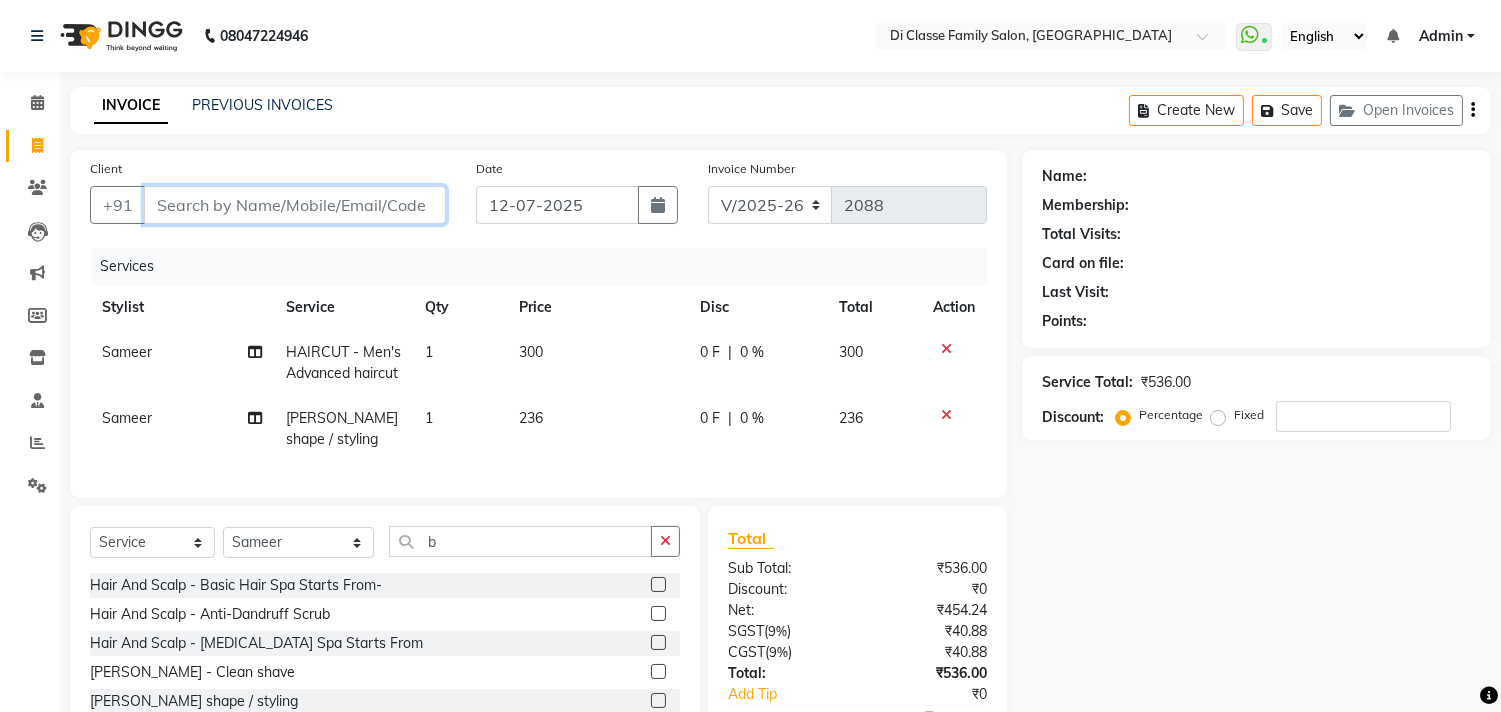 click on "Client" at bounding box center (295, 205) 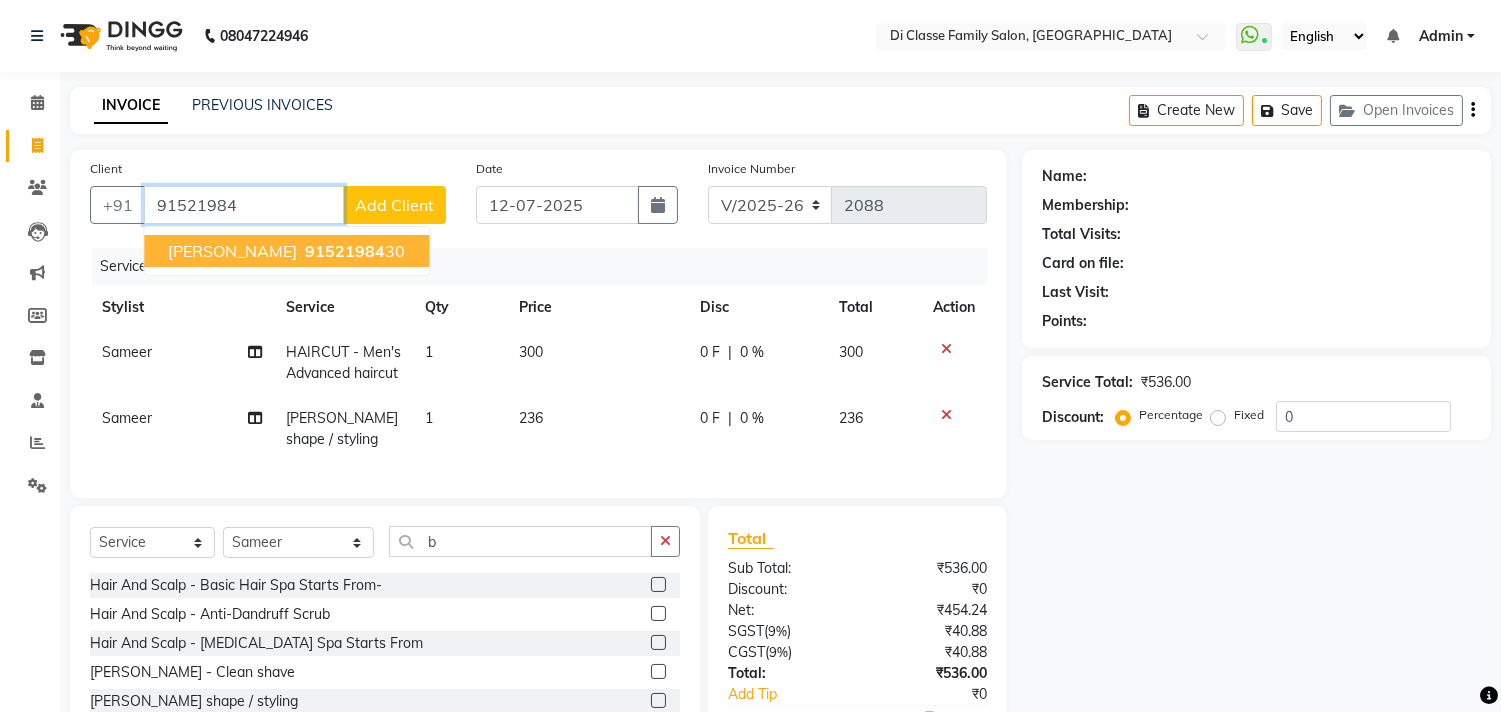 click on "91521984" at bounding box center [345, 251] 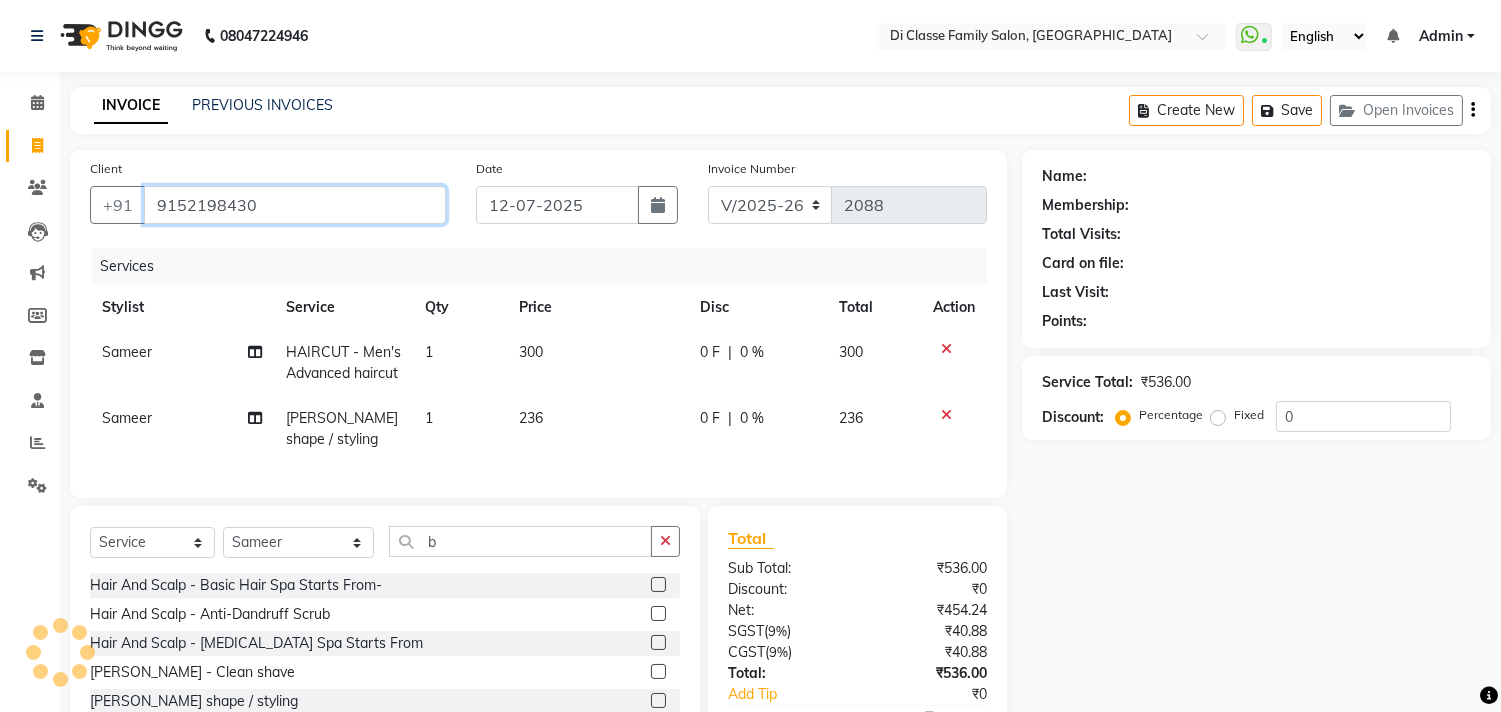 type on "9152198430" 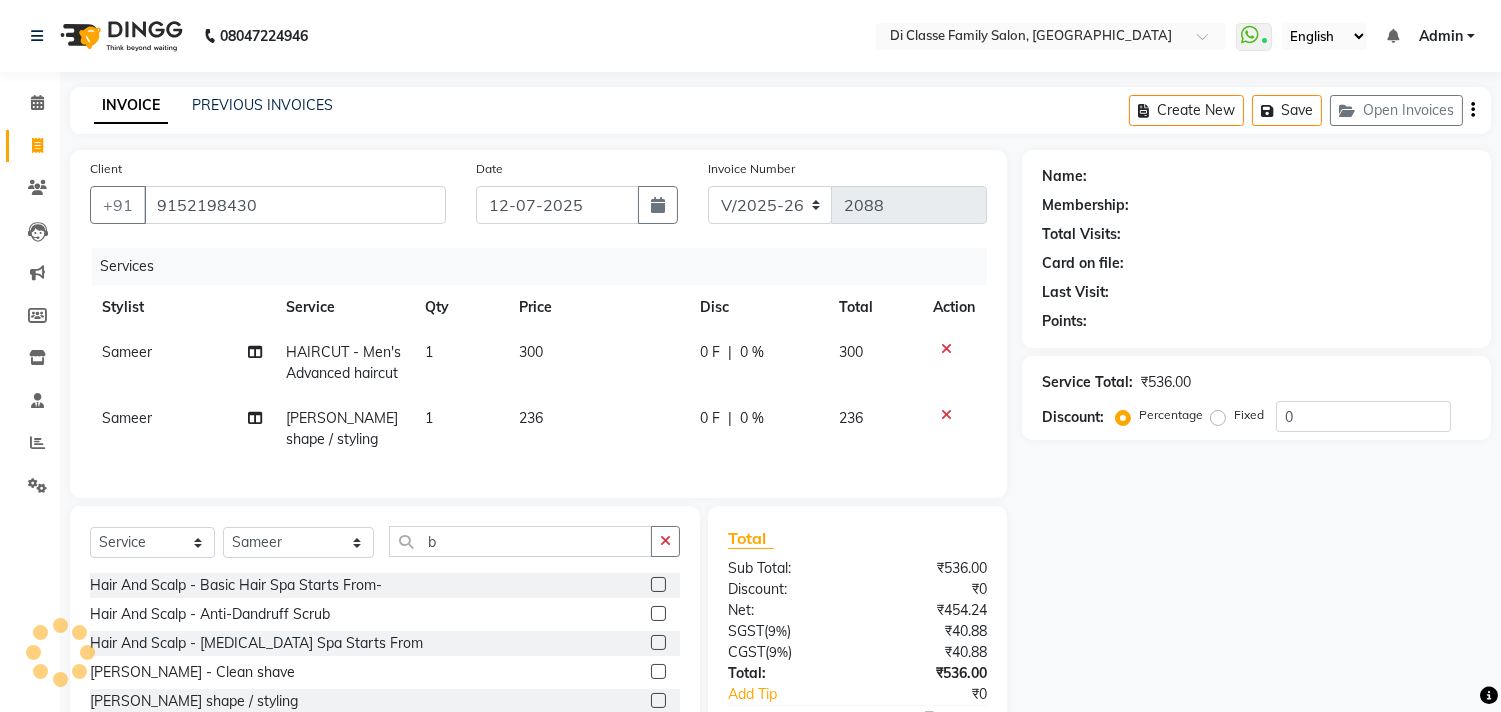 select on "1: Object" 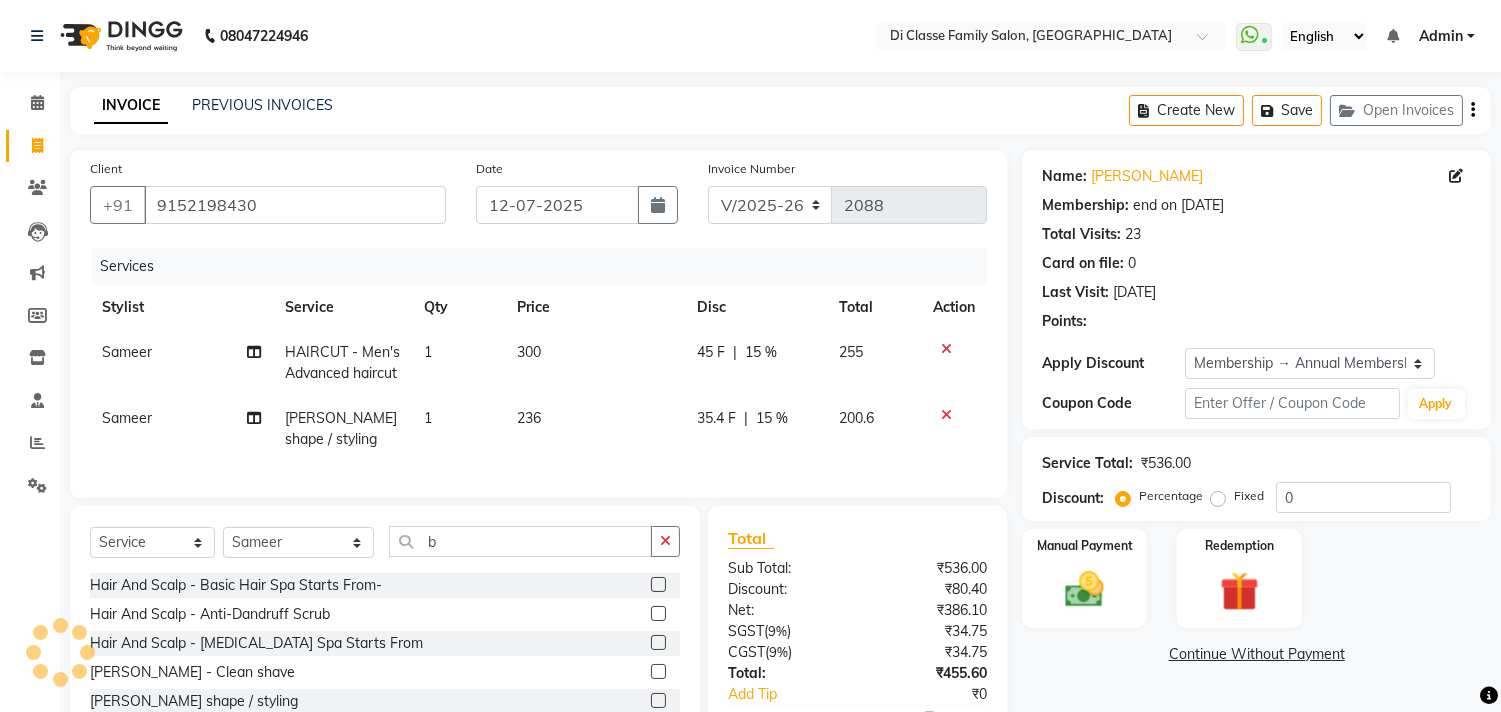 type on "15" 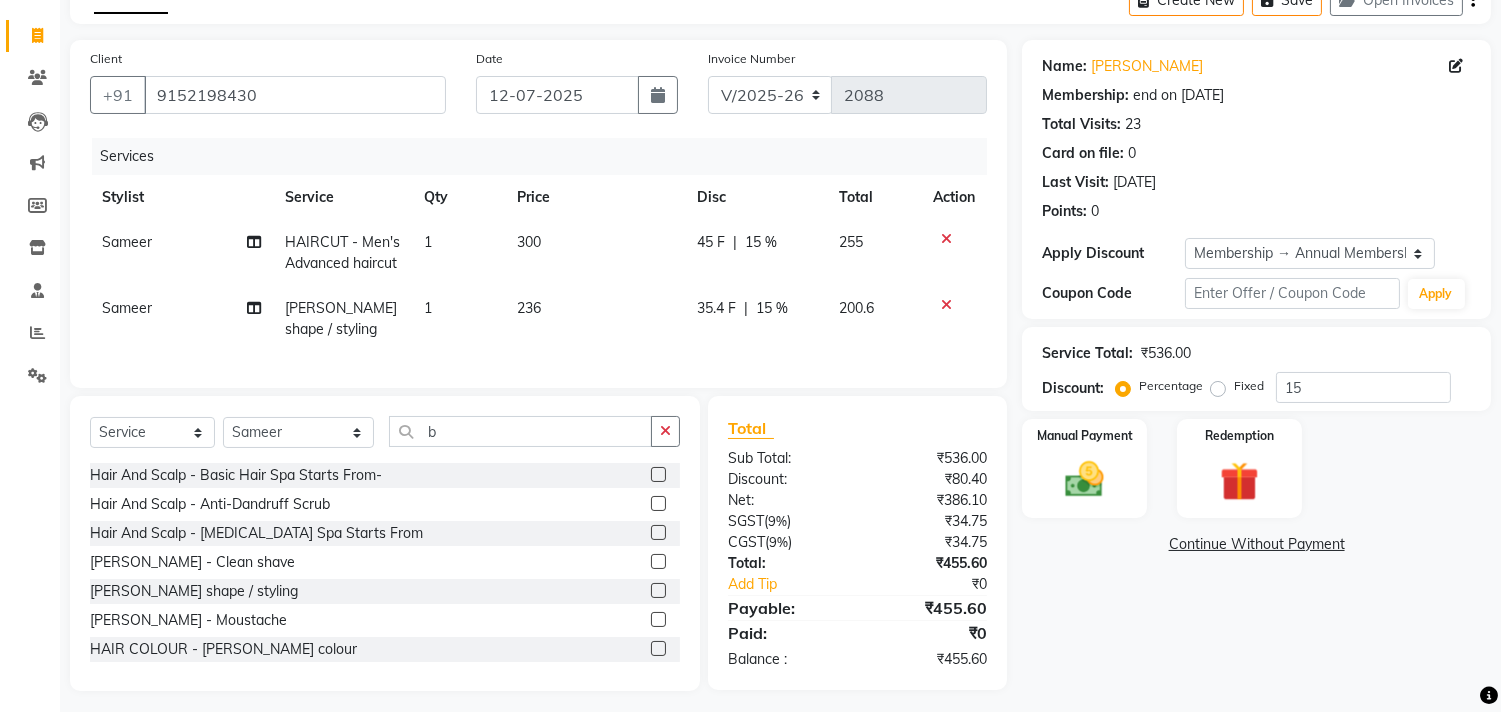 scroll, scrollTop: 111, scrollLeft: 0, axis: vertical 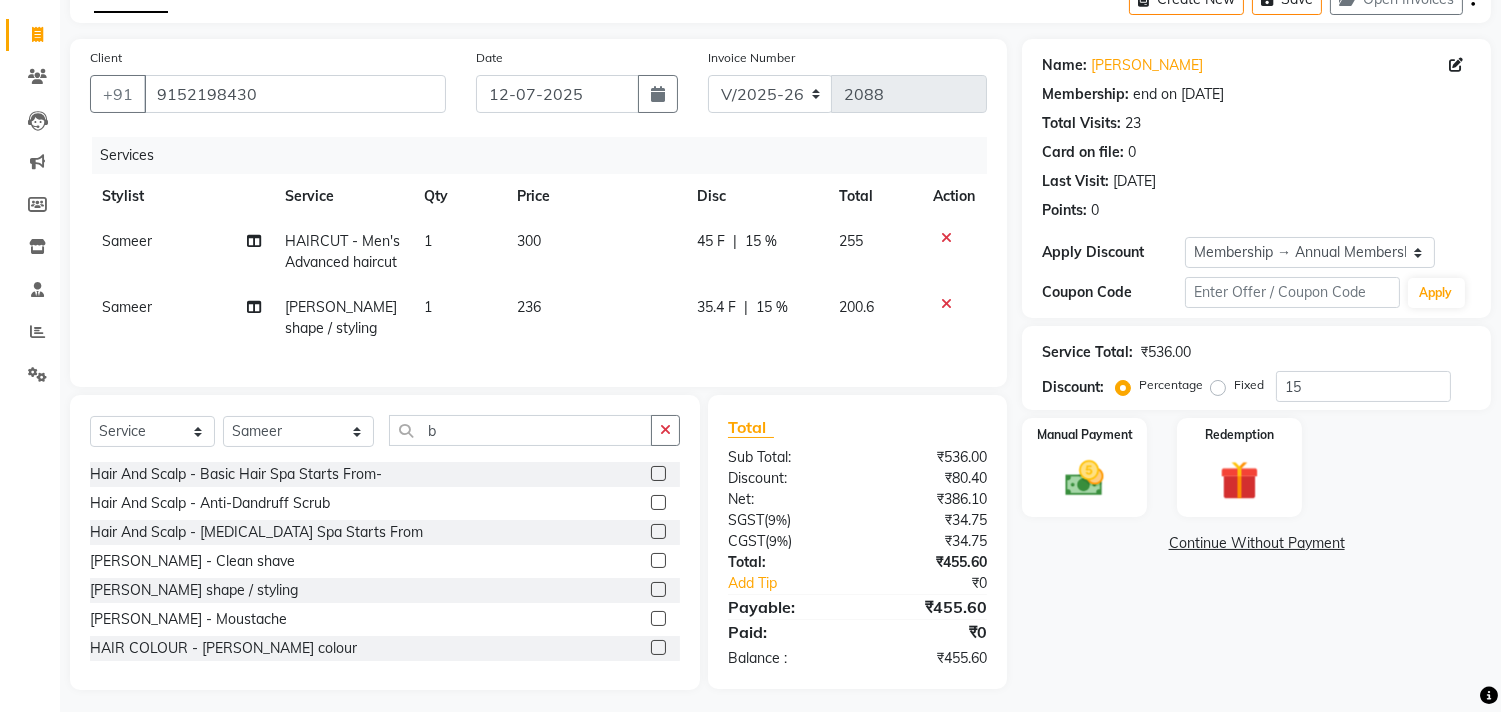 click on "35.4 F" 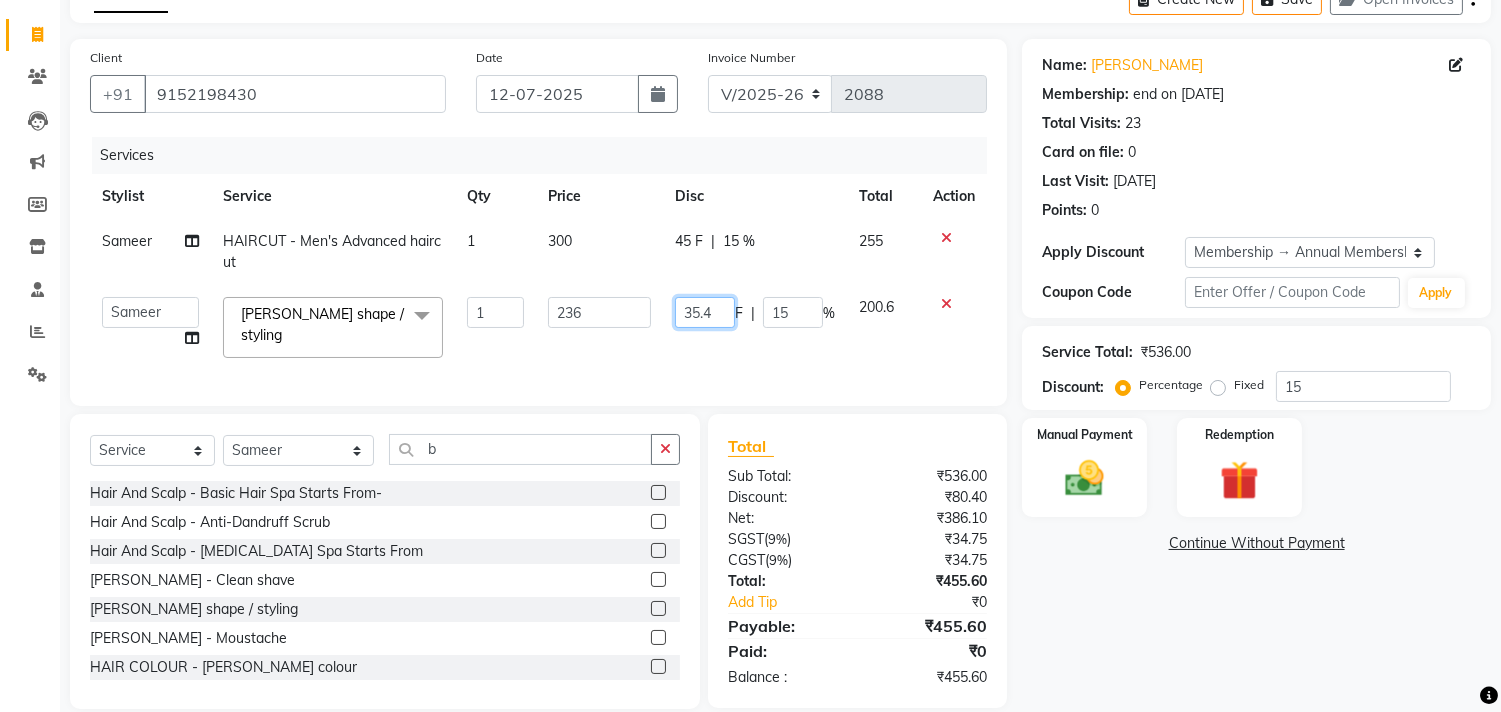 click on "35.4" 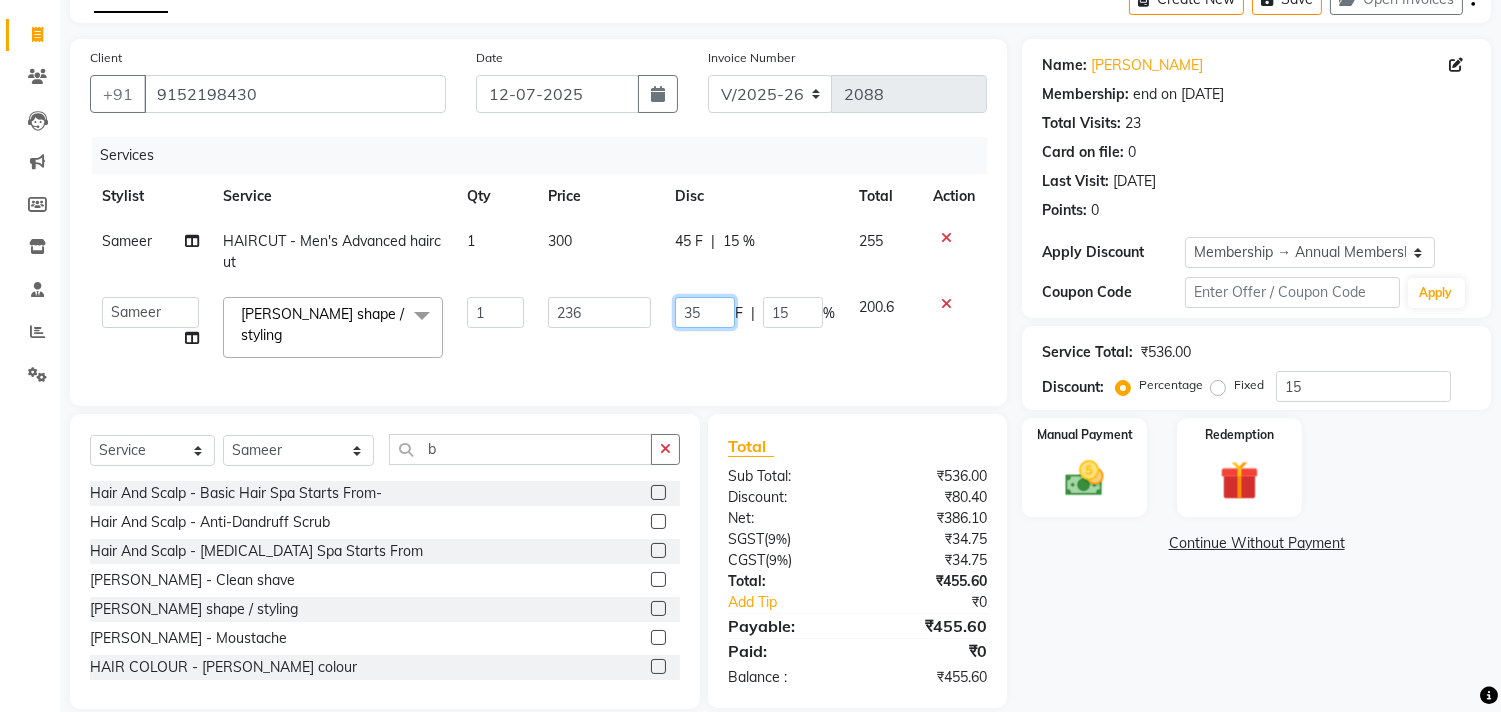 type on "356" 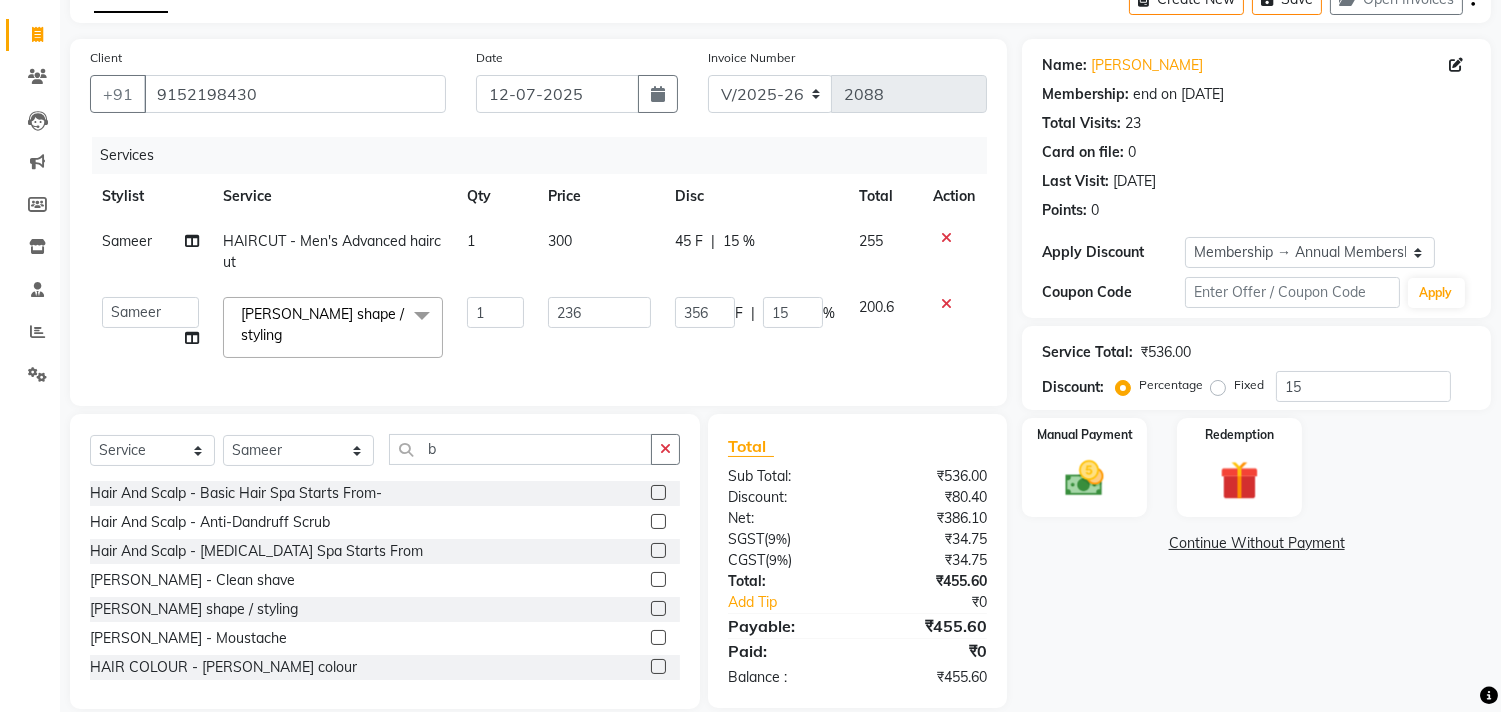 click on "Services Stylist Service Qty Price Disc Total Action Sameer  HAIRCUT - Men's Advanced haircut 1 300 45 F | 15 % 255  aniket    Anu    AYAZ KADRI    Front Desk   Javed   kapil   KOMAL    Payal    Pooja Jadhav   Rahul Datkhile   RESHMA SHAIKH   rutik shinde   SACHIN SAKPAL   SADDAM   SAHAJAN   SAKSHI CHAVAN   Sameer    sampada   Sanjana    SANU   shobha sonawane   shobha sonawane   SHUBHAM PEDNEKAR   Sikandar Ansari   ssneha rana   BEARD - Beard shape / styling  x Hair And Scalp - Basic Hair Spa Starts From- Hair And Scalp - Anti-Dandruff Spa Starts From Hair And Scalp - Anti Hairfall Spa Starts From Hair And Scalp - Anti-Dandruff Scrub Hair And Scalp - Head Massage Starts From Hair And Scalp - Protein Treatment Starts From Hair And Scalp - Botox Spa Starts From Hair and Scalp - Golden spa starts from  Hair and scalp - Ultime repair  HAIRCUT - Men's Advanced haircut HAIRCUT - Senior Stylist HAIRCUT - Hair-wash HAIRCUT - Hair-styling BEARD - Clean shave BEARD - Beard shape / styling BEARD - Moustache 1 236 356" 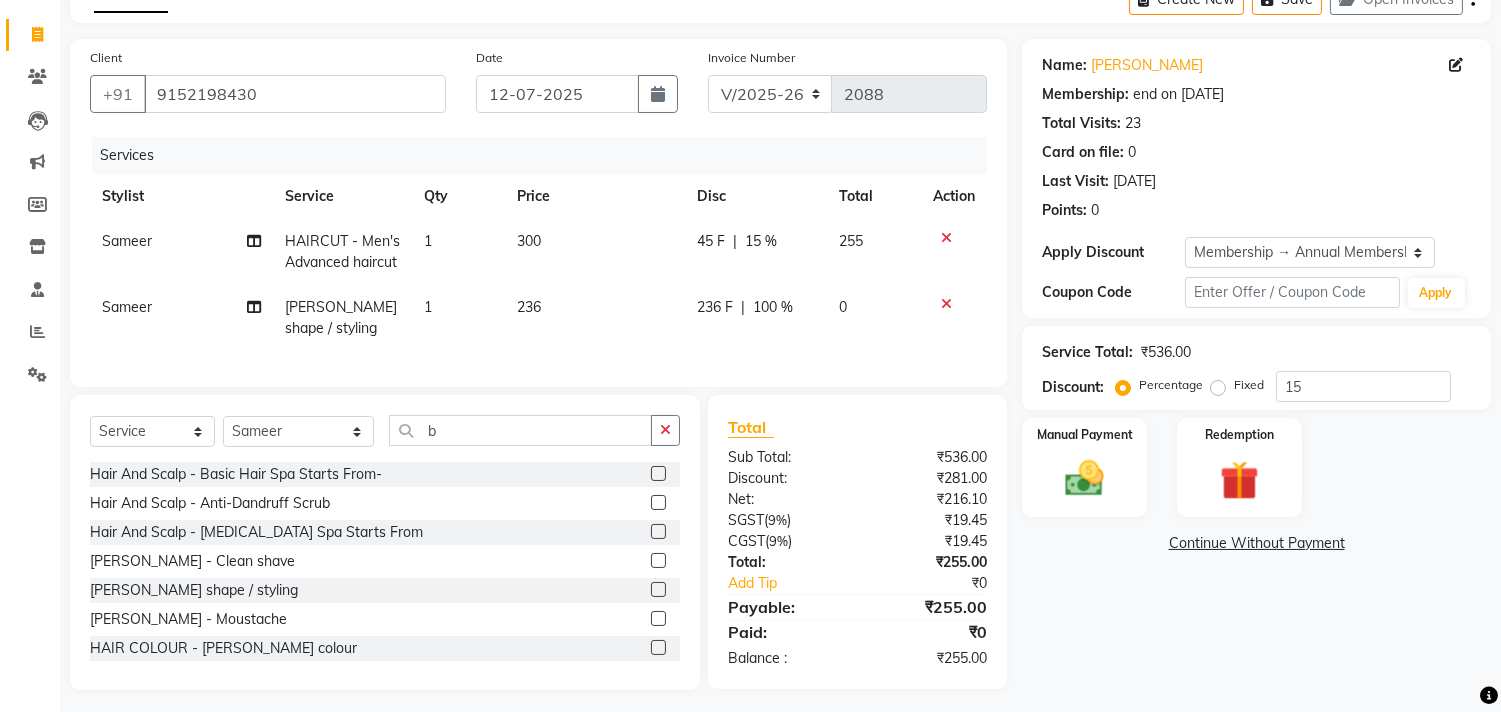 click on "236 F" 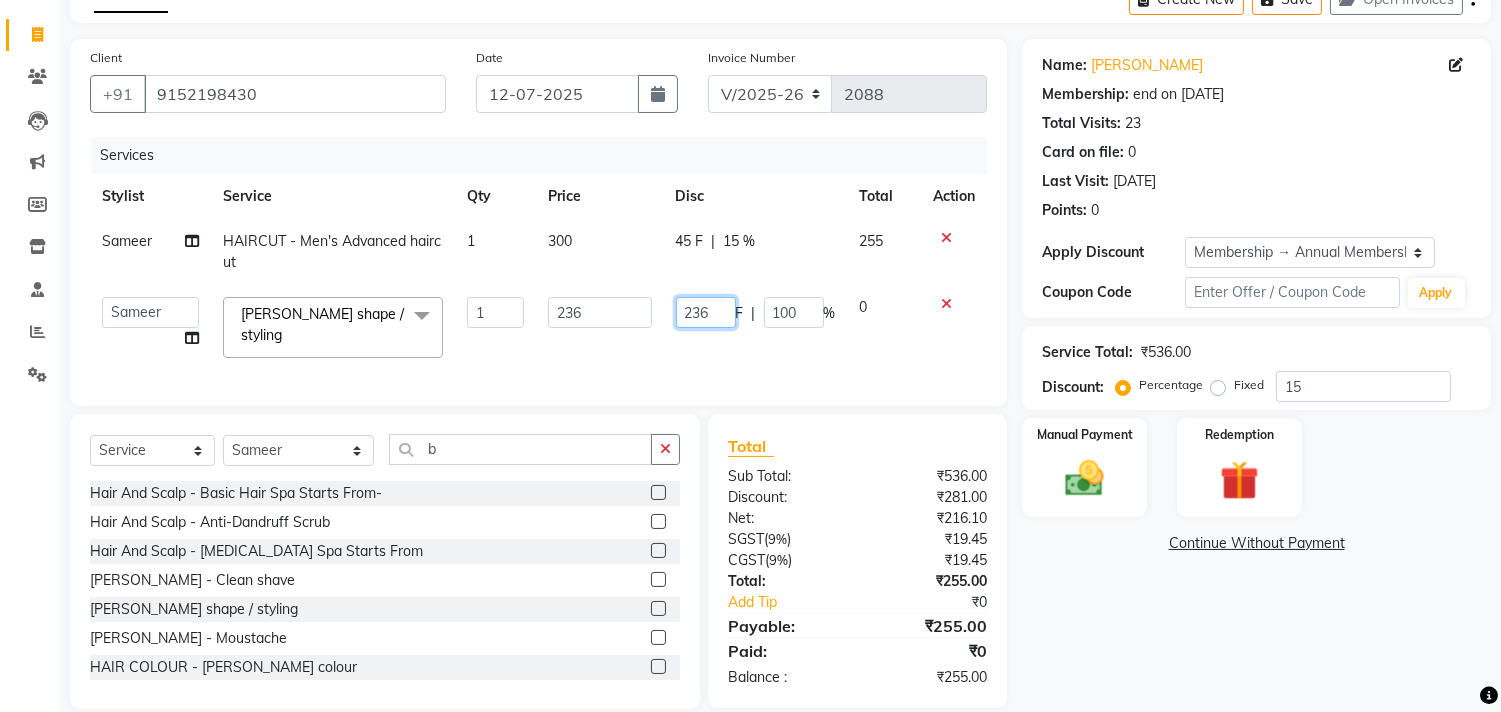 click on "236" 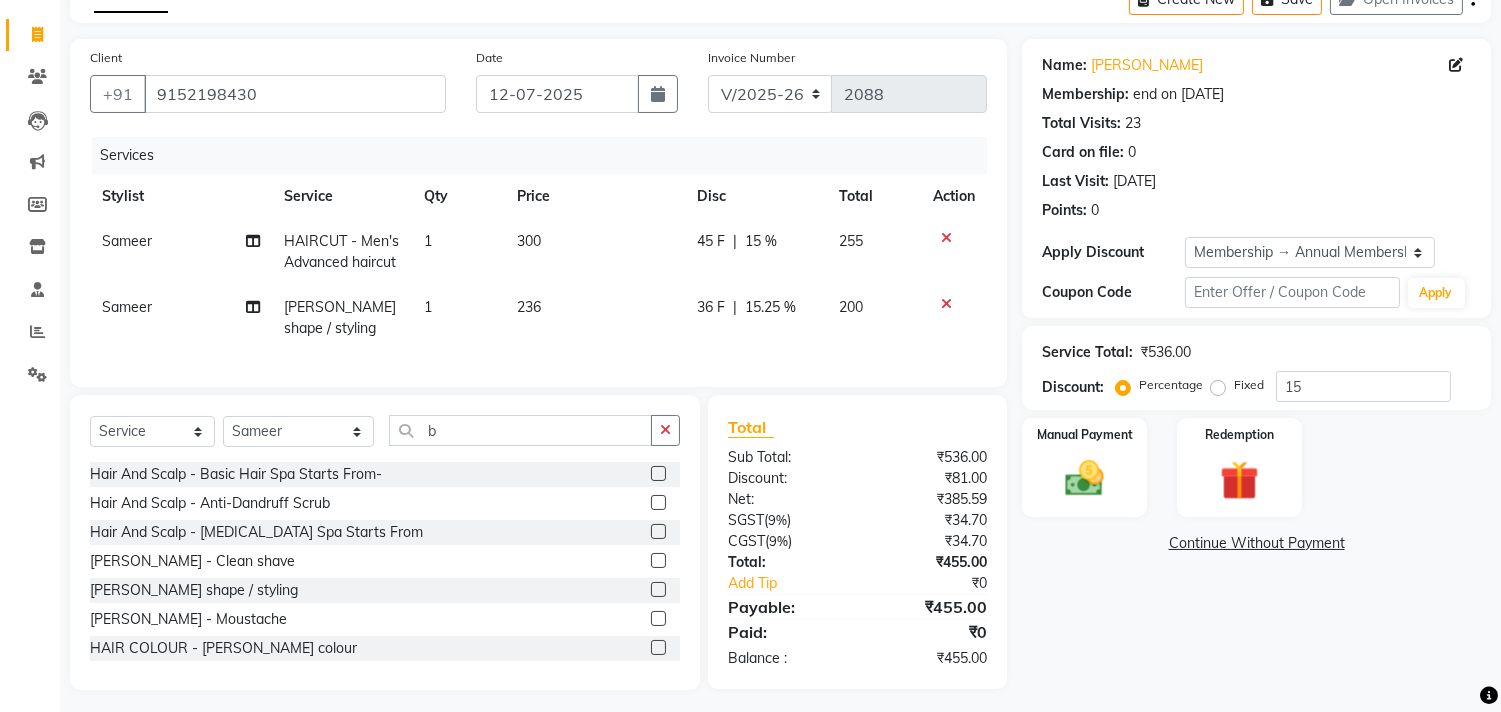 click on "45 F | 15 %" 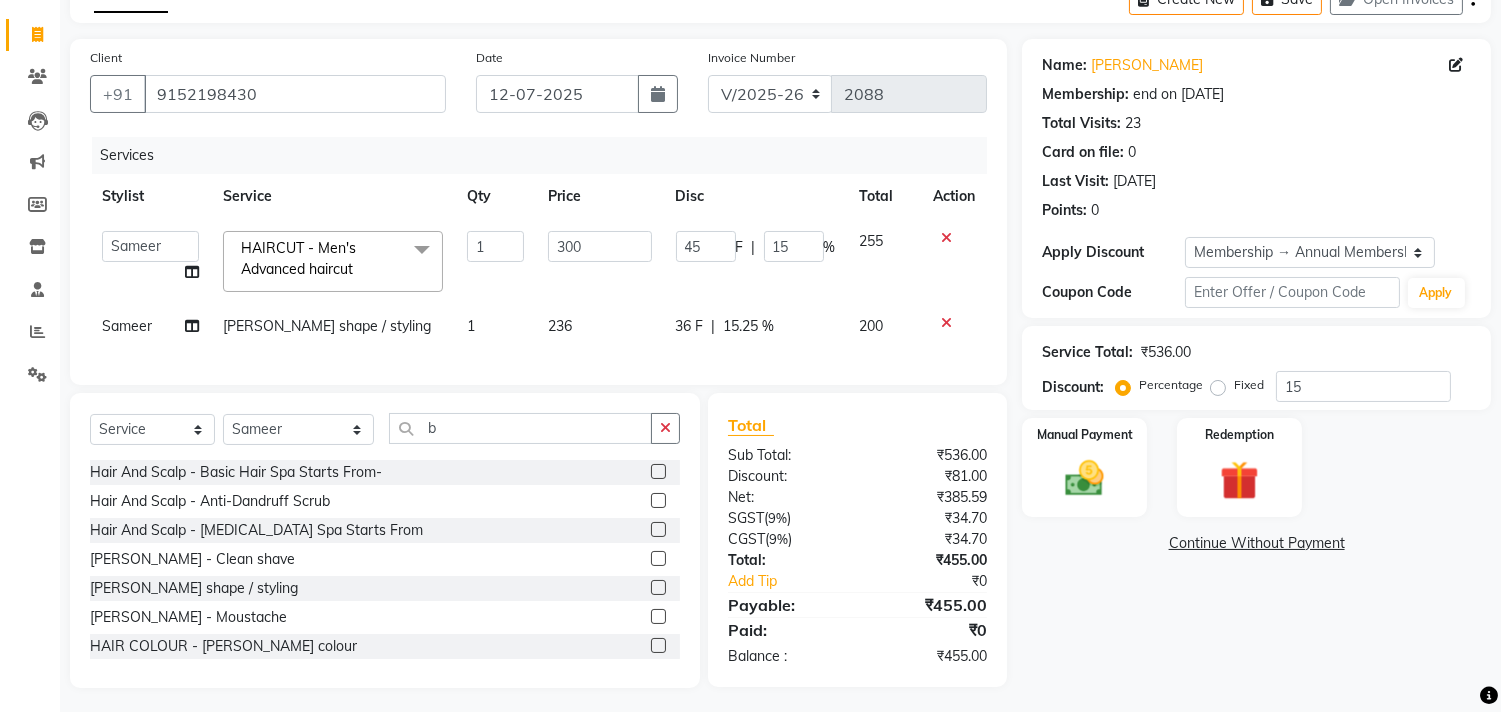 click on "Name: Vishal Mangal Membership: end on 23-05-2026 Total Visits:  23 Card on file:  0 Last Visit:   26-06-2025 Points:   0  Apply Discount Select Membership → Annual Membership Coupon Code Apply Service Total:  ₹536.00  Discount:  Percentage   Fixed  15 Manual Payment Redemption  Continue Without Payment" 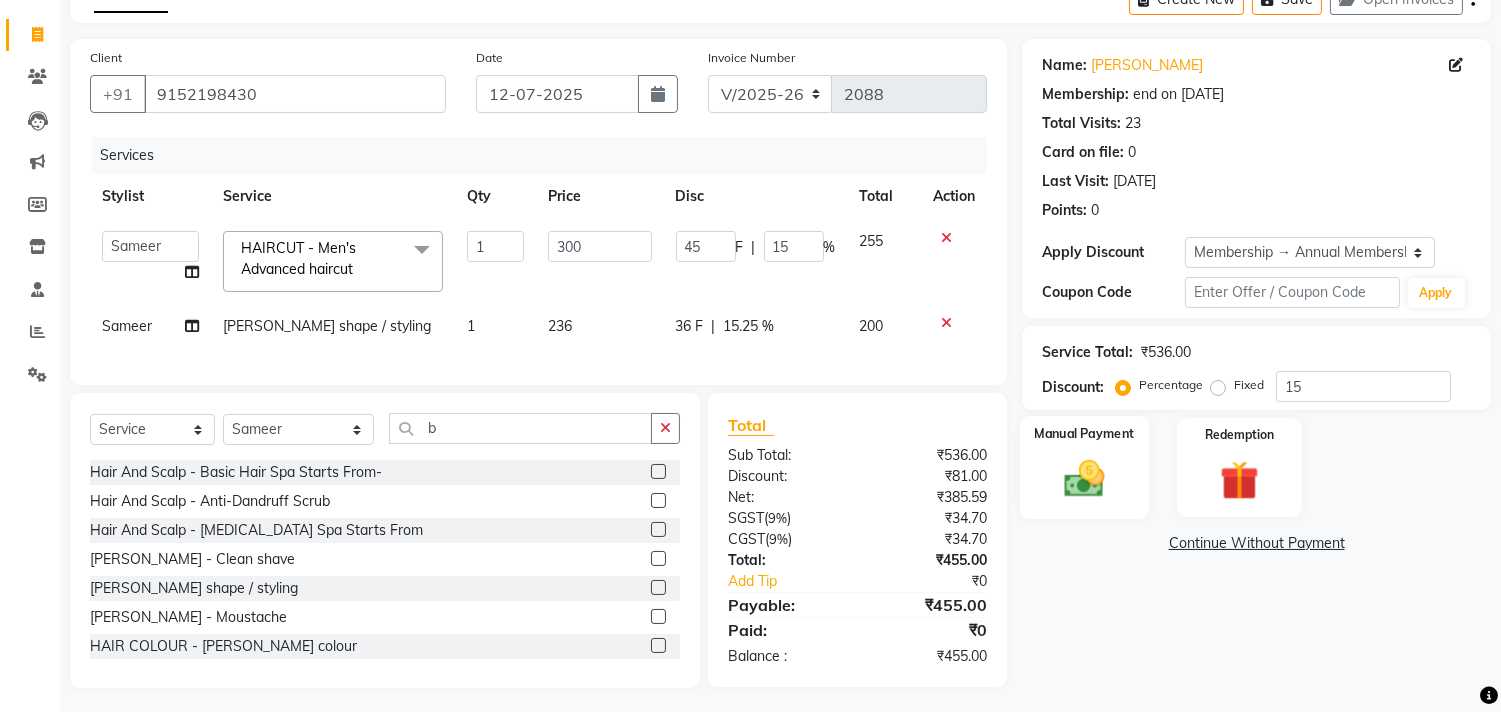 click on "Manual Payment" 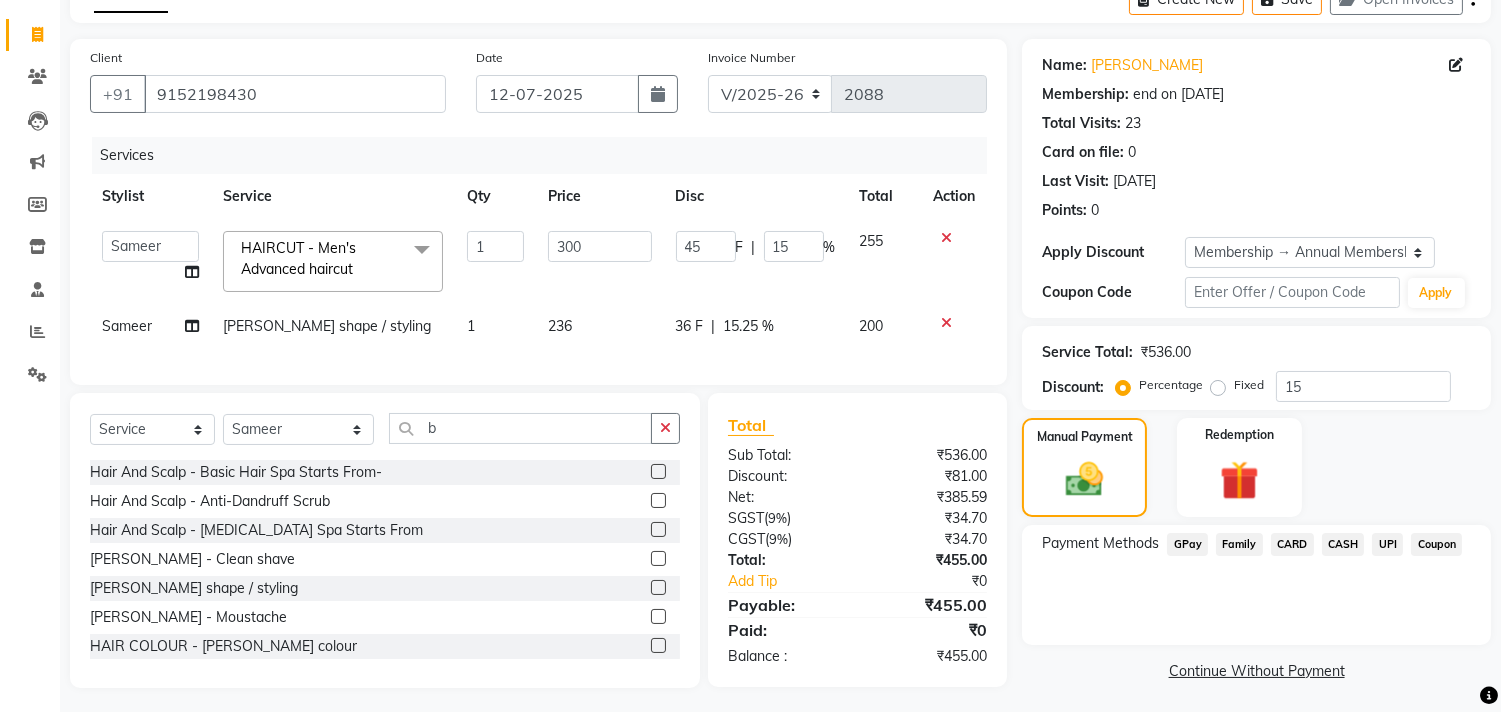 click on "UPI" 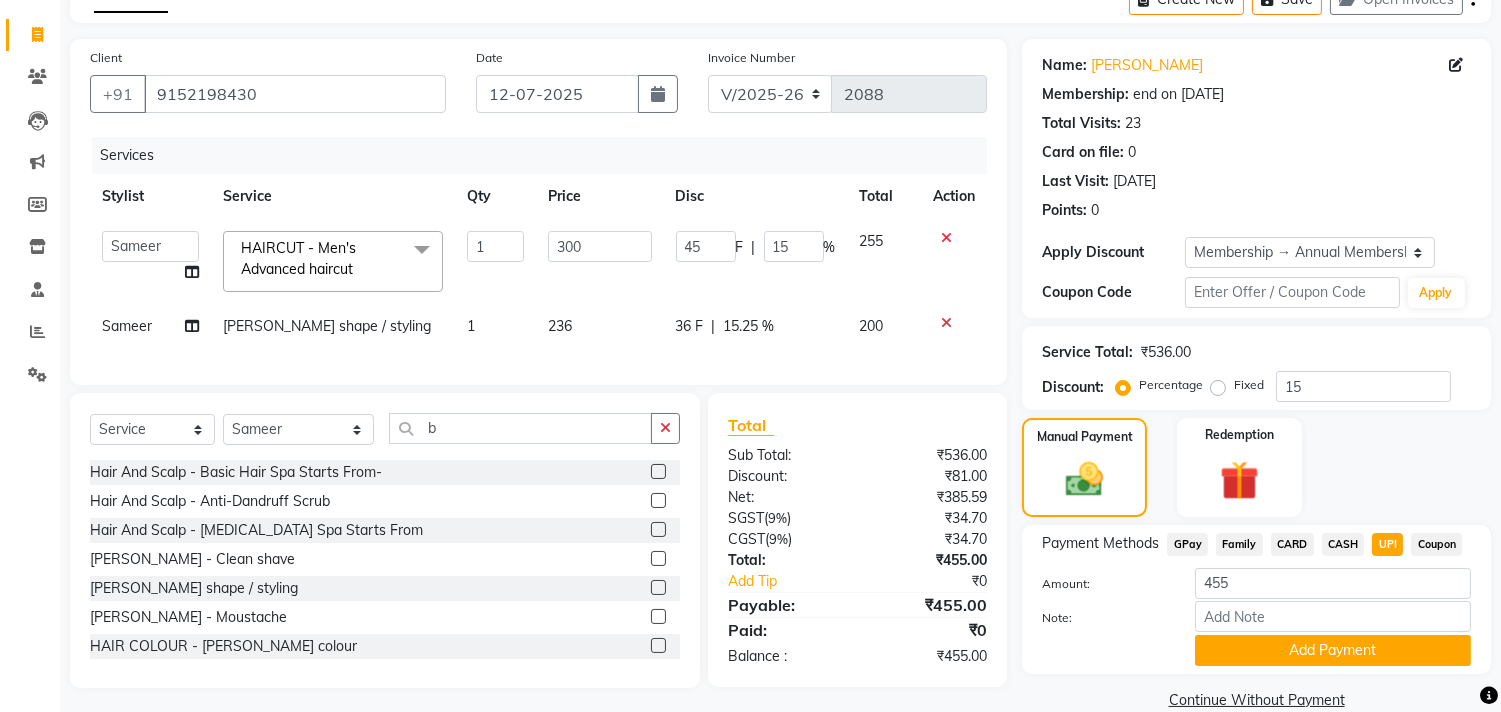scroll, scrollTop: 143, scrollLeft: 0, axis: vertical 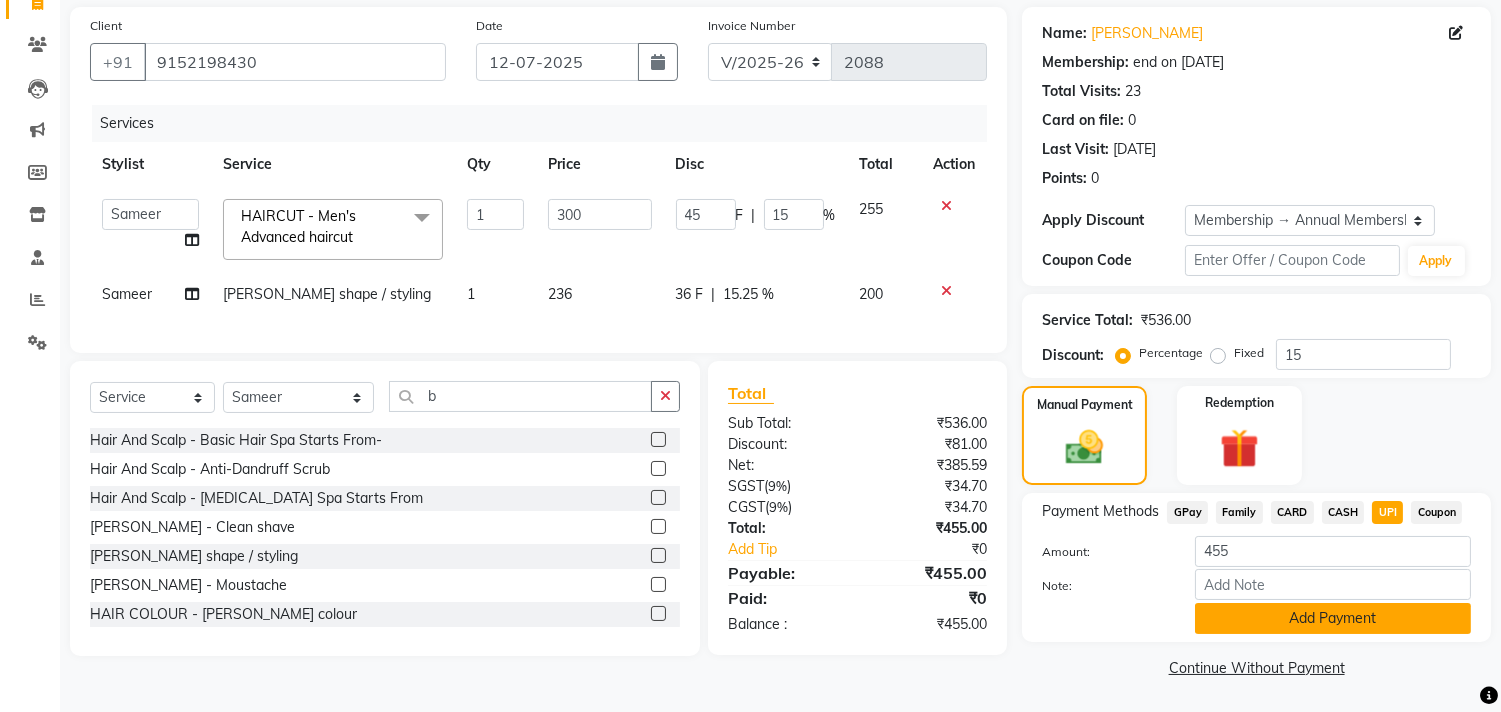 click on "Add Payment" 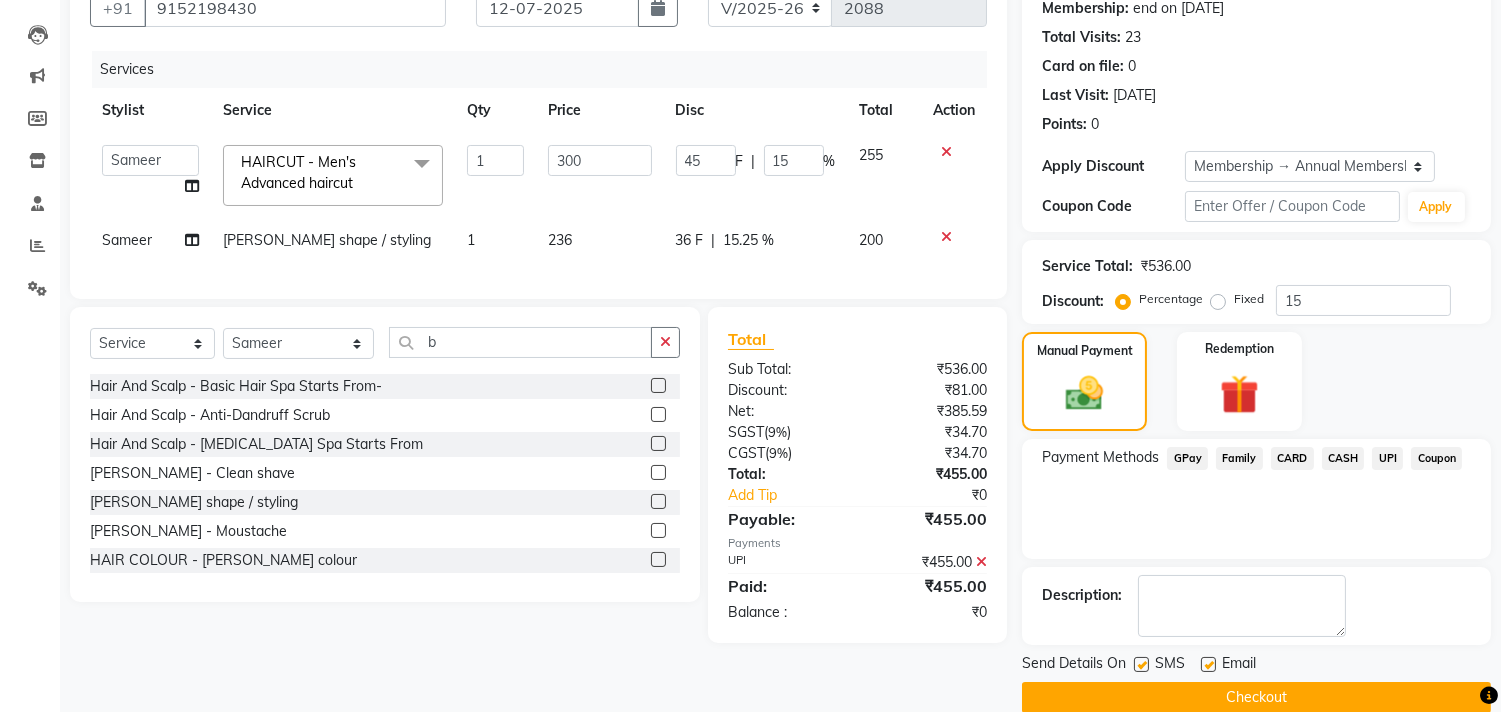 scroll, scrollTop: 227, scrollLeft: 0, axis: vertical 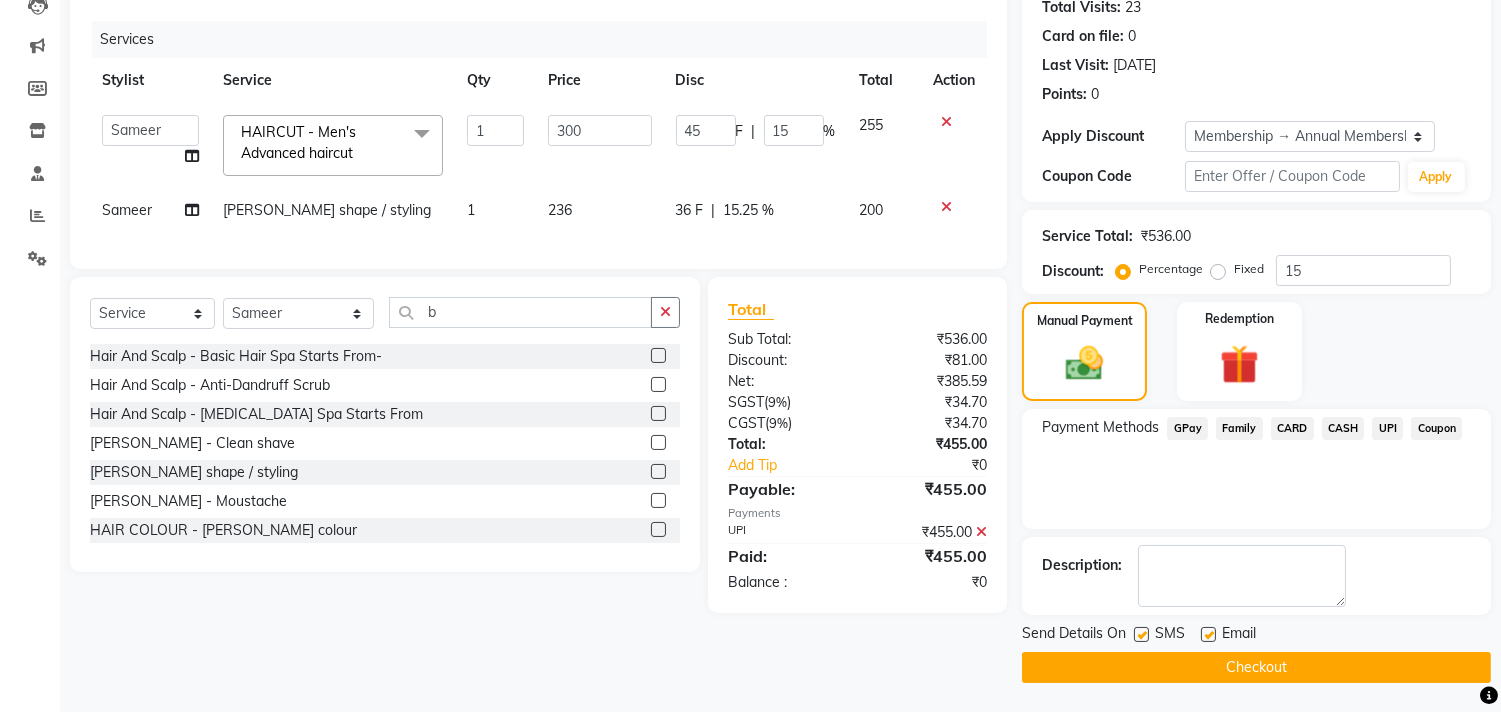 click on "Checkout" 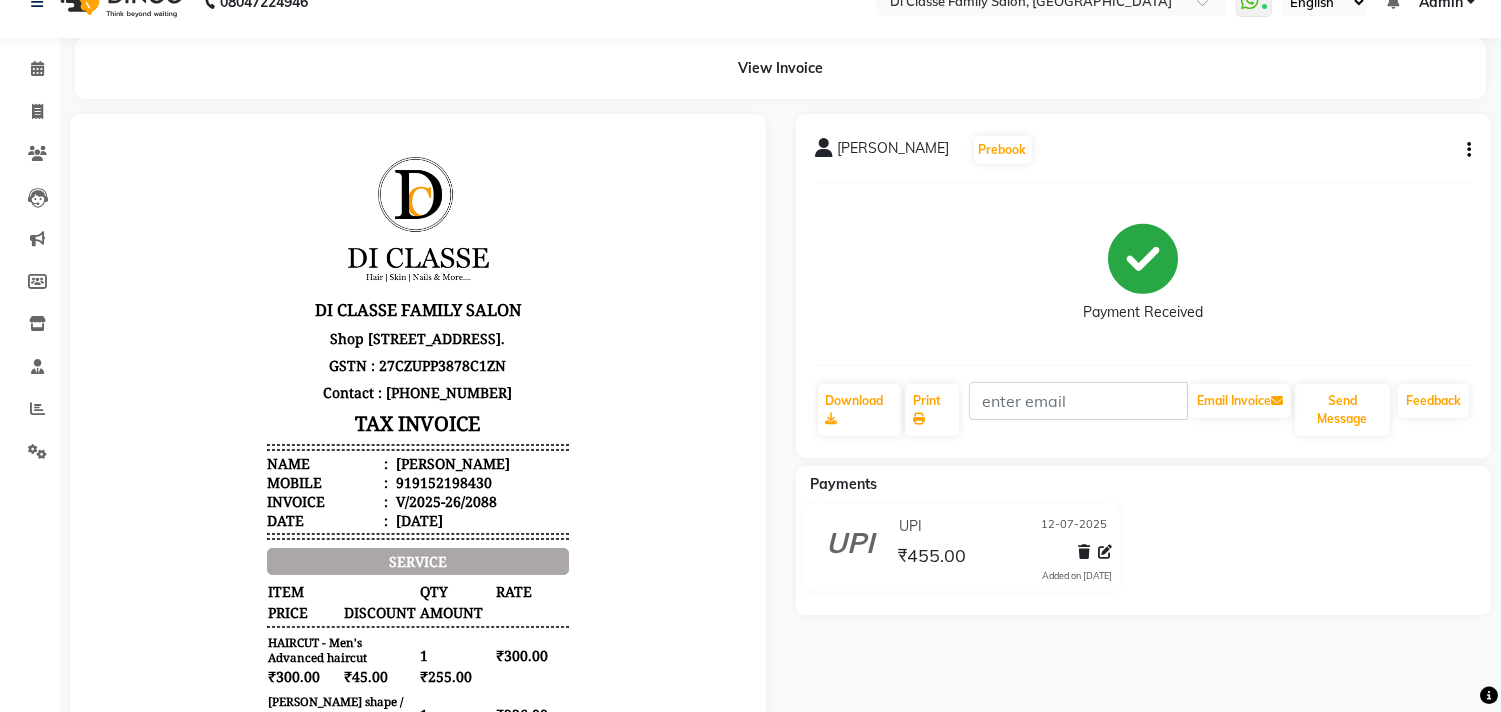 scroll, scrollTop: 0, scrollLeft: 0, axis: both 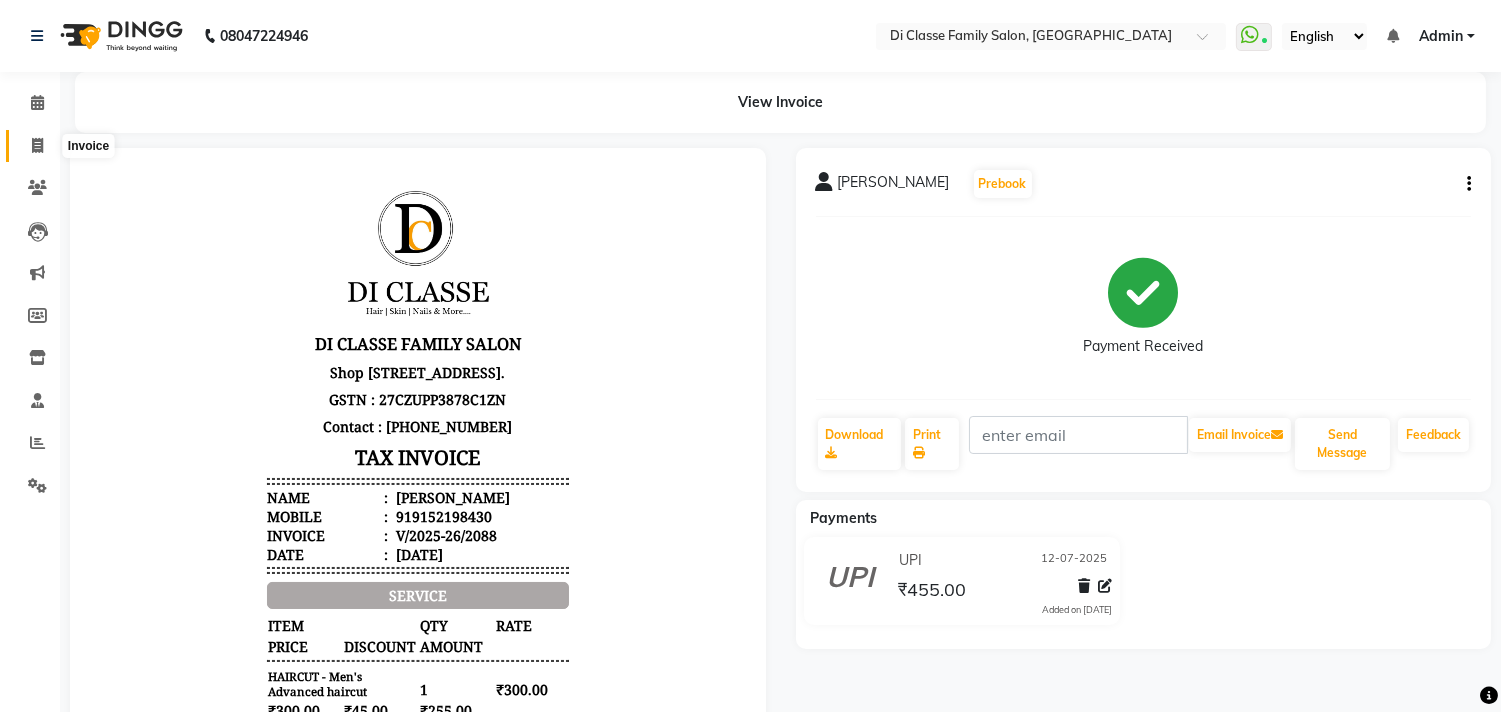 click 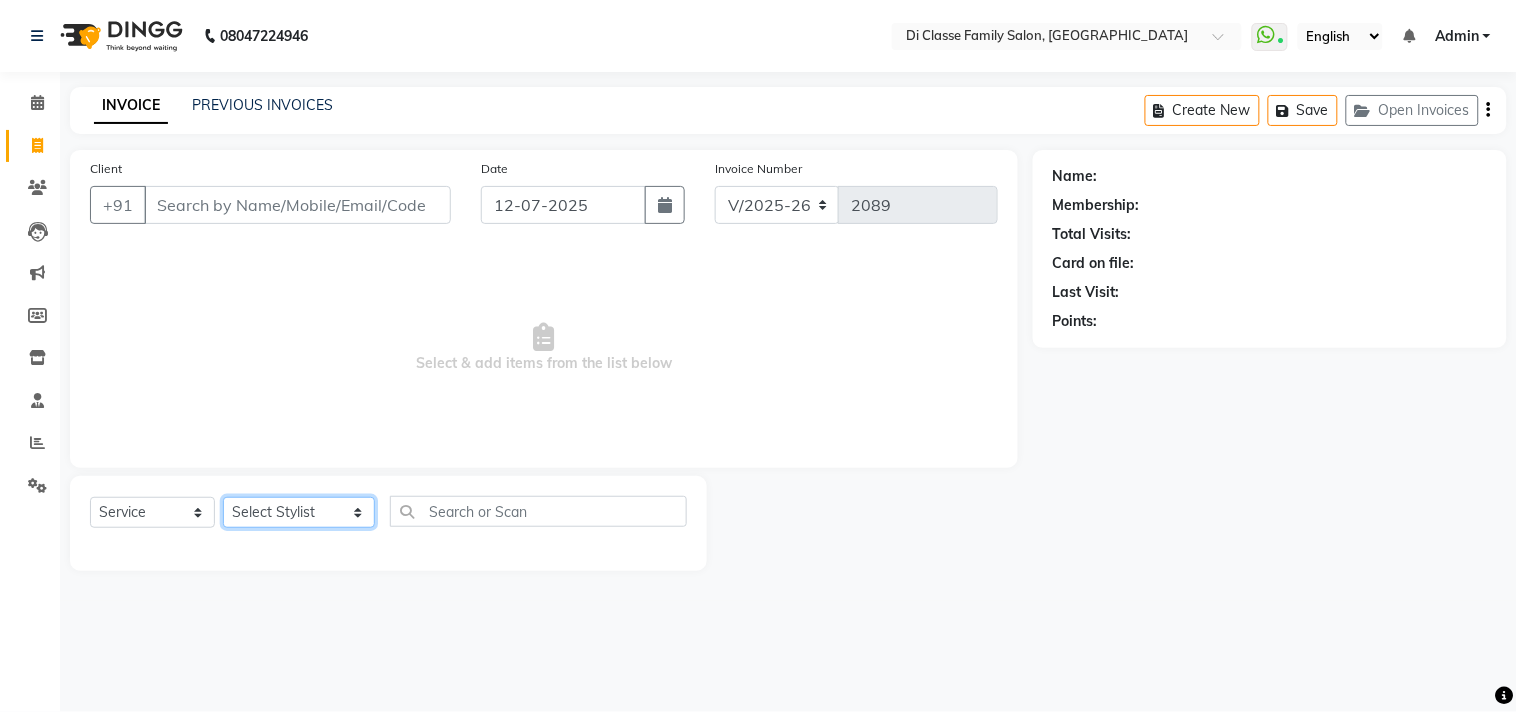 click on "Select Stylist [PERSON_NAME]  [PERSON_NAME]  [PERSON_NAME]  Front Desk Javed [PERSON_NAME]  [PERSON_NAME]  Pooja Jadhav [PERSON_NAME] [PERSON_NAME] [PERSON_NAME] SACHIN [PERSON_NAME] SAHAJAN [PERSON_NAME]  [PERSON_NAME] [PERSON_NAME] [PERSON_NAME] [PERSON_NAME] [PERSON_NAME] [PERSON_NAME] [PERSON_NAME]" 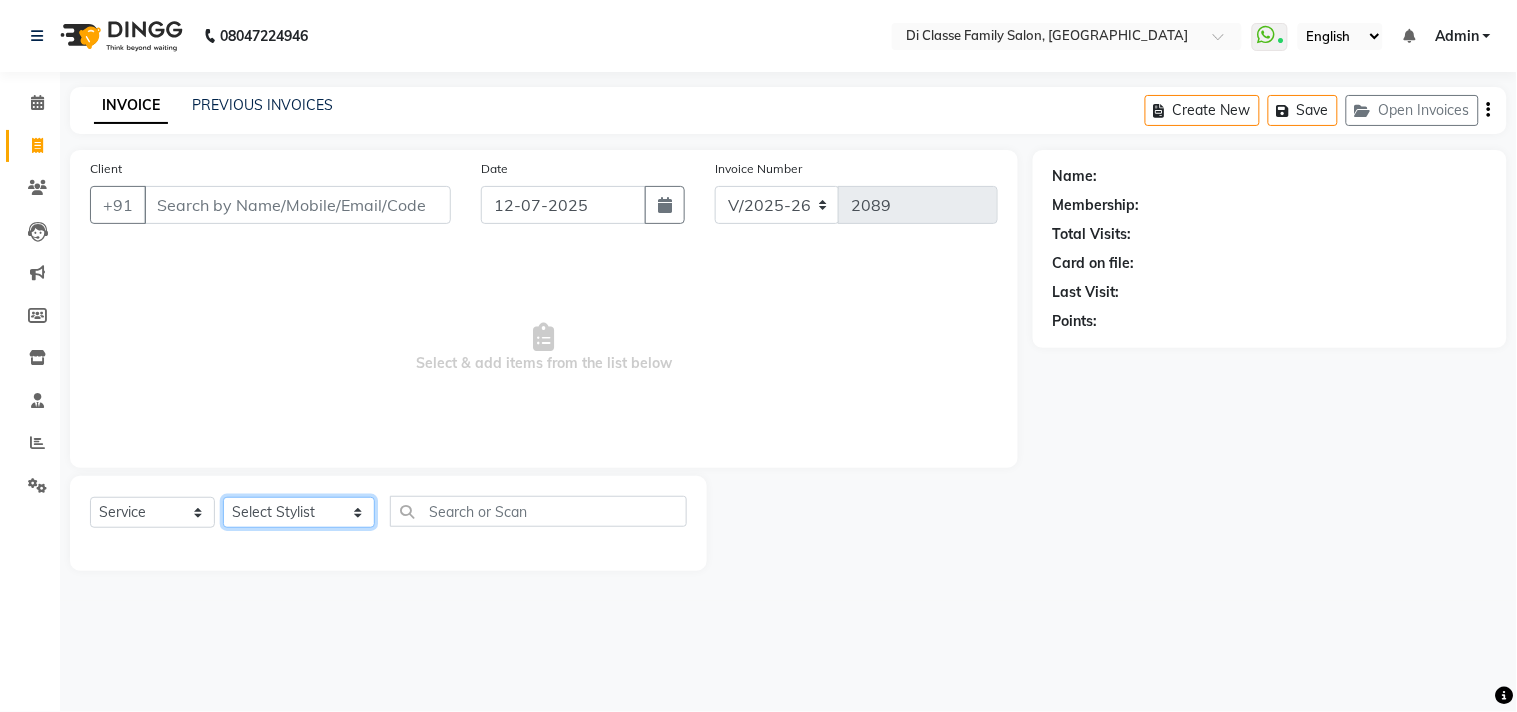 select on "28411" 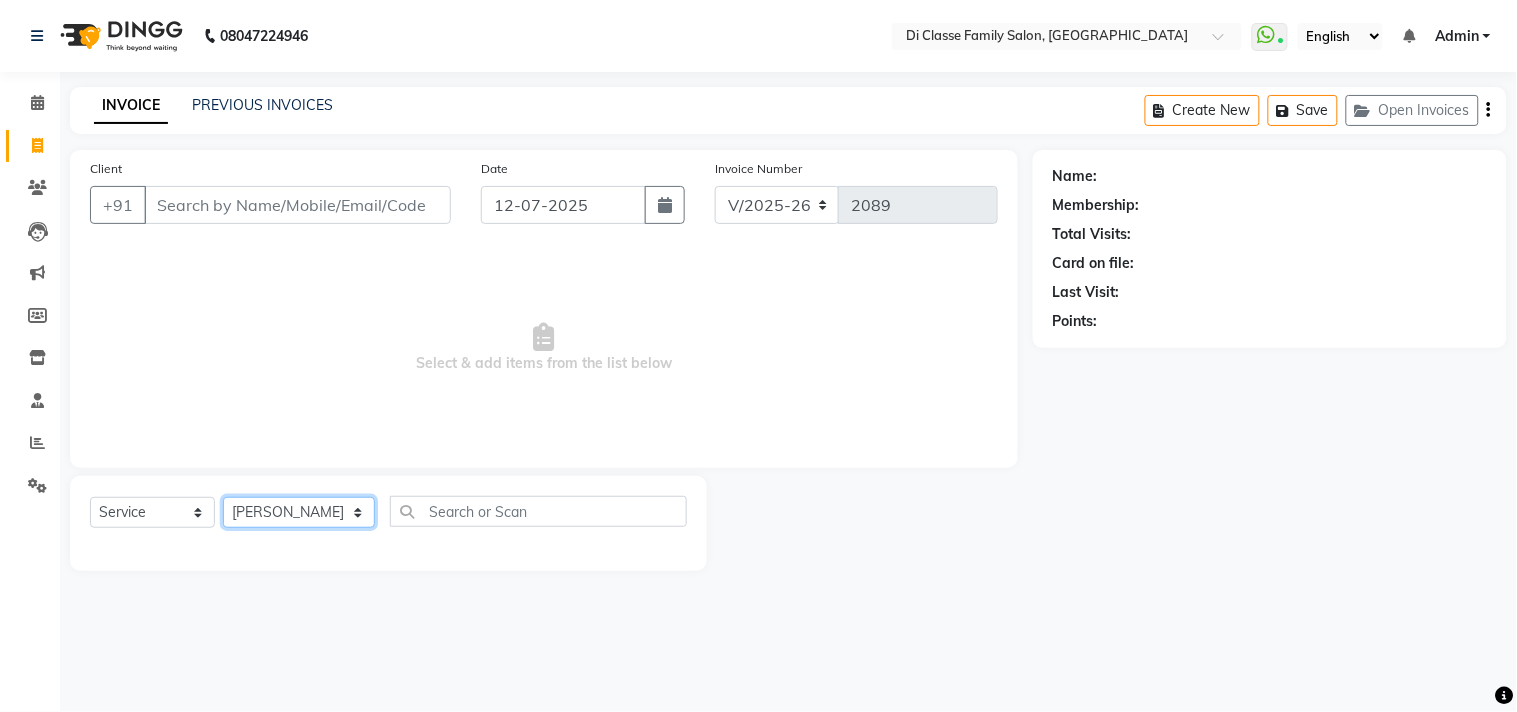 click on "Select Stylist [PERSON_NAME]  [PERSON_NAME]  [PERSON_NAME]  Front Desk Javed [PERSON_NAME]  [PERSON_NAME]  Pooja Jadhav [PERSON_NAME] [PERSON_NAME] [PERSON_NAME] SACHIN [PERSON_NAME] SAHAJAN [PERSON_NAME]  [PERSON_NAME] [PERSON_NAME] [PERSON_NAME] [PERSON_NAME] [PERSON_NAME] [PERSON_NAME] [PERSON_NAME]" 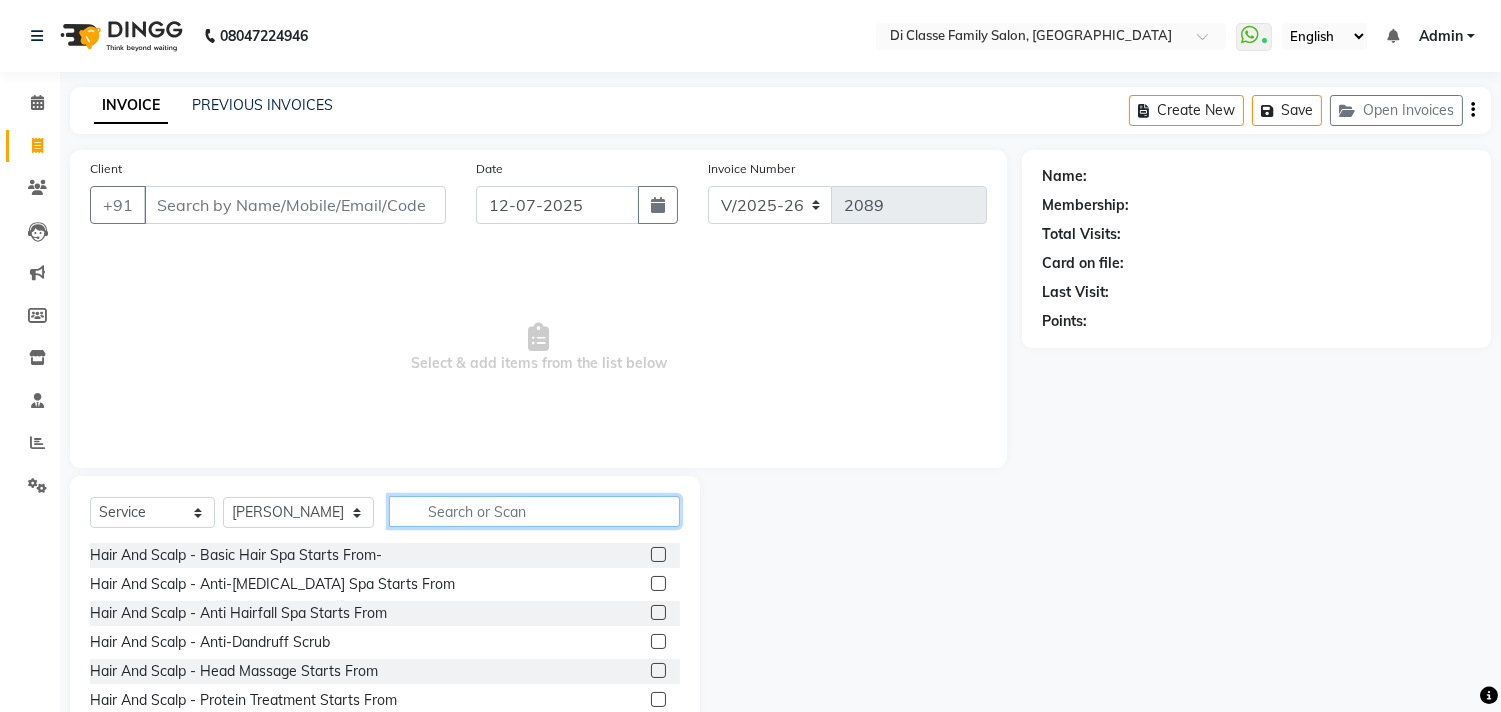 click 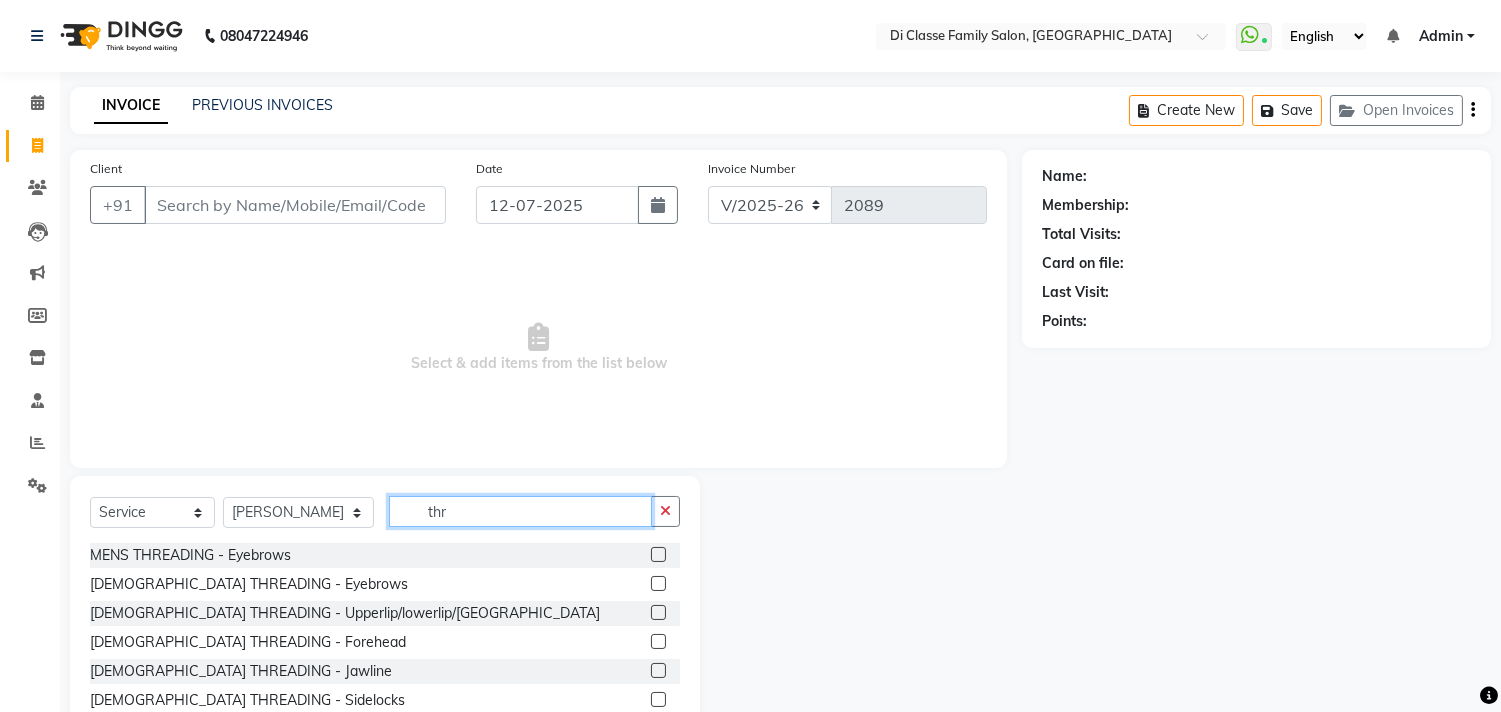 type on "thr" 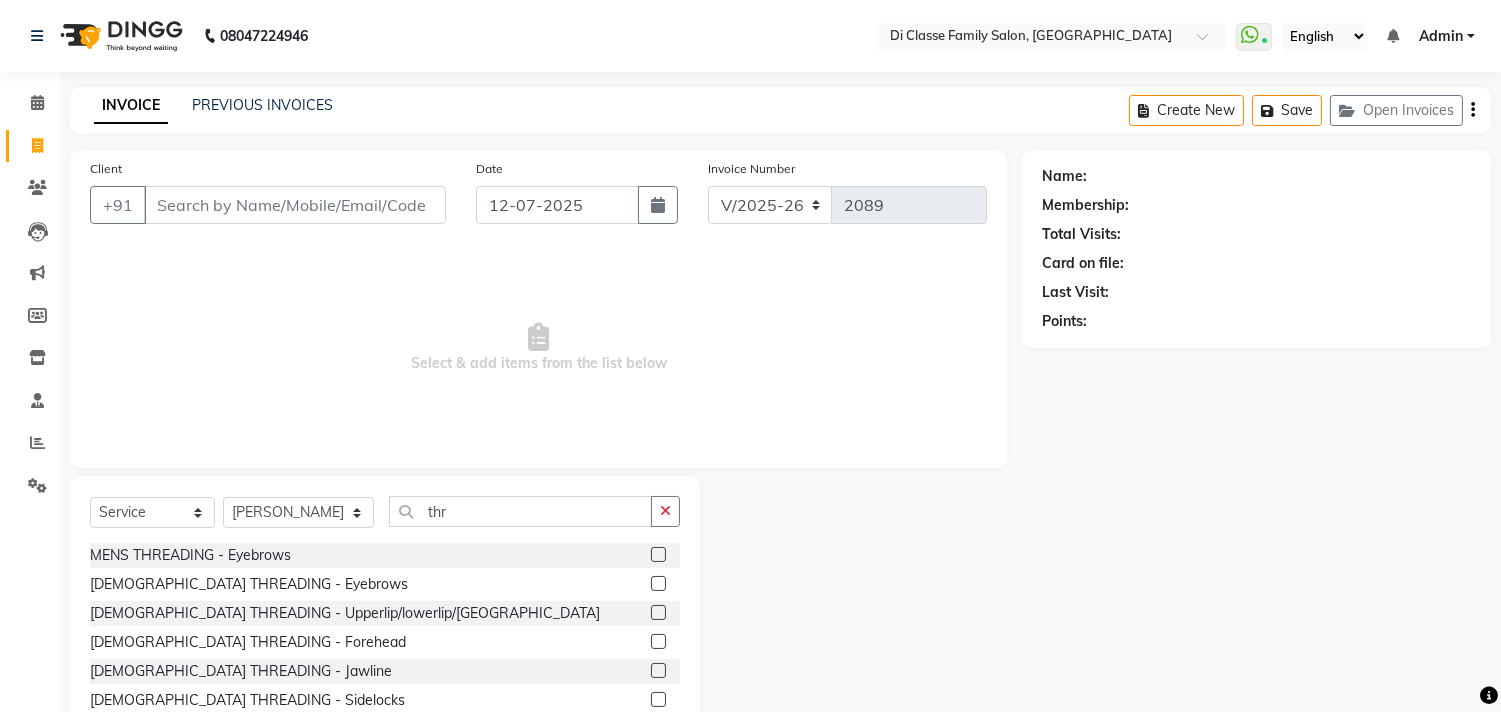 click 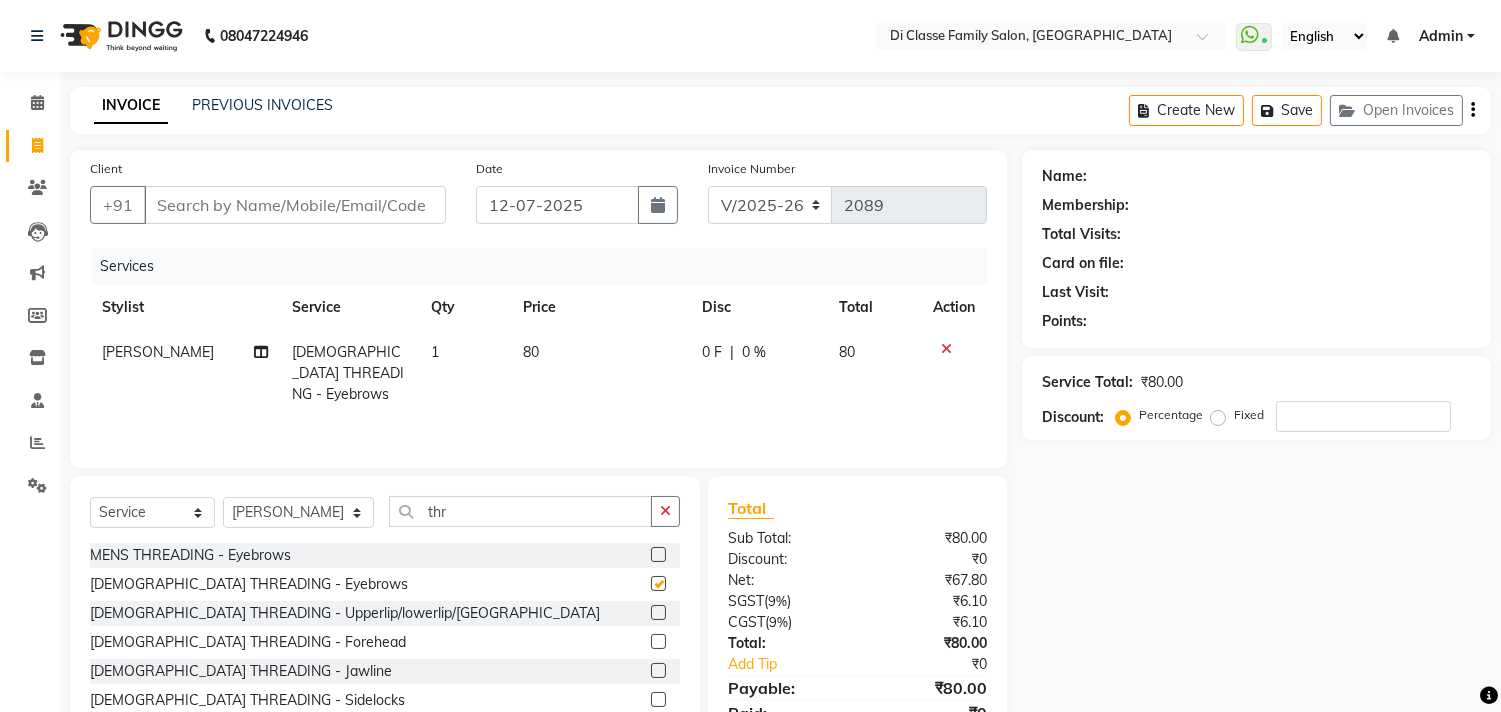 checkbox on "false" 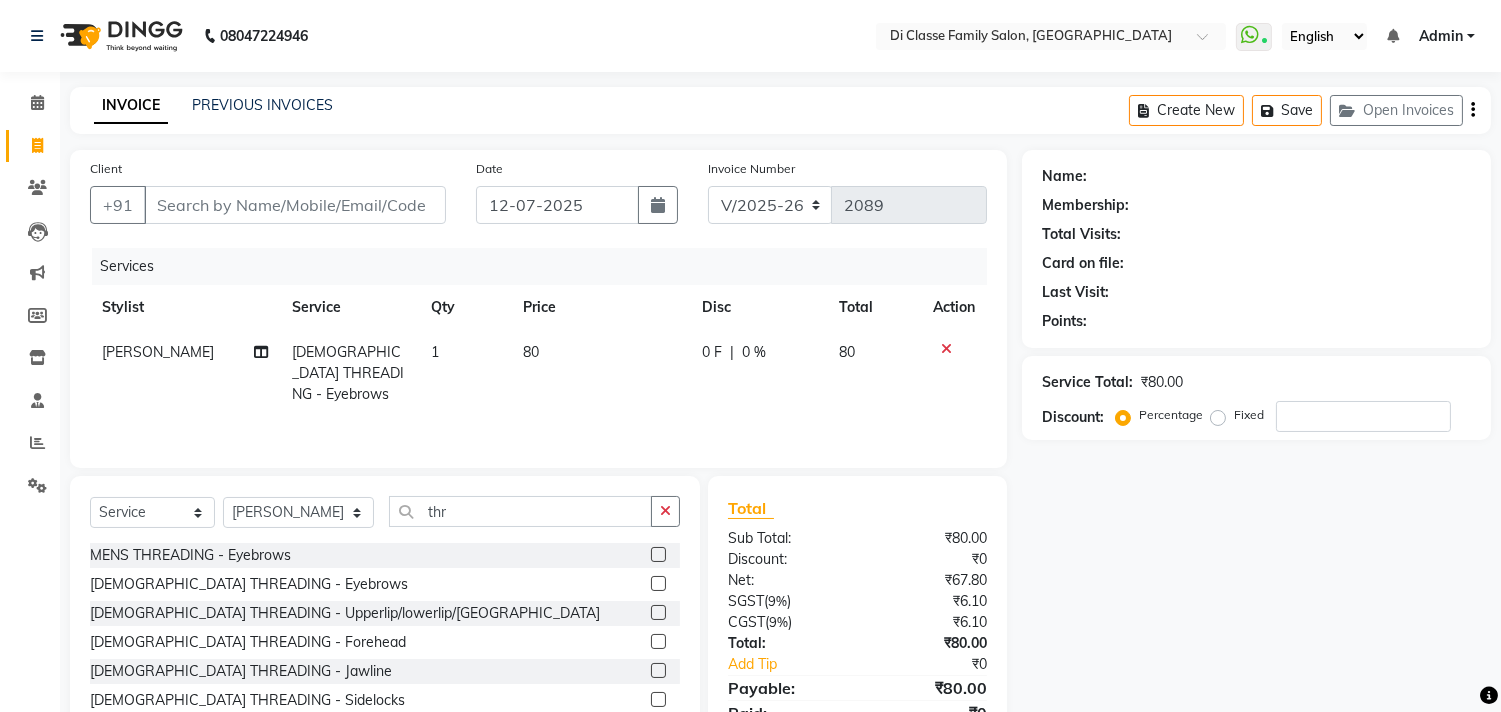 click 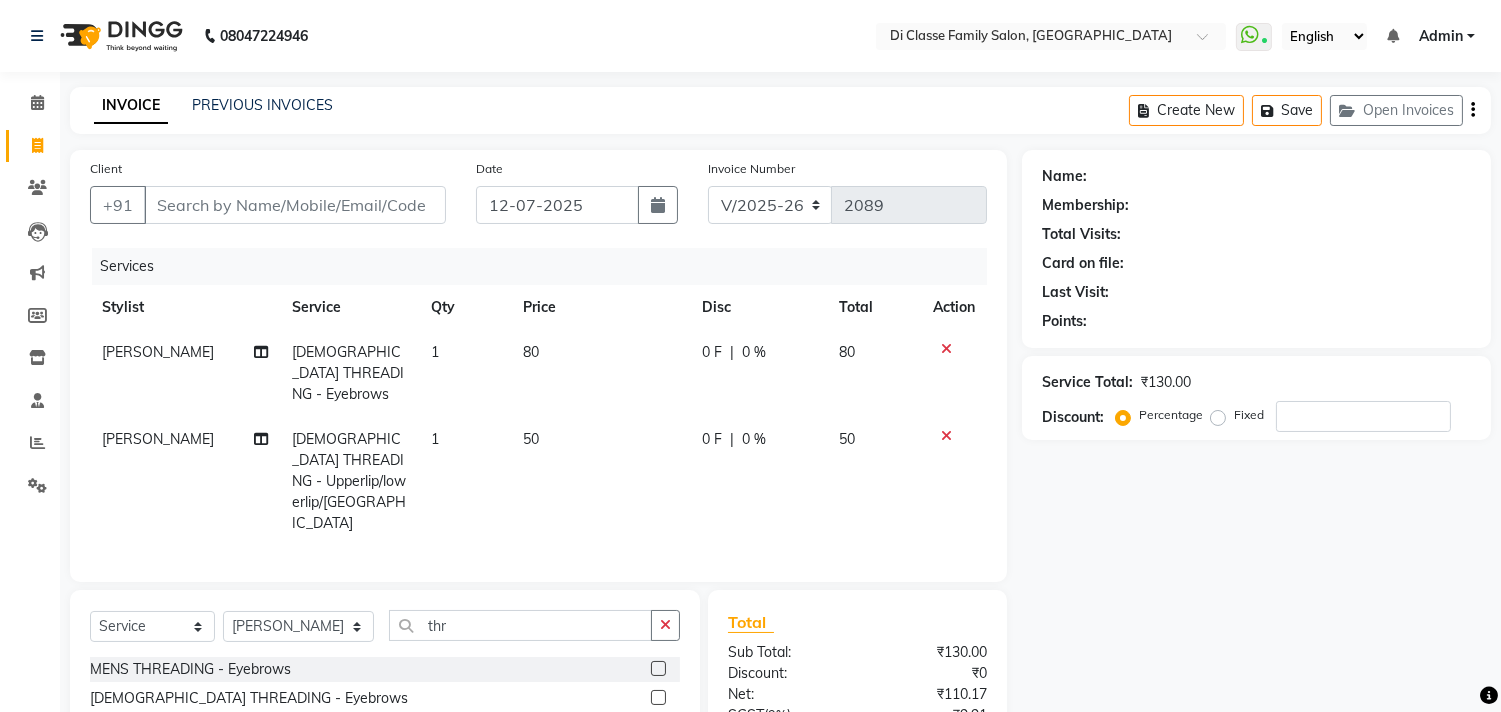 checkbox on "false" 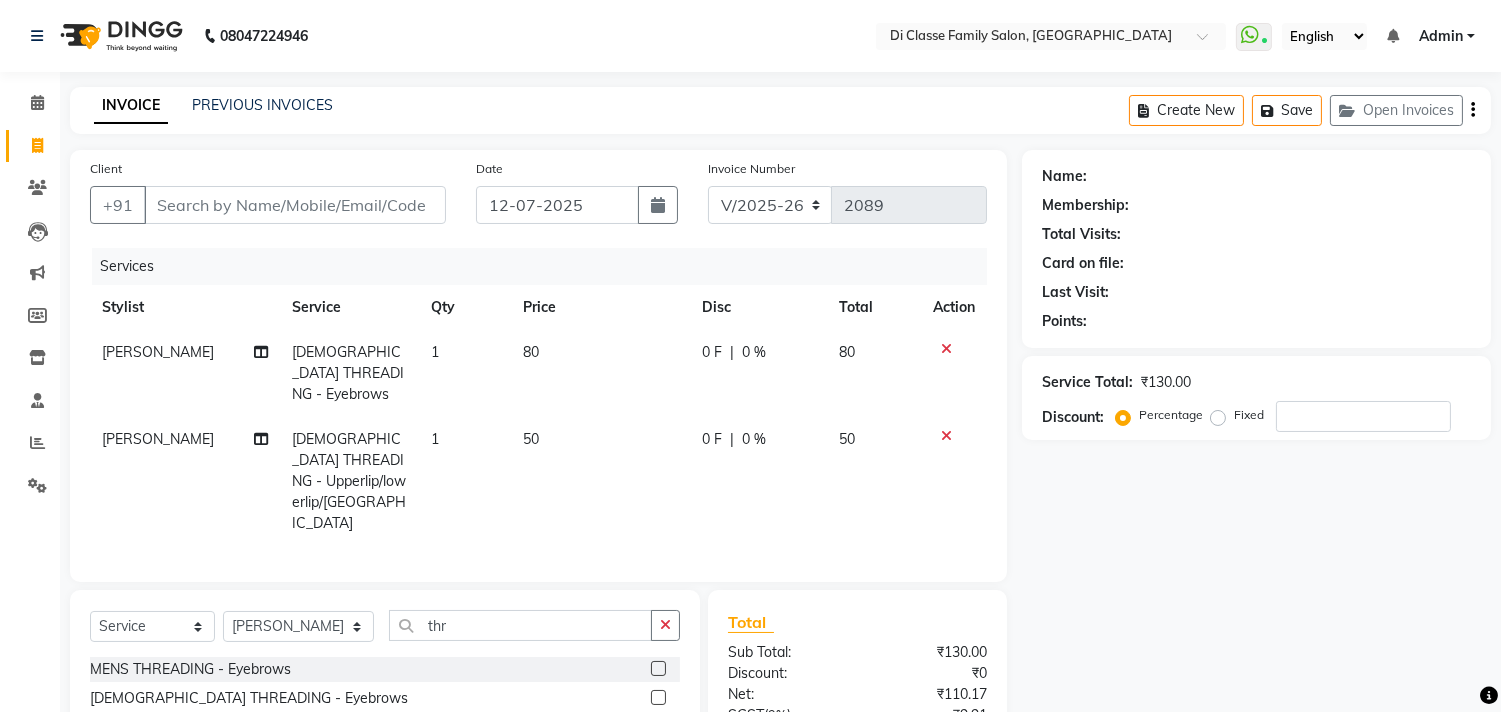 click 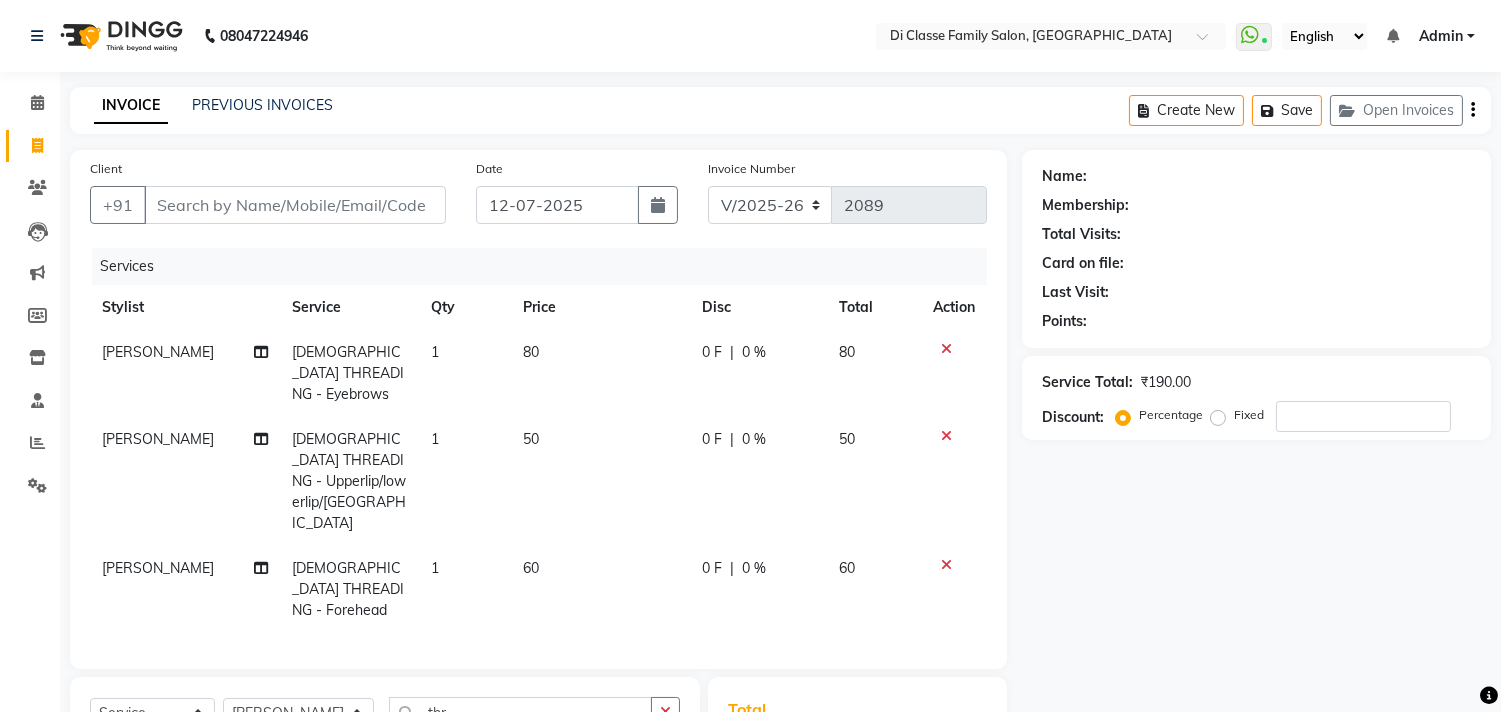 checkbox on "false" 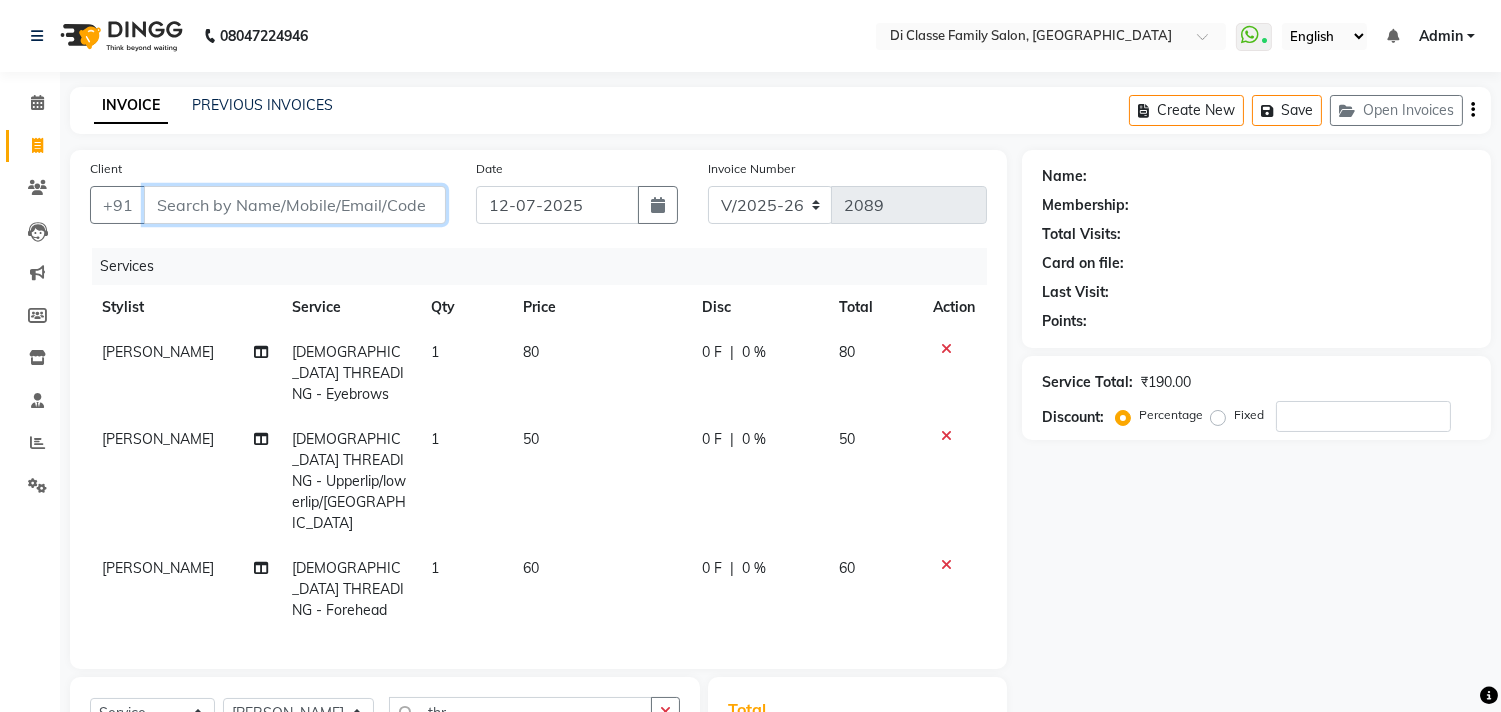 click on "Client" at bounding box center [295, 205] 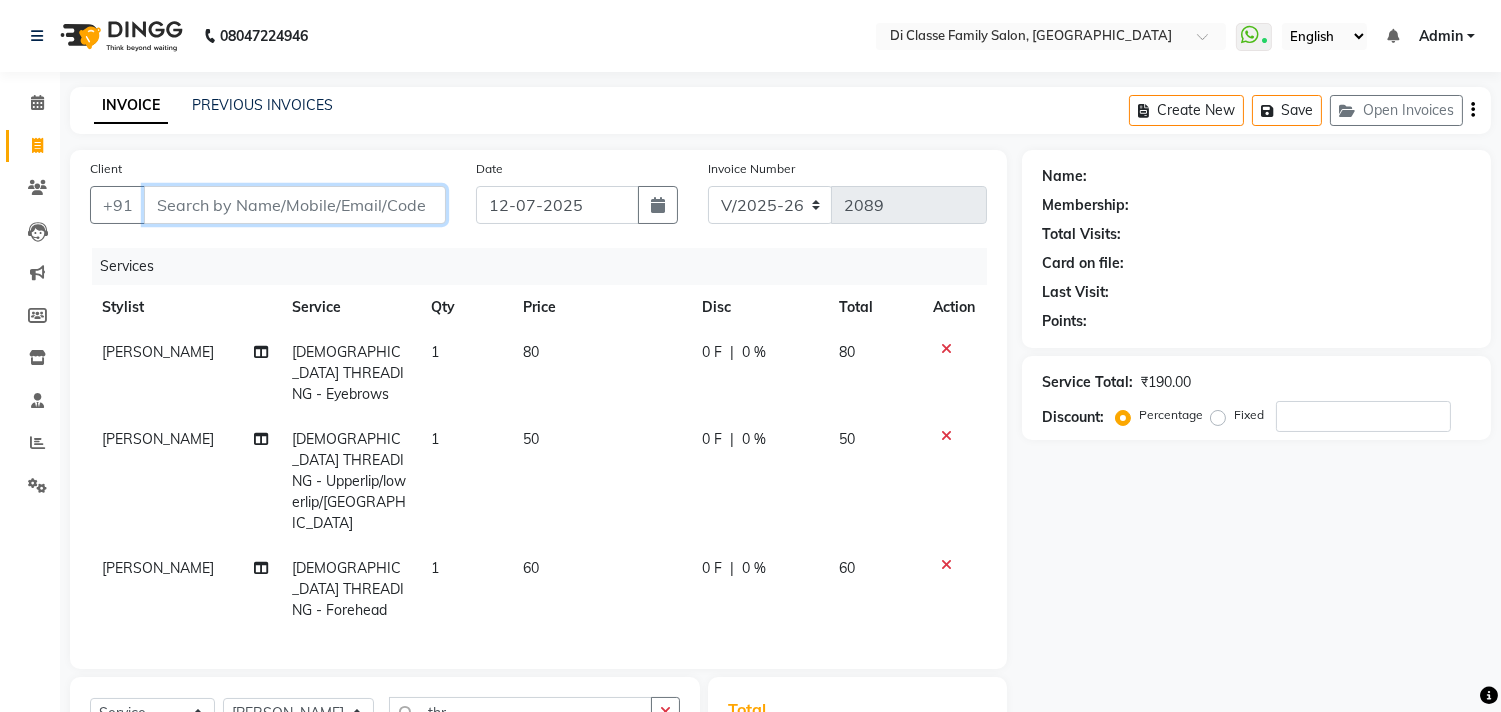 type on "s" 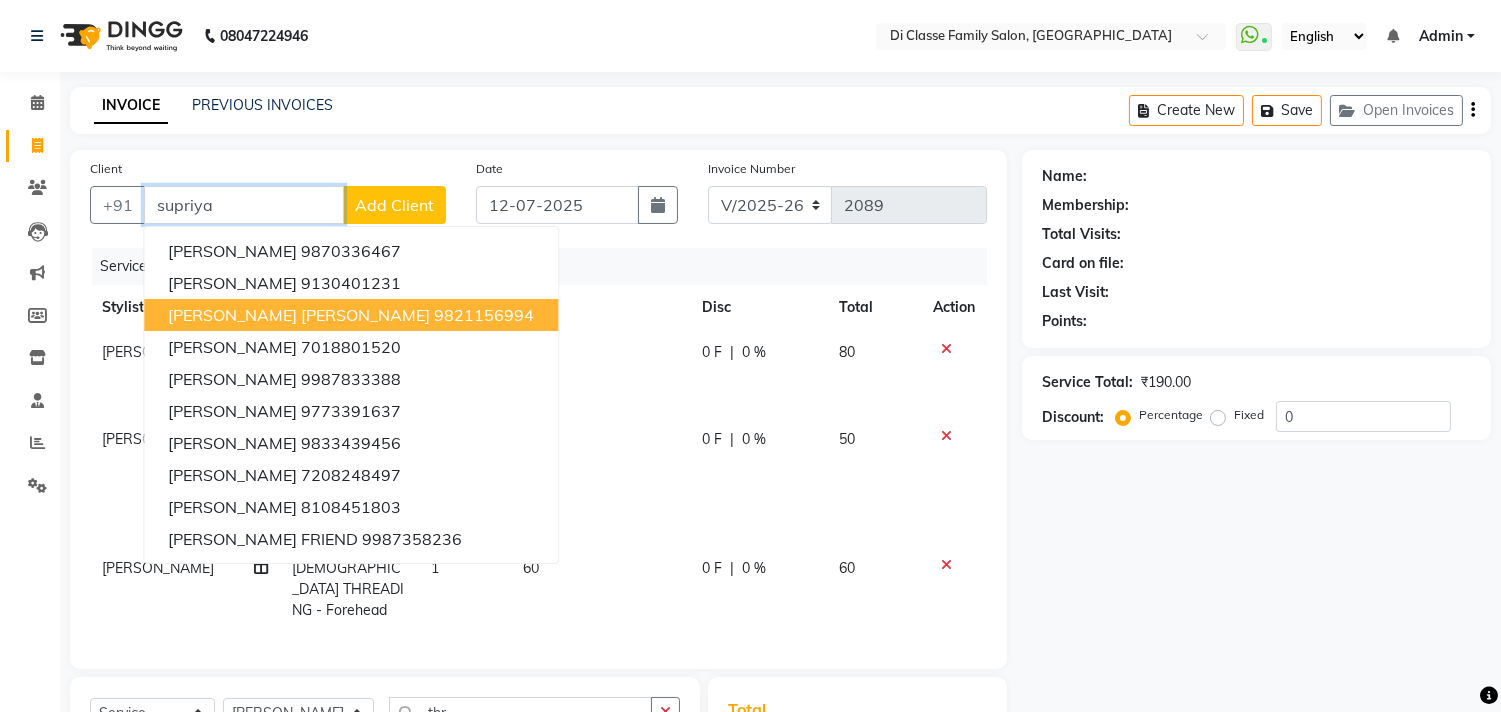 click on "9821156994" at bounding box center [484, 315] 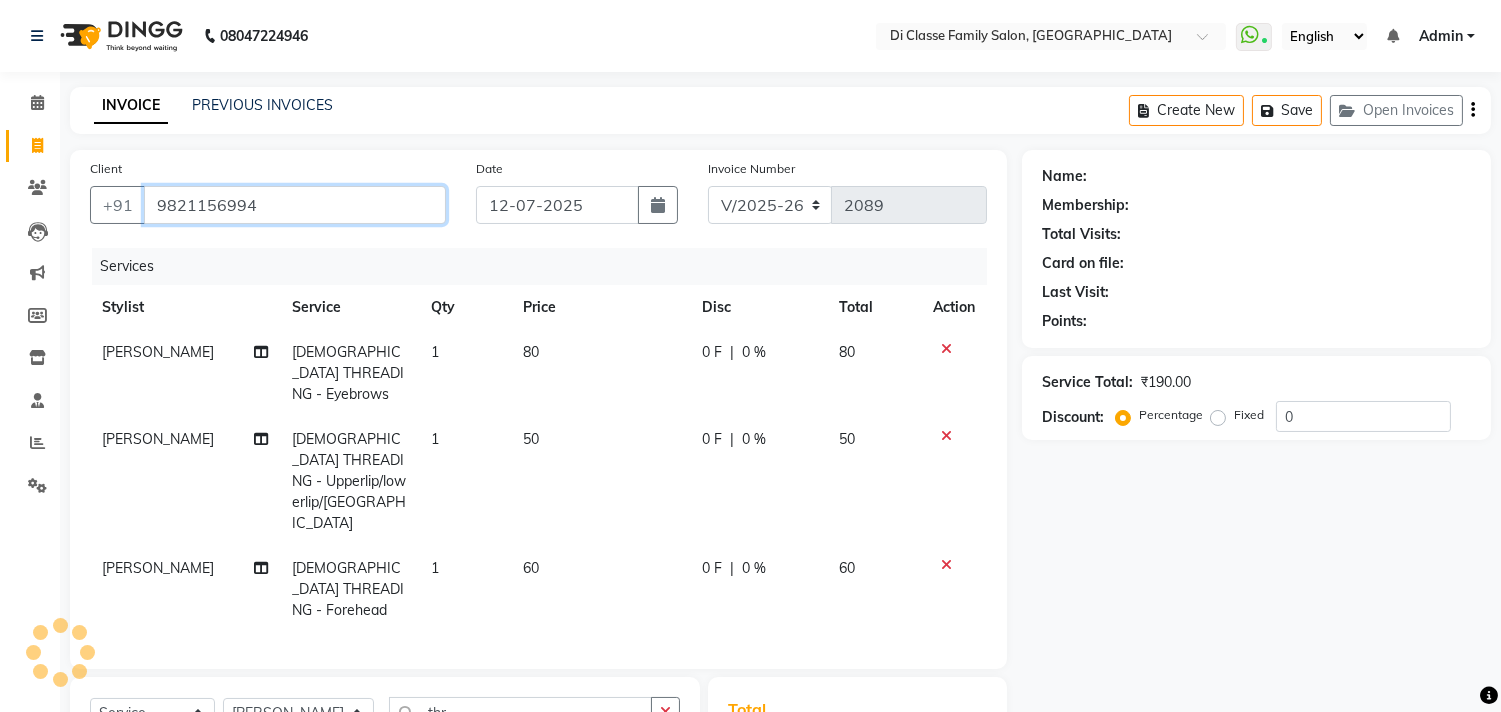 type on "9821156994" 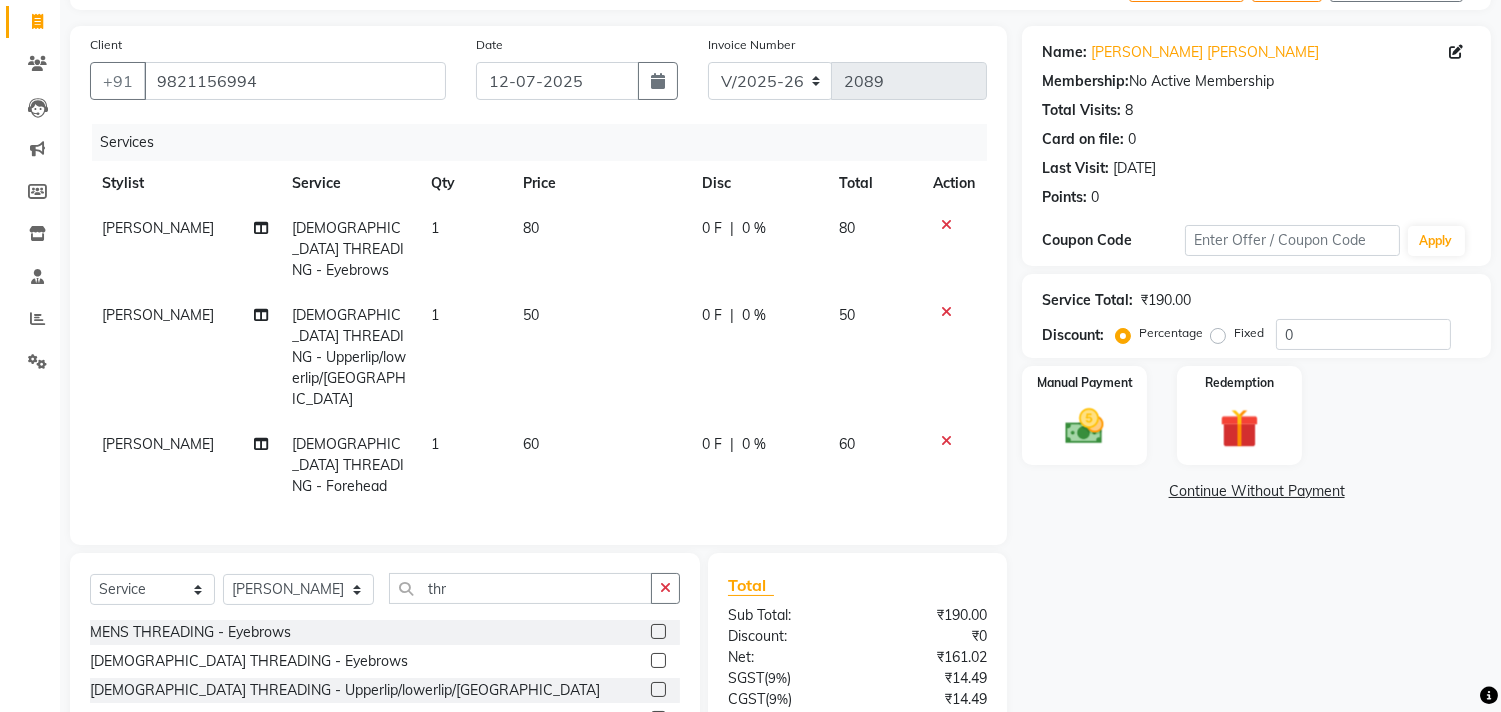 scroll, scrollTop: 222, scrollLeft: 0, axis: vertical 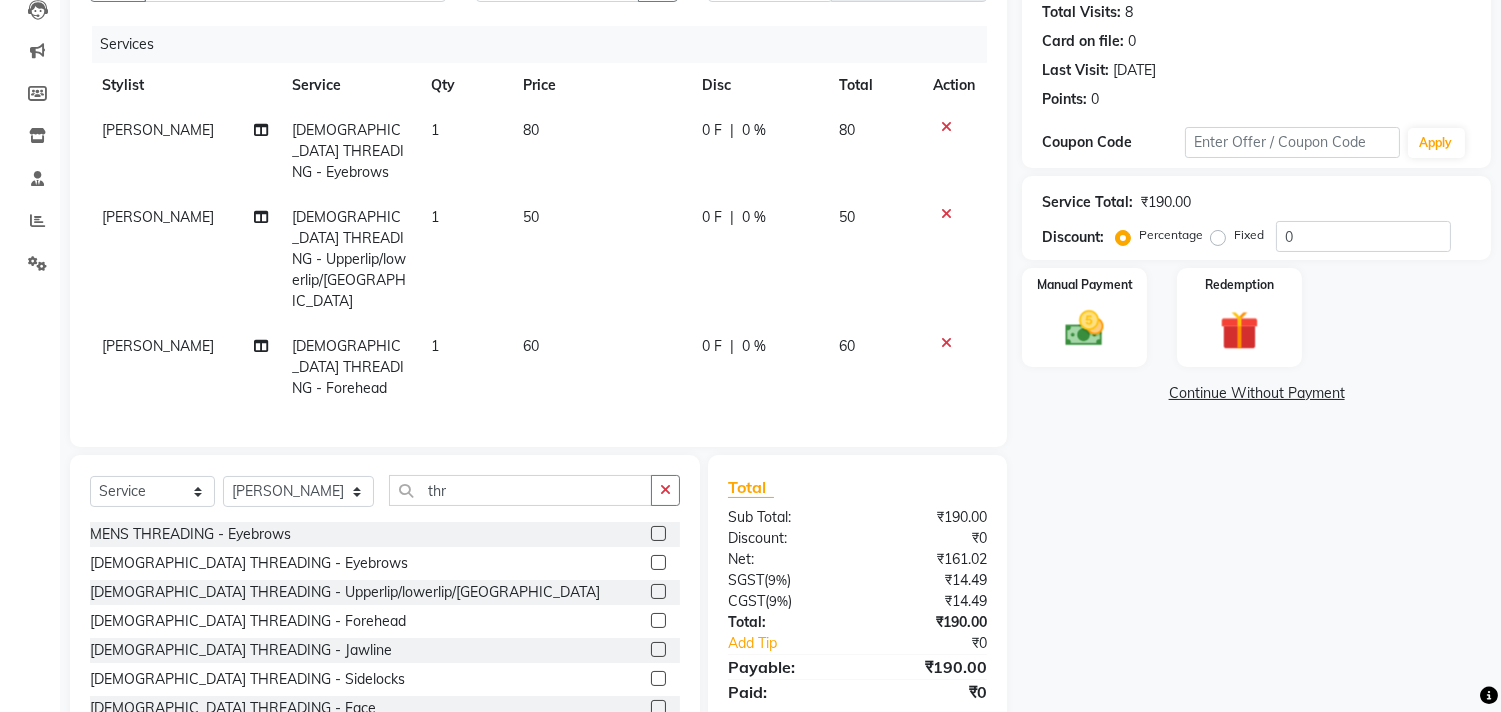 click on "Select  Service  Product  Membership  Package Voucher Prepaid Gift Card  Select Stylist aniket  Anu  AYAZ KADRI  Front Desk Javed kapil KOMAL  Payal  Pooja Jadhav Rahul Datkhile RESHMA SHAIKH rutik shinde SACHIN SAKPAL SADDAM SAHAJAN SAKSHI CHAVAN Sameer  sampada Sanjana  SANU shobha sonawane shobha sonawane SHUBHAM PEDNEKAR Sikandar Ansari ssneha rana  thr" 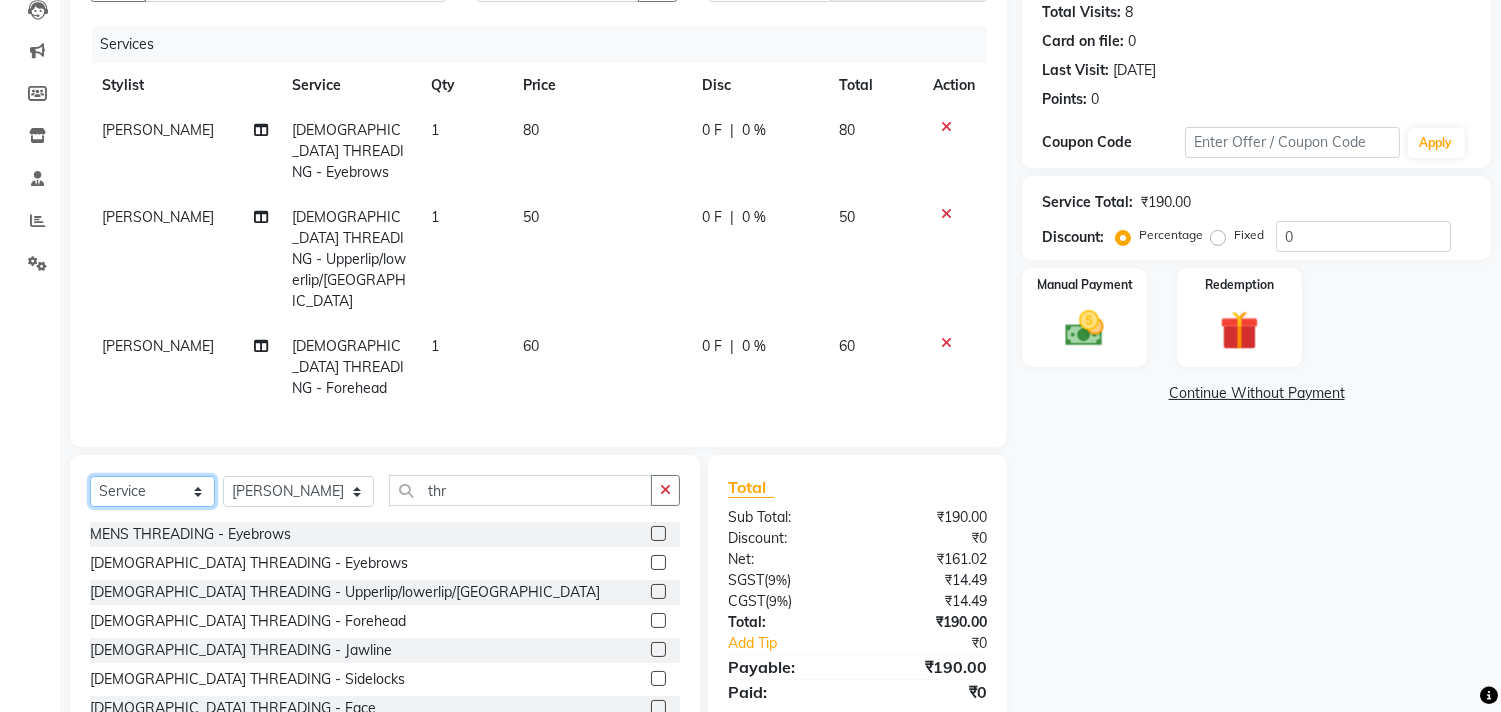 click on "Select  Service  Product  Membership  Package Voucher Prepaid Gift Card" 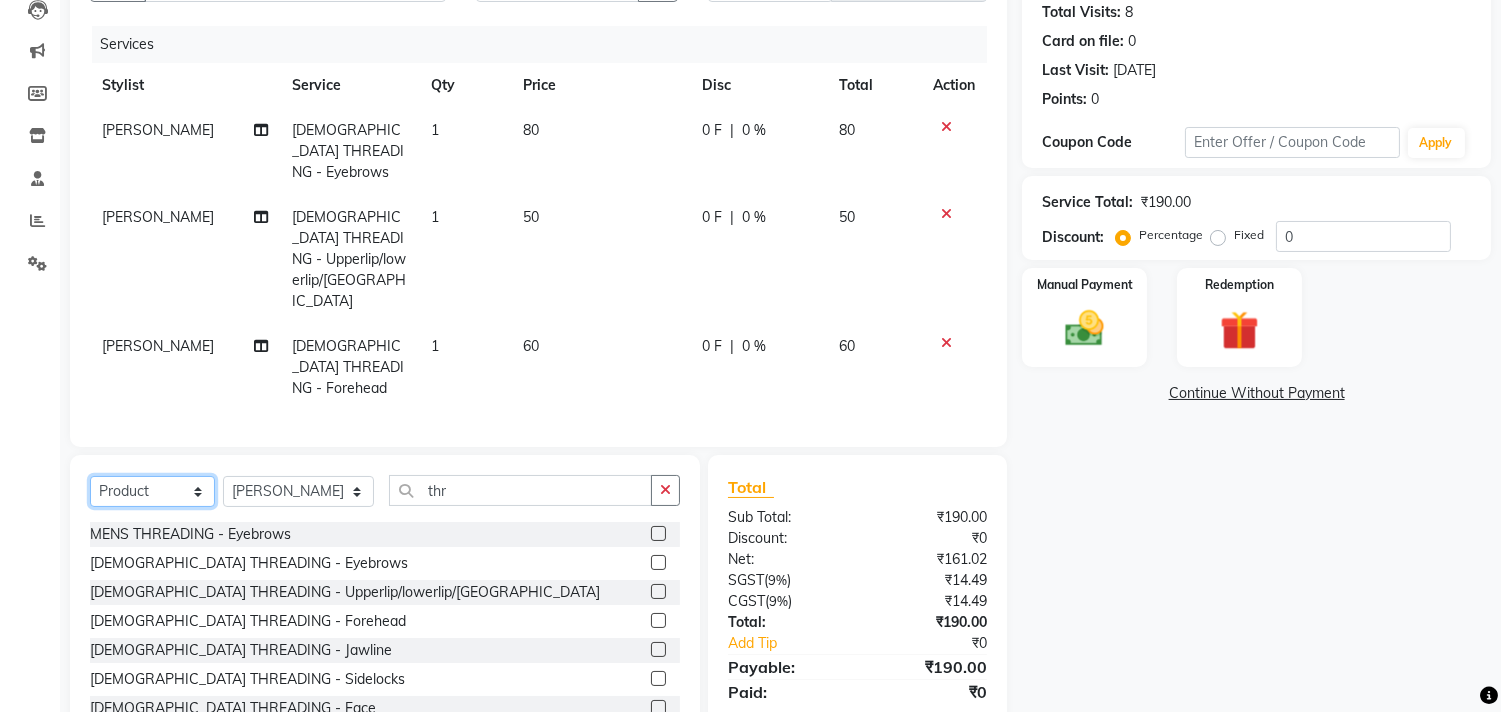 click on "Select  Service  Product  Membership  Package Voucher Prepaid Gift Card" 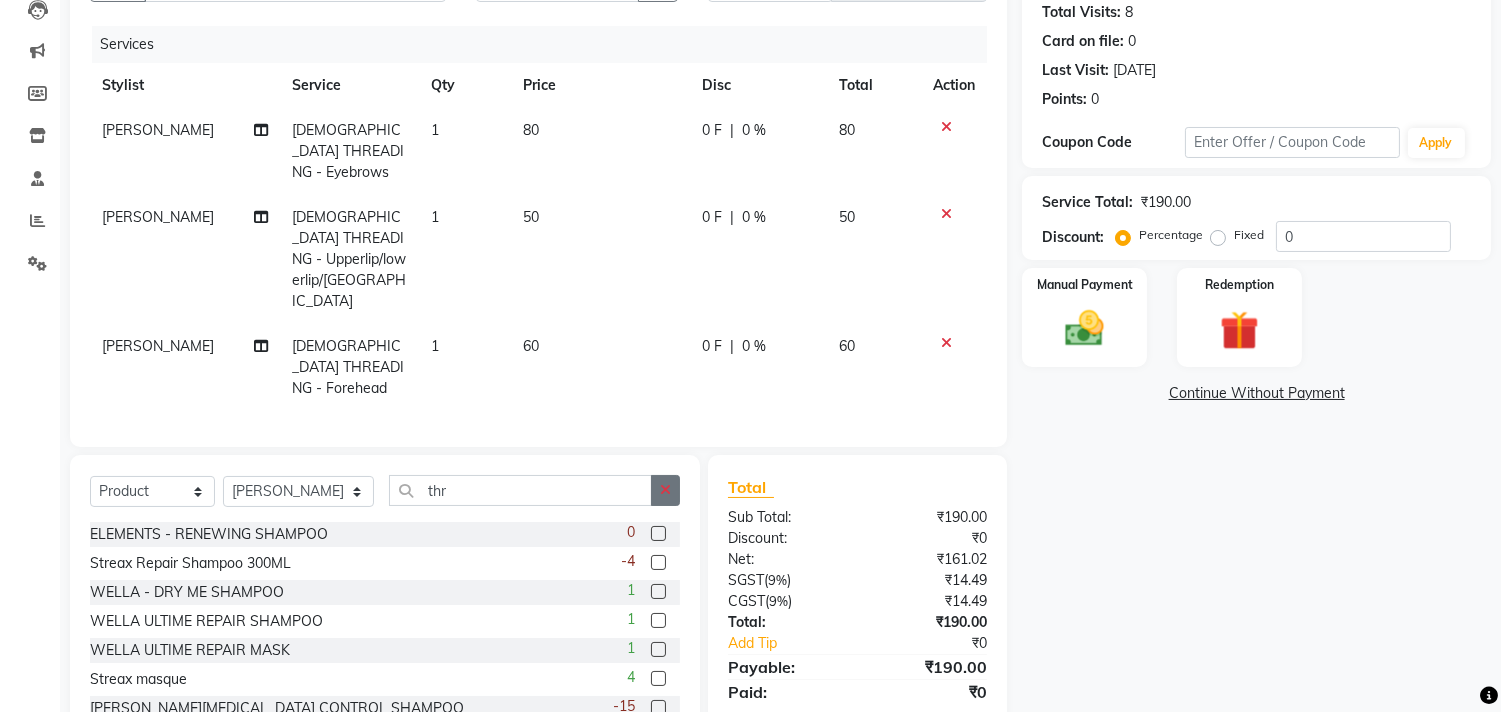 click 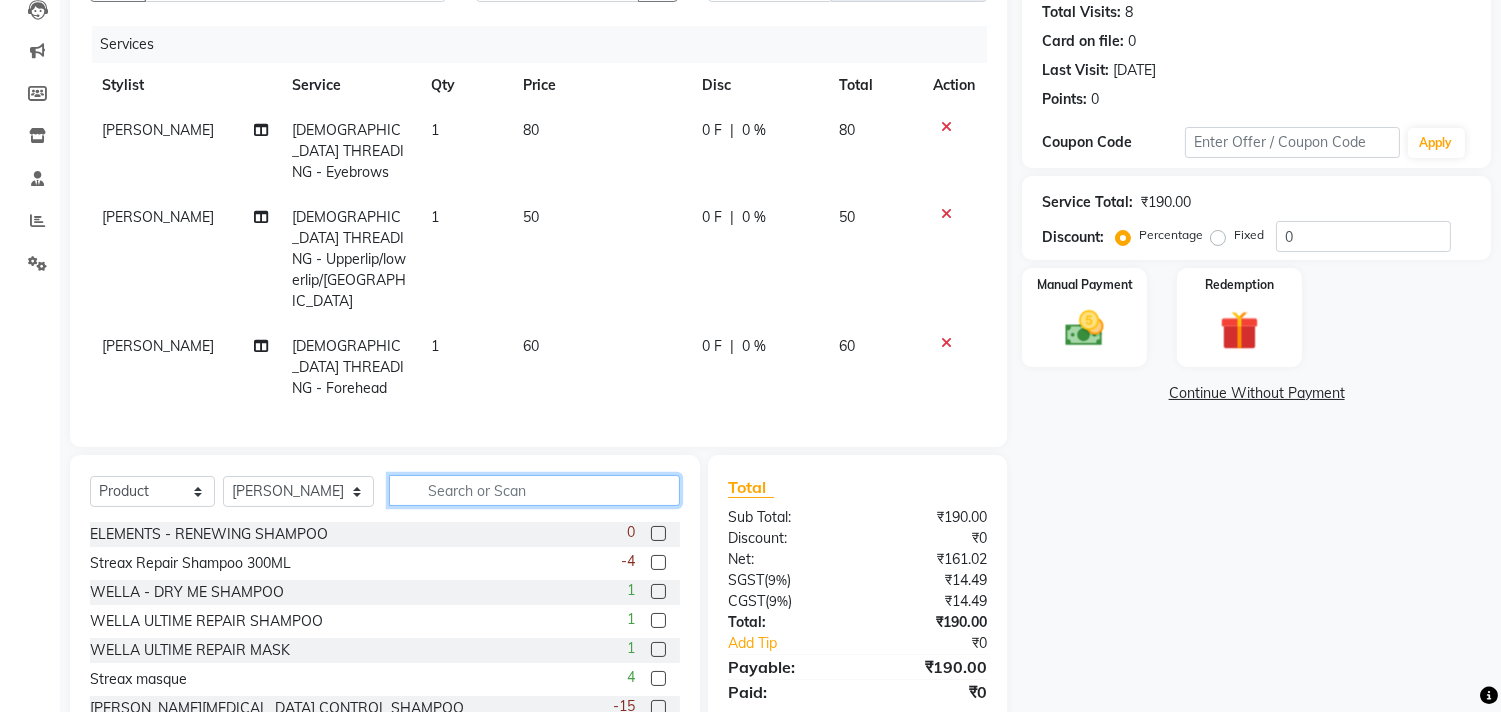 click 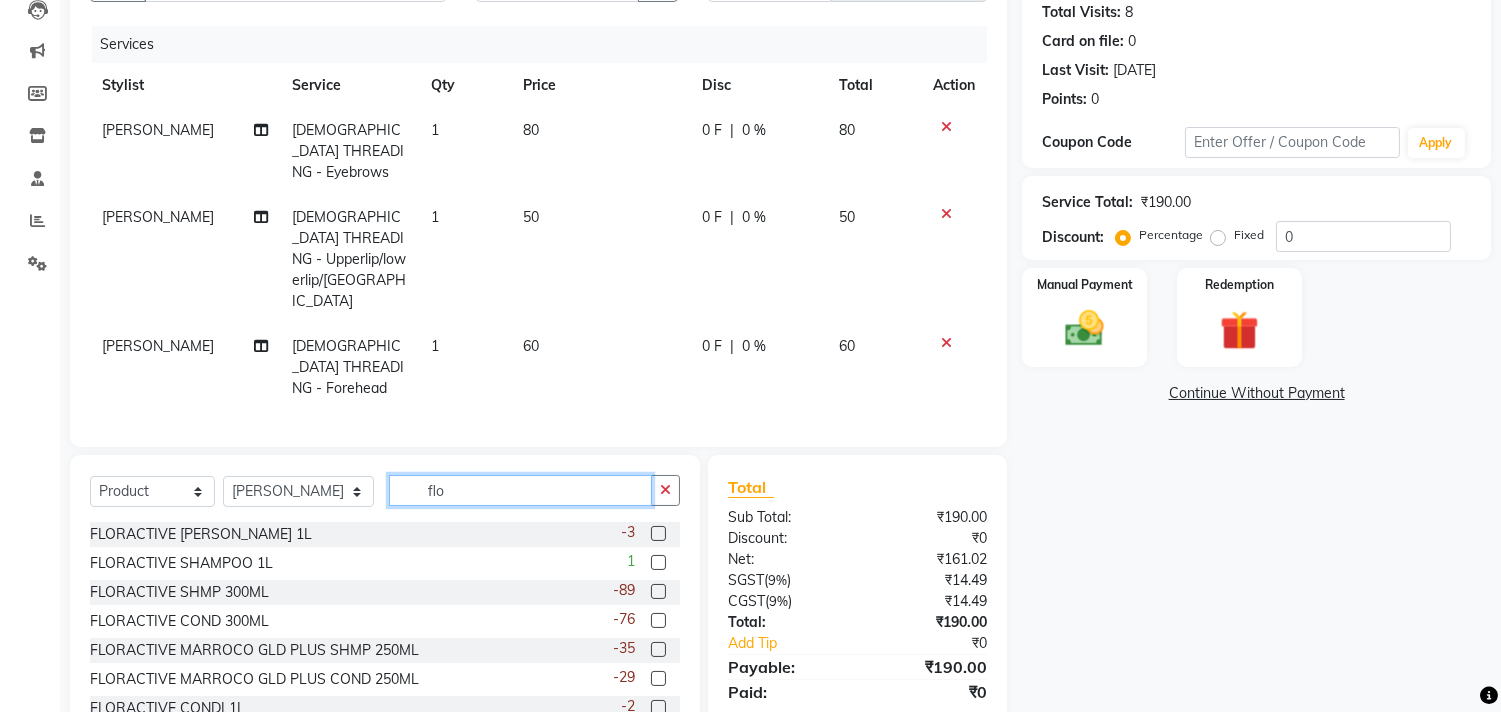 type on "flo" 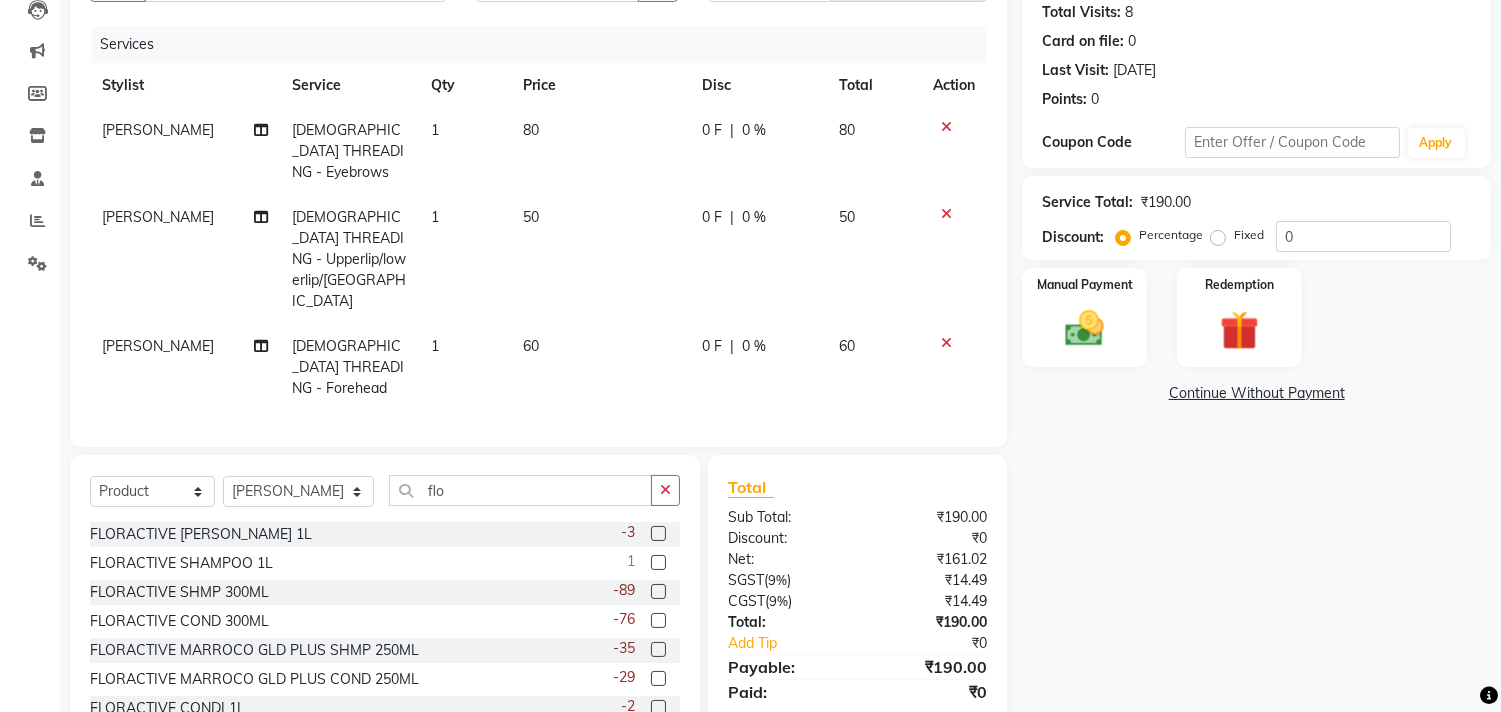 drag, startPoint x: 640, startPoint y: 524, endPoint x: 648, endPoint y: 503, distance: 22.472204 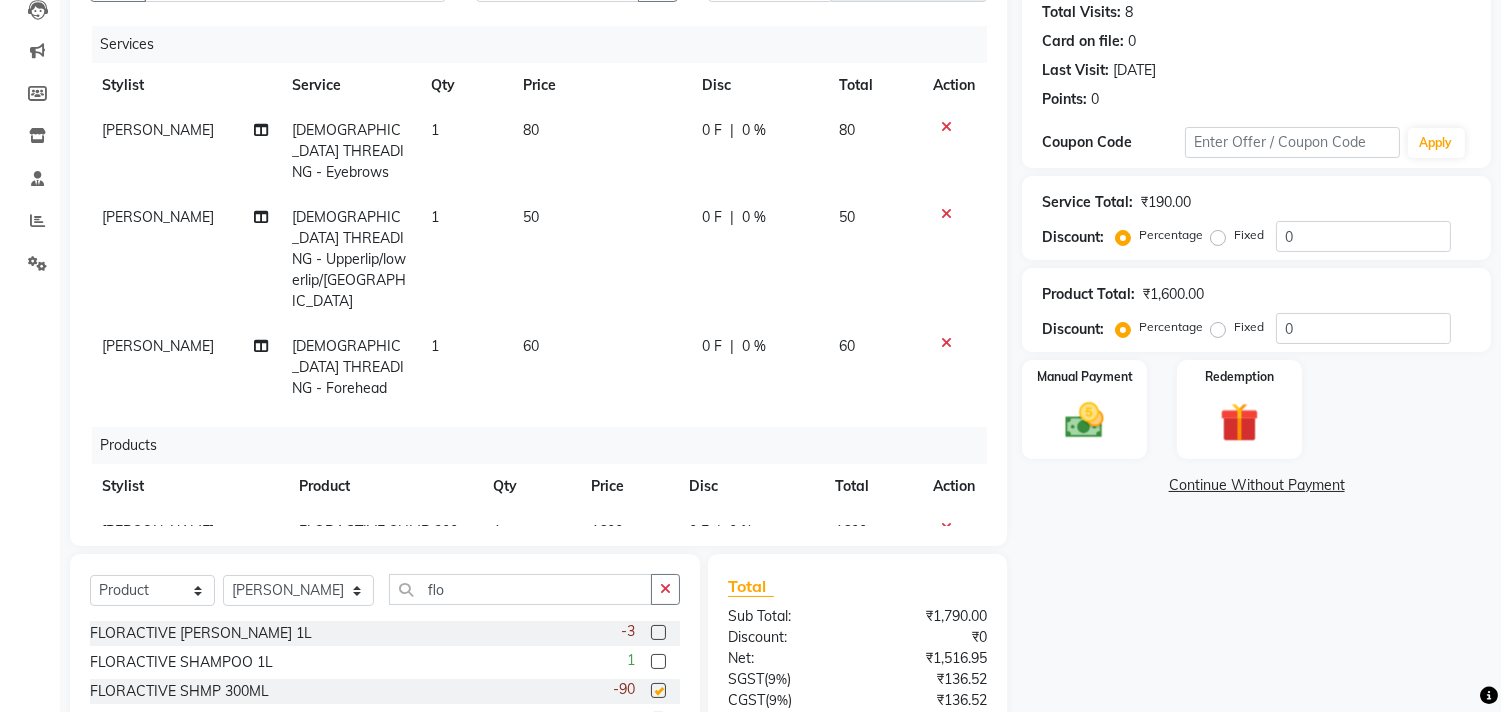 checkbox on "false" 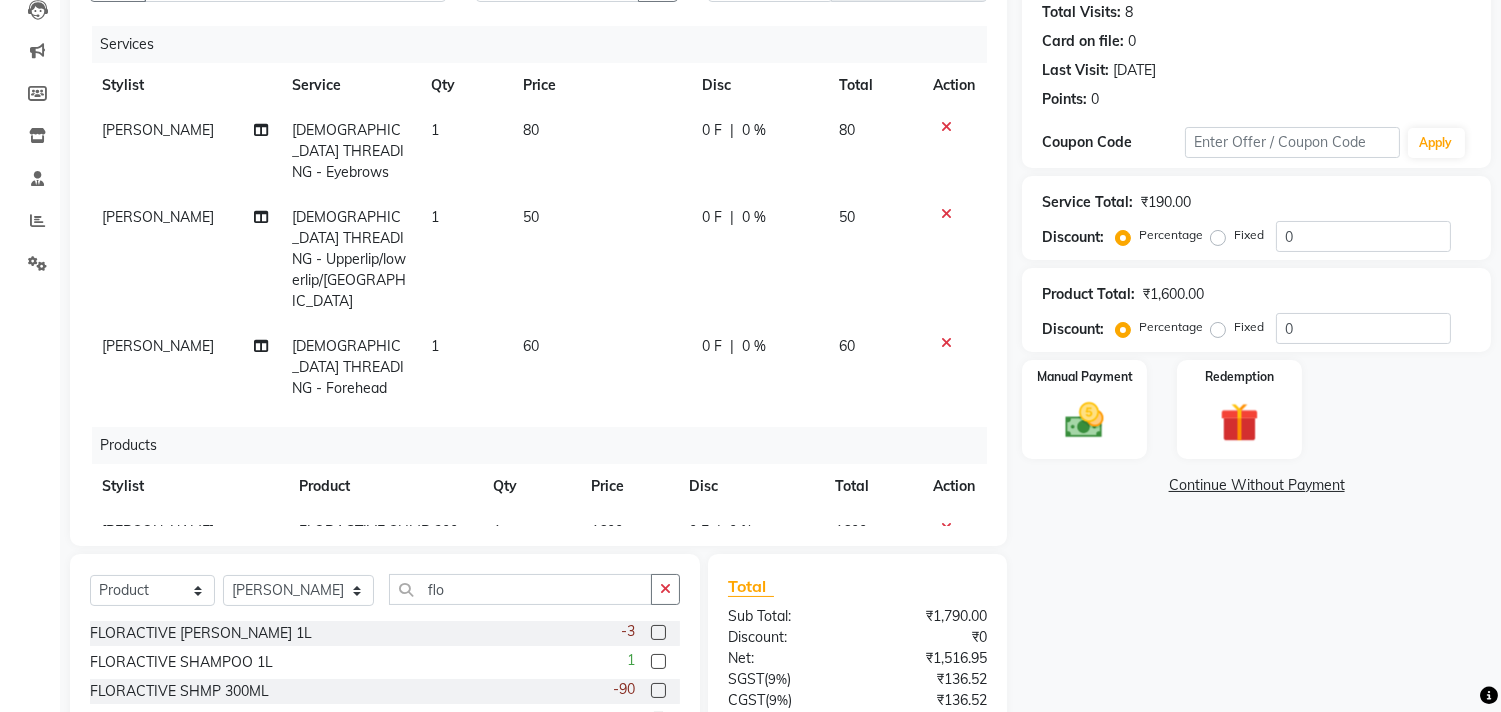 scroll, scrollTop: 333, scrollLeft: 0, axis: vertical 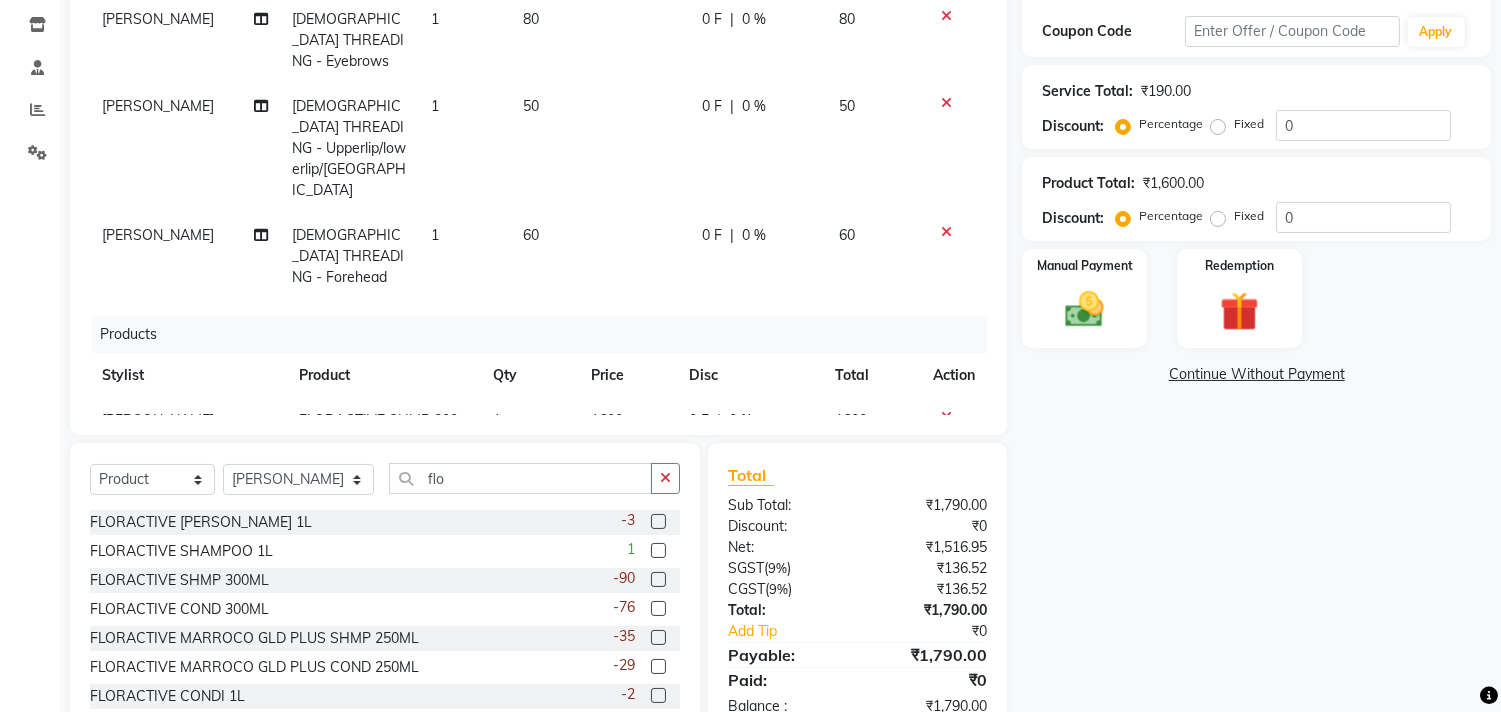 click on "1600" 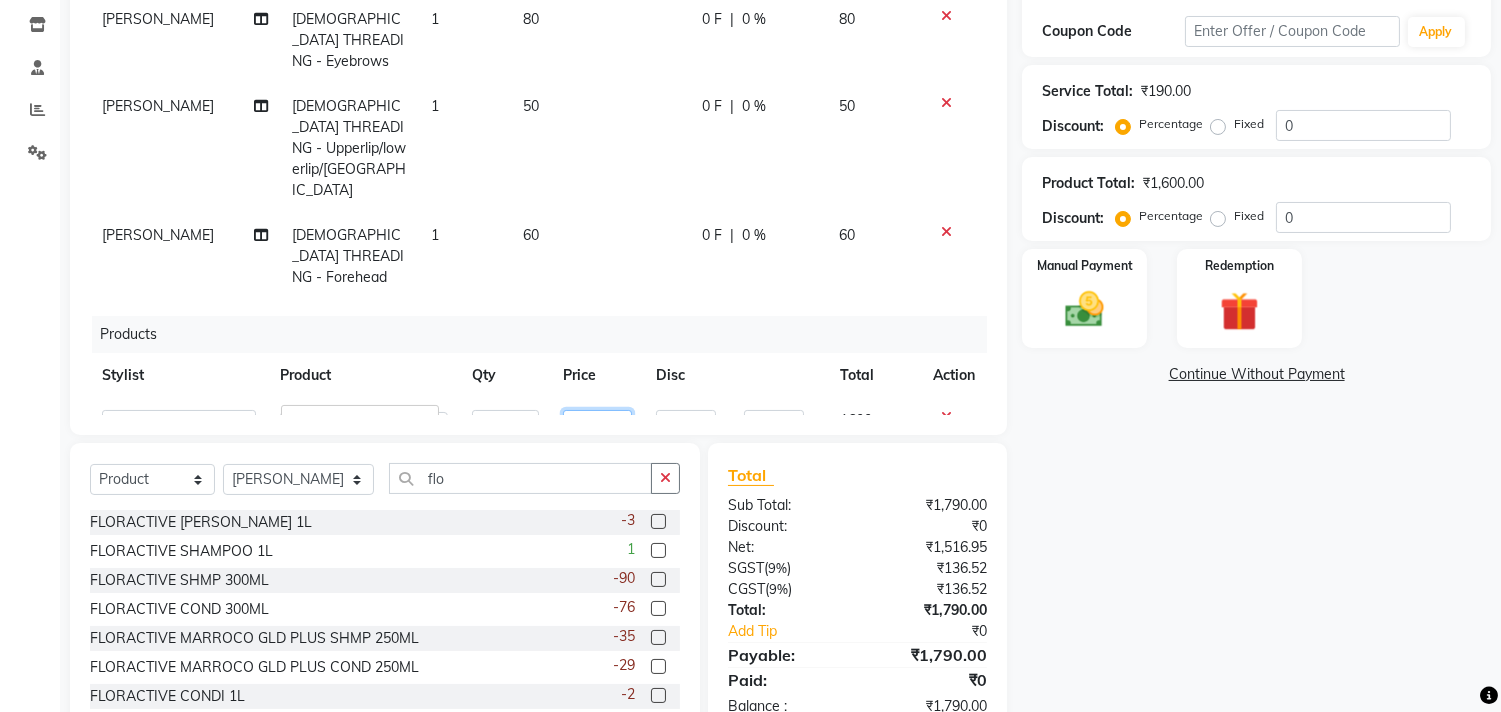 click on "1600" 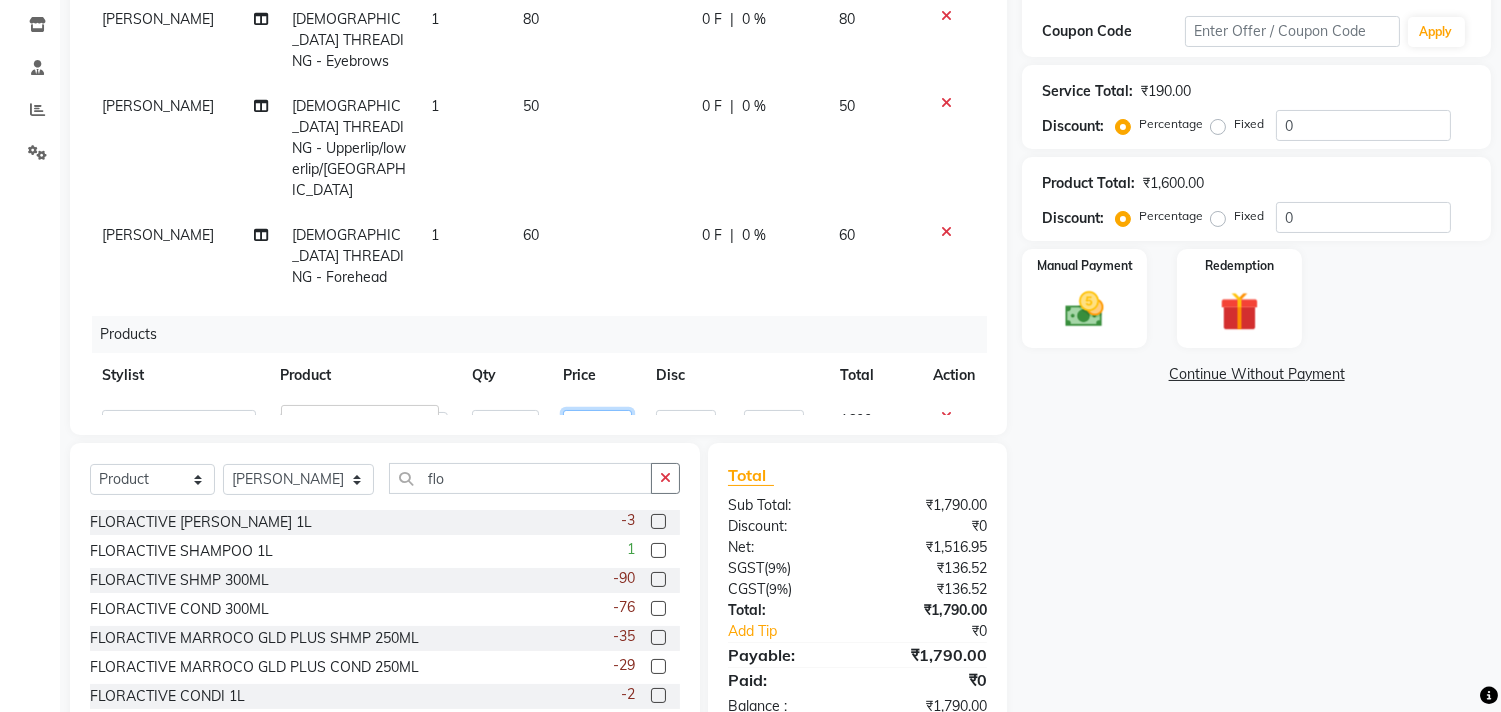 type on "1700" 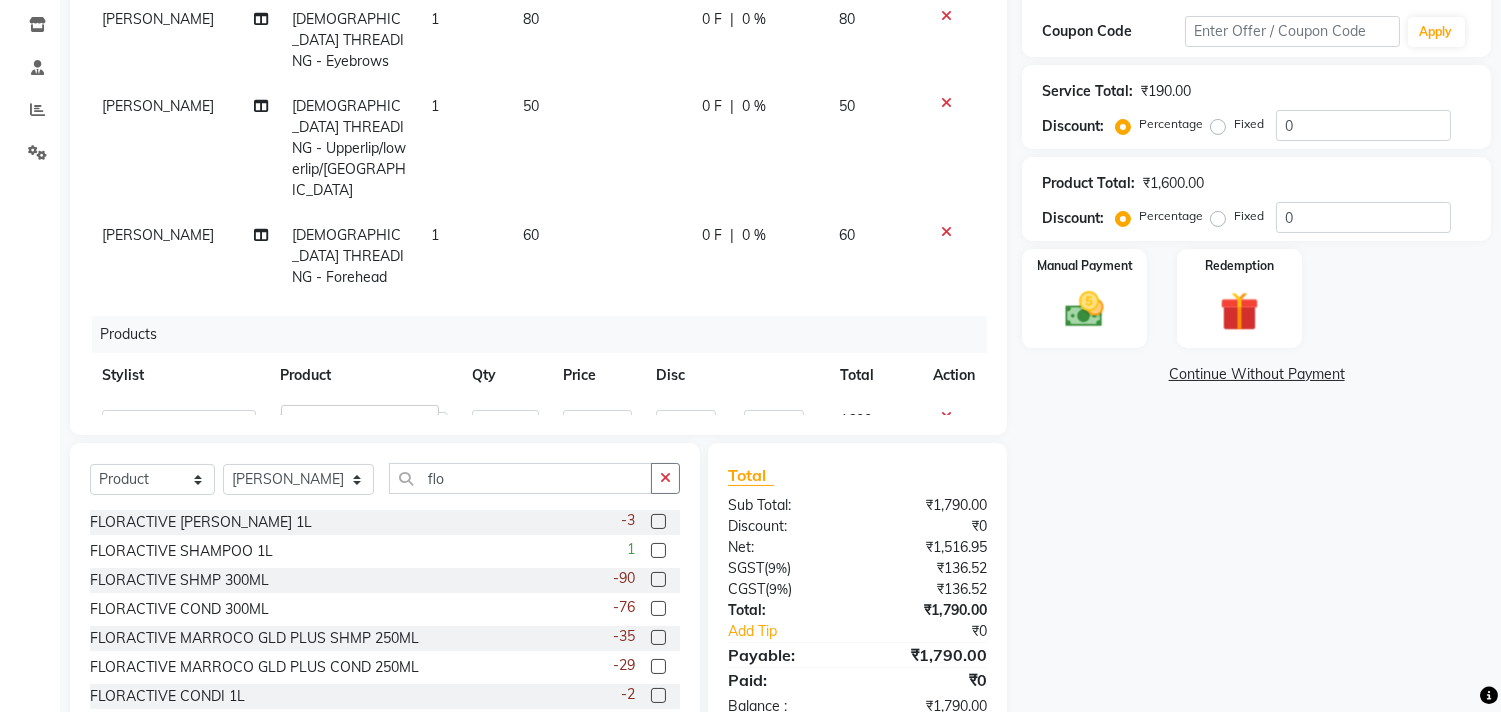 click on "0 F | 0 %" 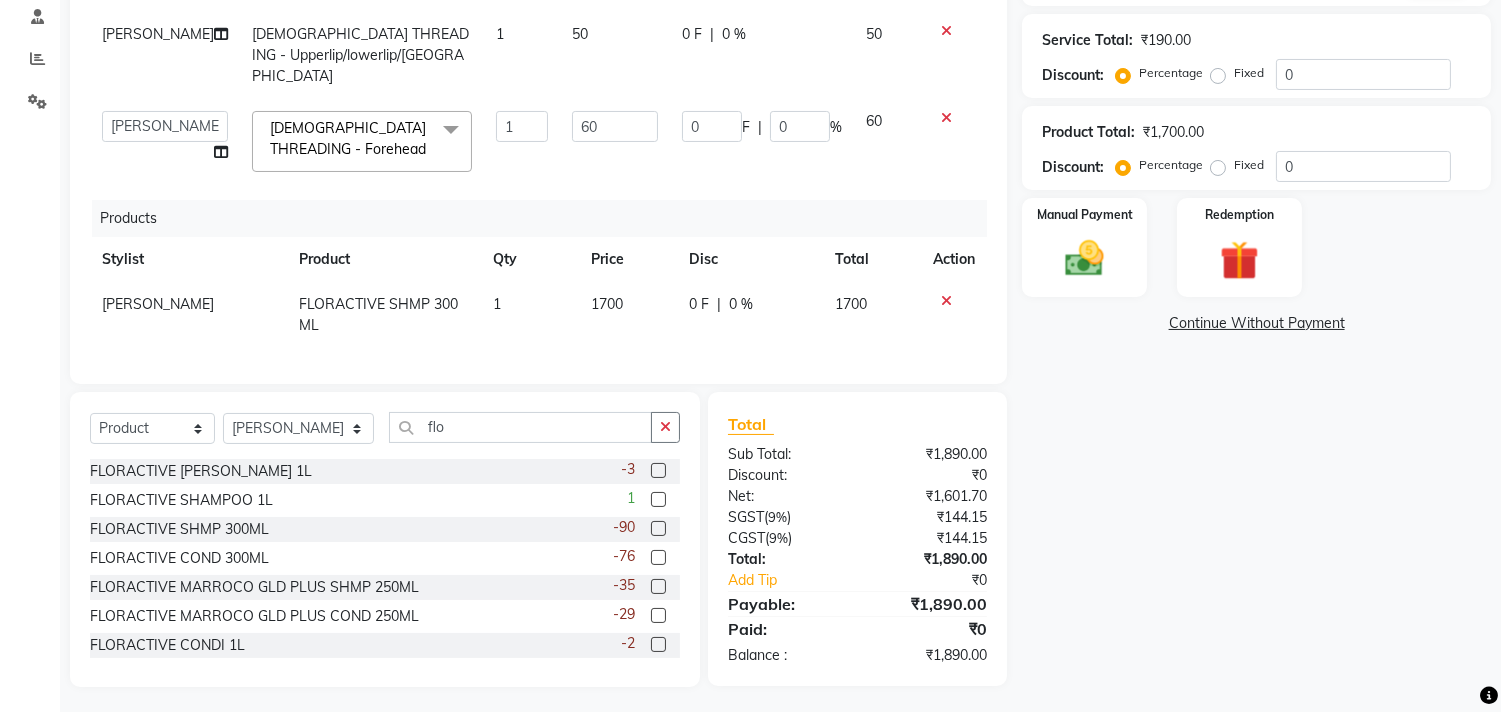scroll, scrollTop: 273, scrollLeft: 0, axis: vertical 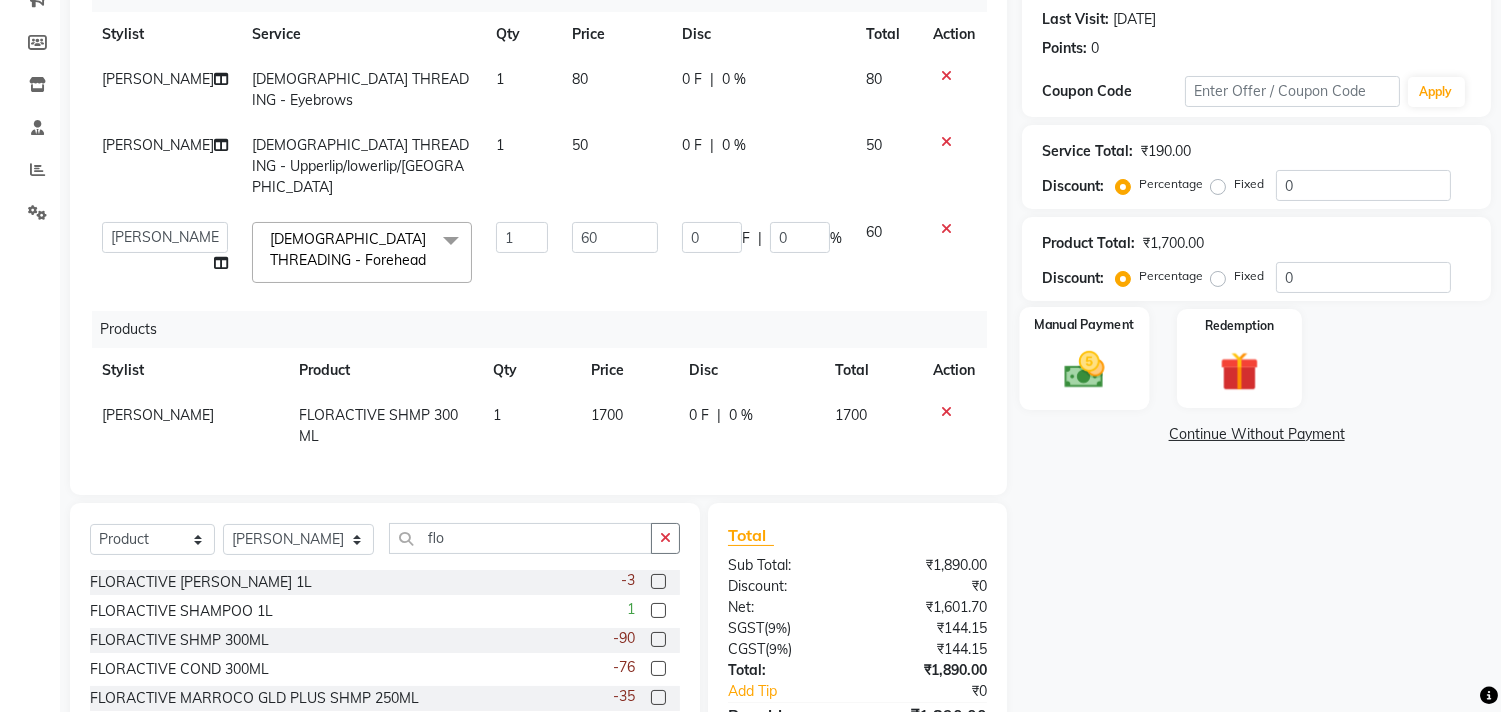 click 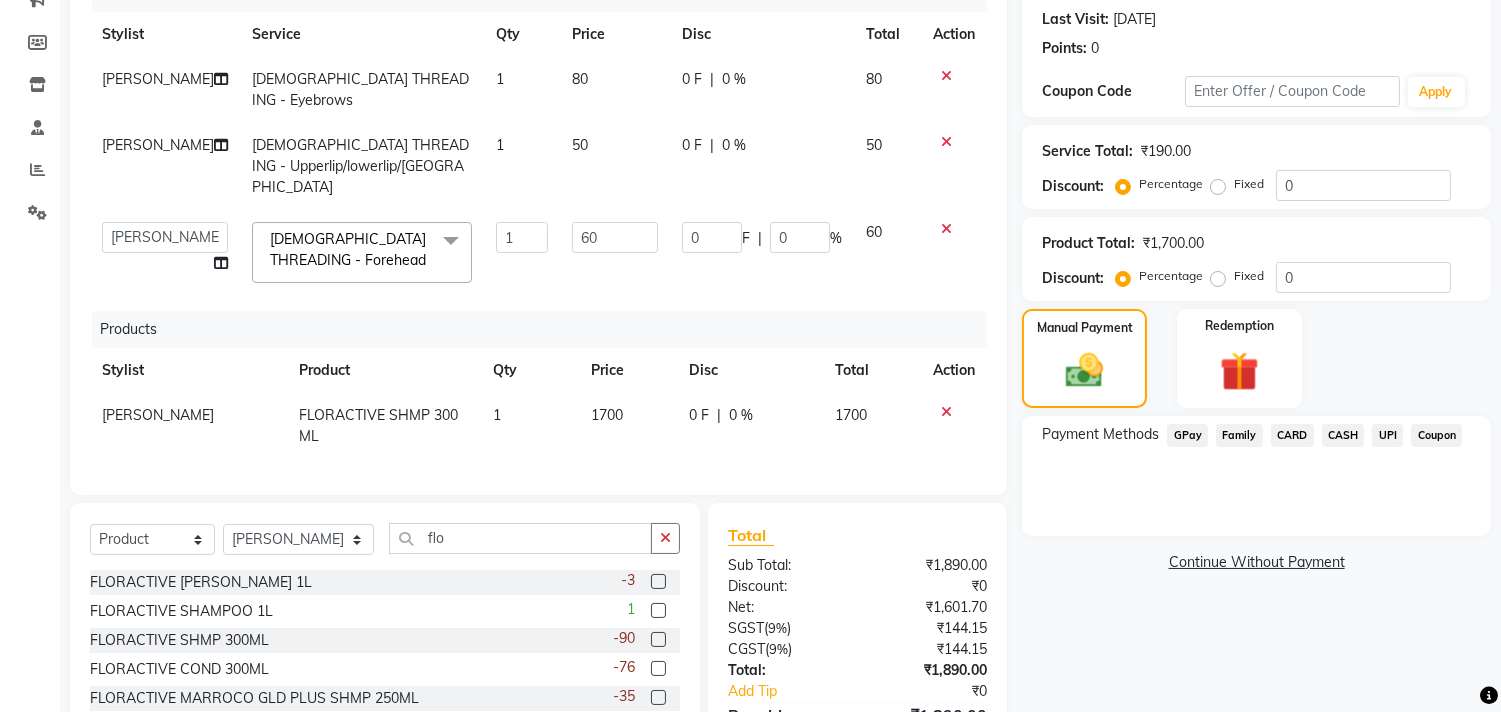 click on "UPI" 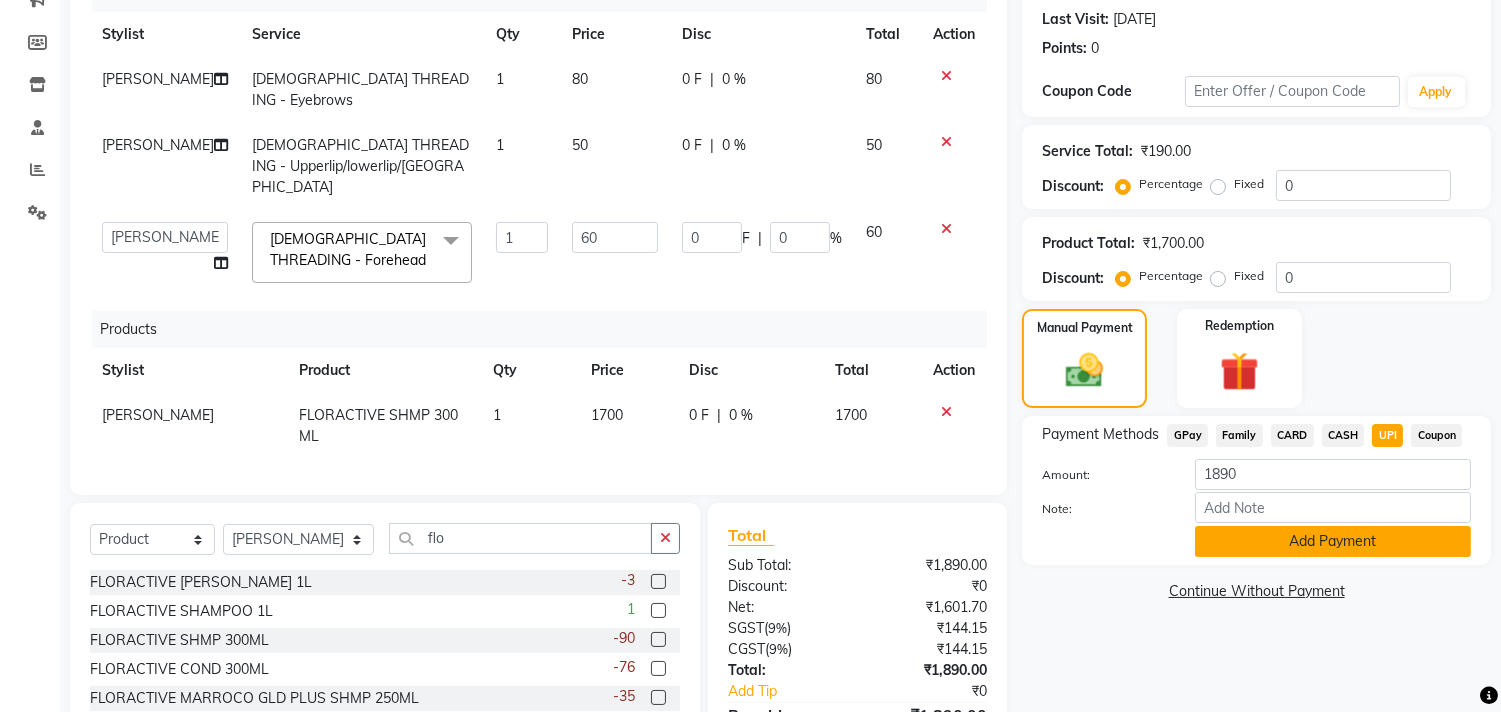 click on "Add Payment" 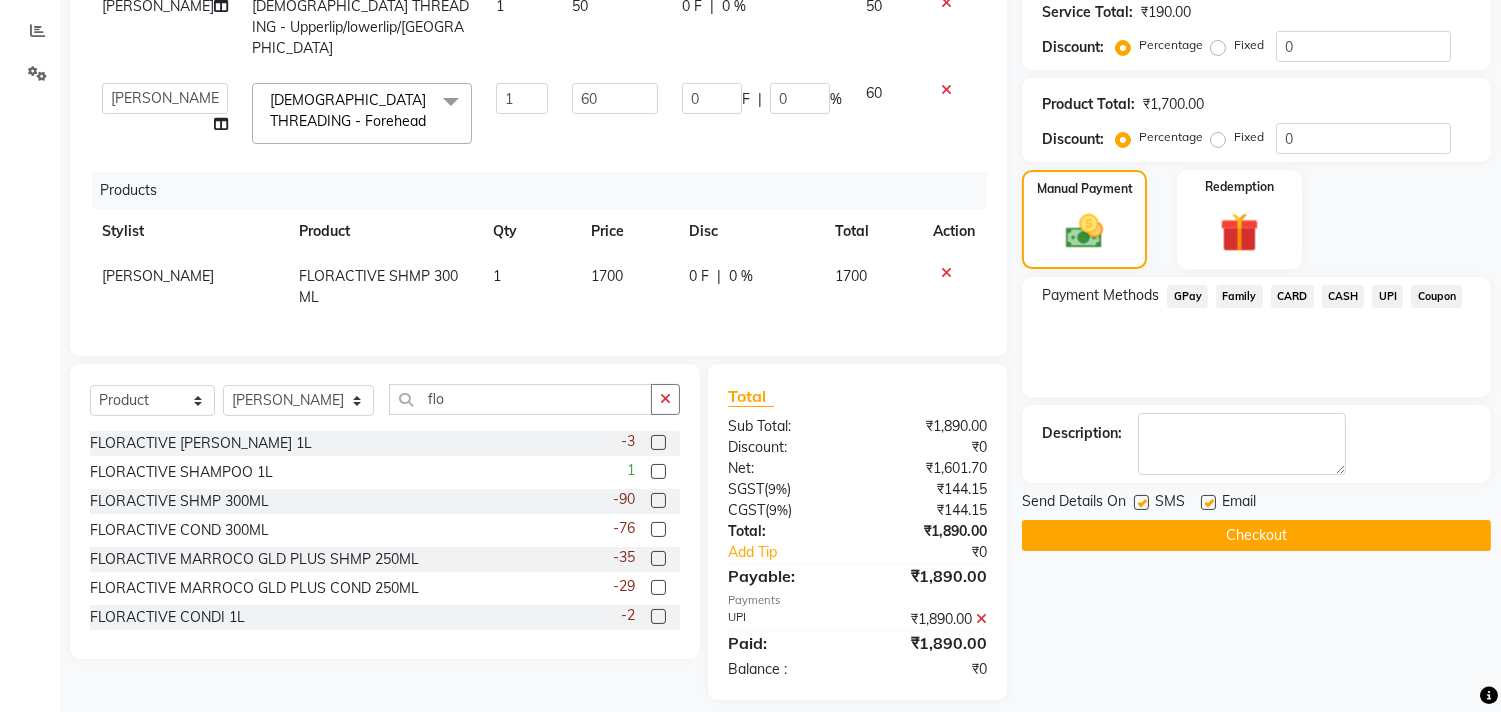 scroll, scrollTop: 425, scrollLeft: 0, axis: vertical 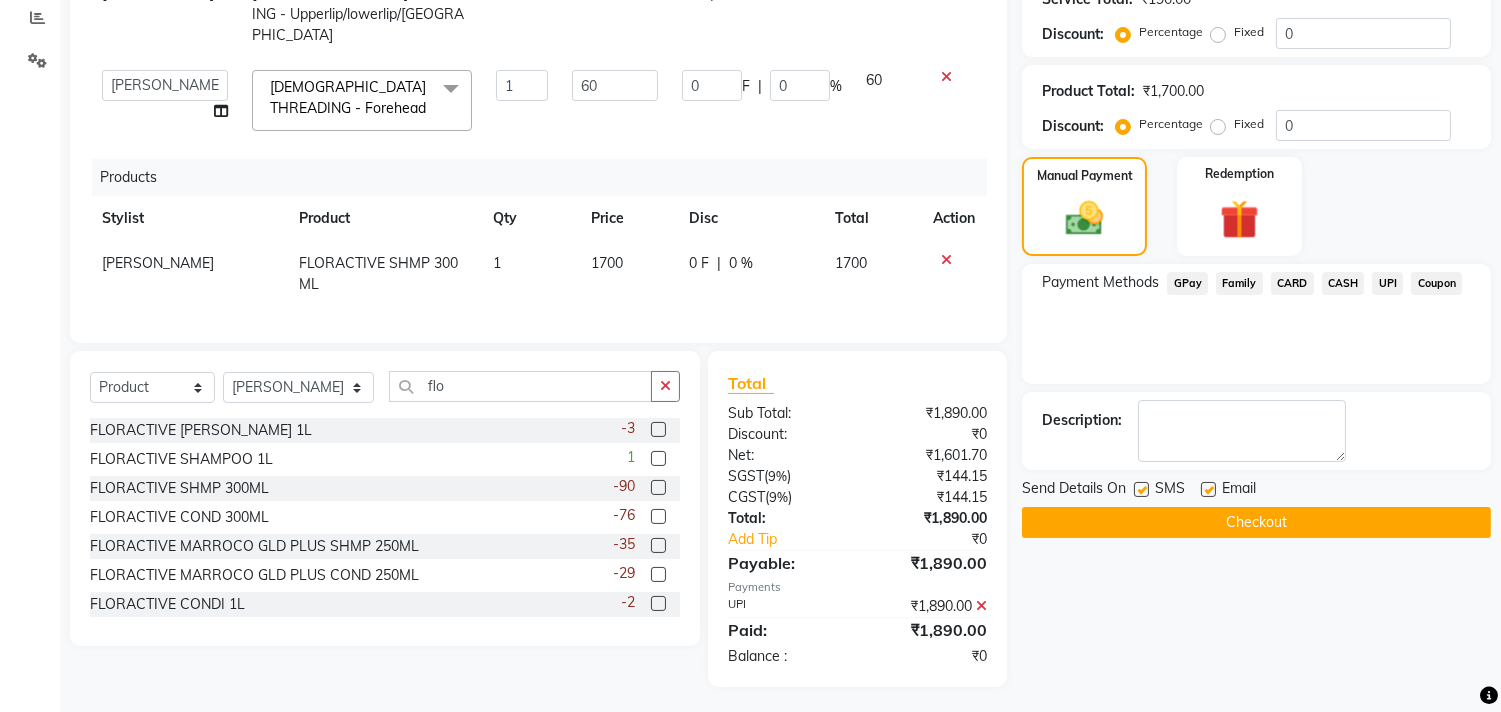 click on "Checkout" 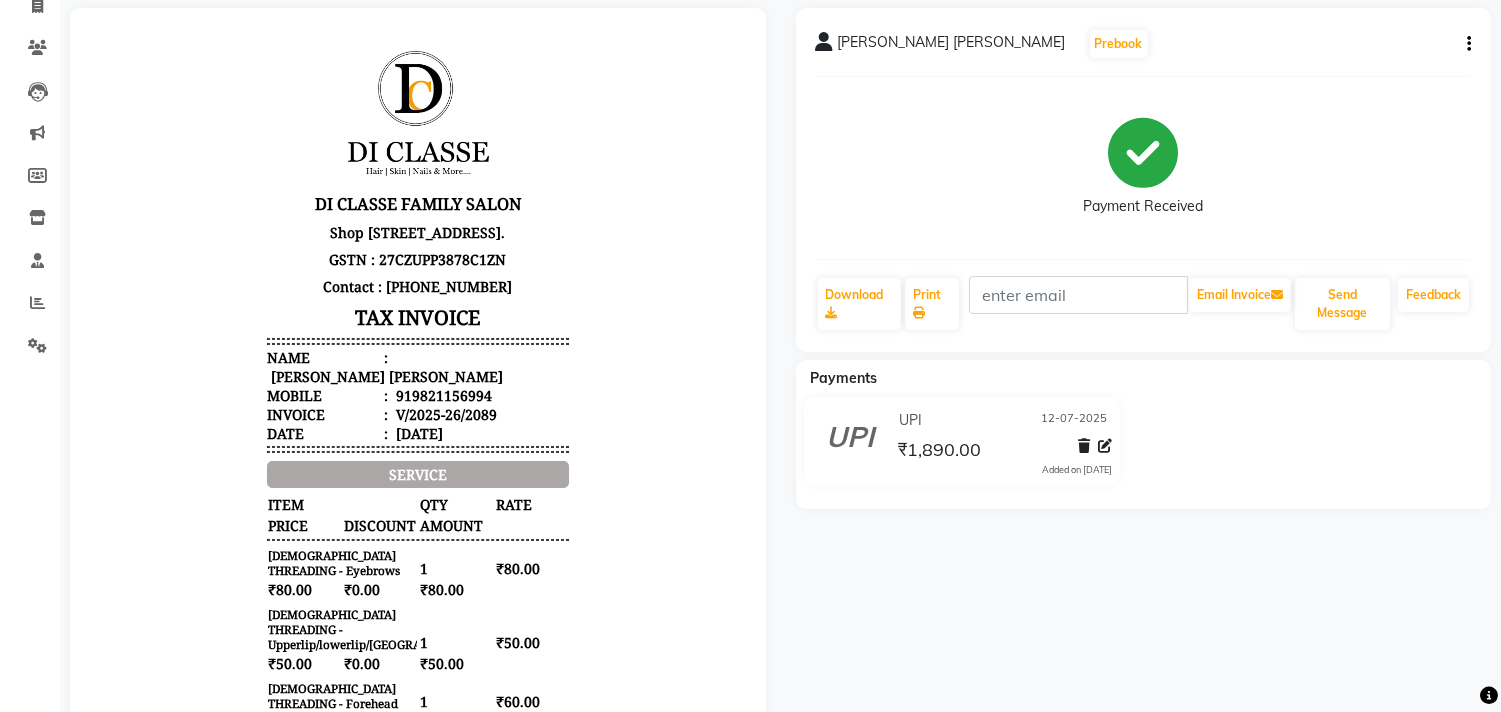 scroll, scrollTop: 138, scrollLeft: 0, axis: vertical 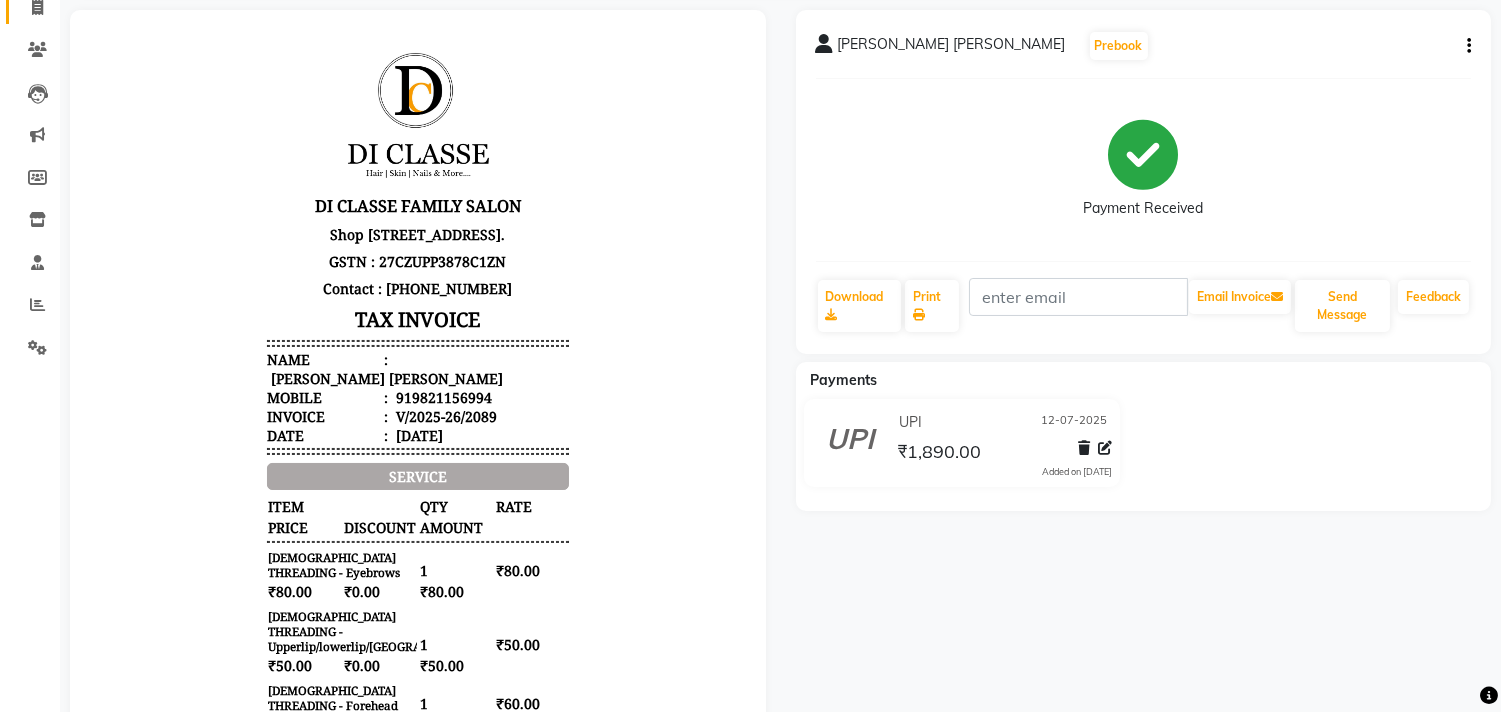 click 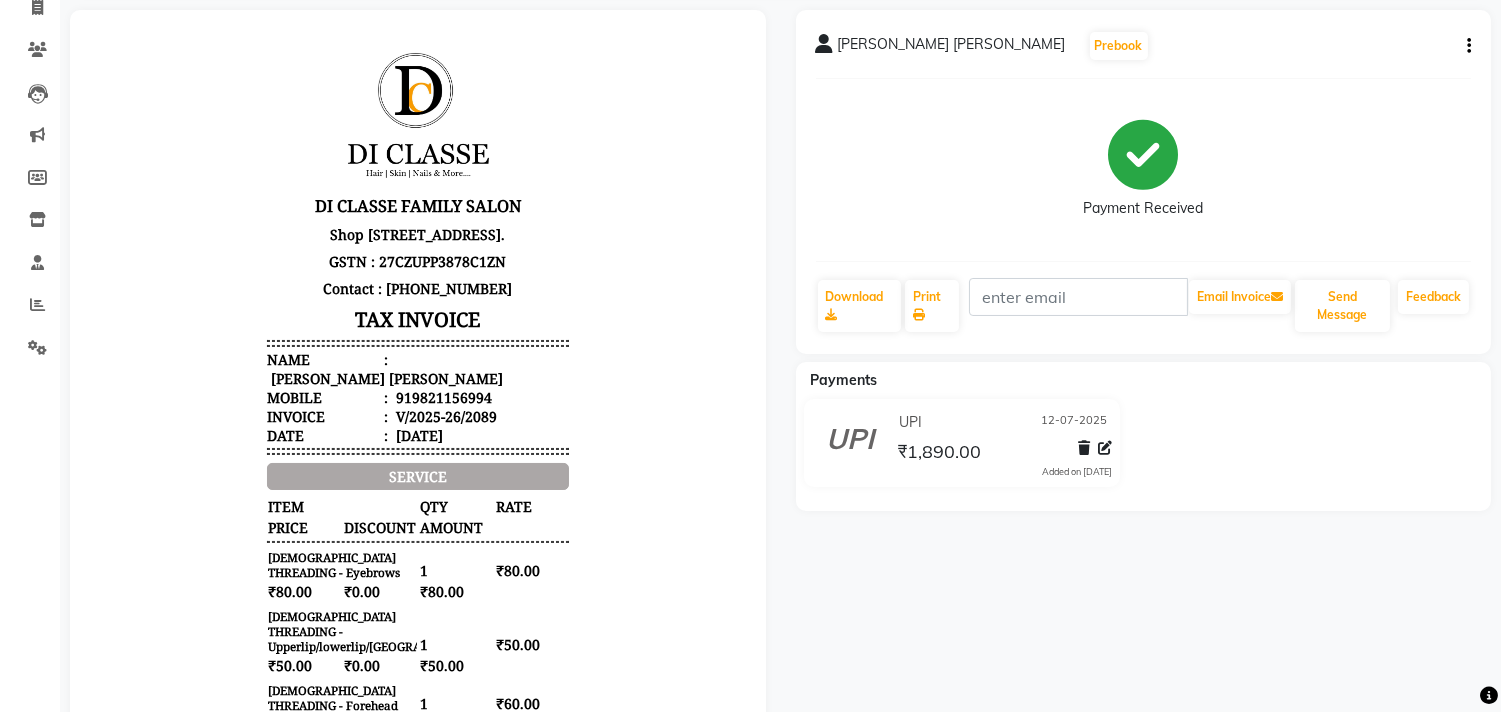 select on "service" 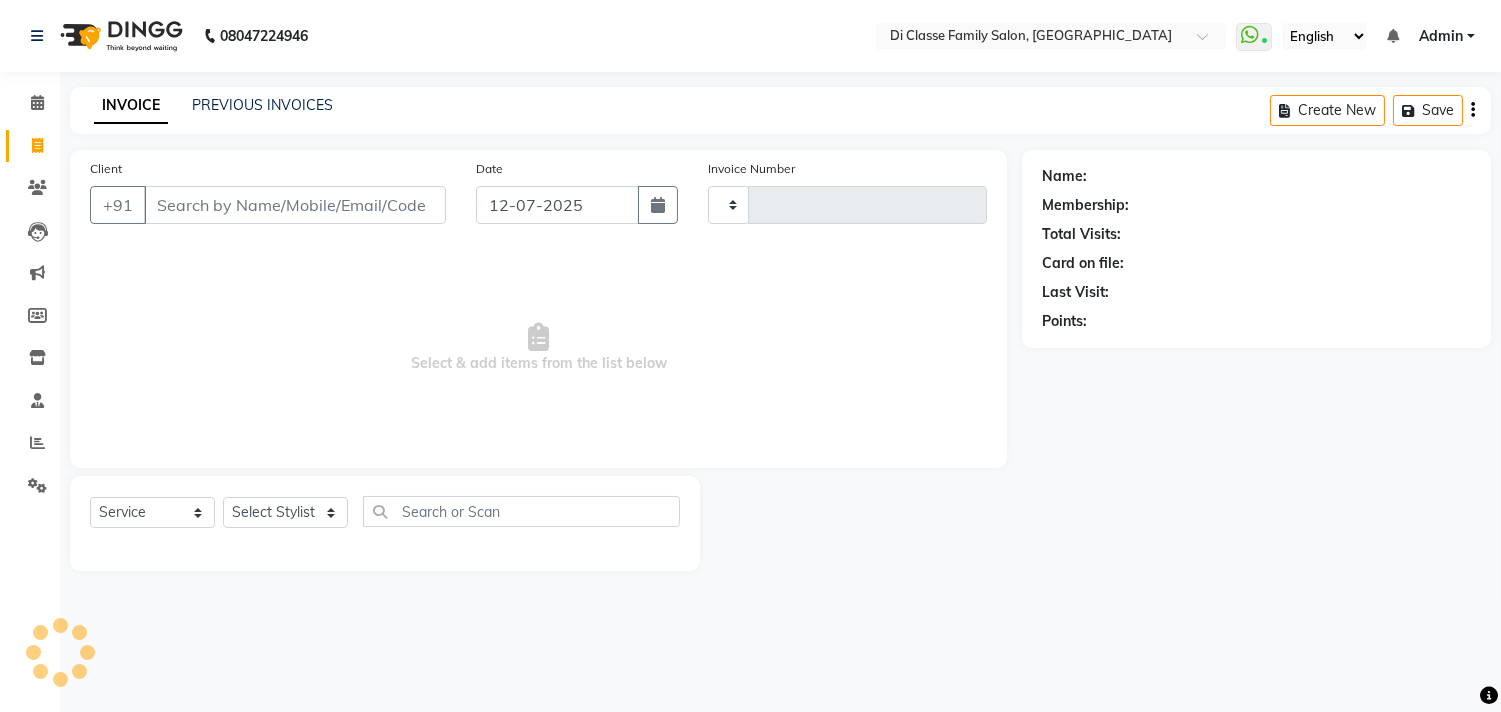 type on "2090" 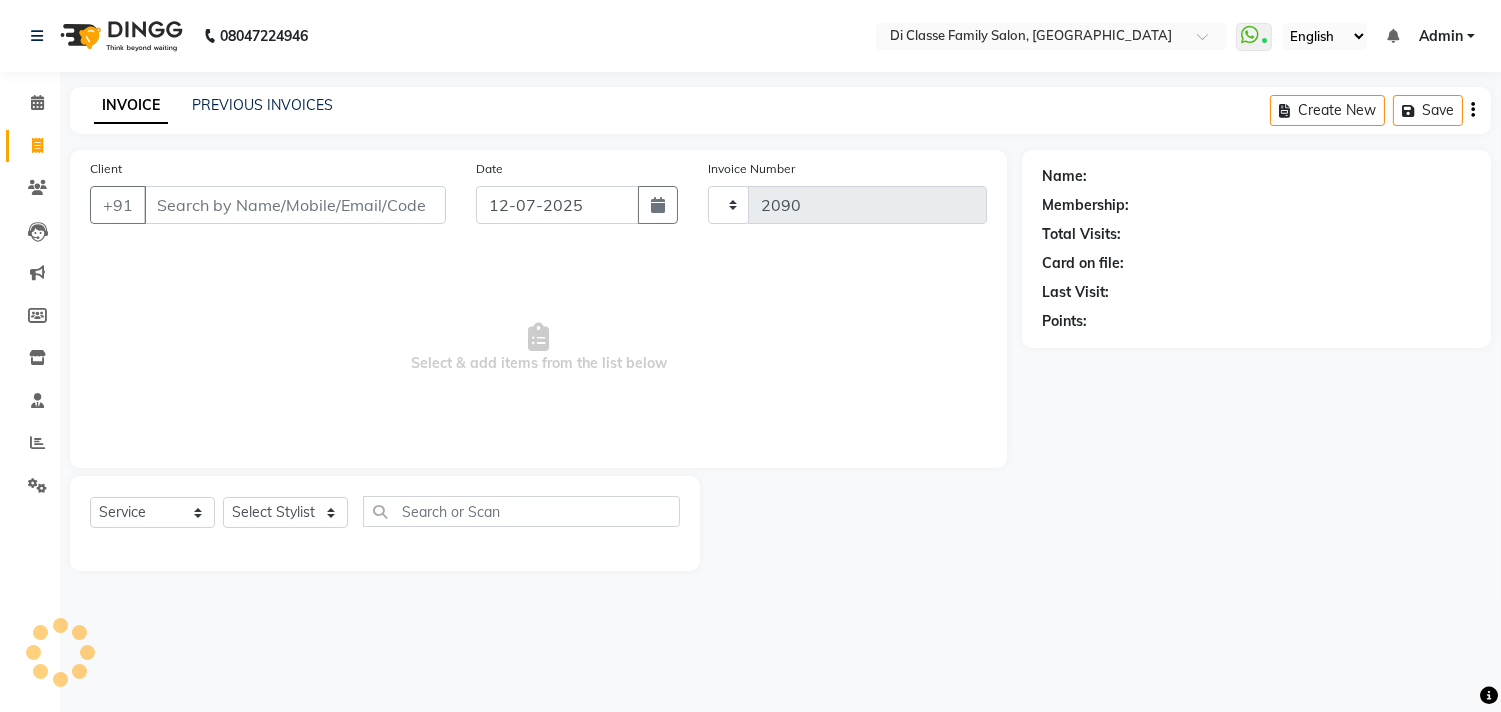 scroll, scrollTop: 0, scrollLeft: 0, axis: both 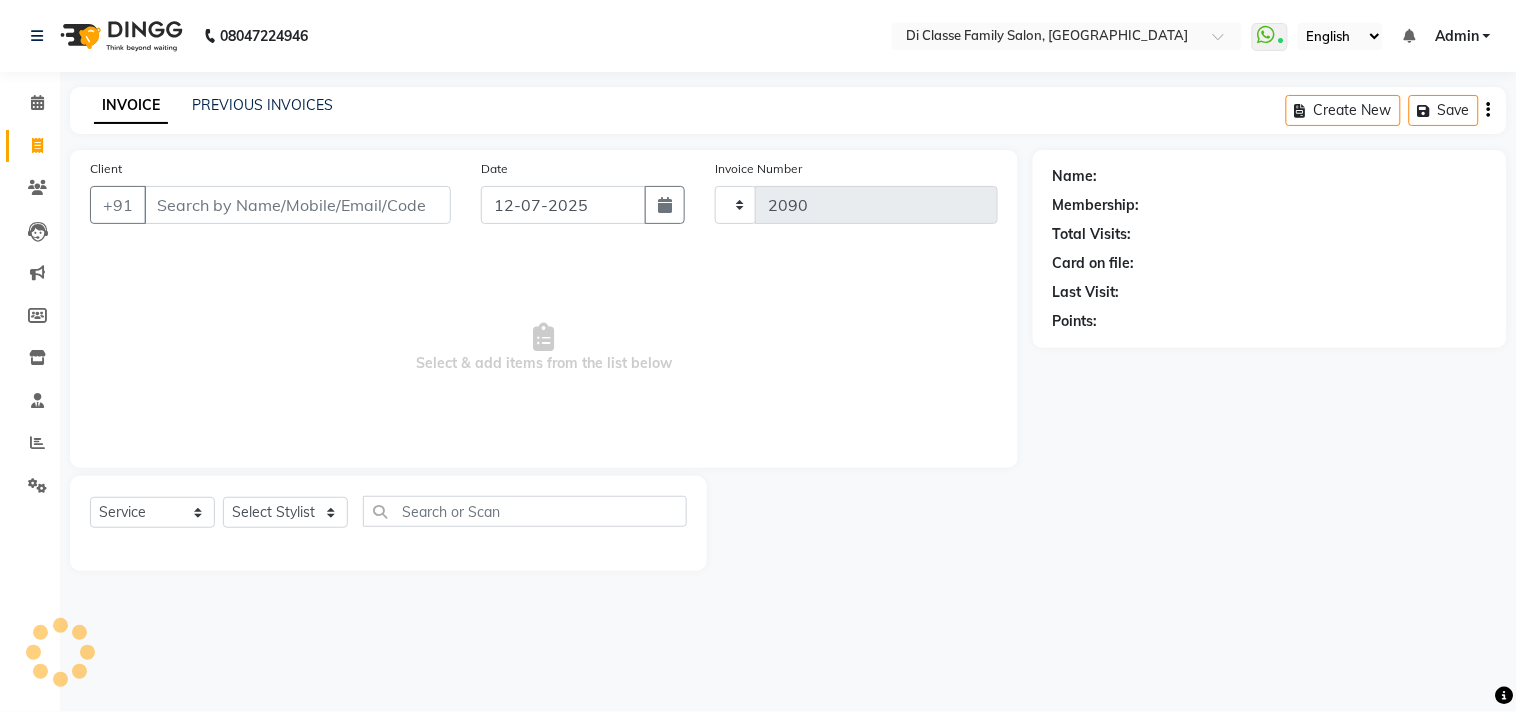 select on "4704" 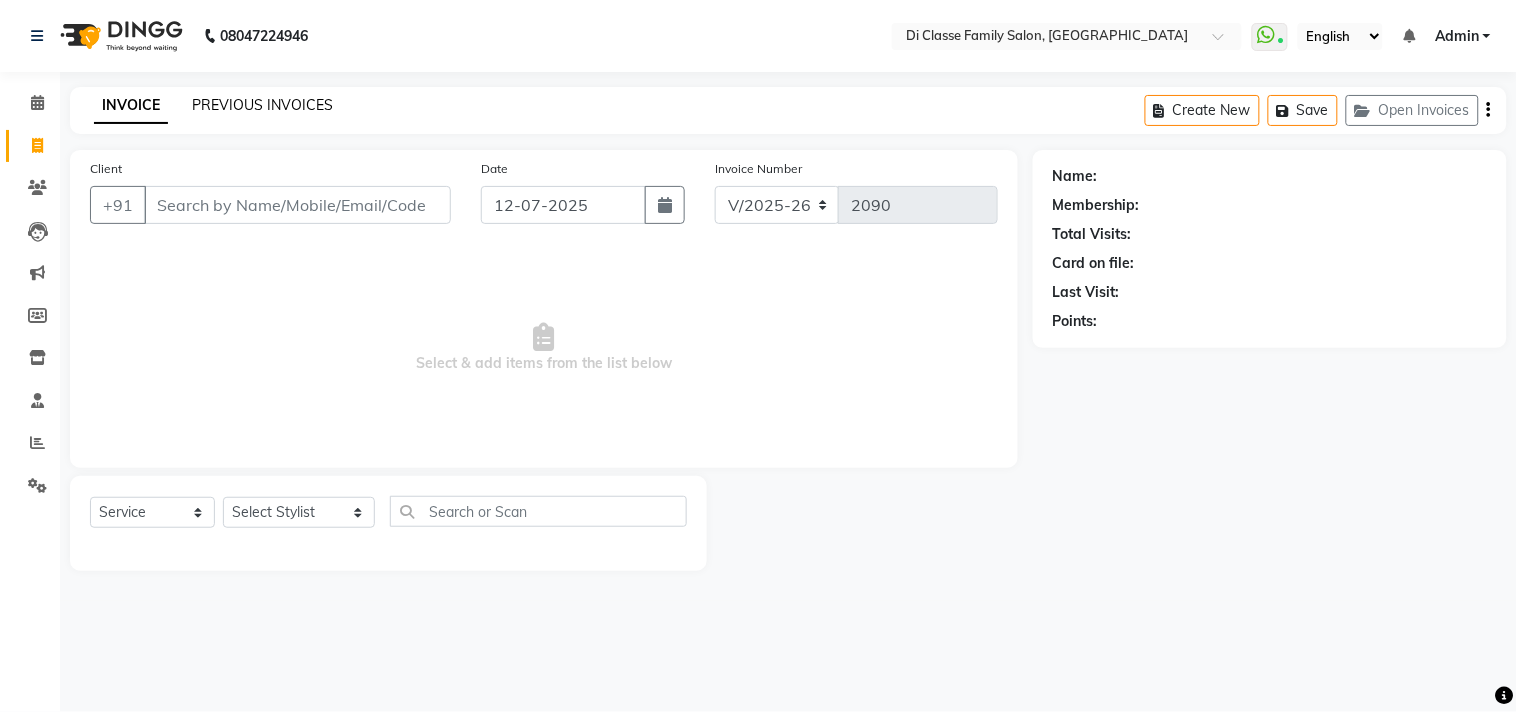 click on "PREVIOUS INVOICES" 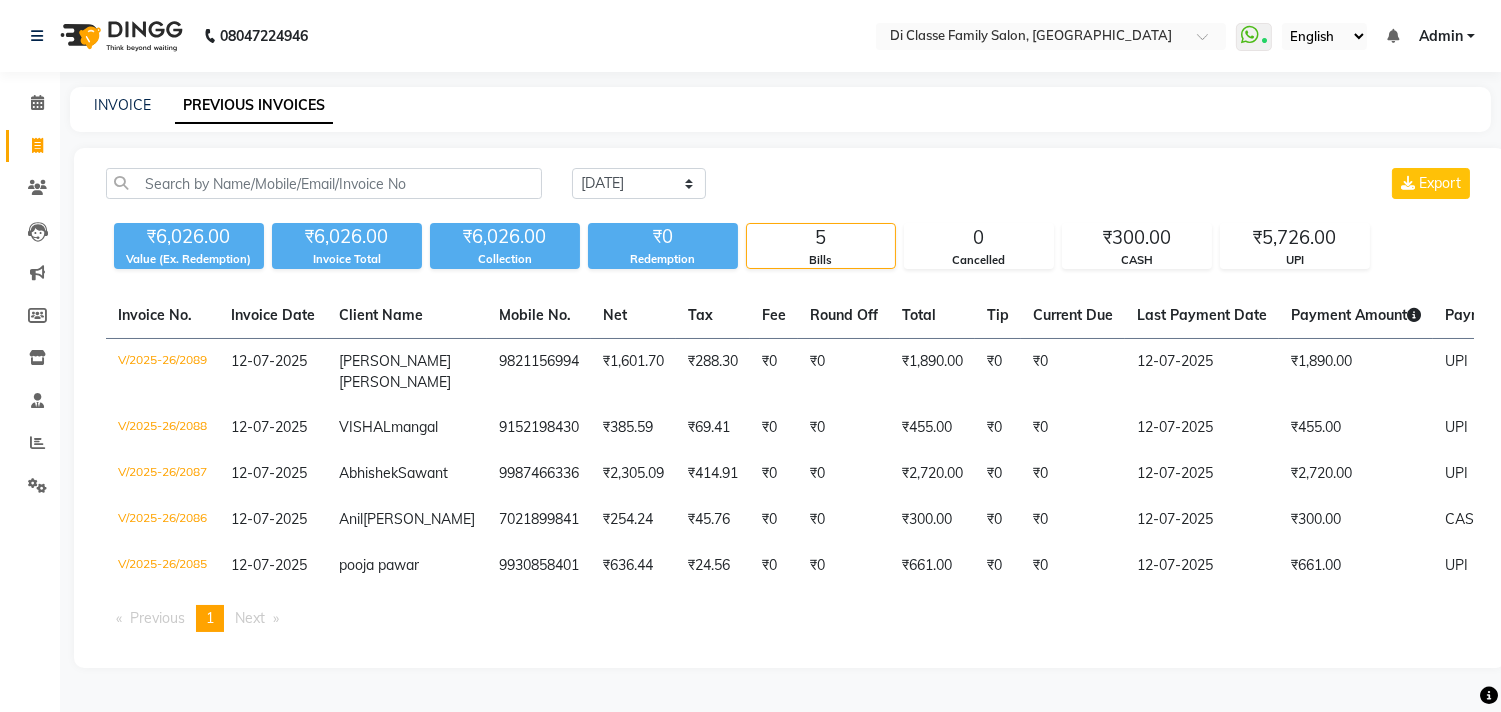 scroll, scrollTop: 0, scrollLeft: 0, axis: both 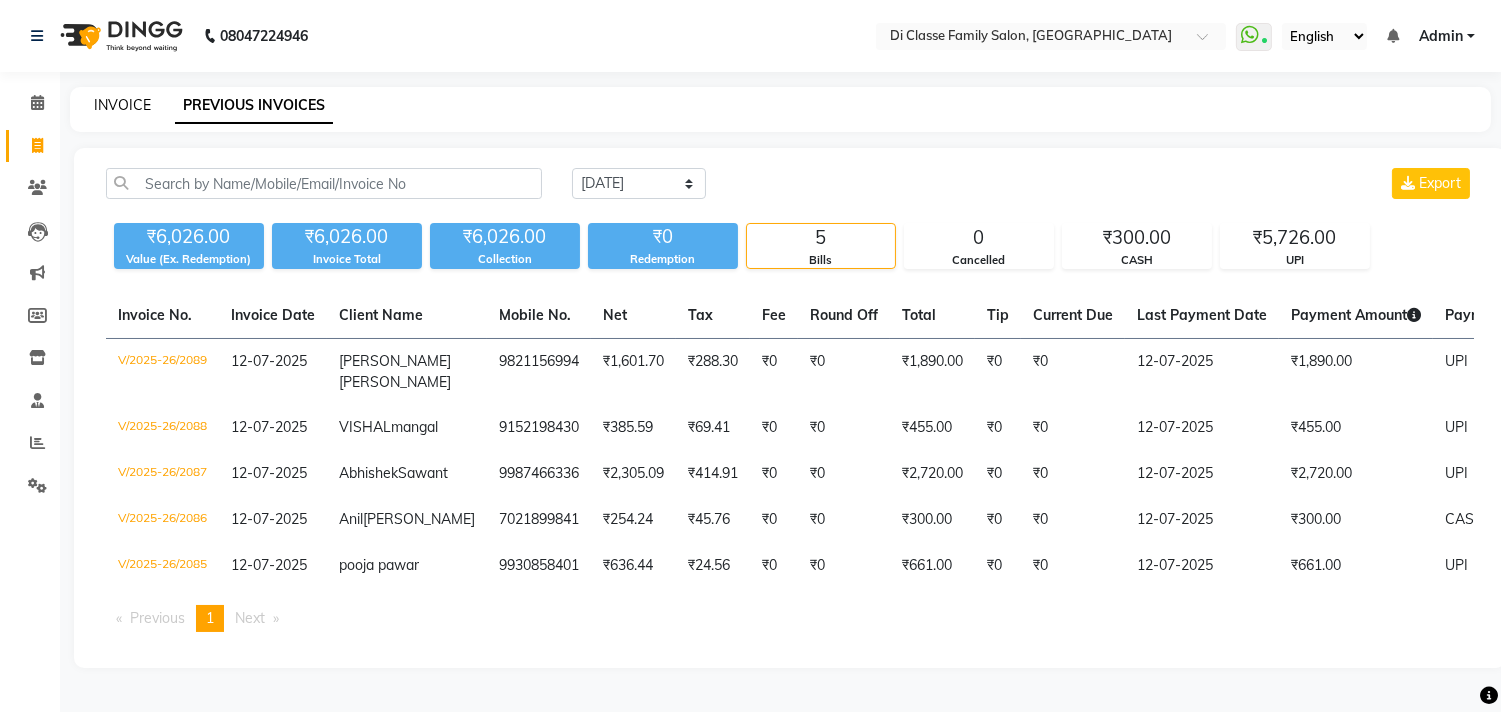 click on "INVOICE" 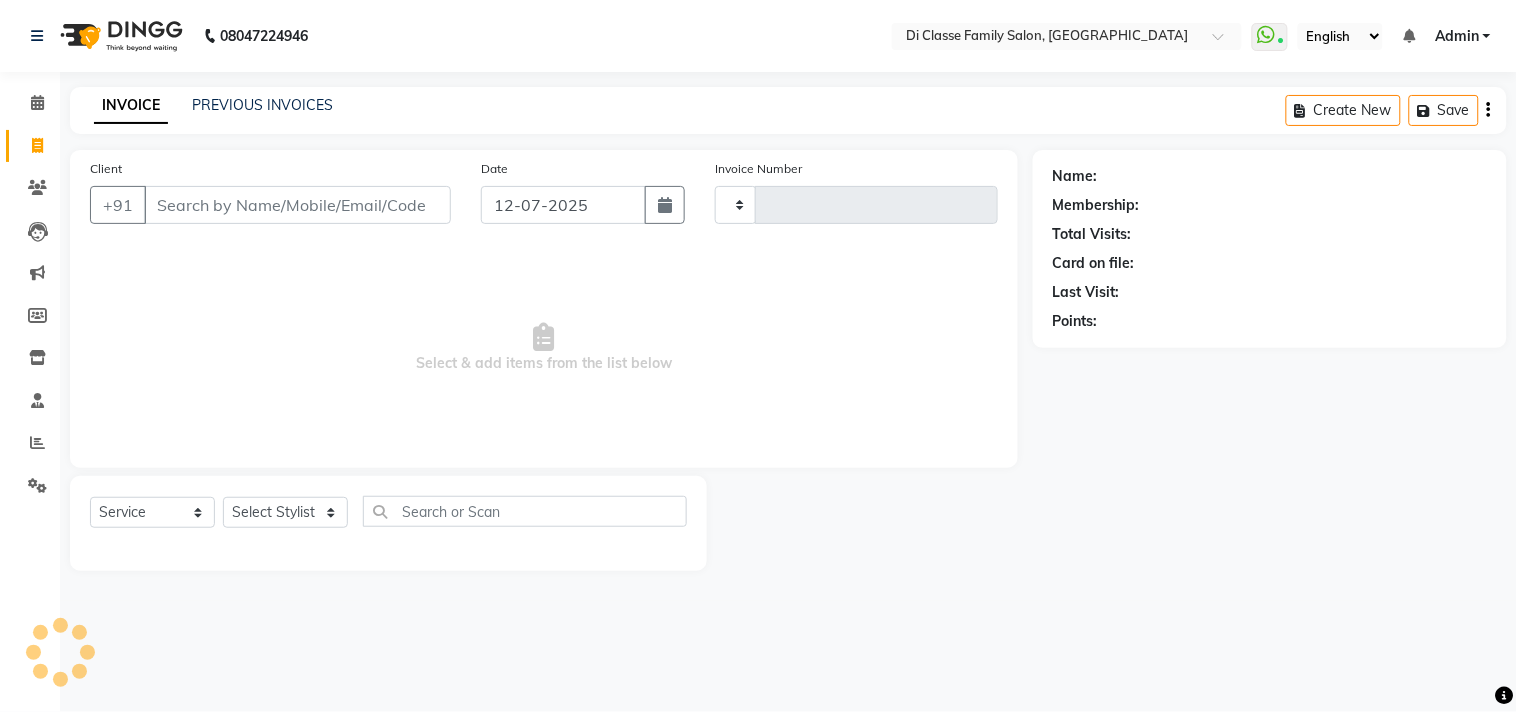 type on "2090" 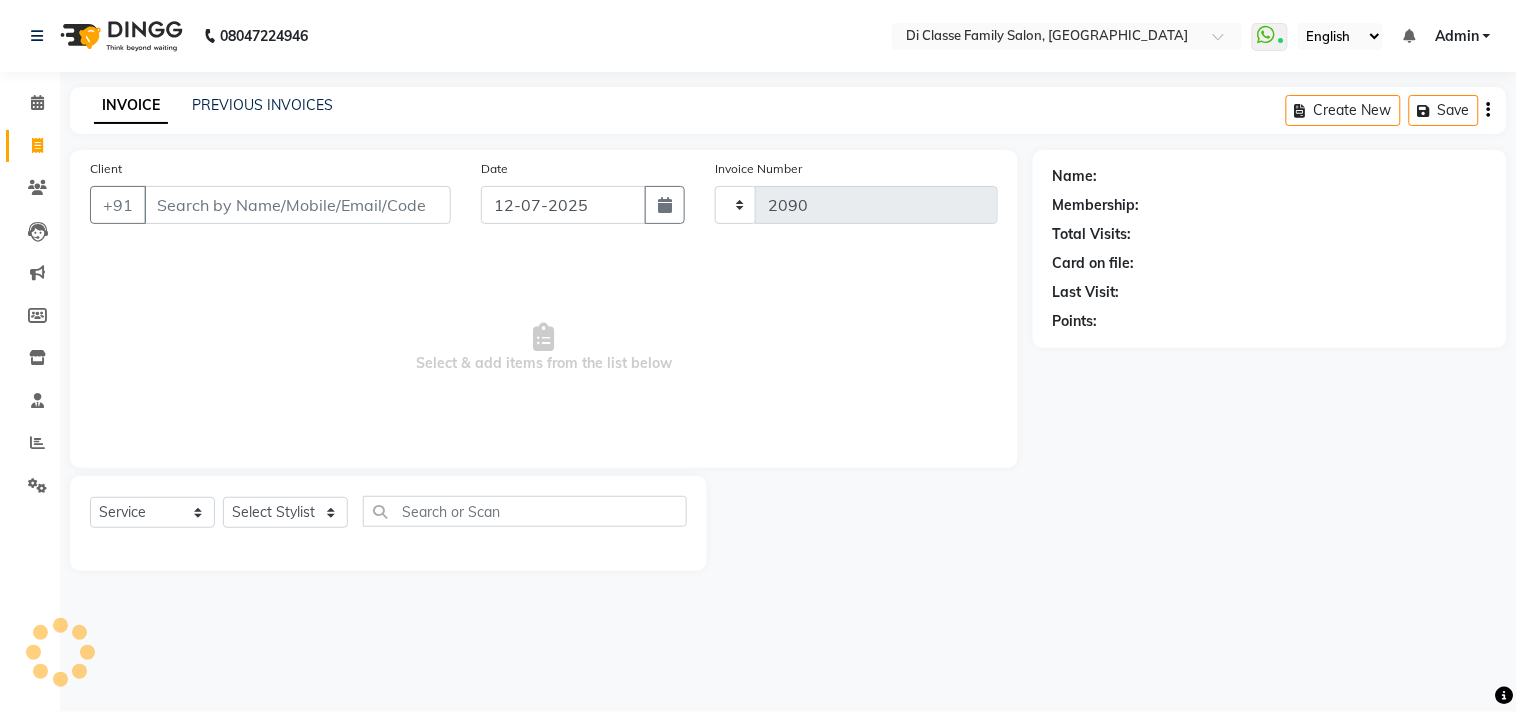 select on "4704" 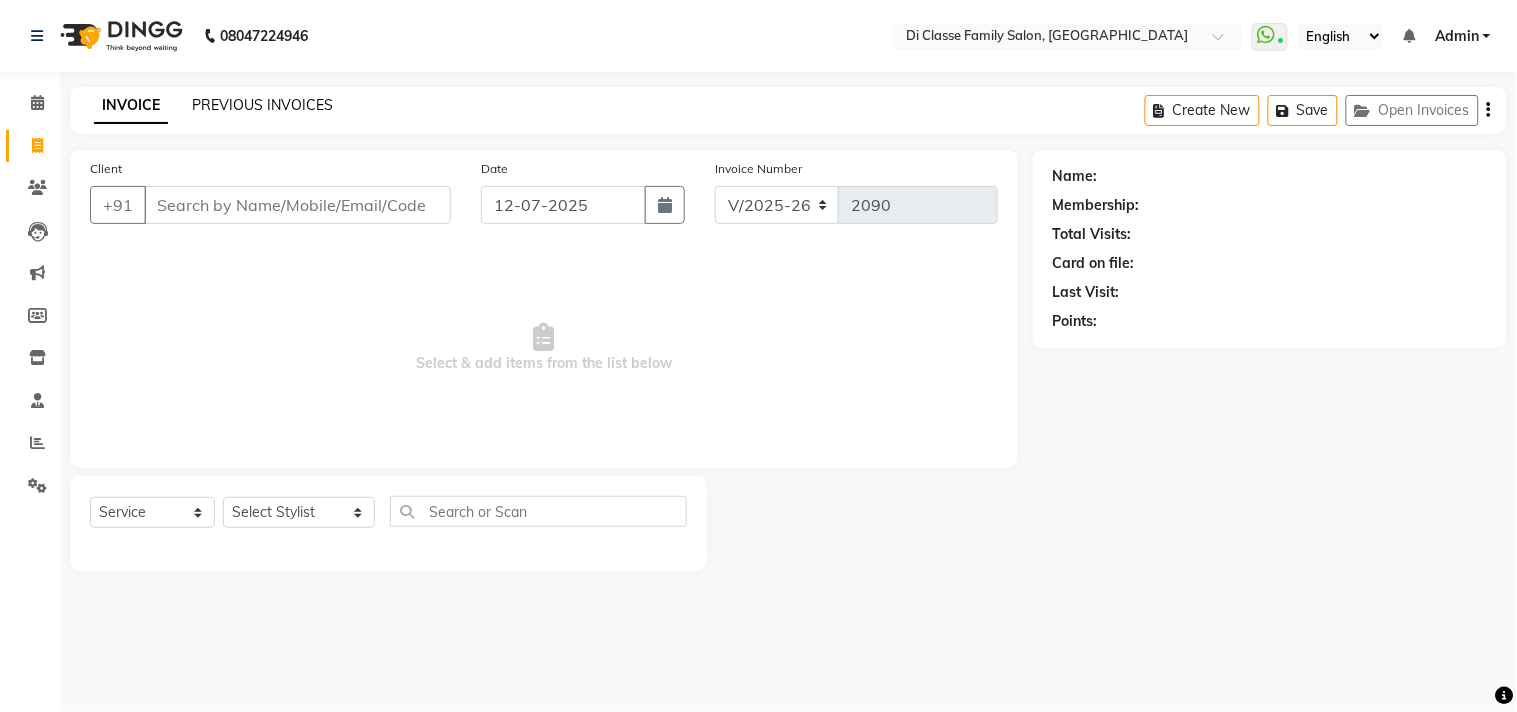 click on "PREVIOUS INVOICES" 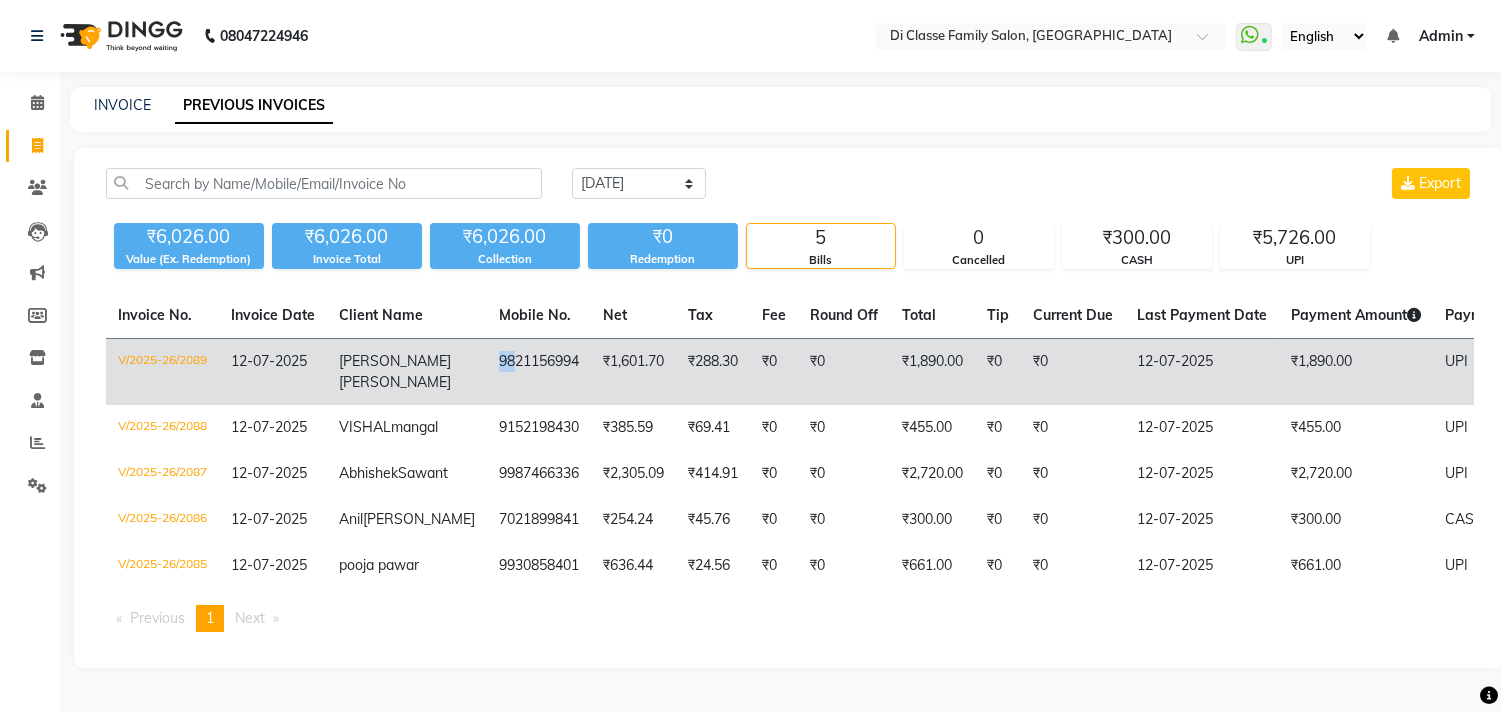drag, startPoint x: 450, startPoint y: 360, endPoint x: 465, endPoint y: 360, distance: 15 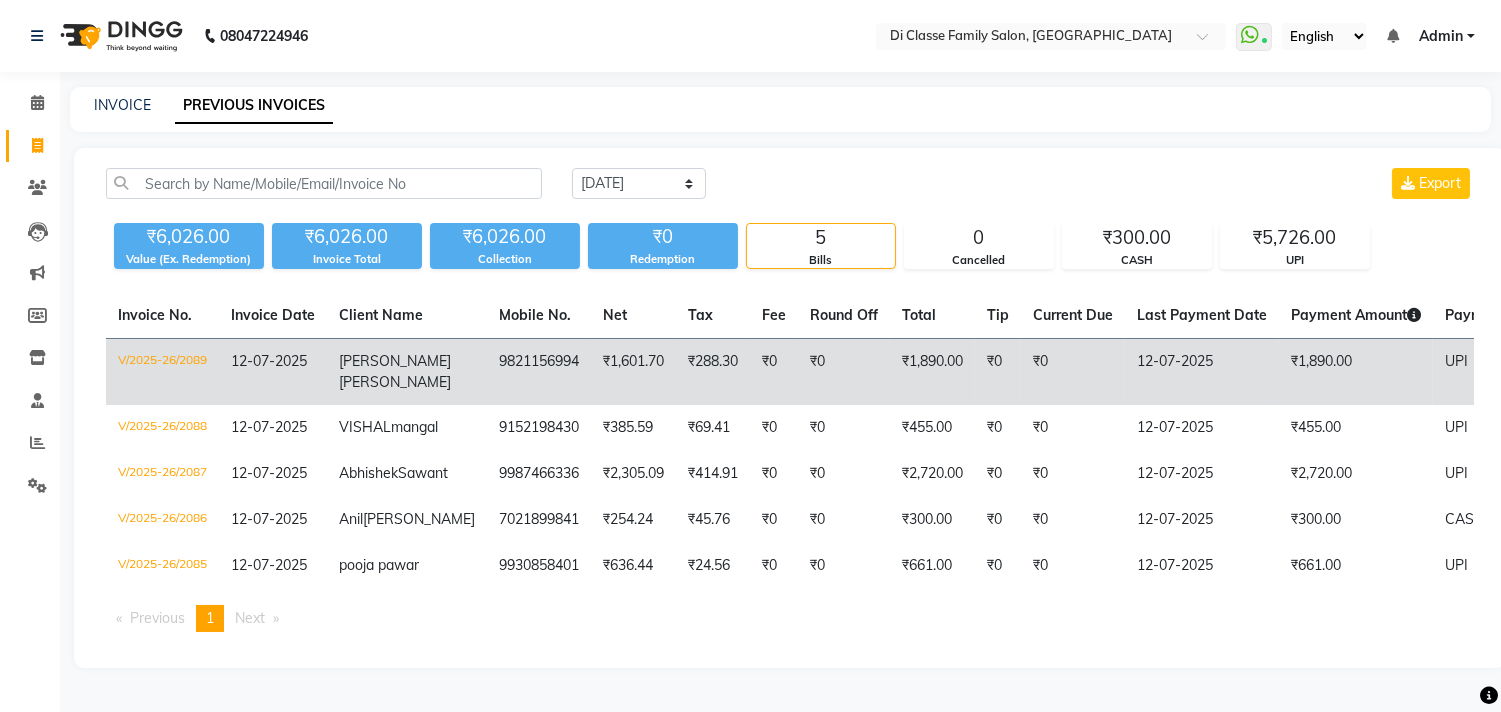 click on "9821156994" 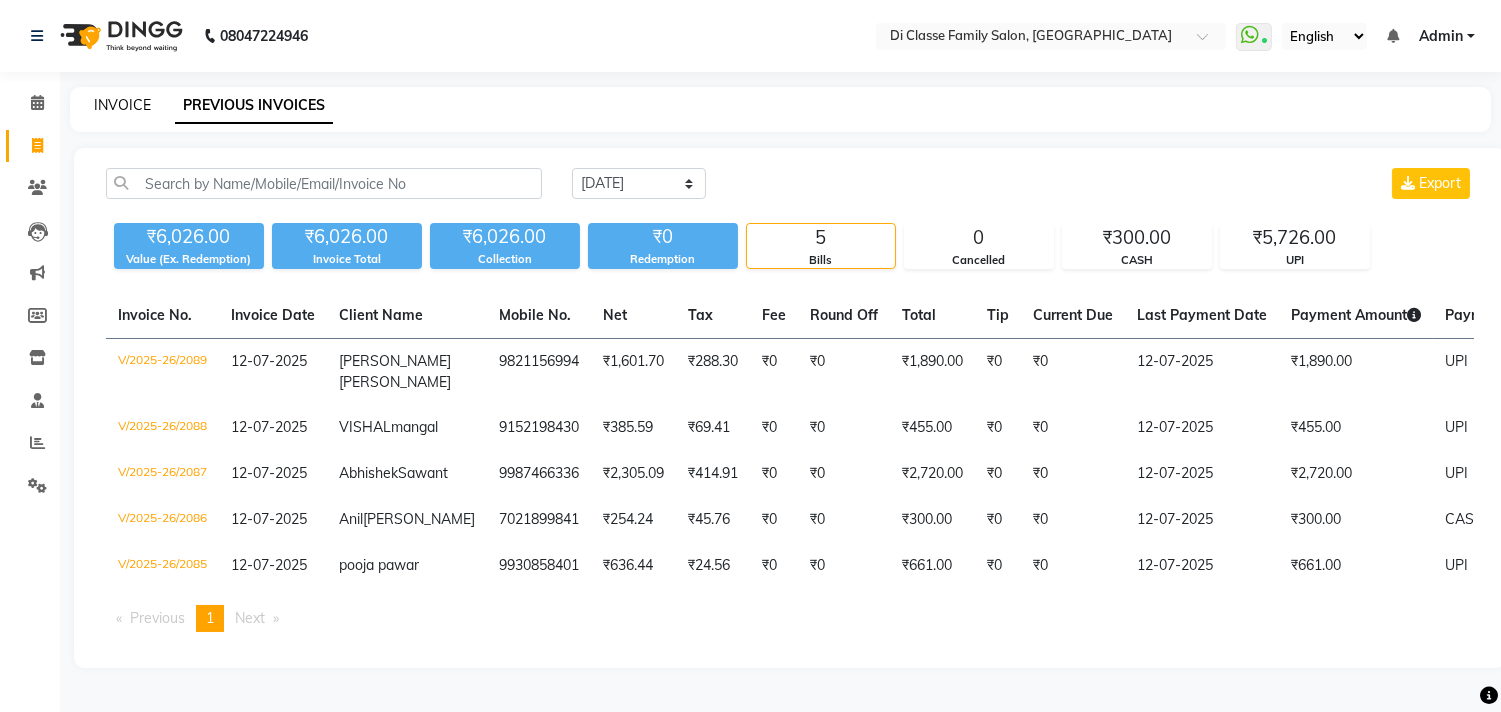 click on "INVOICE" 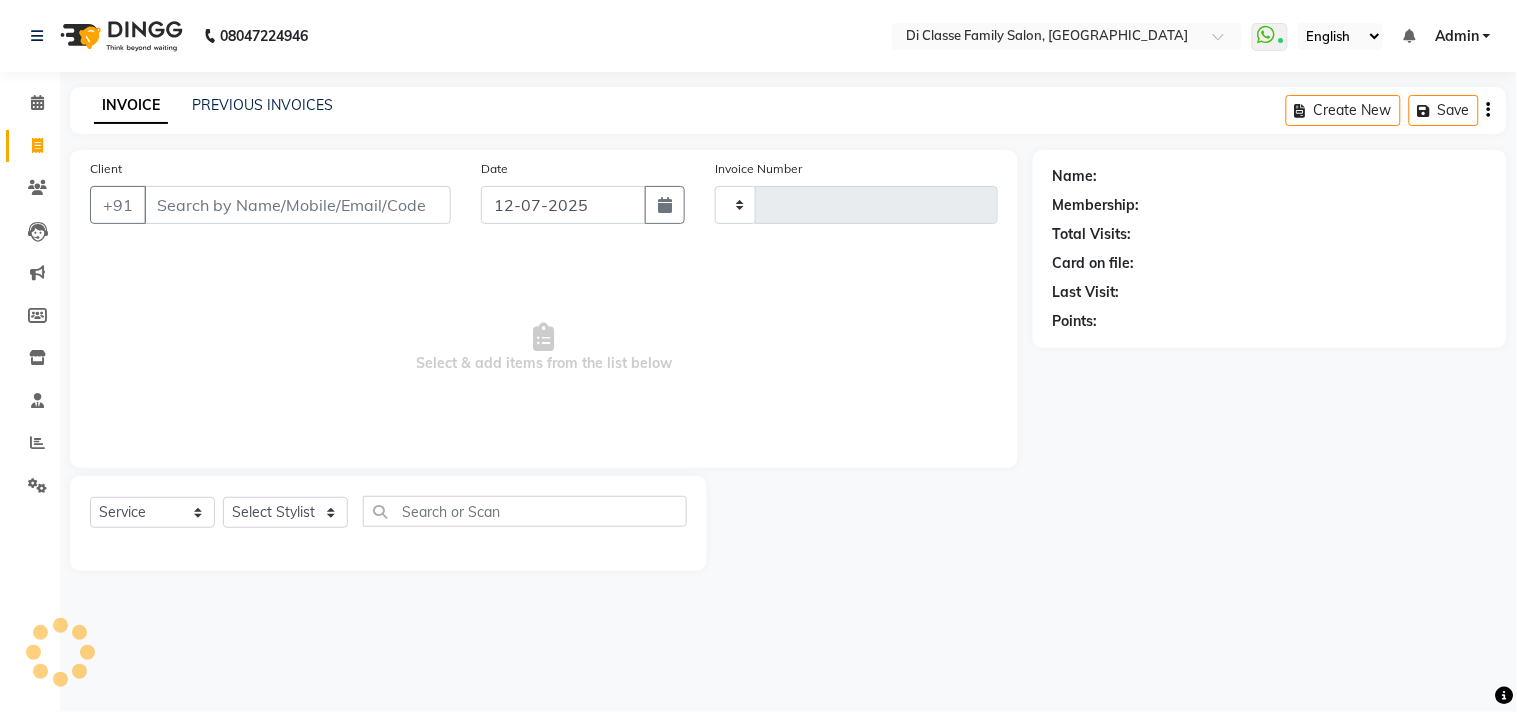 type on "2090" 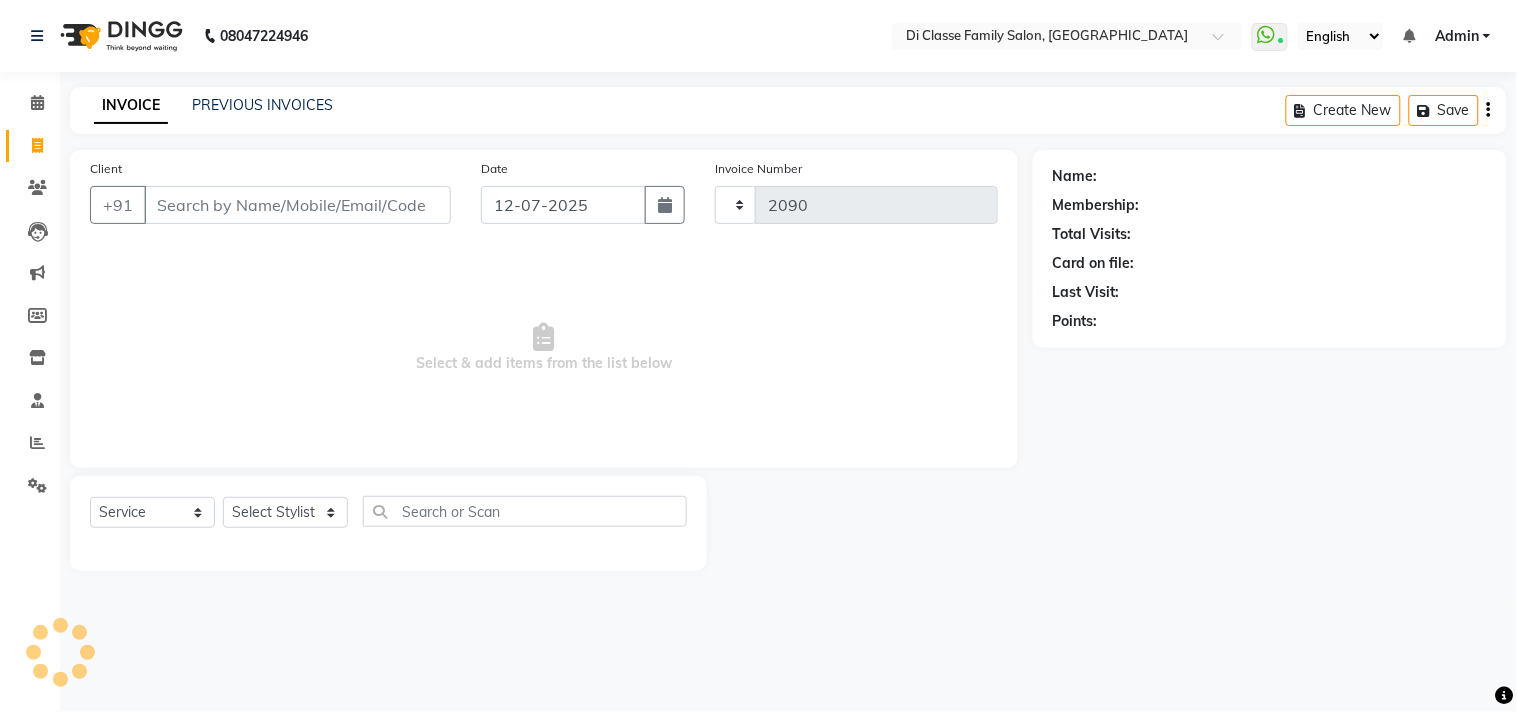 select on "4704" 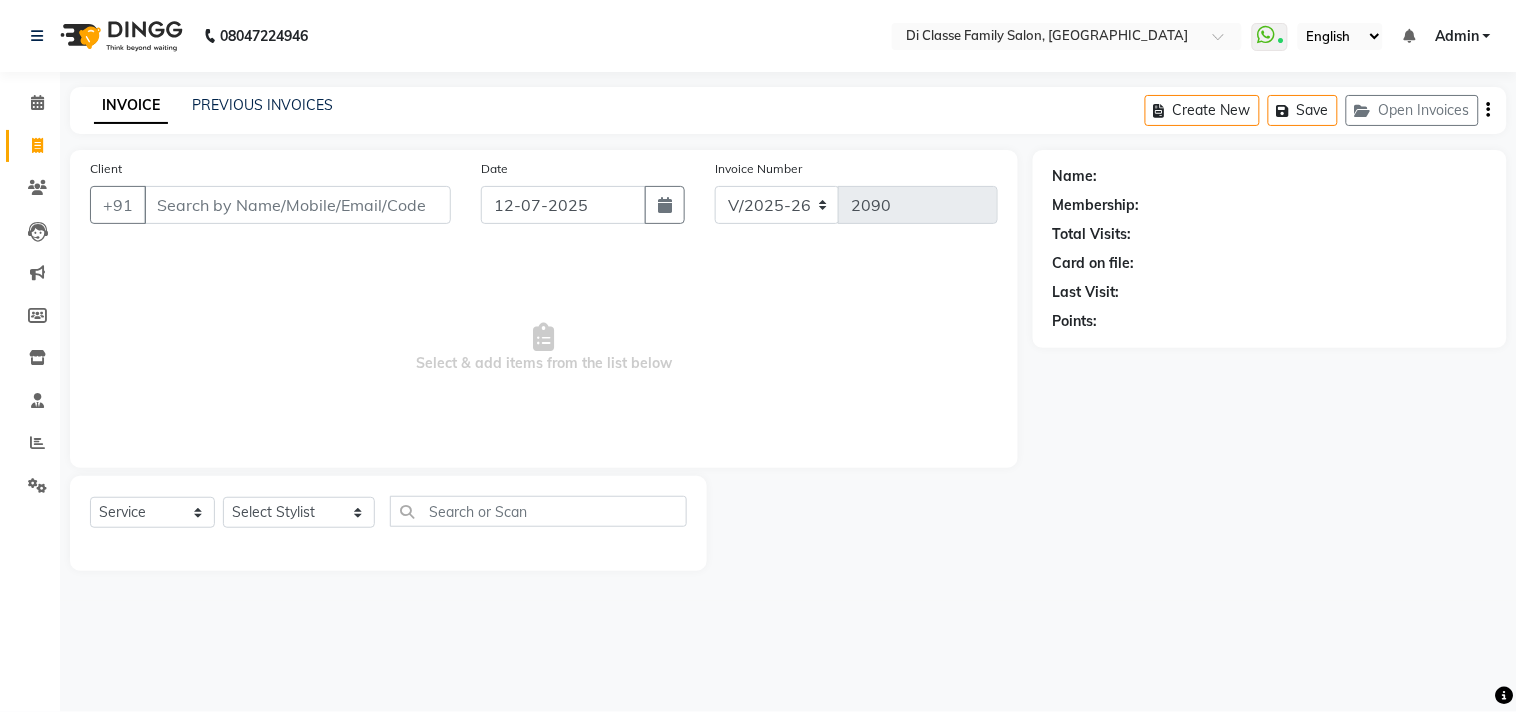 click on "PREVIOUS INVOICES" 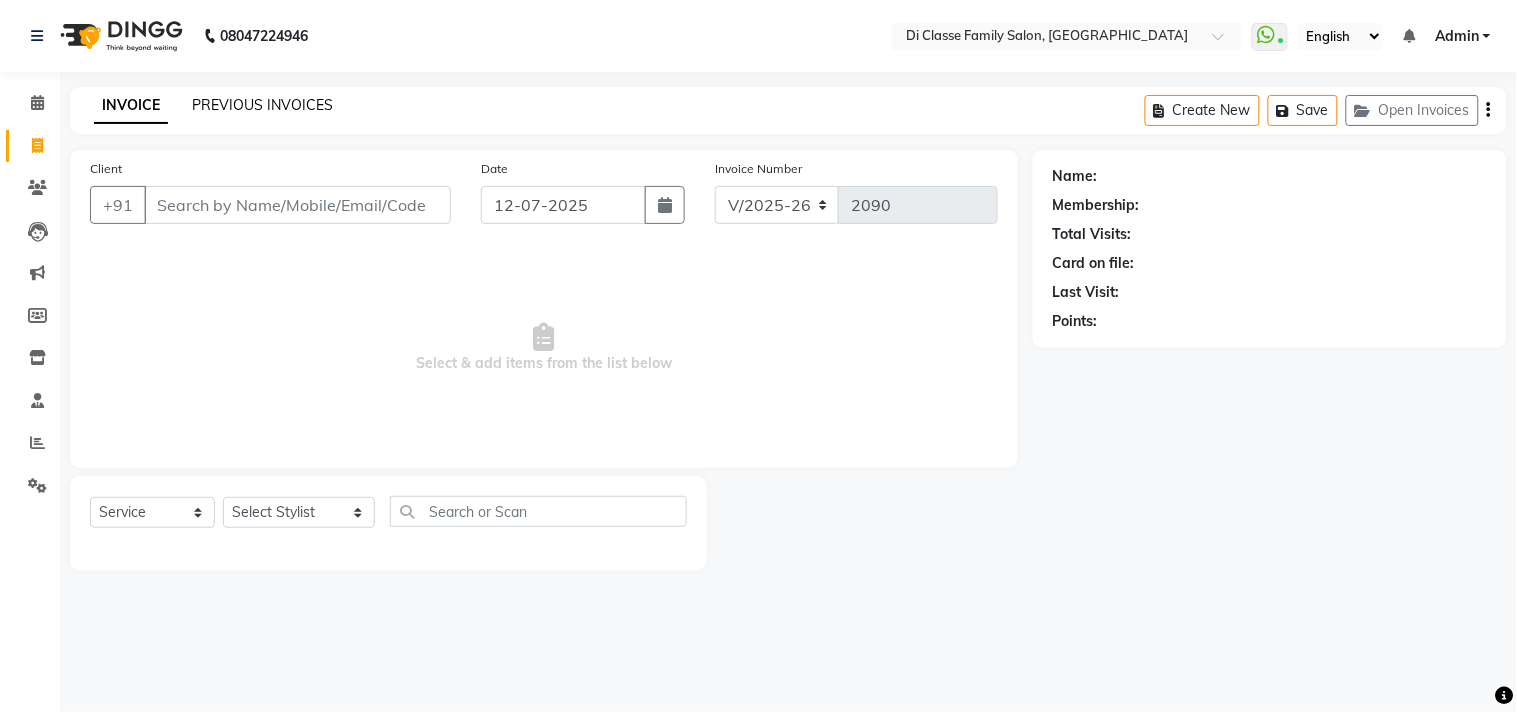 click on "PREVIOUS INVOICES" 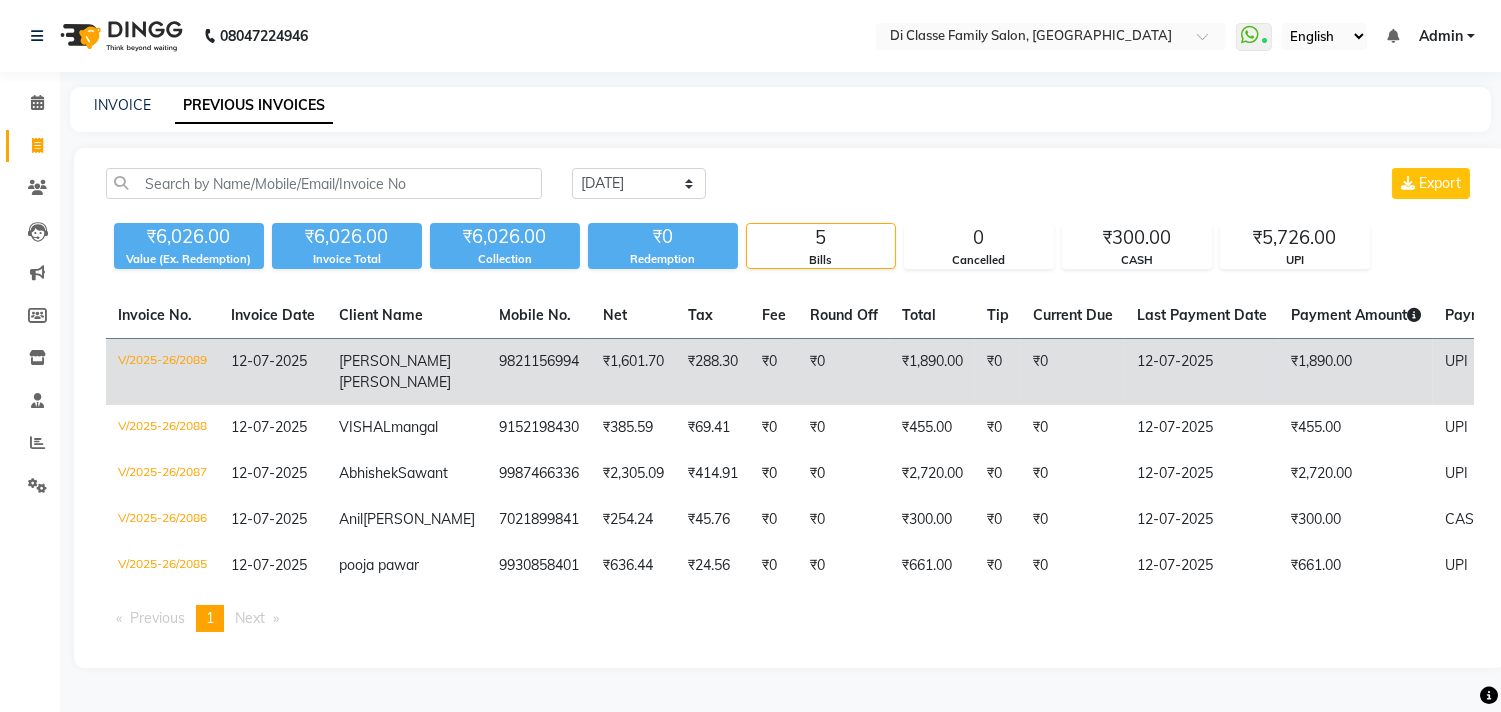 click on "₹1,890.00" 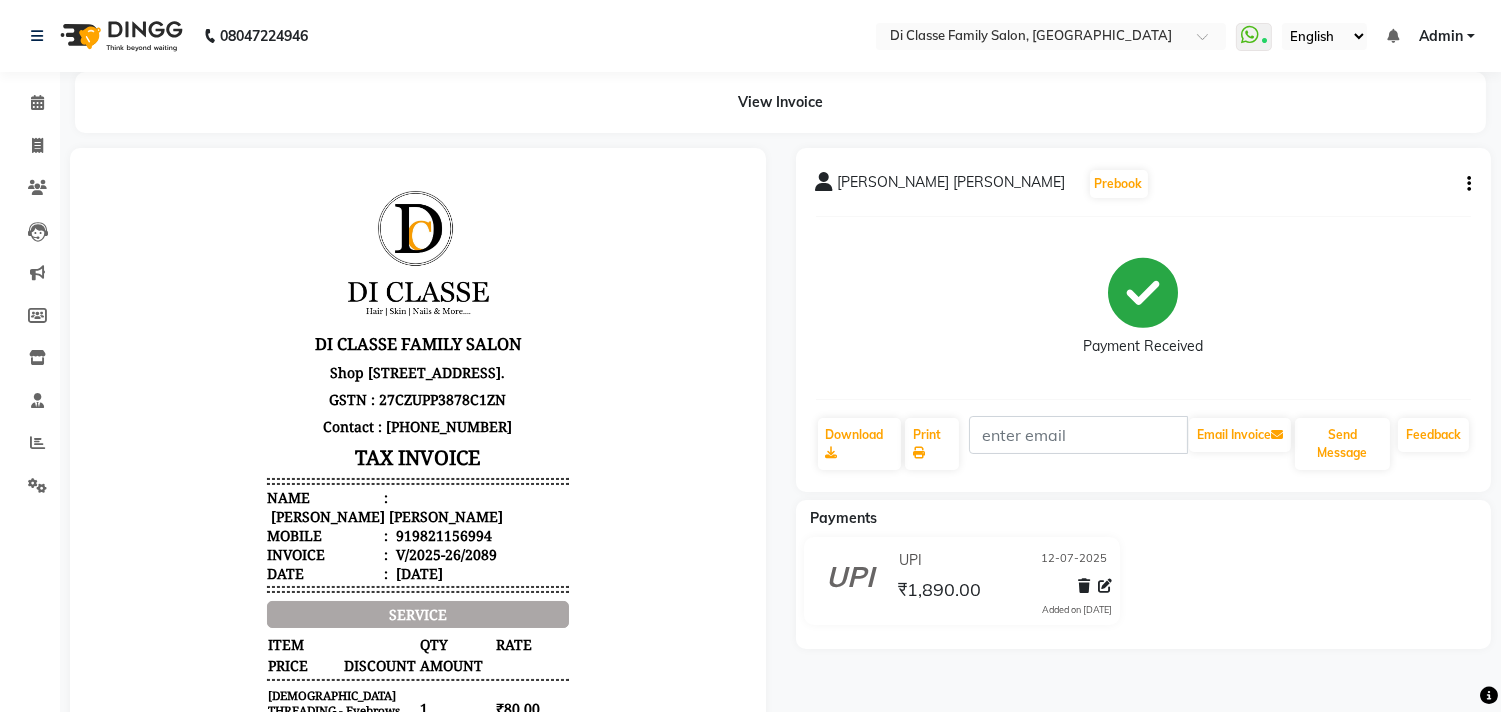 scroll, scrollTop: 222, scrollLeft: 0, axis: vertical 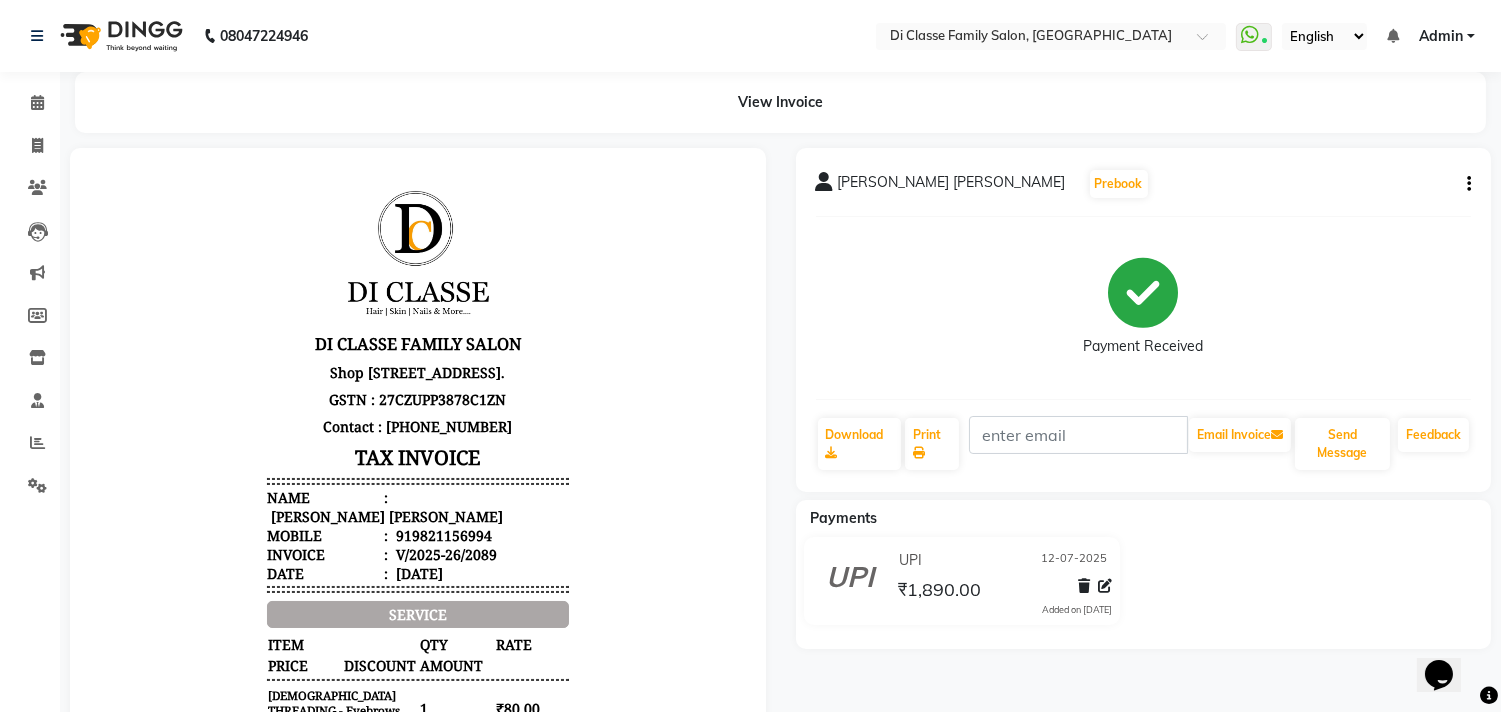 click 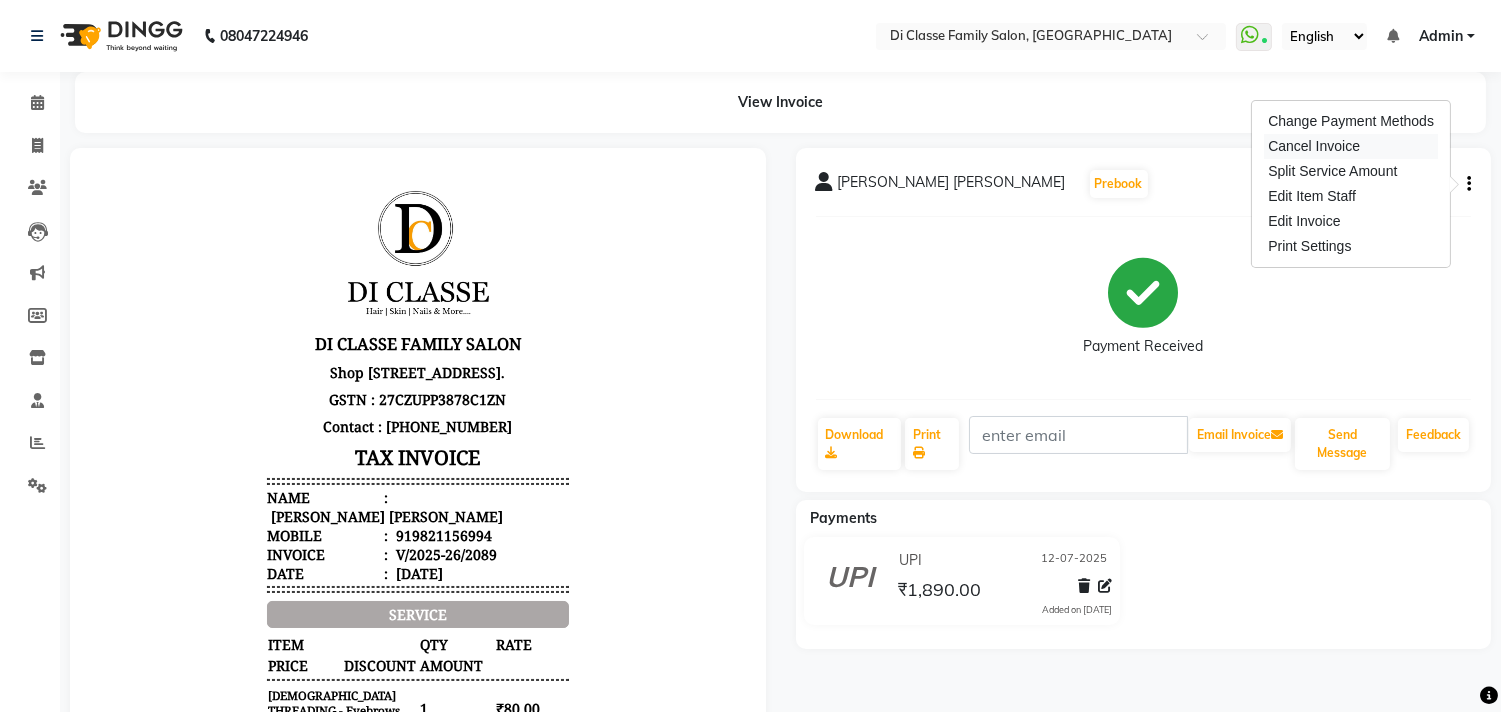 click on "Cancel Invoice" at bounding box center [1351, 146] 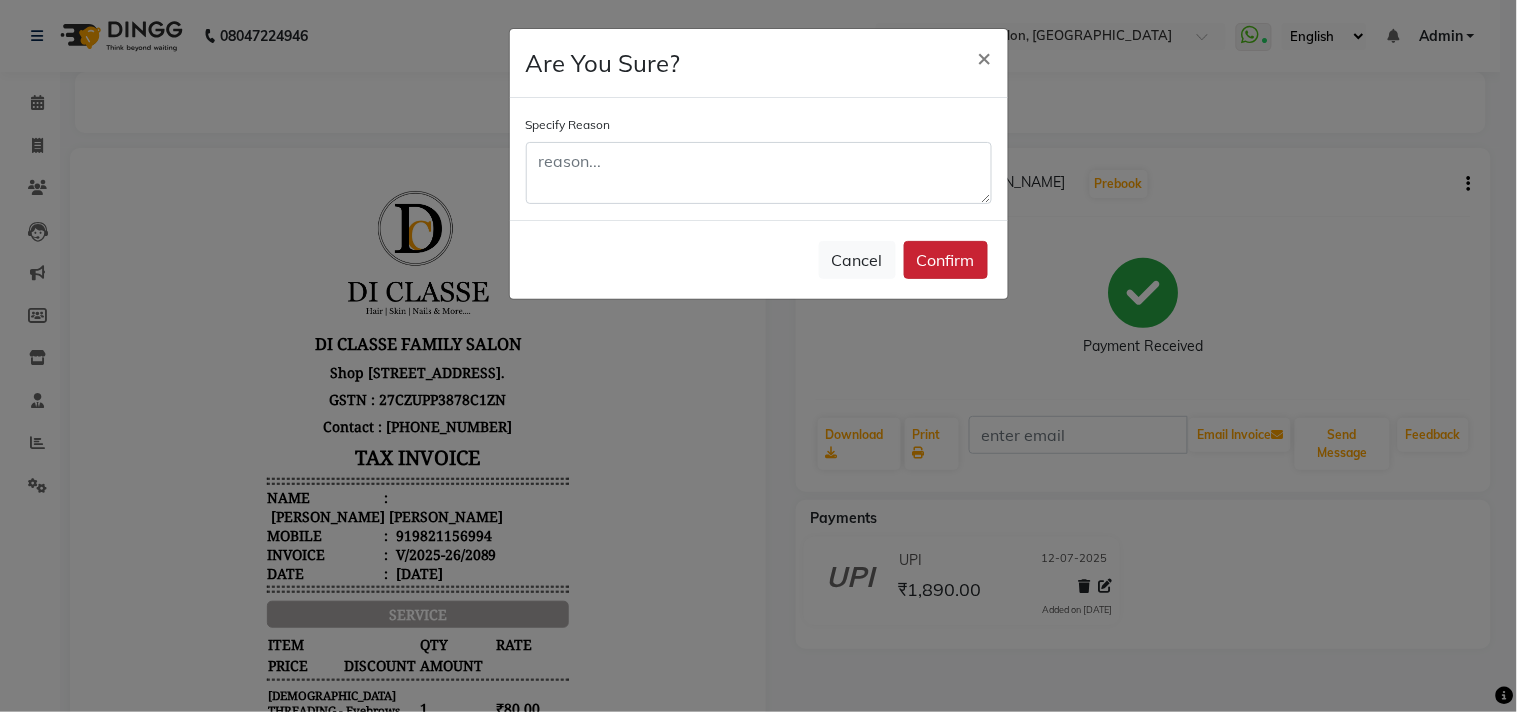 click on "Confirm" 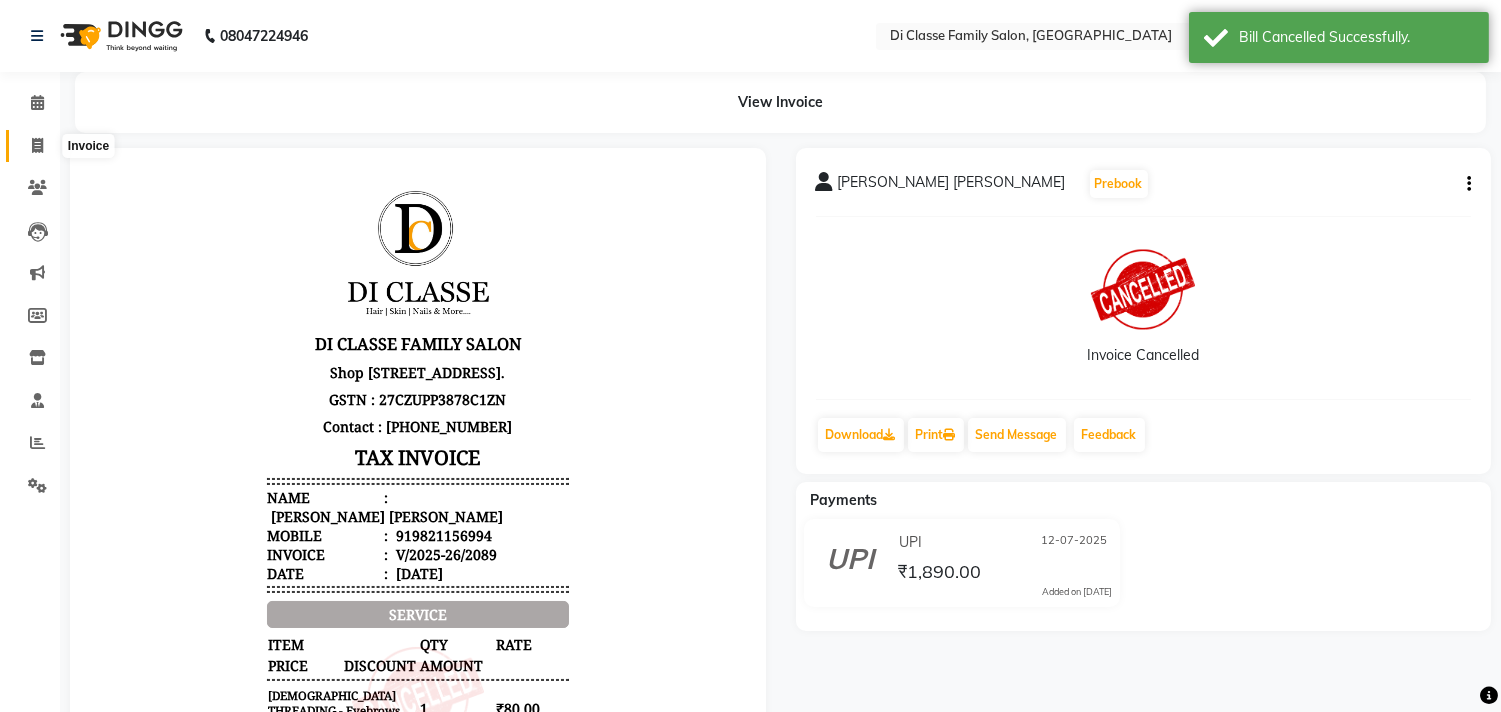 click 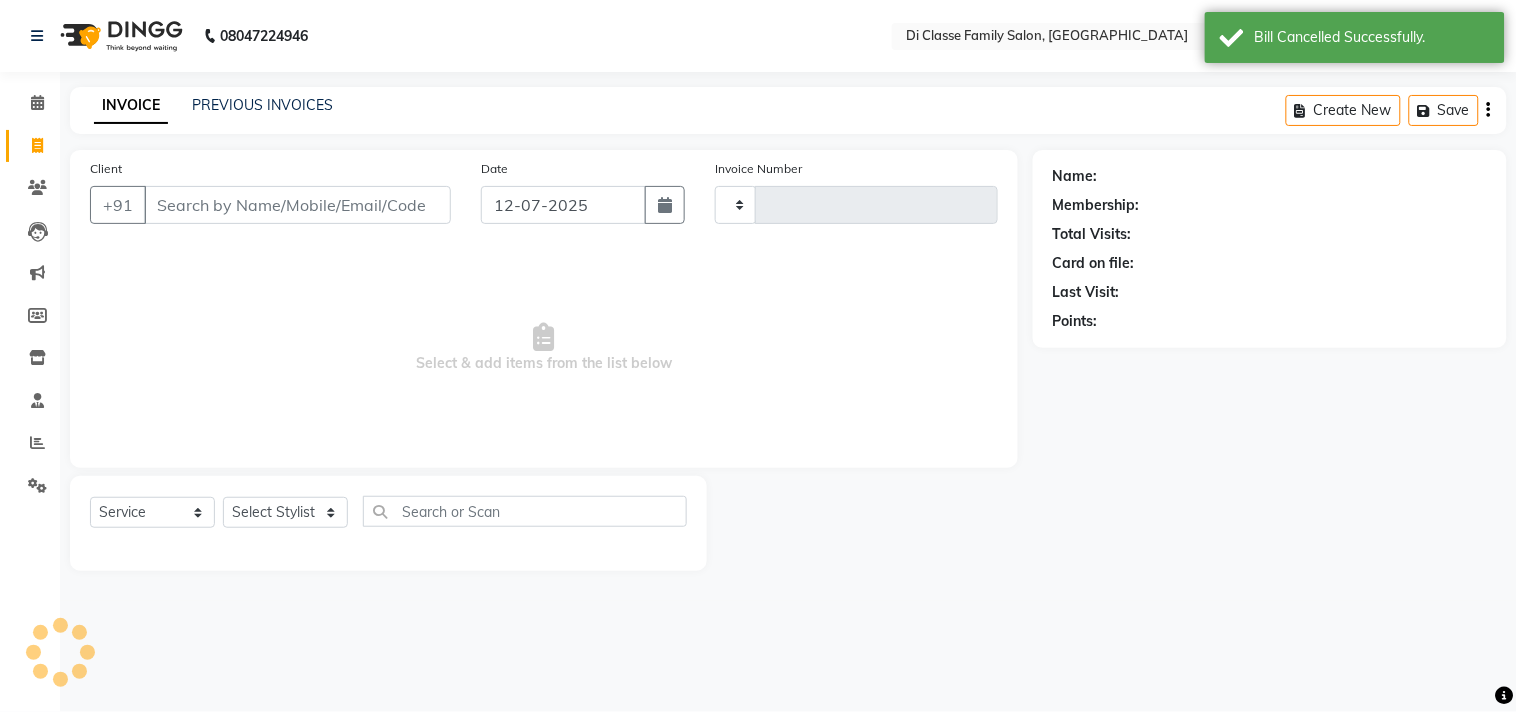 type on "2090" 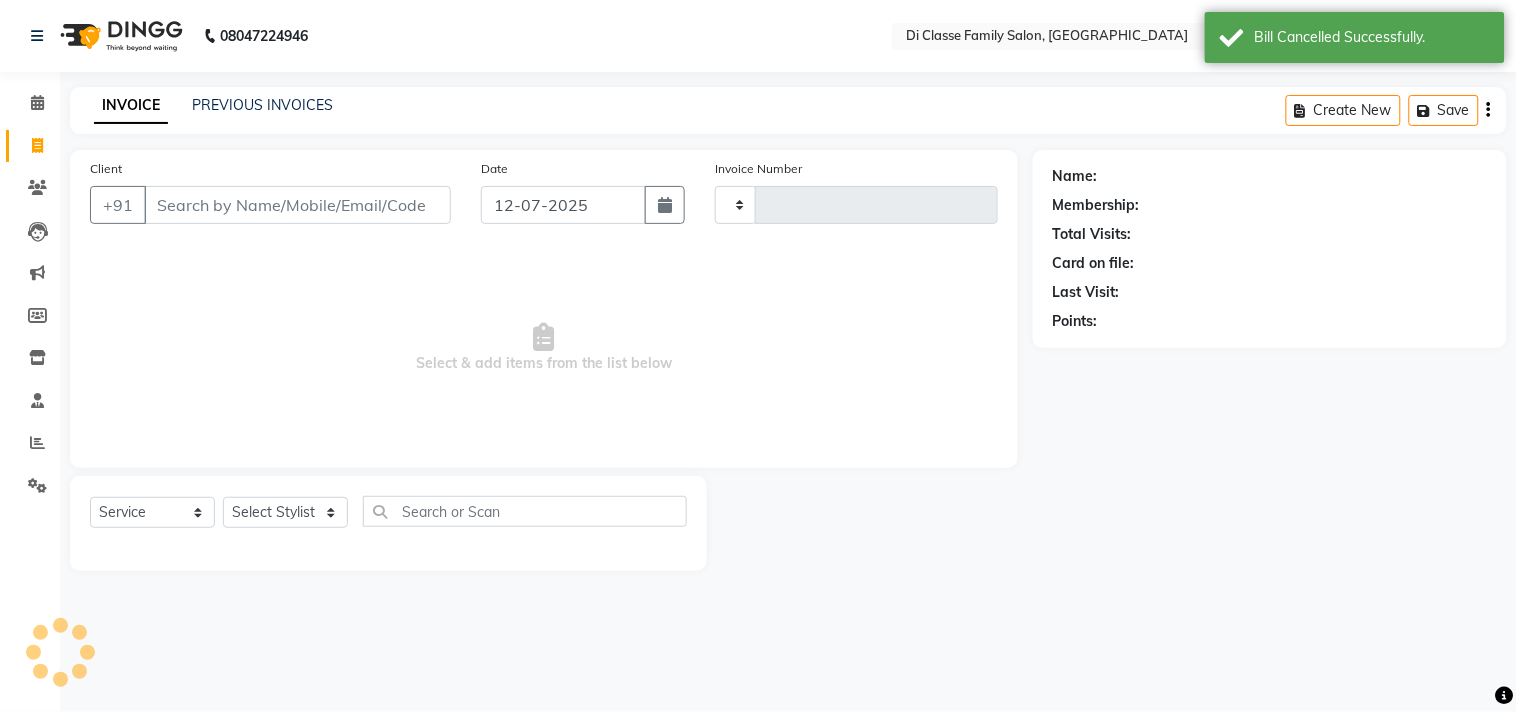select on "4704" 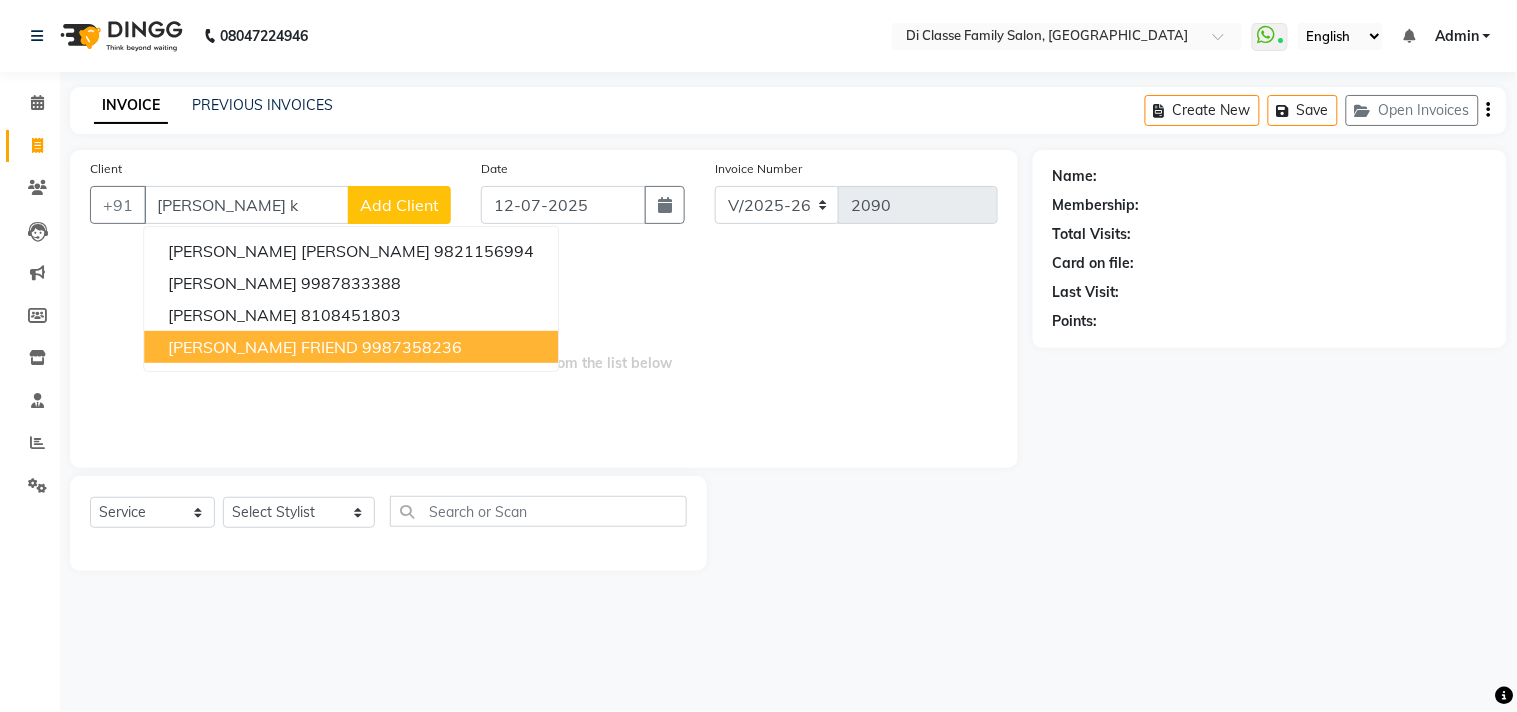 click on "9987358236" at bounding box center (412, 347) 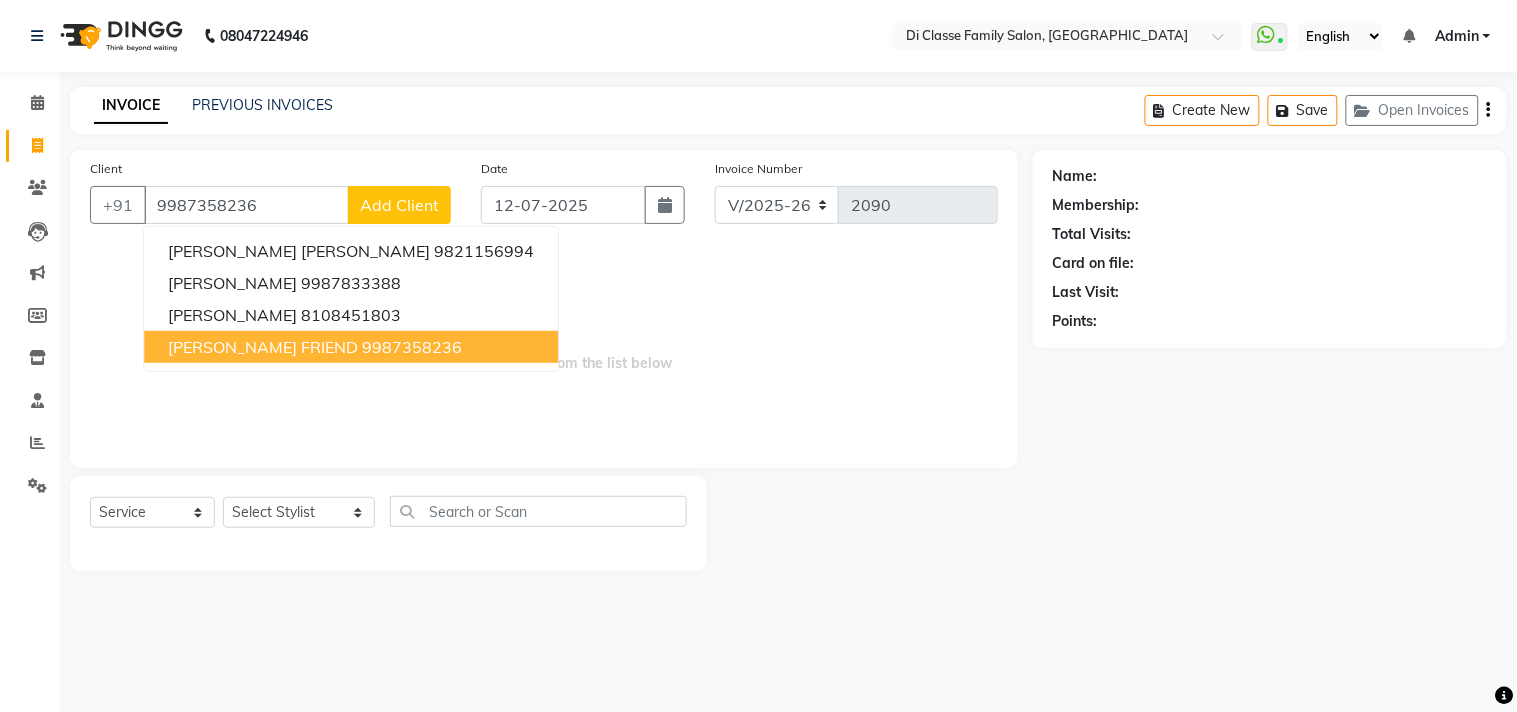 type on "9987358236" 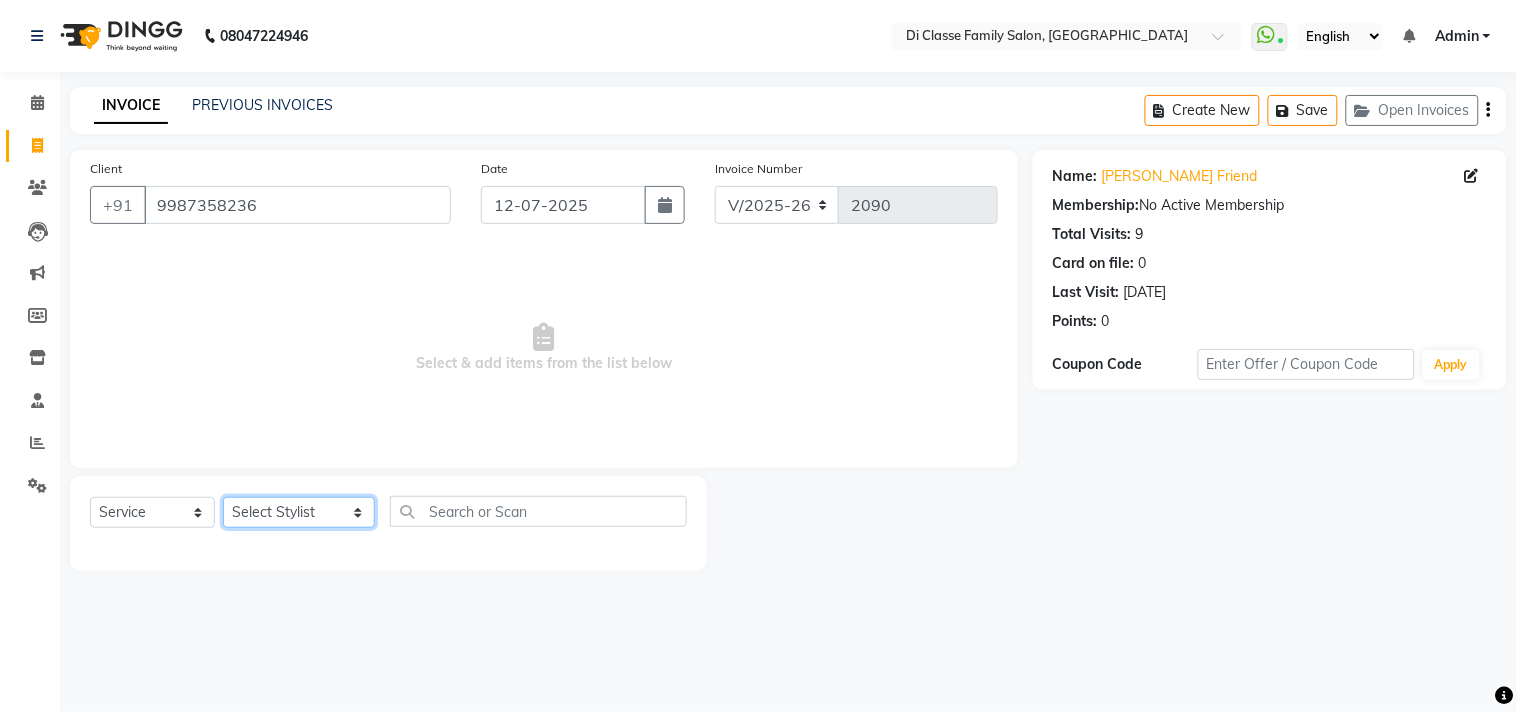 click on "Select Stylist [PERSON_NAME]  [PERSON_NAME]  [PERSON_NAME]  Front Desk Javed [PERSON_NAME]  [PERSON_NAME]  Pooja Jadhav [PERSON_NAME] [PERSON_NAME] [PERSON_NAME] SACHIN [PERSON_NAME] SAHAJAN [PERSON_NAME]  [PERSON_NAME] [PERSON_NAME] [PERSON_NAME] [PERSON_NAME] [PERSON_NAME] [PERSON_NAME] [PERSON_NAME]" 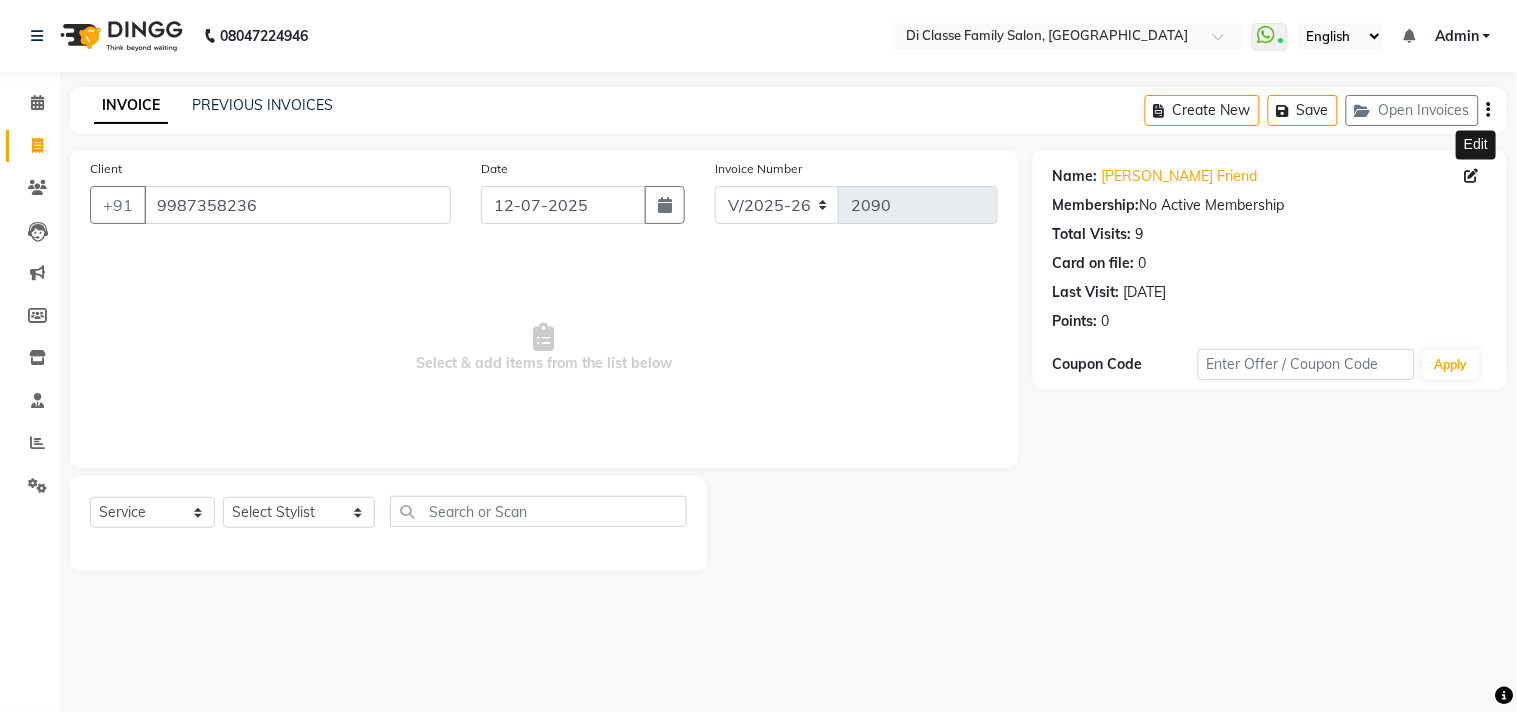 click 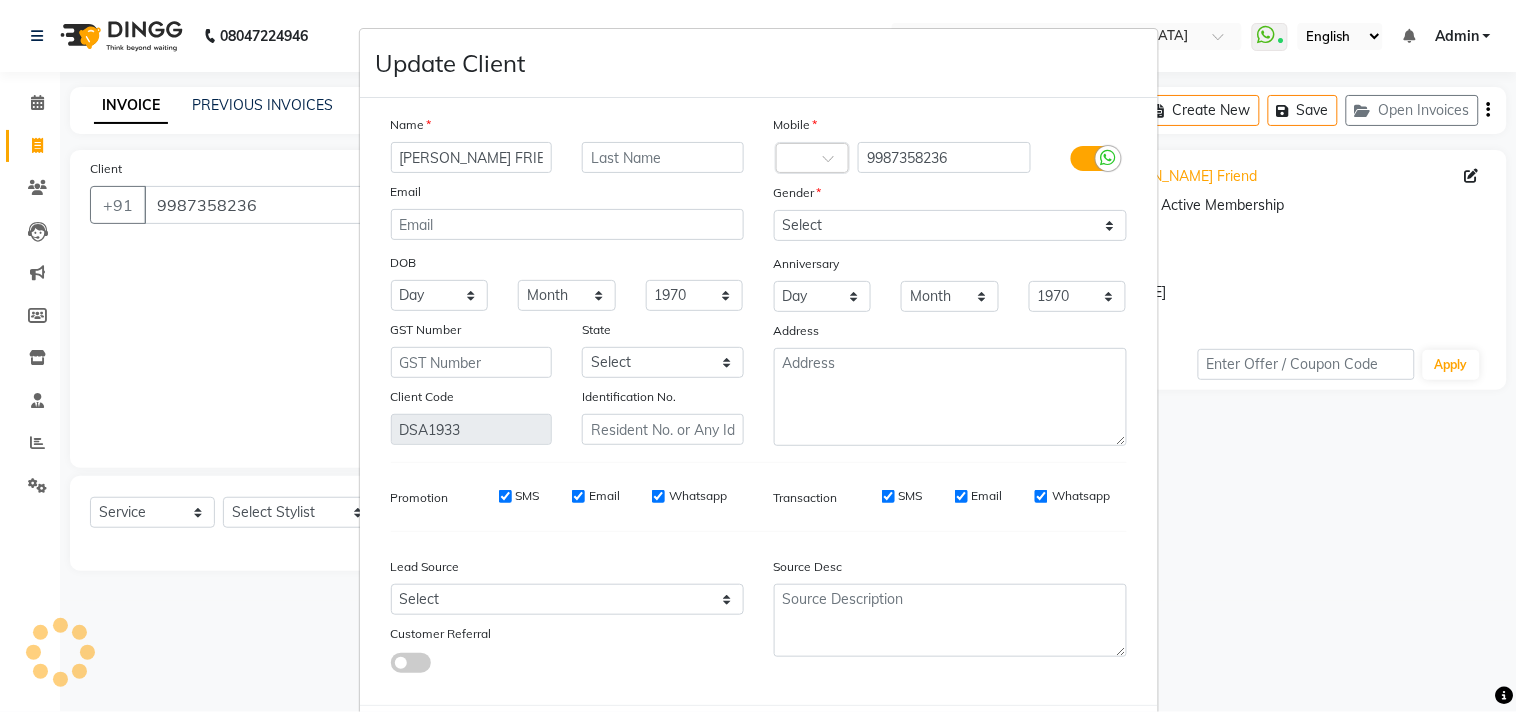 scroll, scrollTop: 0, scrollLeft: 20, axis: horizontal 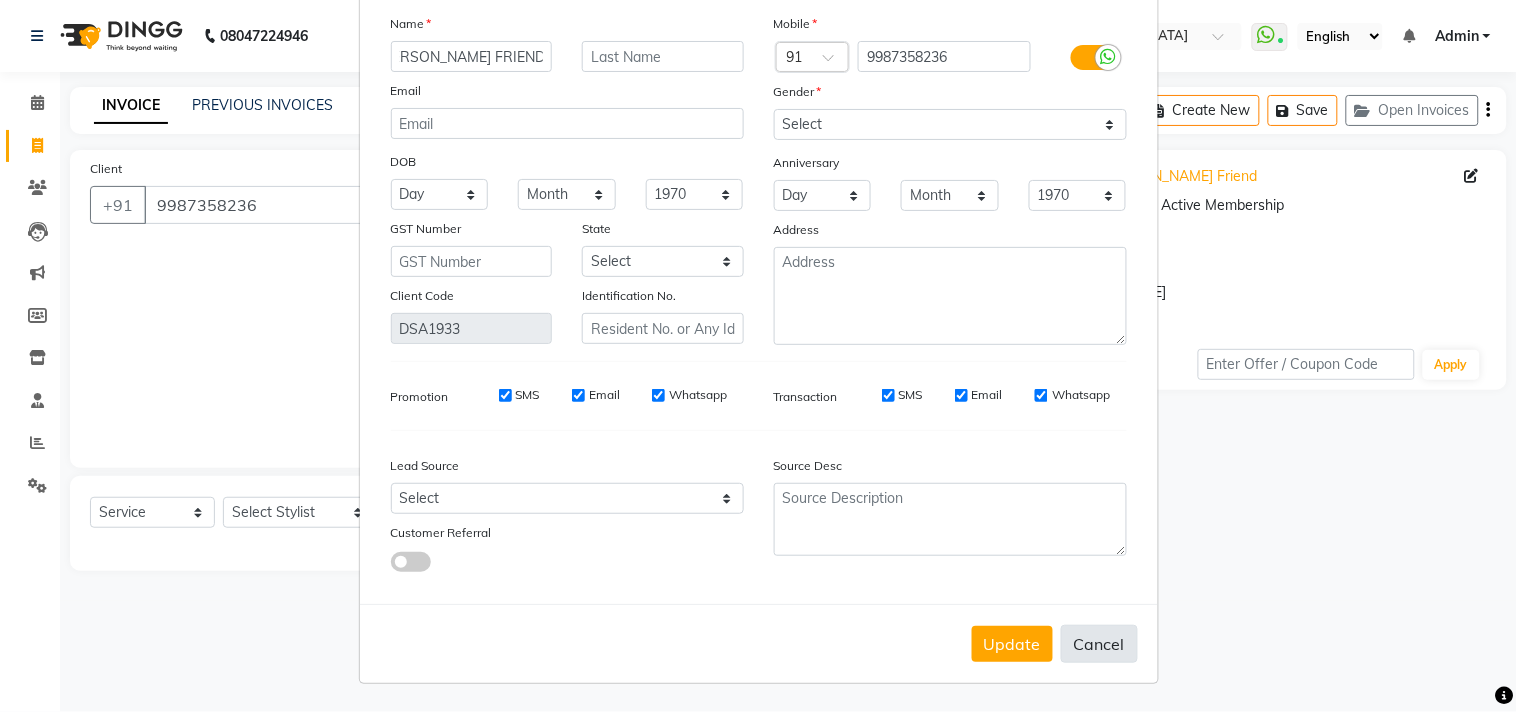 click on "Cancel" at bounding box center [1099, 644] 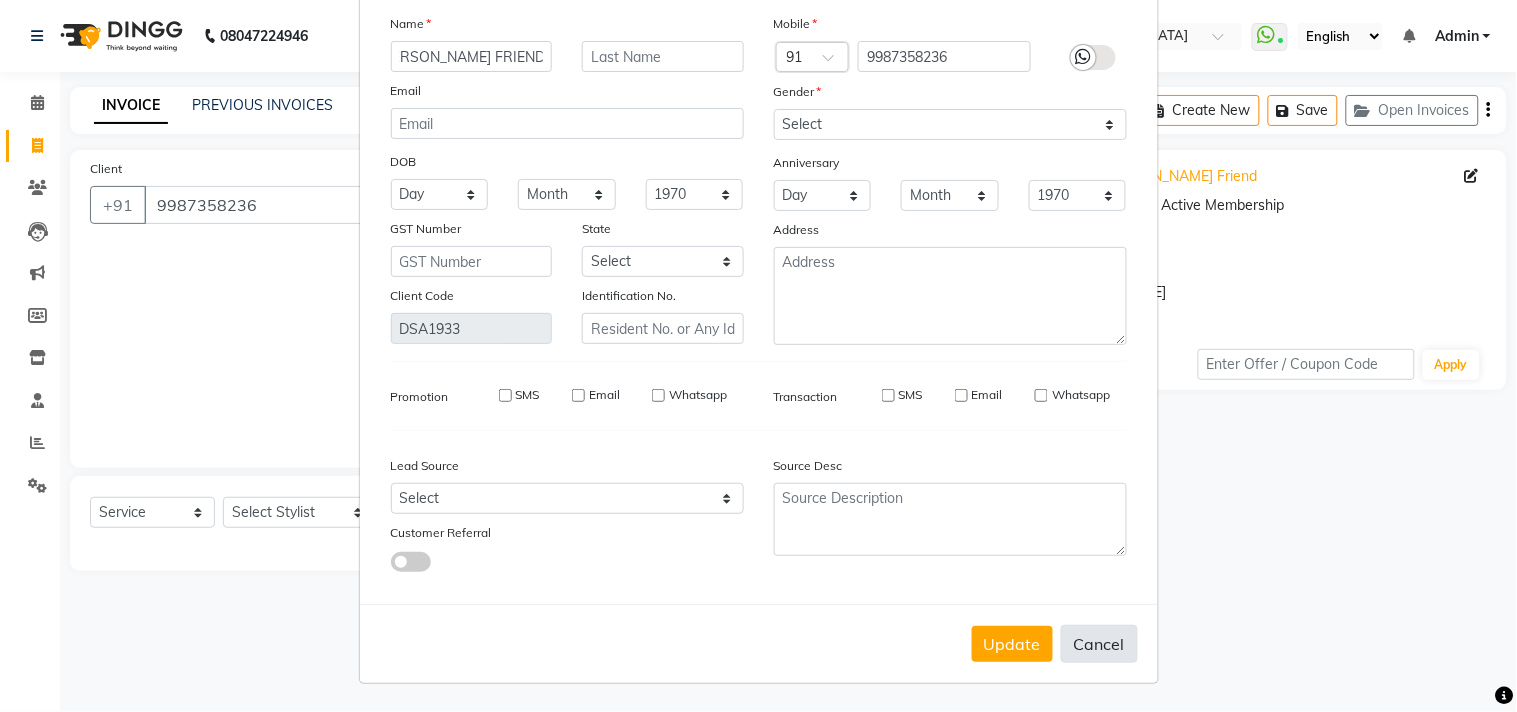type 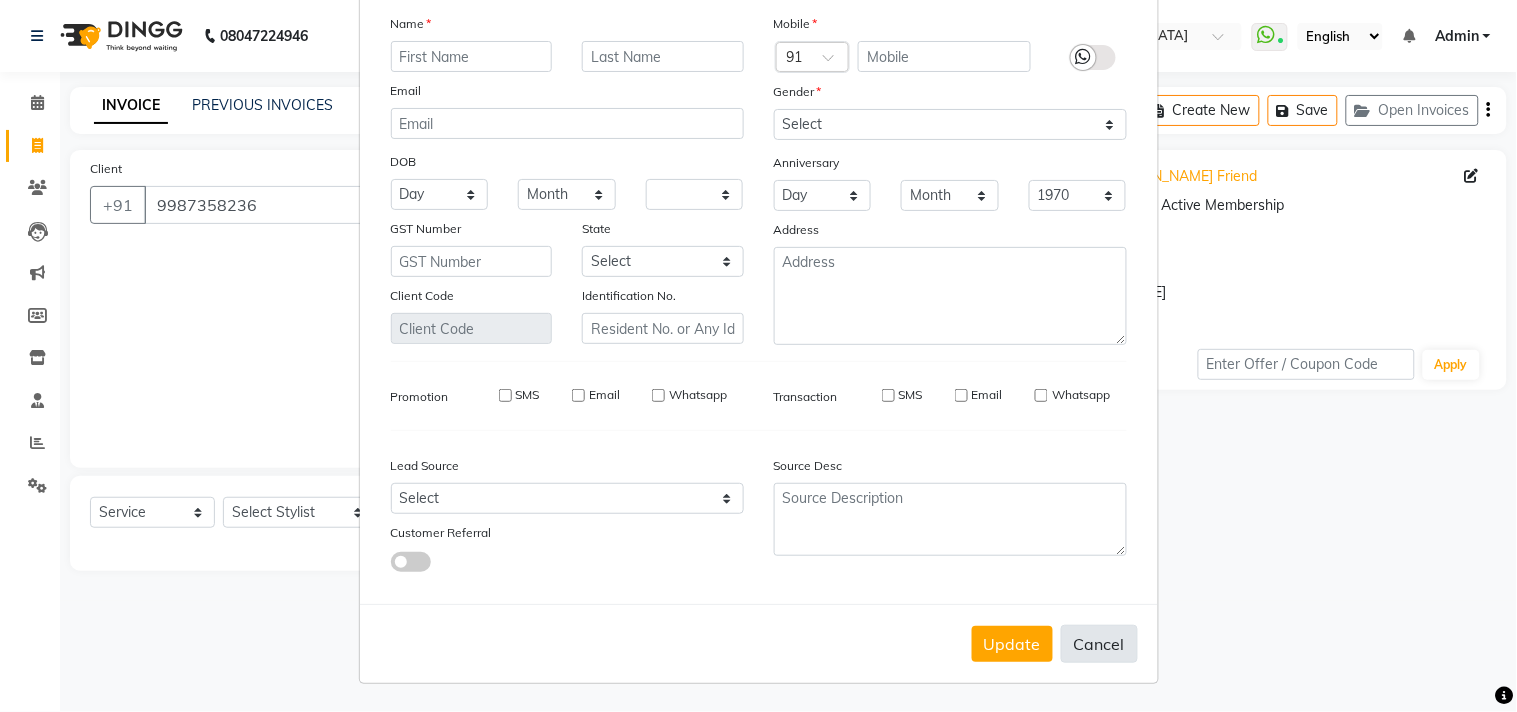 select 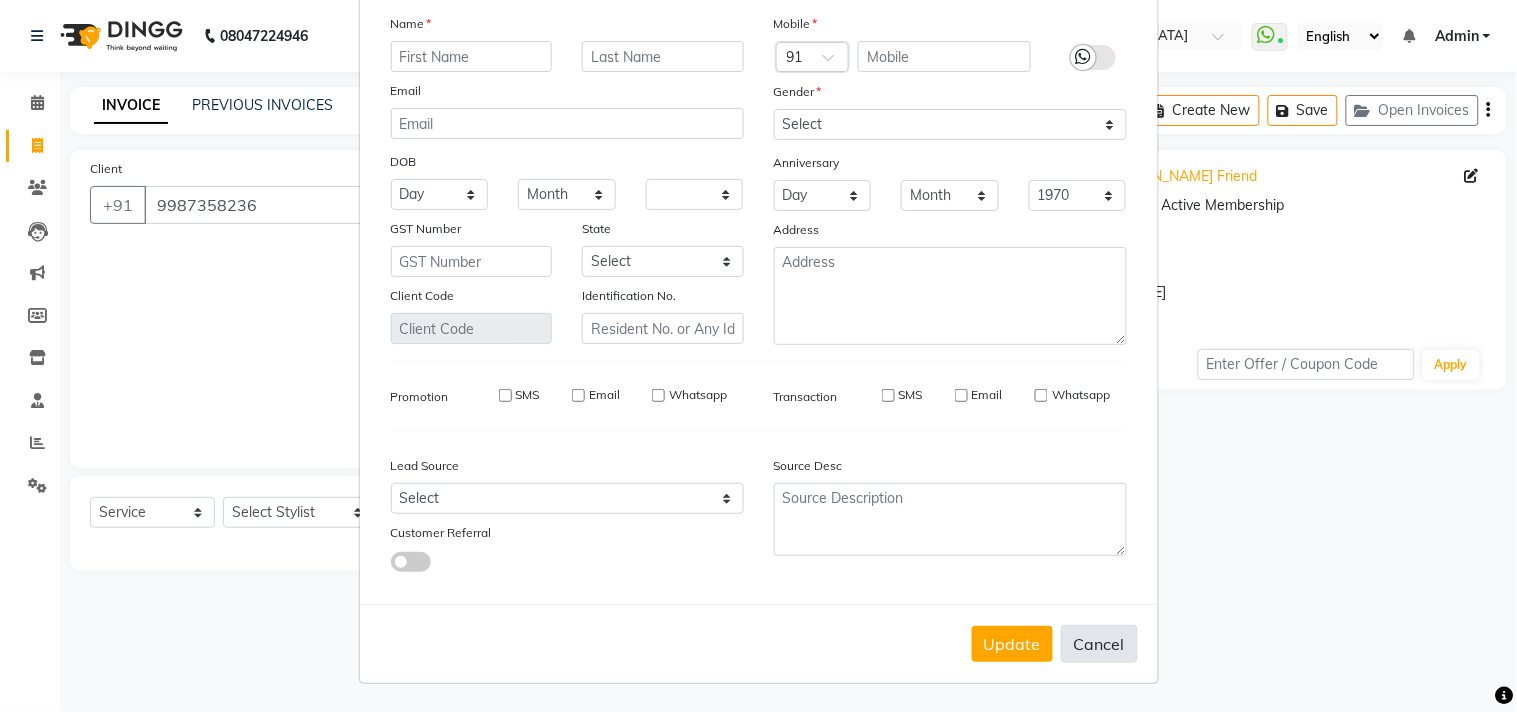 select 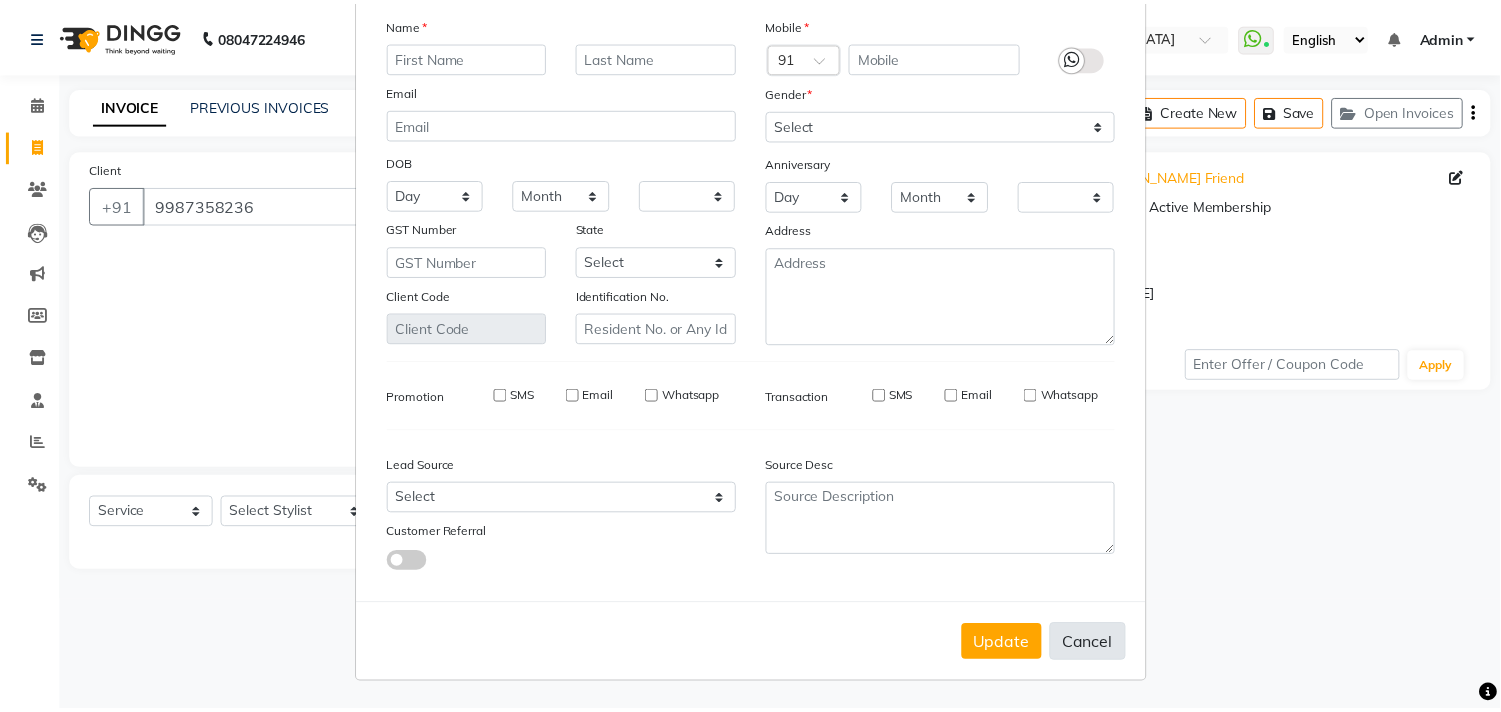 scroll, scrollTop: 0, scrollLeft: 0, axis: both 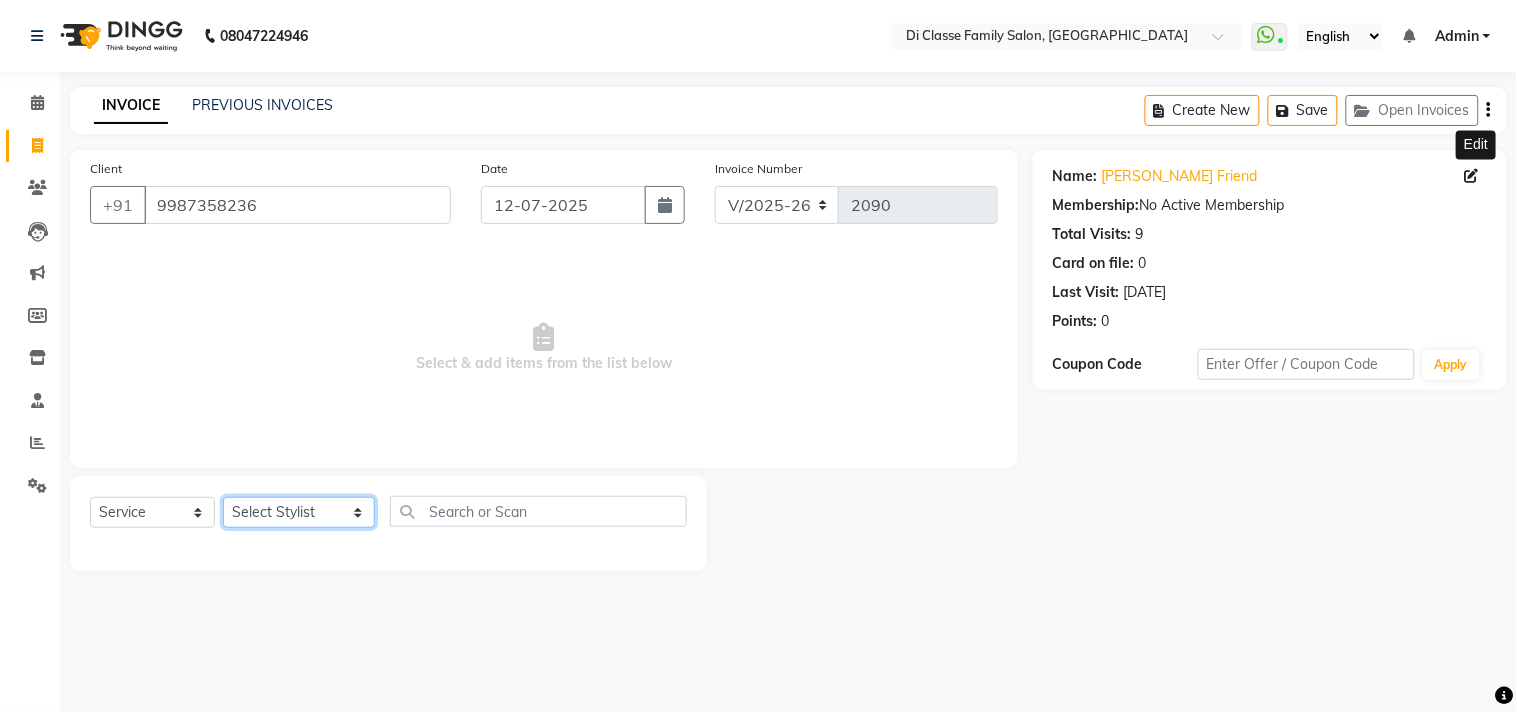 click on "Select Stylist [PERSON_NAME]  [PERSON_NAME]  [PERSON_NAME]  Front Desk Javed [PERSON_NAME]  [PERSON_NAME]  Pooja Jadhav [PERSON_NAME] [PERSON_NAME] [PERSON_NAME] SACHIN [PERSON_NAME] SAHAJAN [PERSON_NAME]  [PERSON_NAME] [PERSON_NAME] [PERSON_NAME] [PERSON_NAME] [PERSON_NAME] [PERSON_NAME] [PERSON_NAME]" 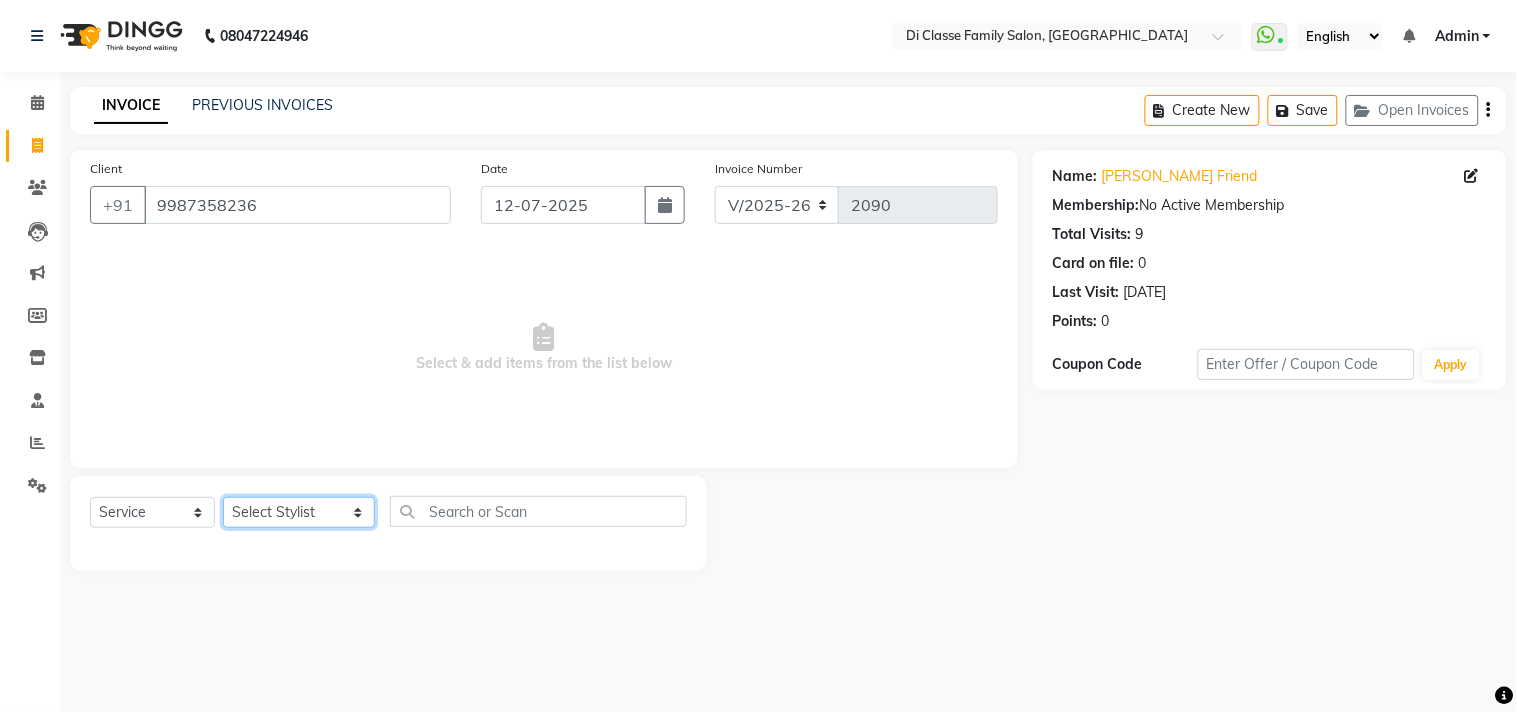 select on "28411" 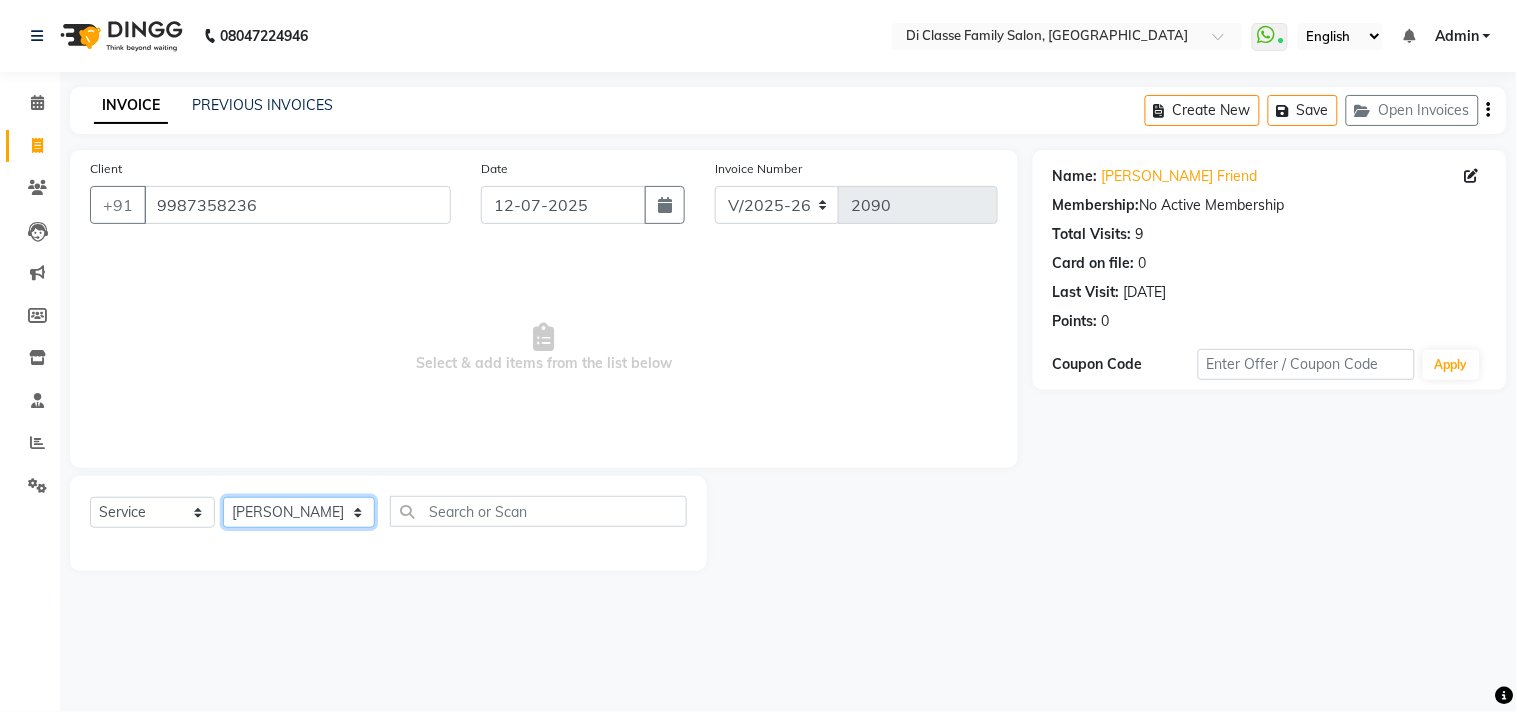 click on "Select Stylist [PERSON_NAME]  [PERSON_NAME]  [PERSON_NAME]  Front Desk Javed [PERSON_NAME]  [PERSON_NAME]  Pooja Jadhav [PERSON_NAME] [PERSON_NAME] [PERSON_NAME] SACHIN [PERSON_NAME] SAHAJAN [PERSON_NAME]  [PERSON_NAME] [PERSON_NAME] [PERSON_NAME] [PERSON_NAME] [PERSON_NAME] [PERSON_NAME] [PERSON_NAME]" 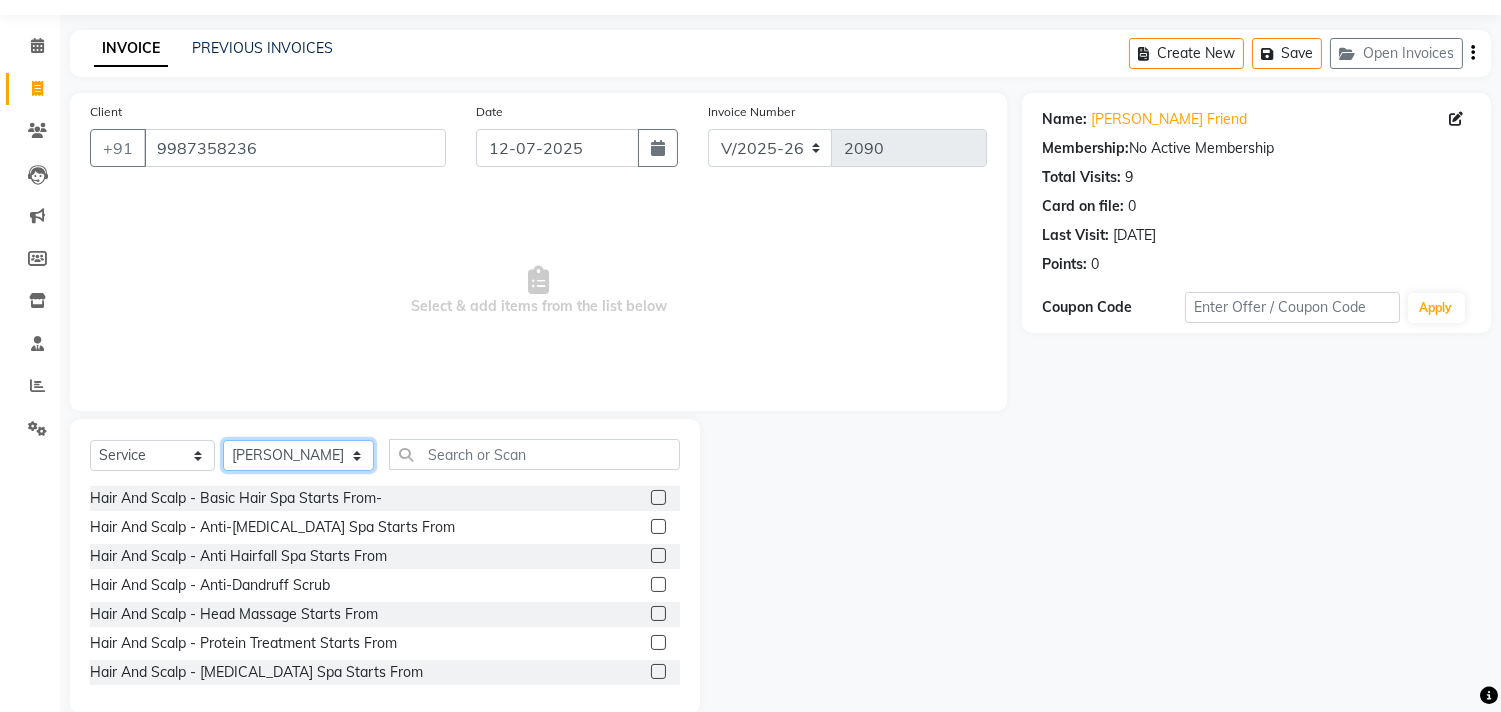 scroll, scrollTop: 88, scrollLeft: 0, axis: vertical 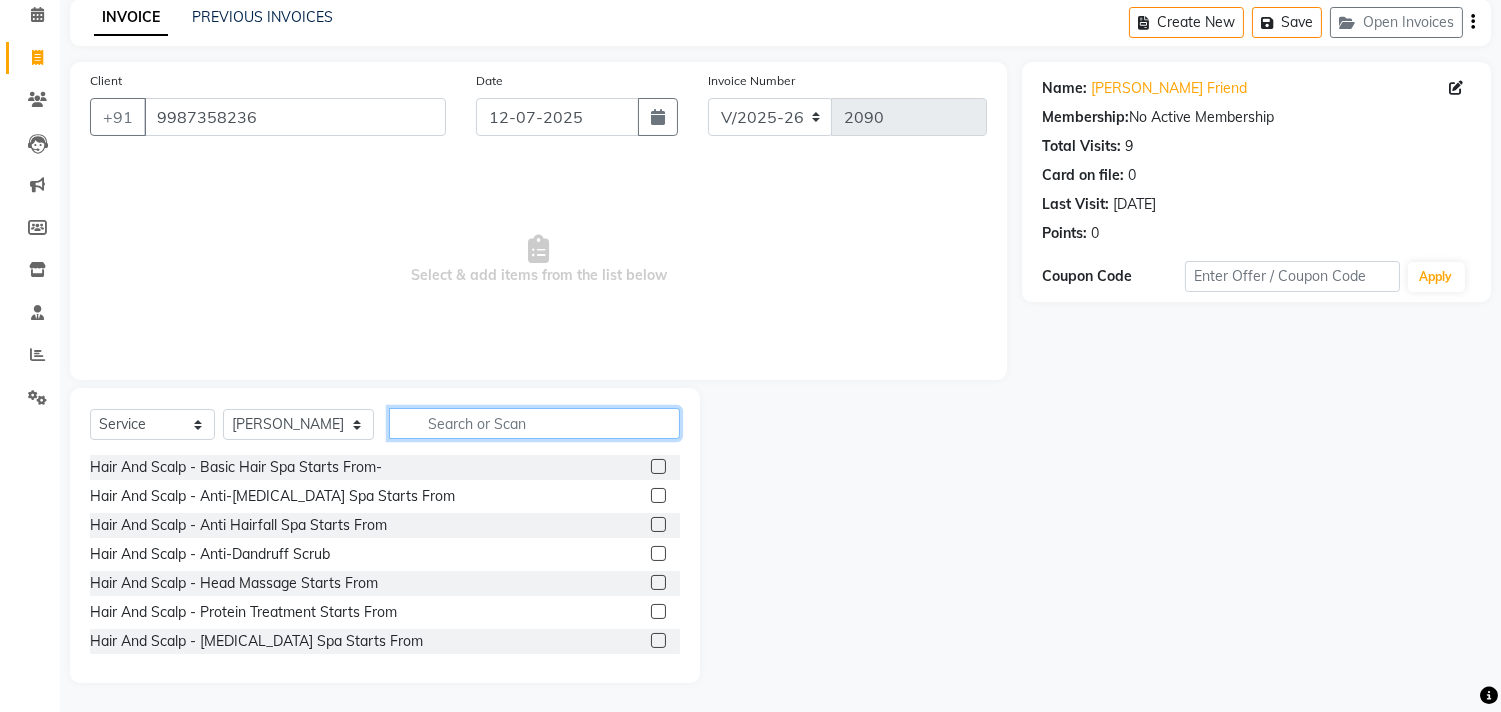 click 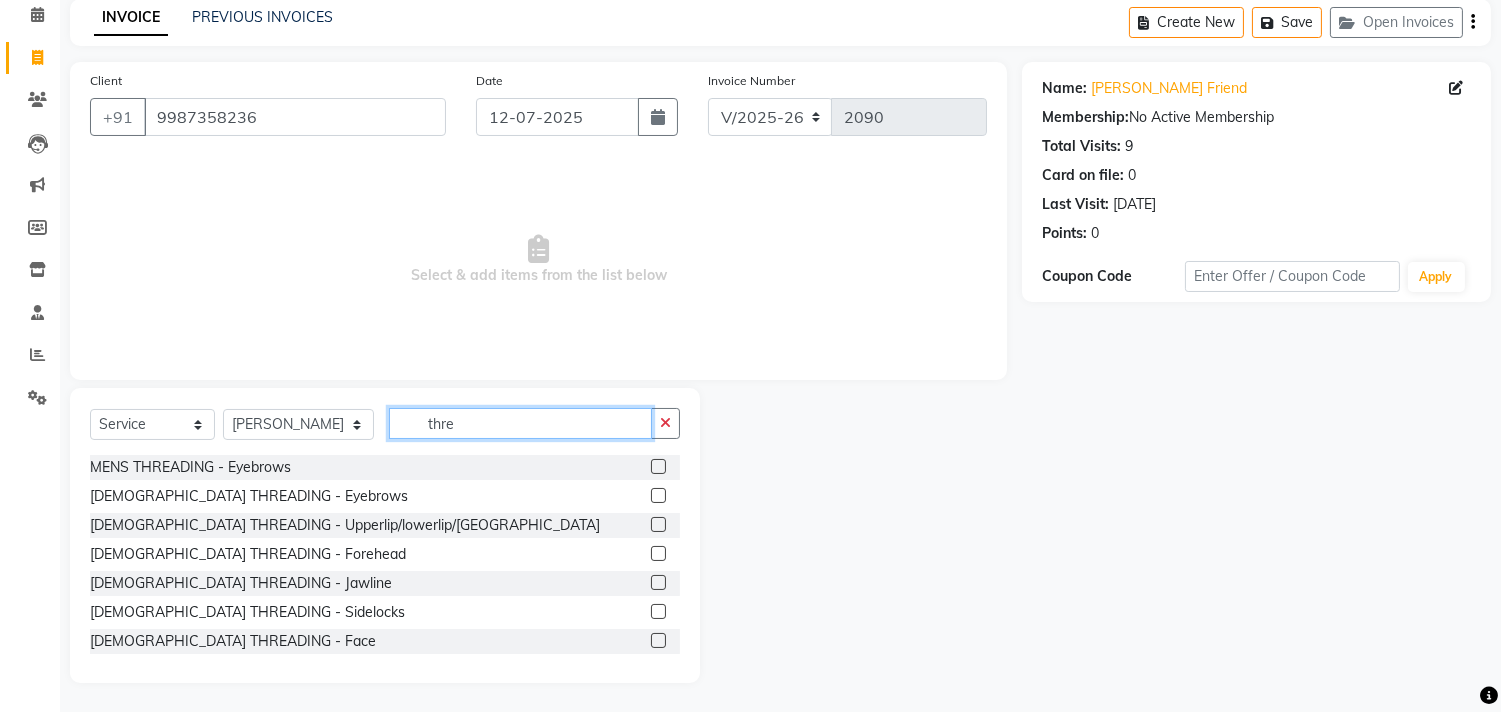 type on "thre" 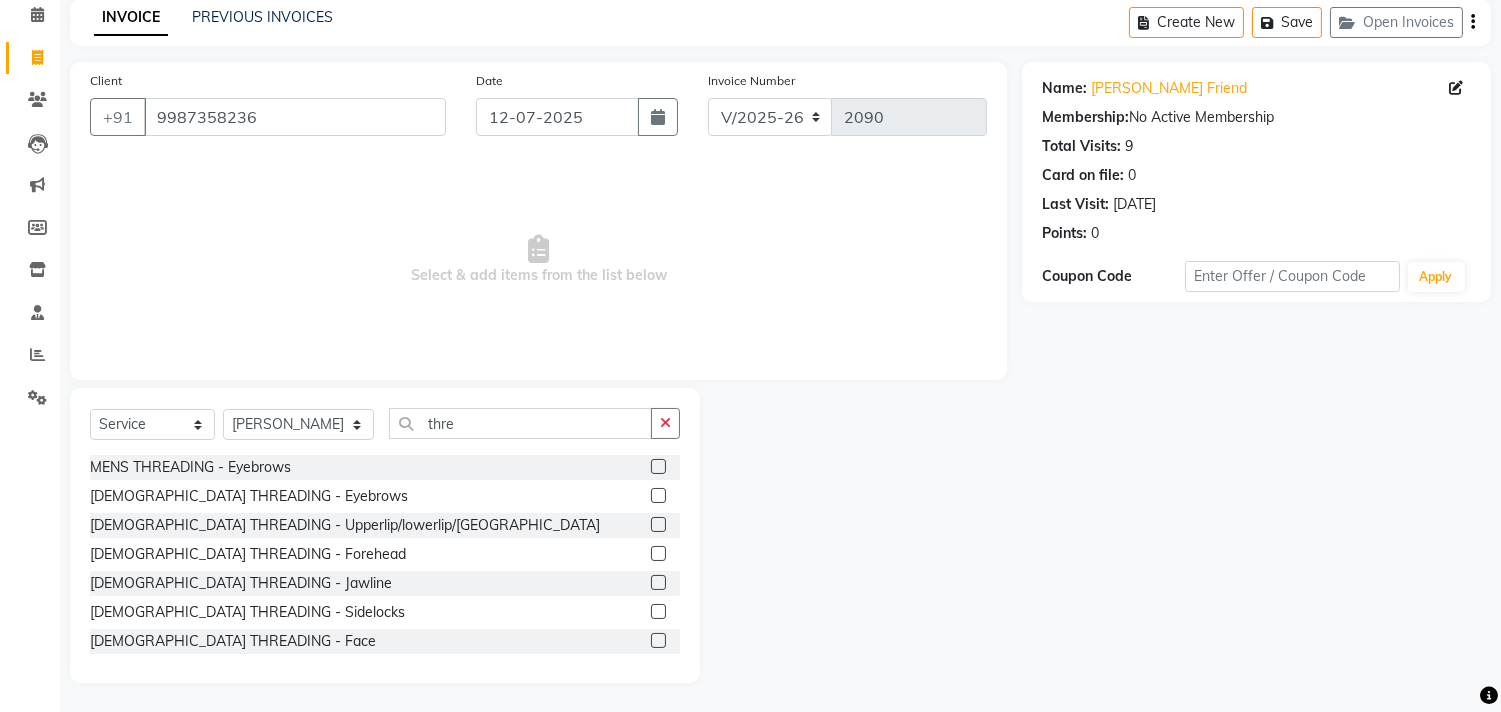 click 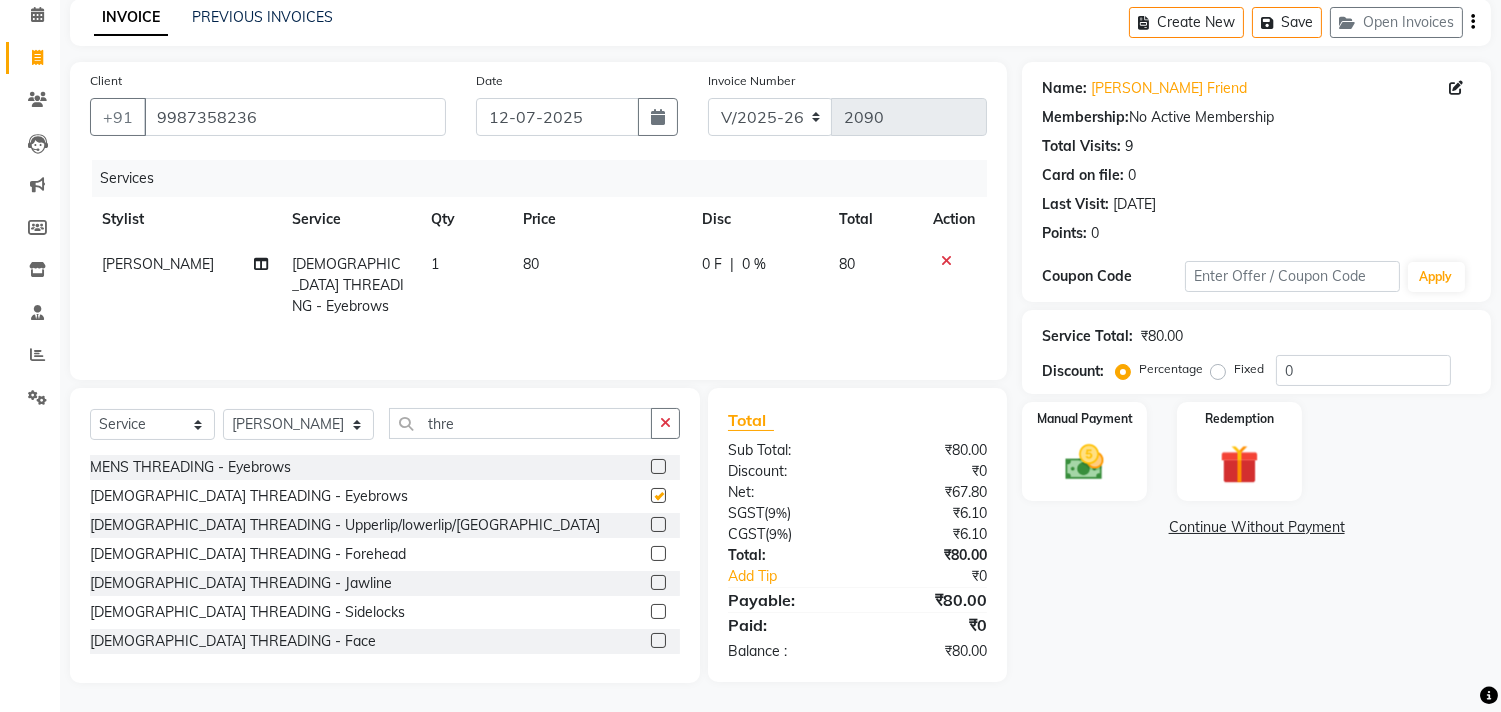 click 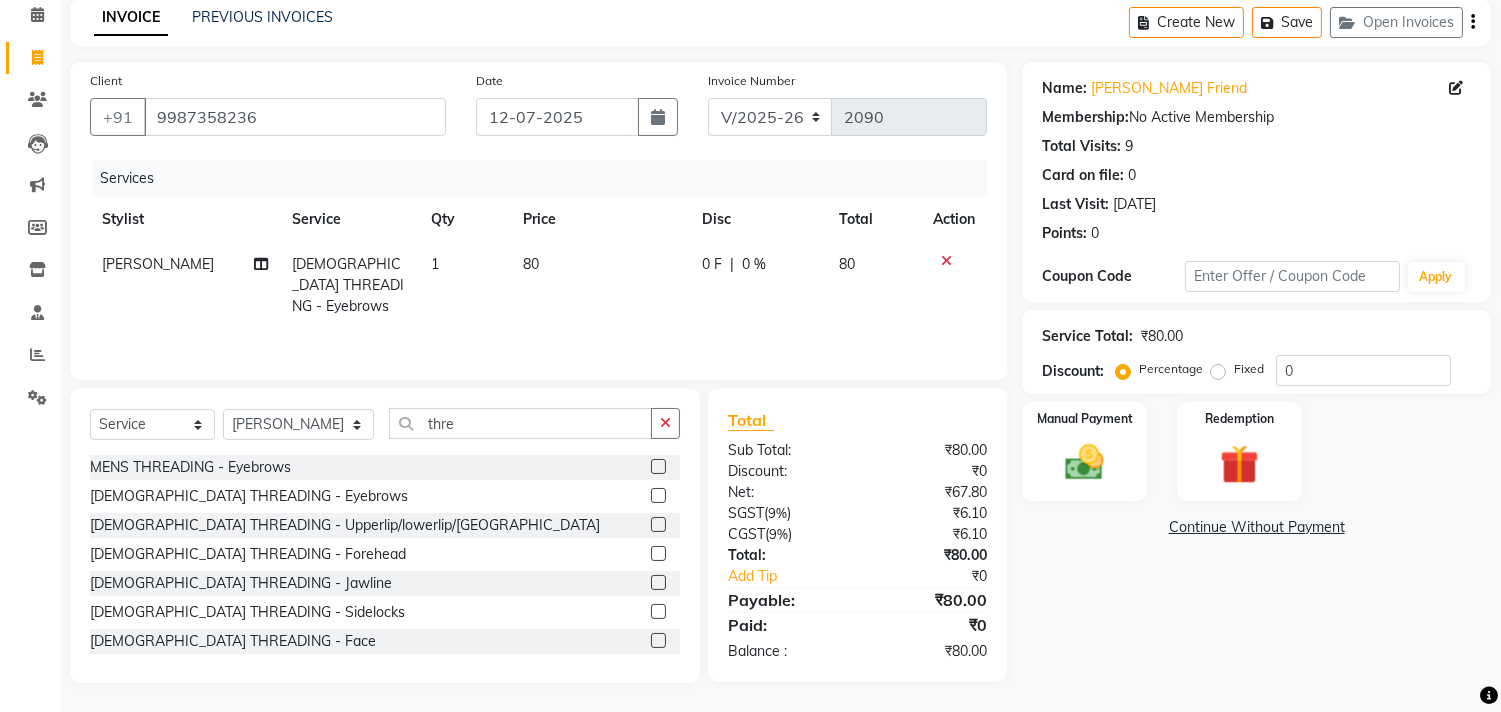 checkbox on "false" 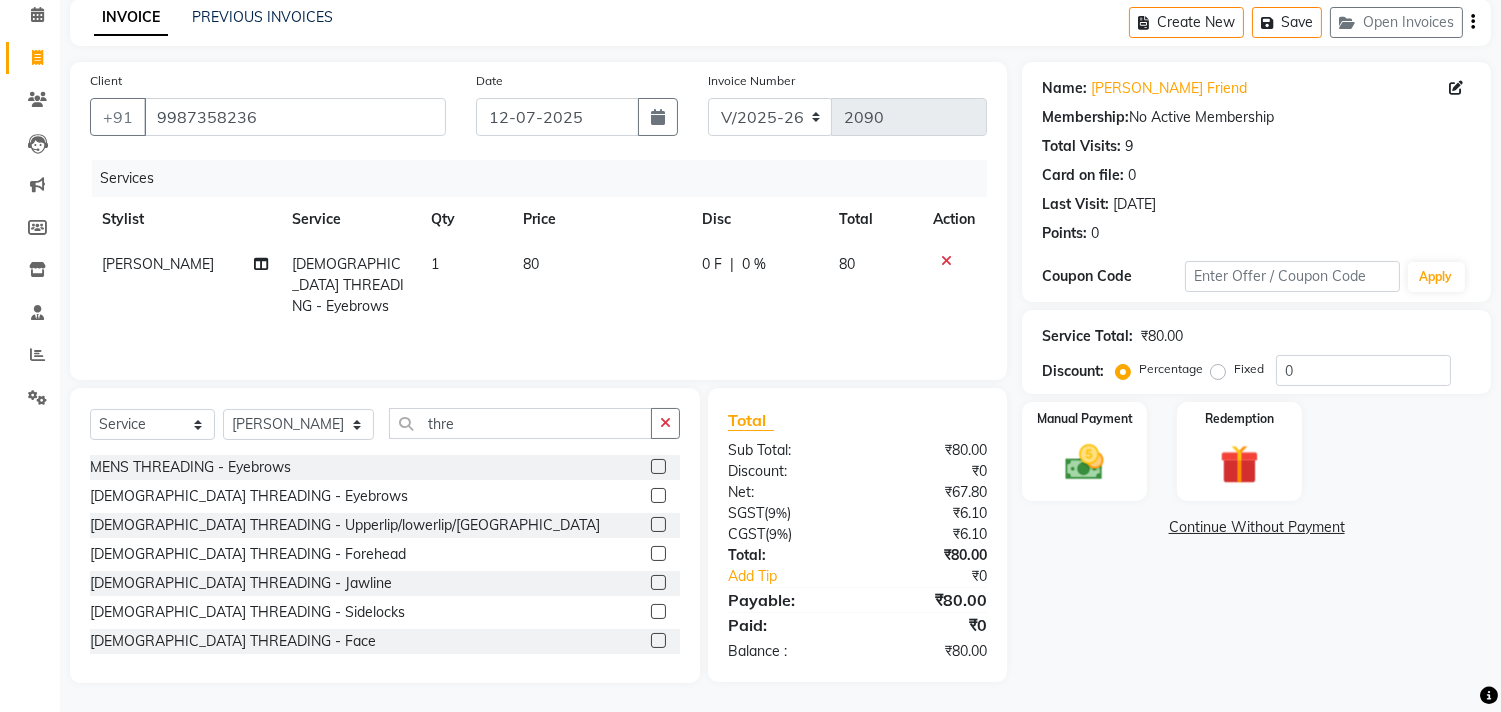 click 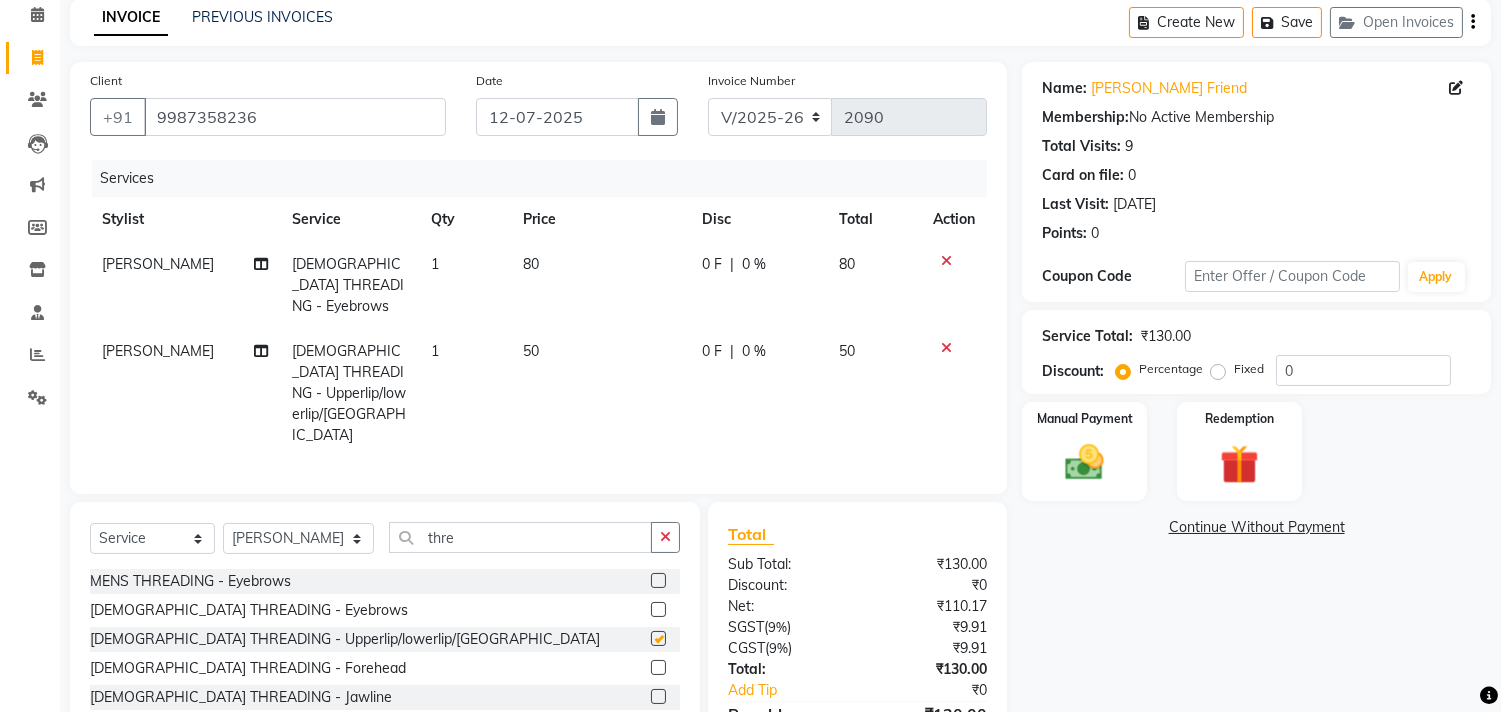 checkbox on "false" 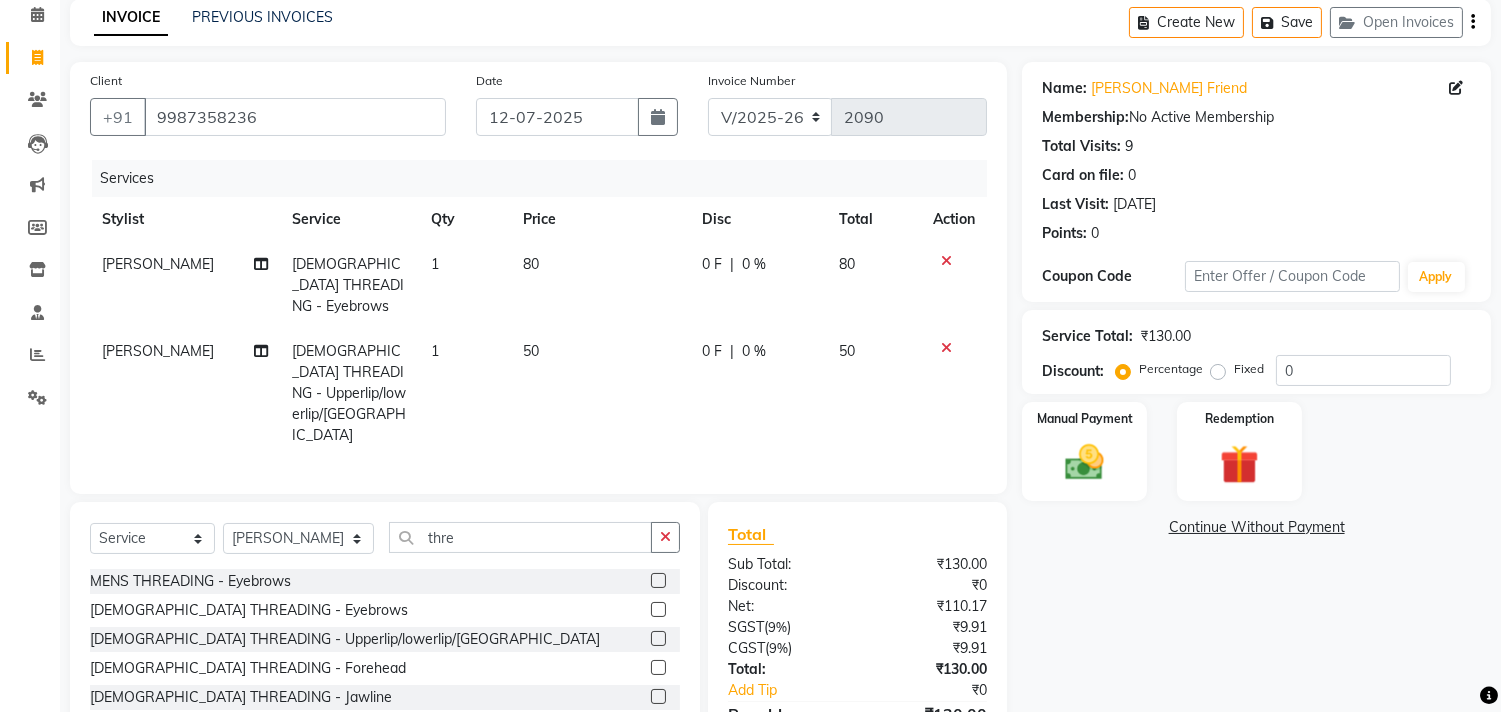 click 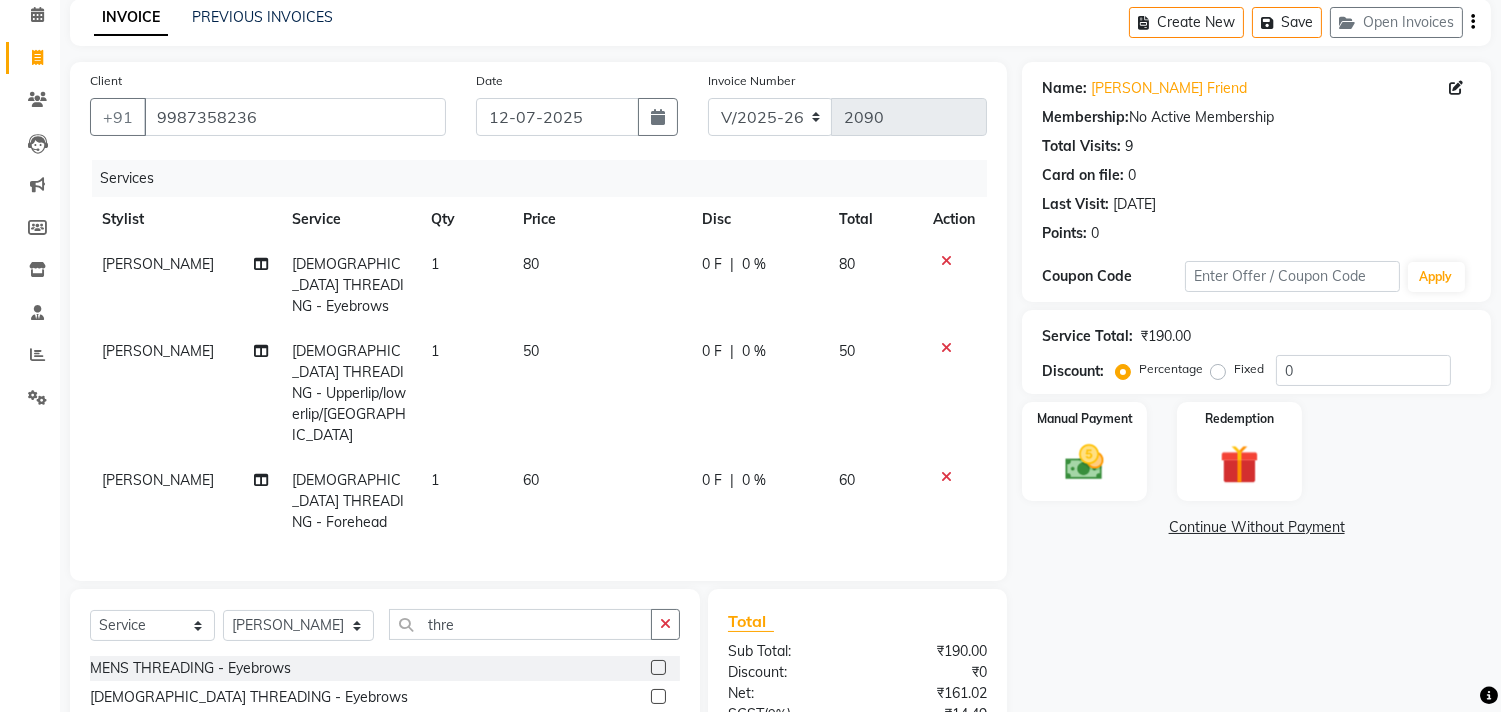 checkbox on "false" 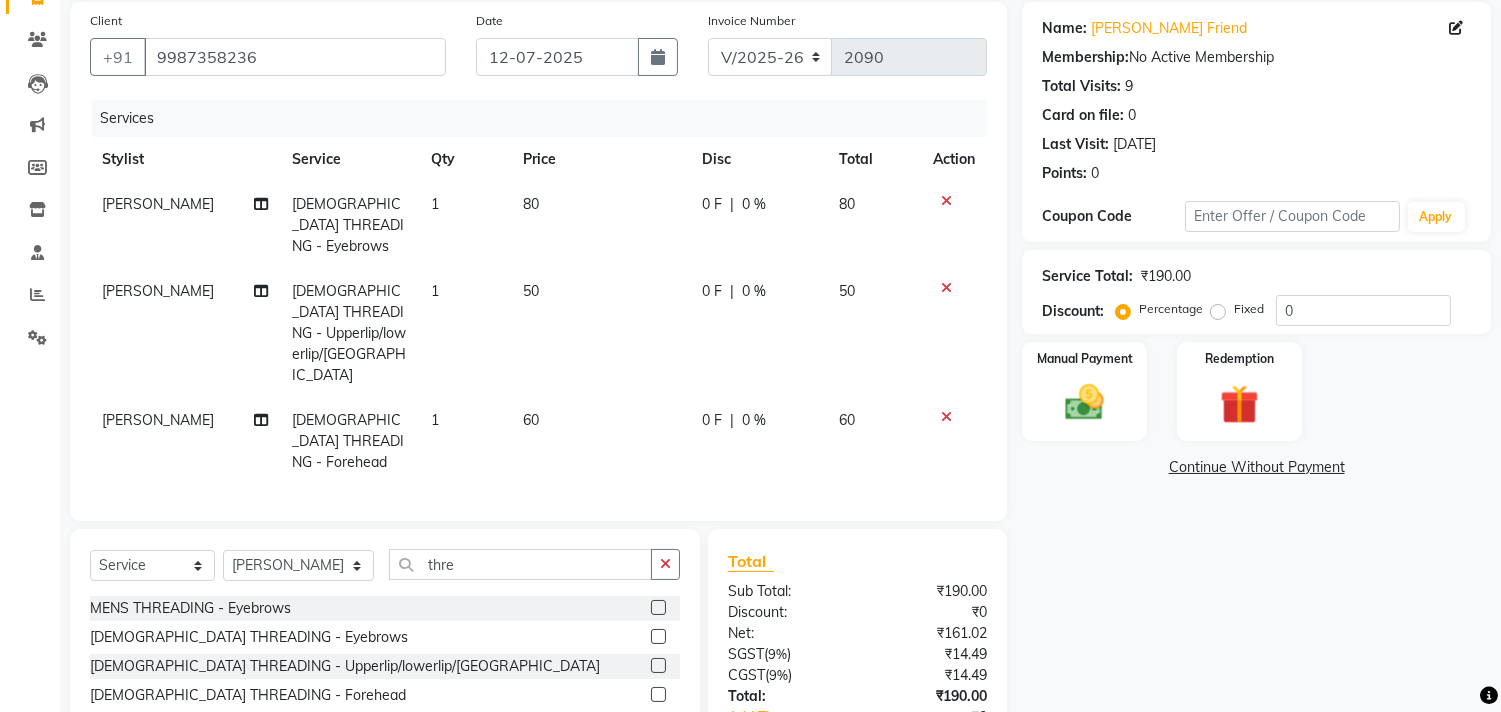 scroll, scrollTop: 200, scrollLeft: 0, axis: vertical 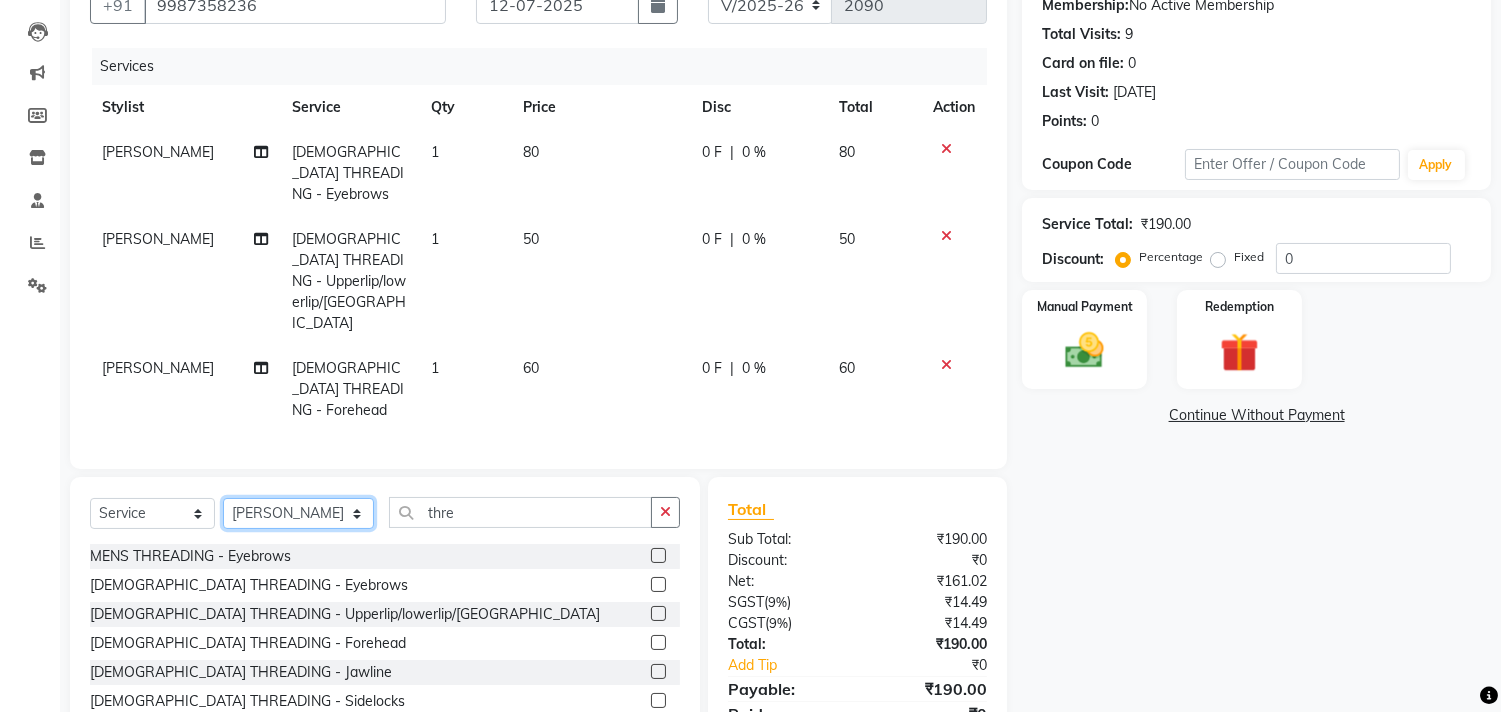 click on "Select Stylist [PERSON_NAME]  [PERSON_NAME]  [PERSON_NAME]  Front Desk Javed [PERSON_NAME]  [PERSON_NAME]  Pooja Jadhav [PERSON_NAME] [PERSON_NAME] [PERSON_NAME] SACHIN [PERSON_NAME] SAHAJAN [PERSON_NAME]  [PERSON_NAME] [PERSON_NAME] [PERSON_NAME] [PERSON_NAME] [PERSON_NAME] [PERSON_NAME] [PERSON_NAME]" 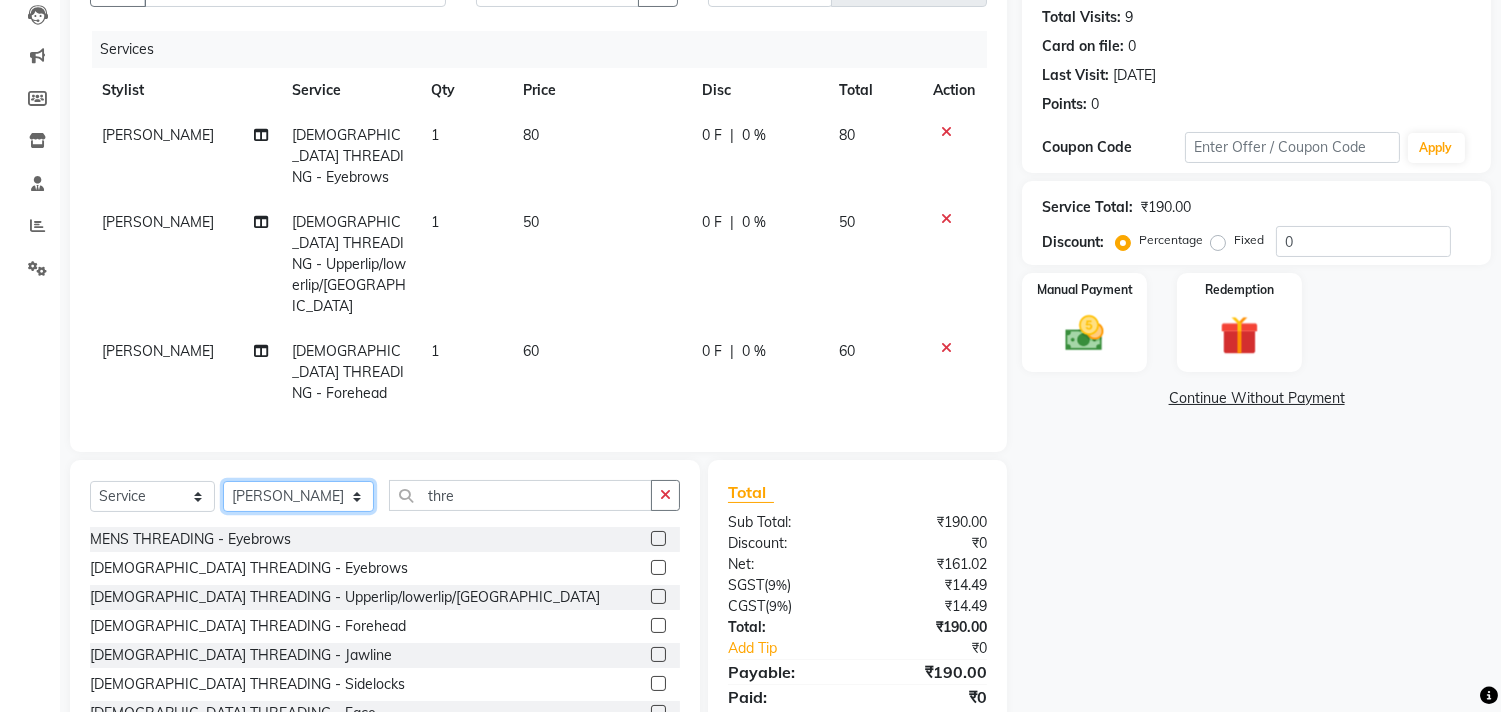 scroll, scrollTop: 222, scrollLeft: 0, axis: vertical 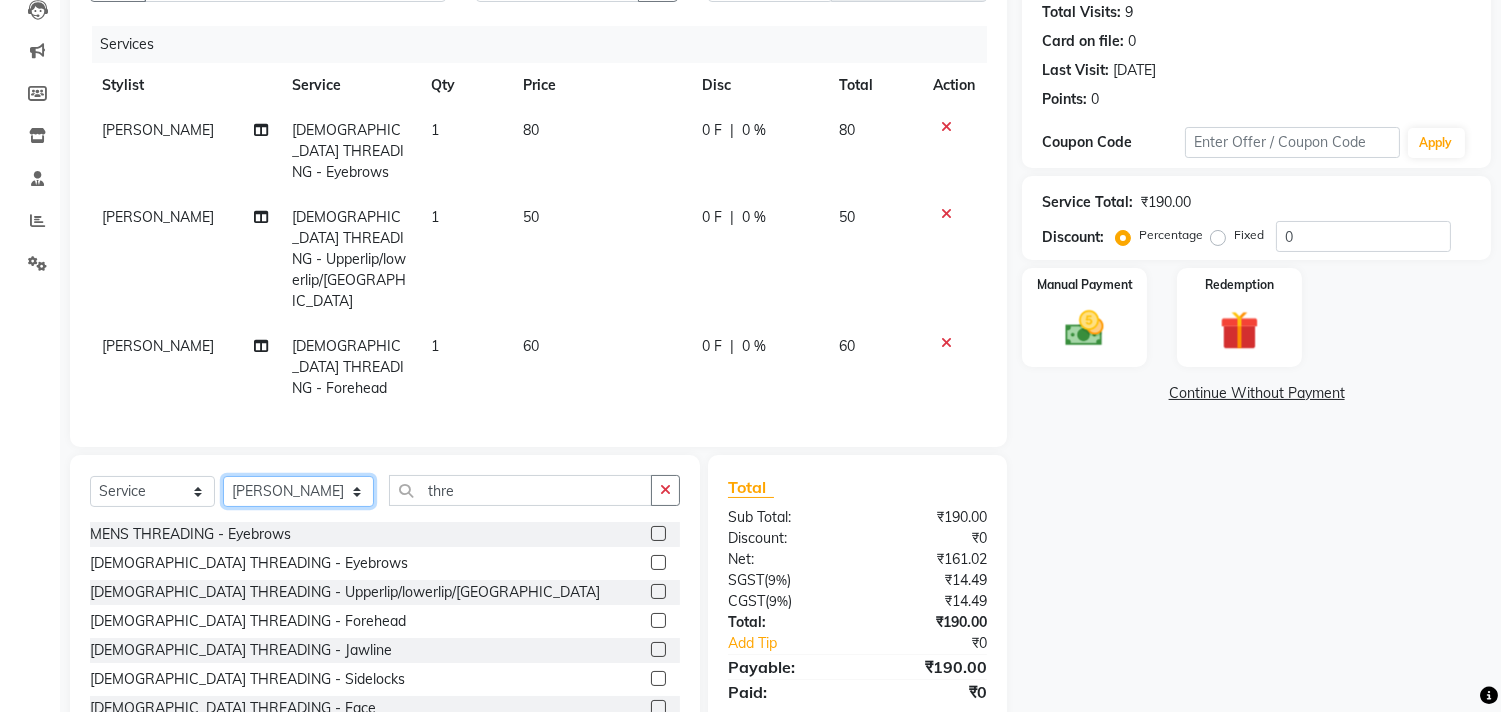 click on "Select Stylist [PERSON_NAME]  [PERSON_NAME]  [PERSON_NAME]  Front Desk Javed [PERSON_NAME]  [PERSON_NAME]  Pooja Jadhav [PERSON_NAME] [PERSON_NAME] [PERSON_NAME] SACHIN [PERSON_NAME] SAHAJAN [PERSON_NAME]  [PERSON_NAME] [PERSON_NAME] [PERSON_NAME] [PERSON_NAME] [PERSON_NAME] [PERSON_NAME] [PERSON_NAME]" 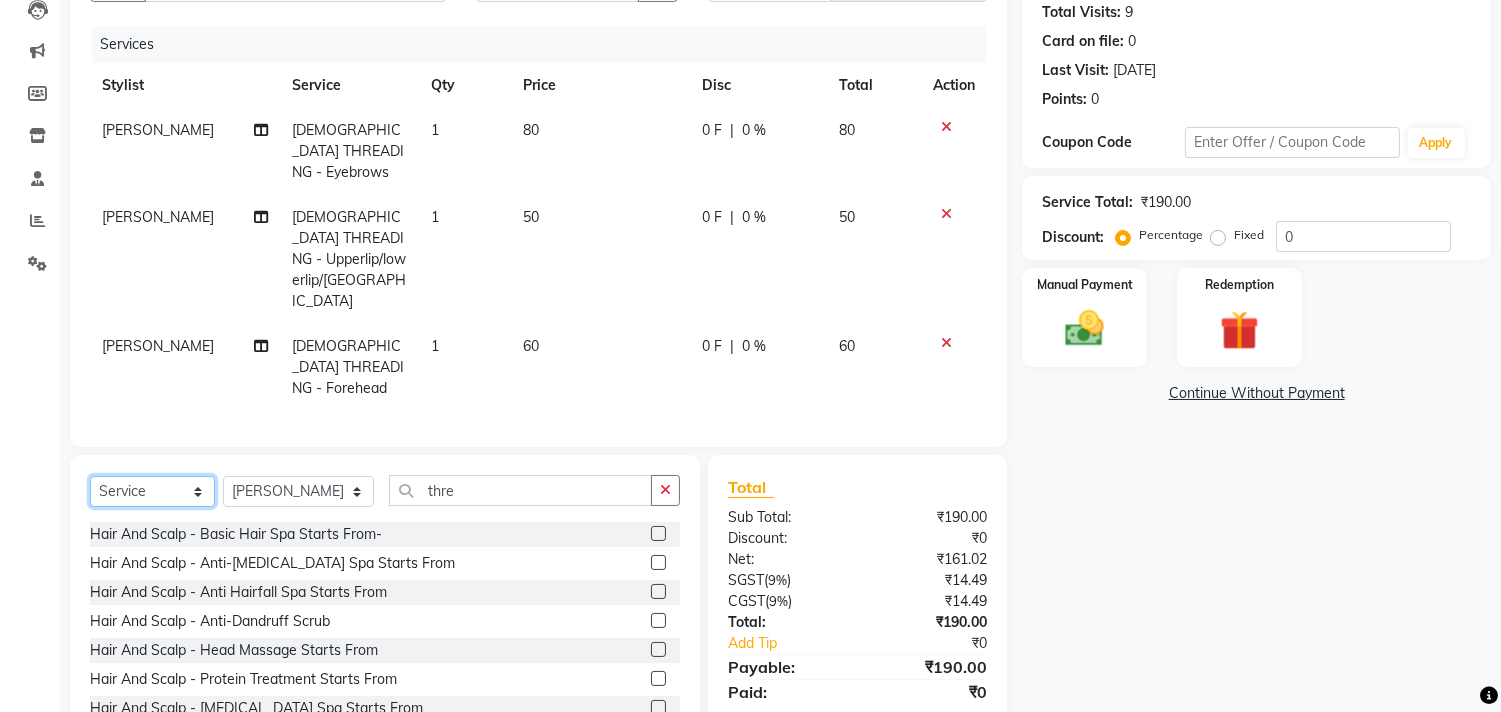click on "Select  Service  Product  Membership  Package Voucher Prepaid Gift Card" 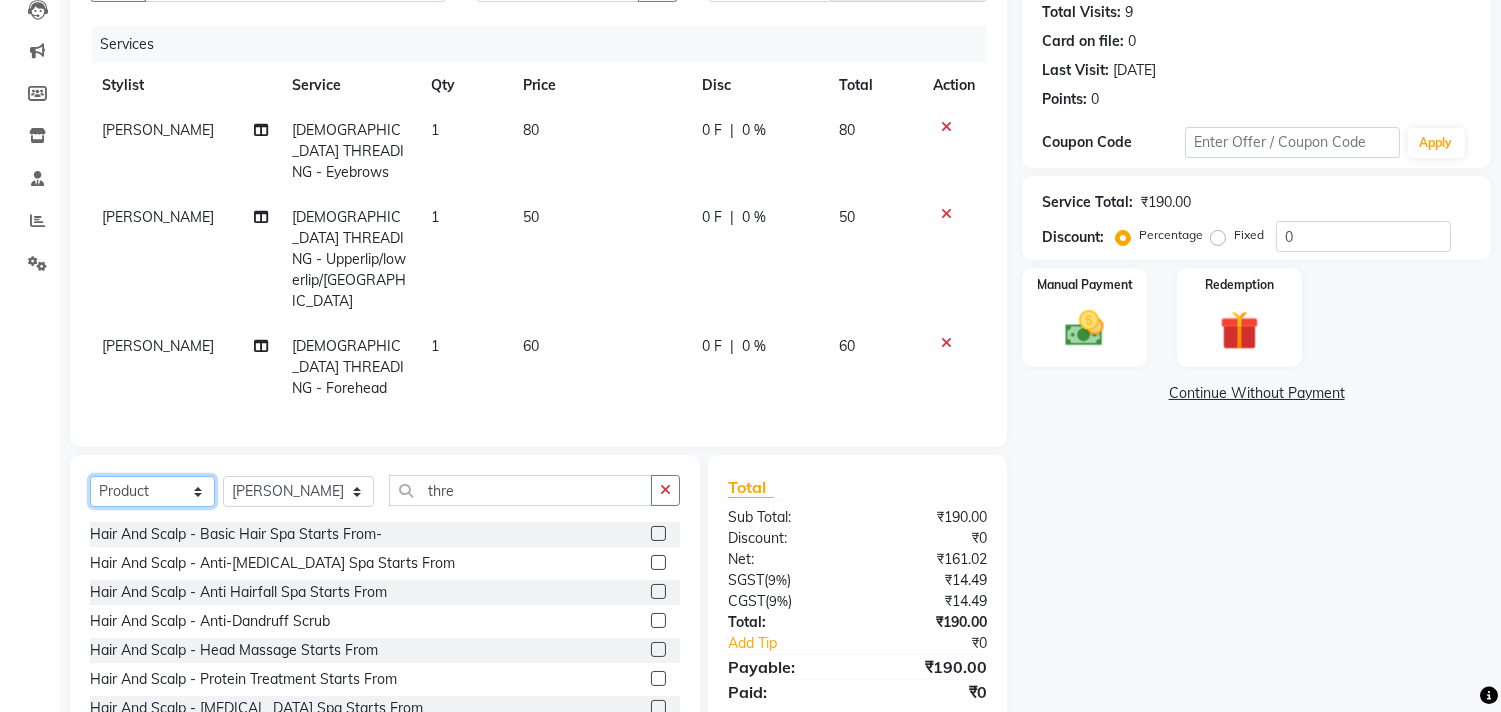 click on "Select  Service  Product  Membership  Package Voucher Prepaid Gift Card" 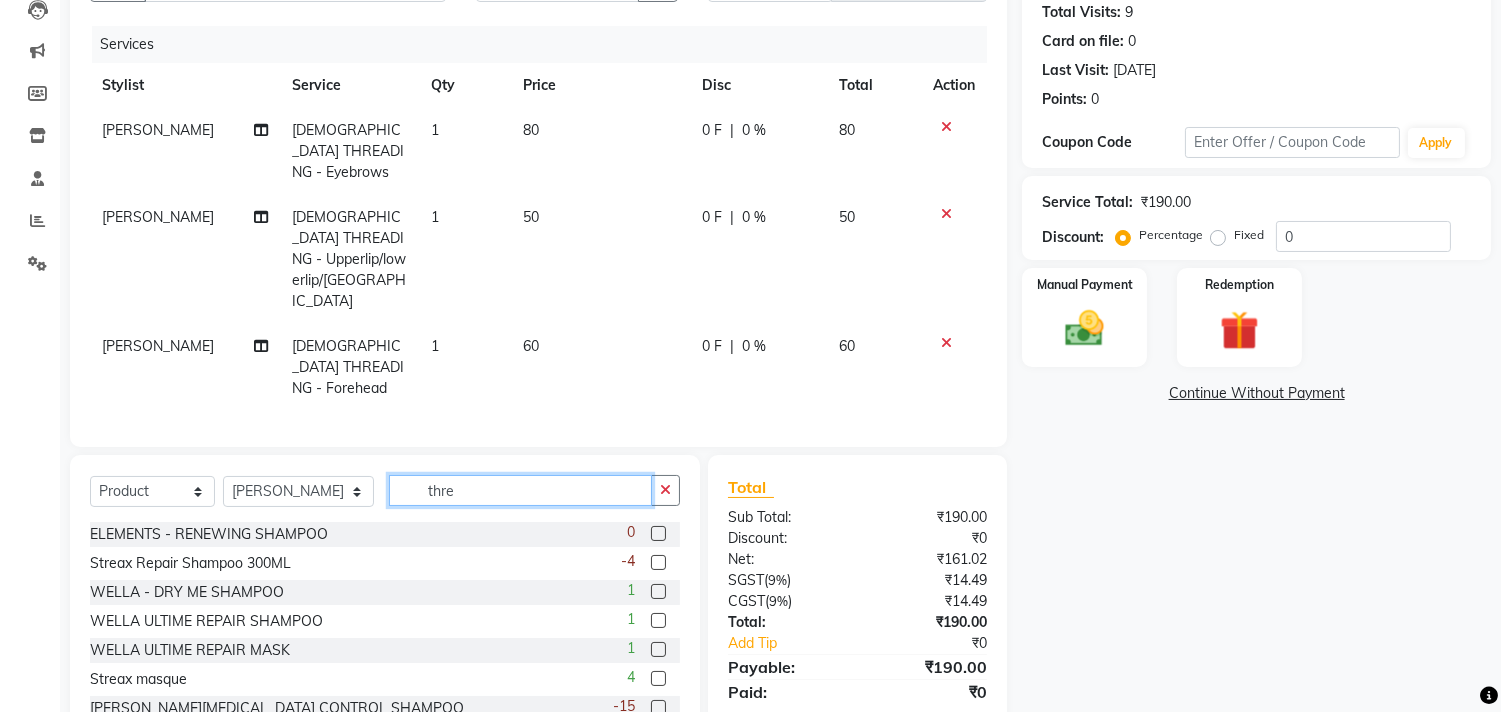 click on "thre" 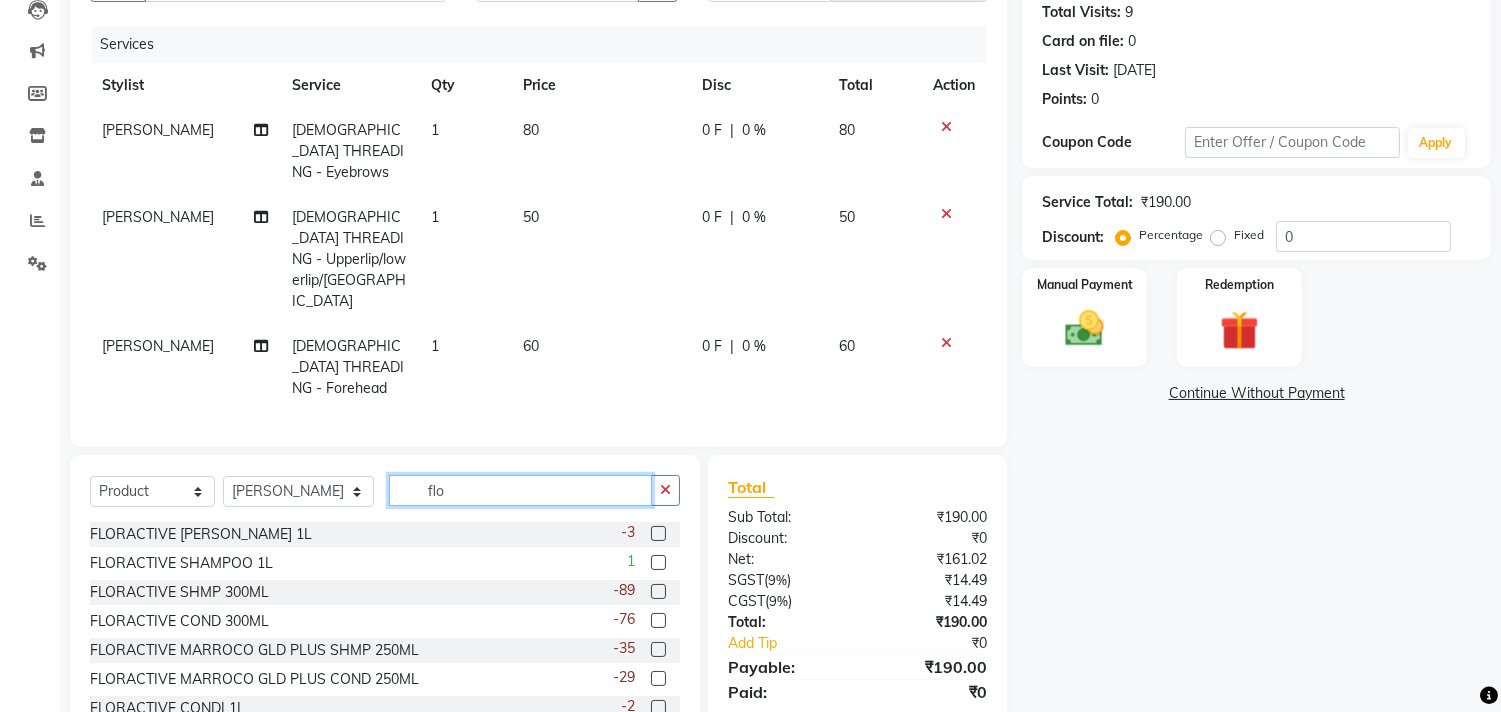 type on "flo" 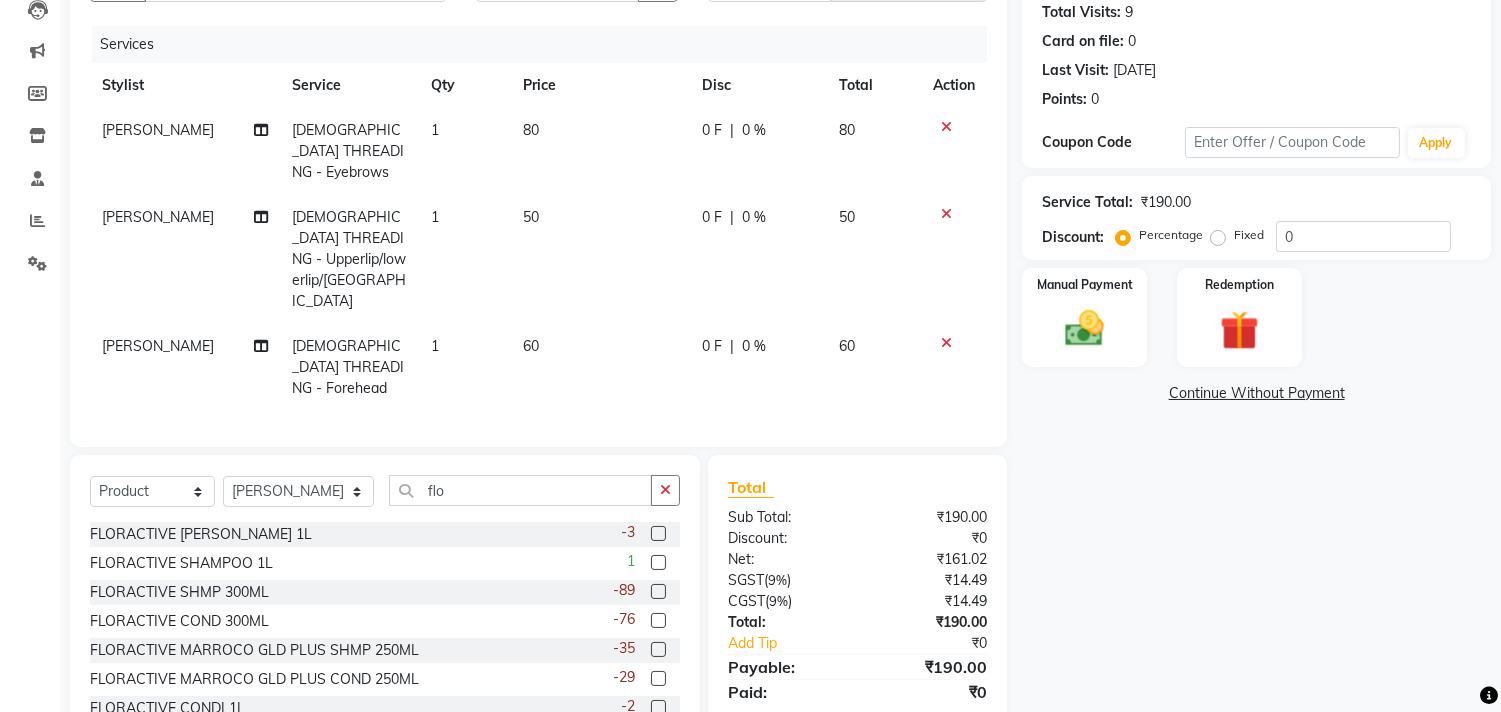 click 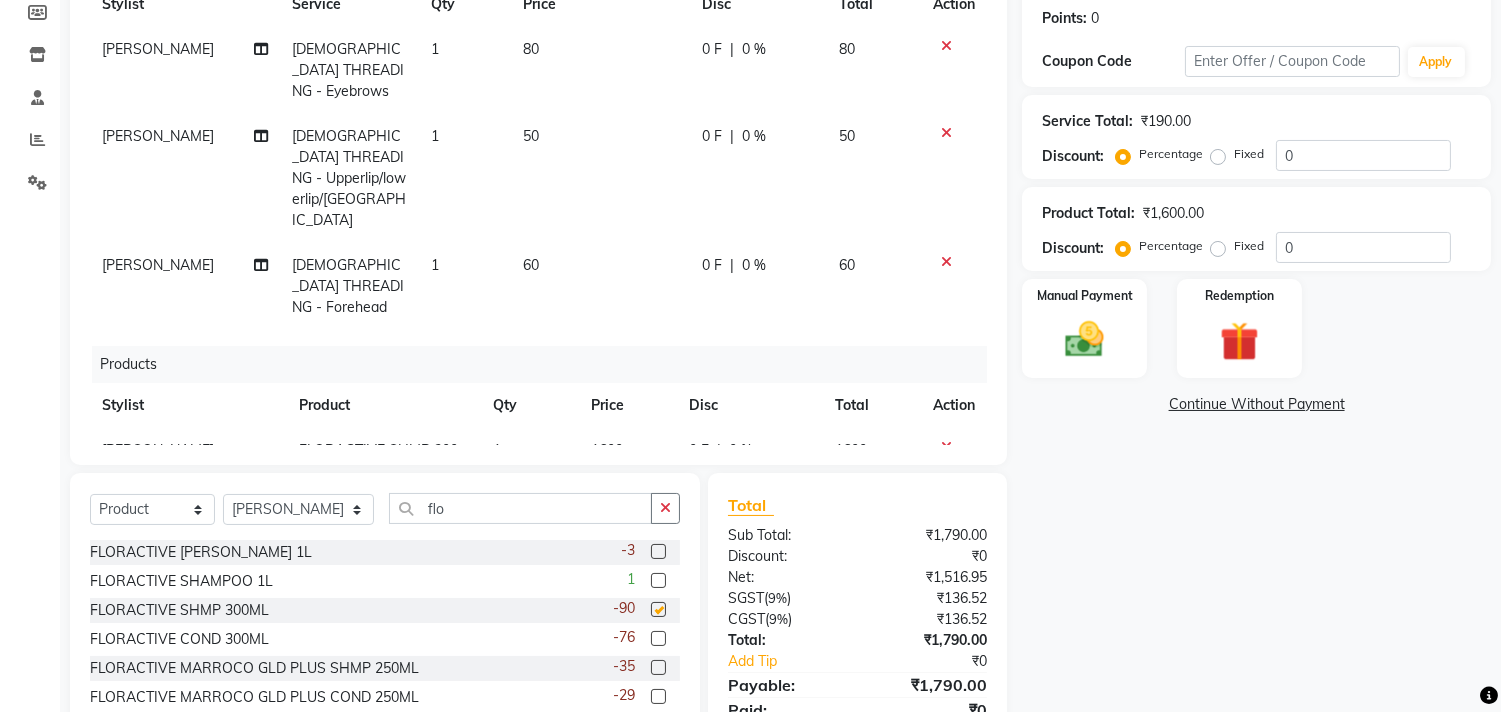 checkbox on "false" 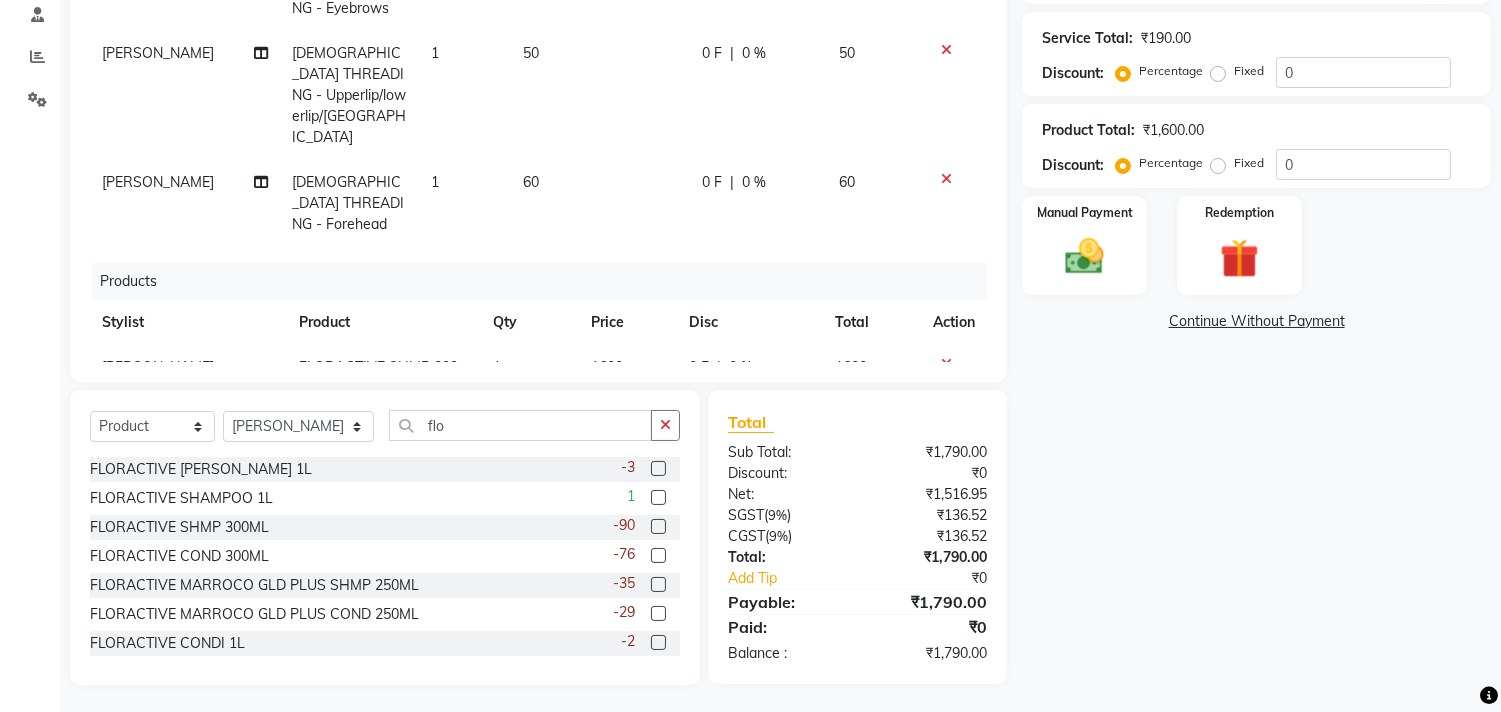click on "1600" 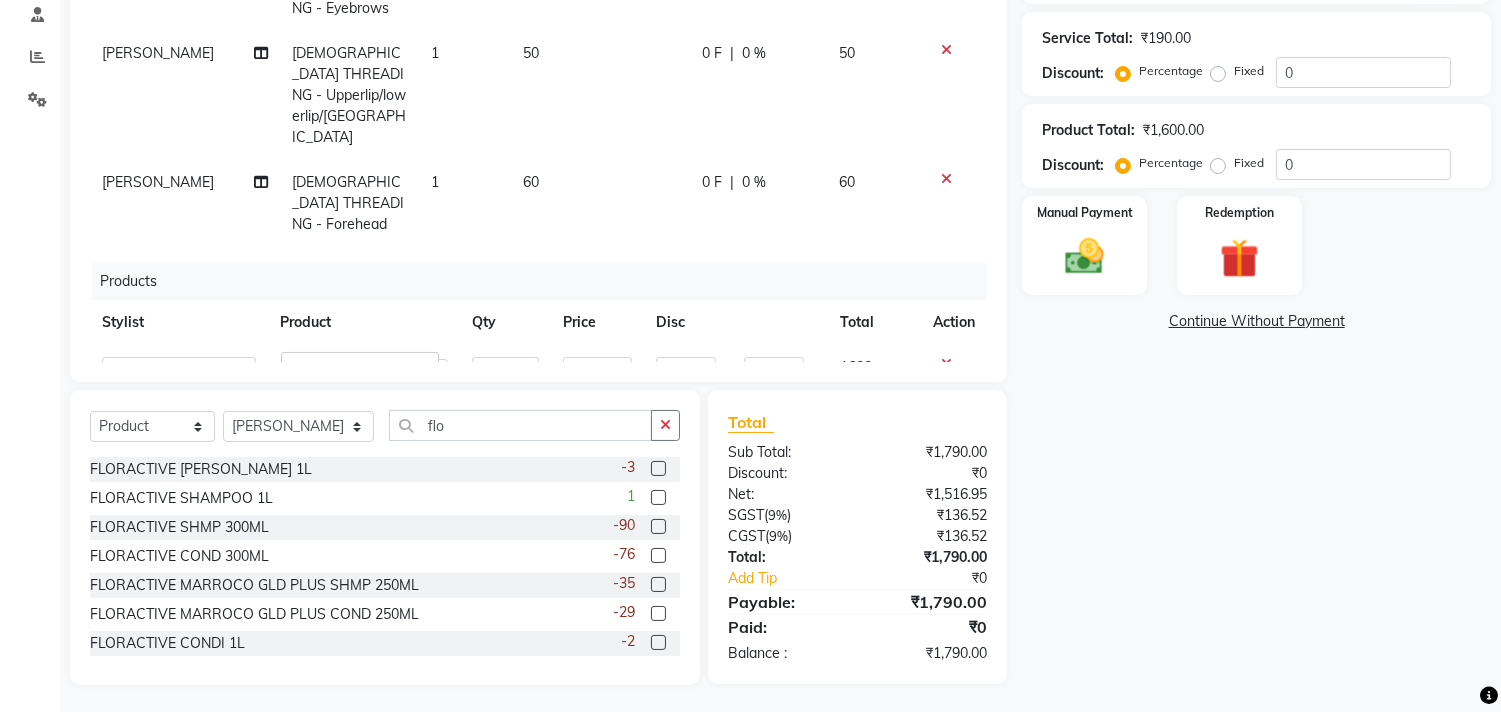 scroll, scrollTop: 378, scrollLeft: 0, axis: vertical 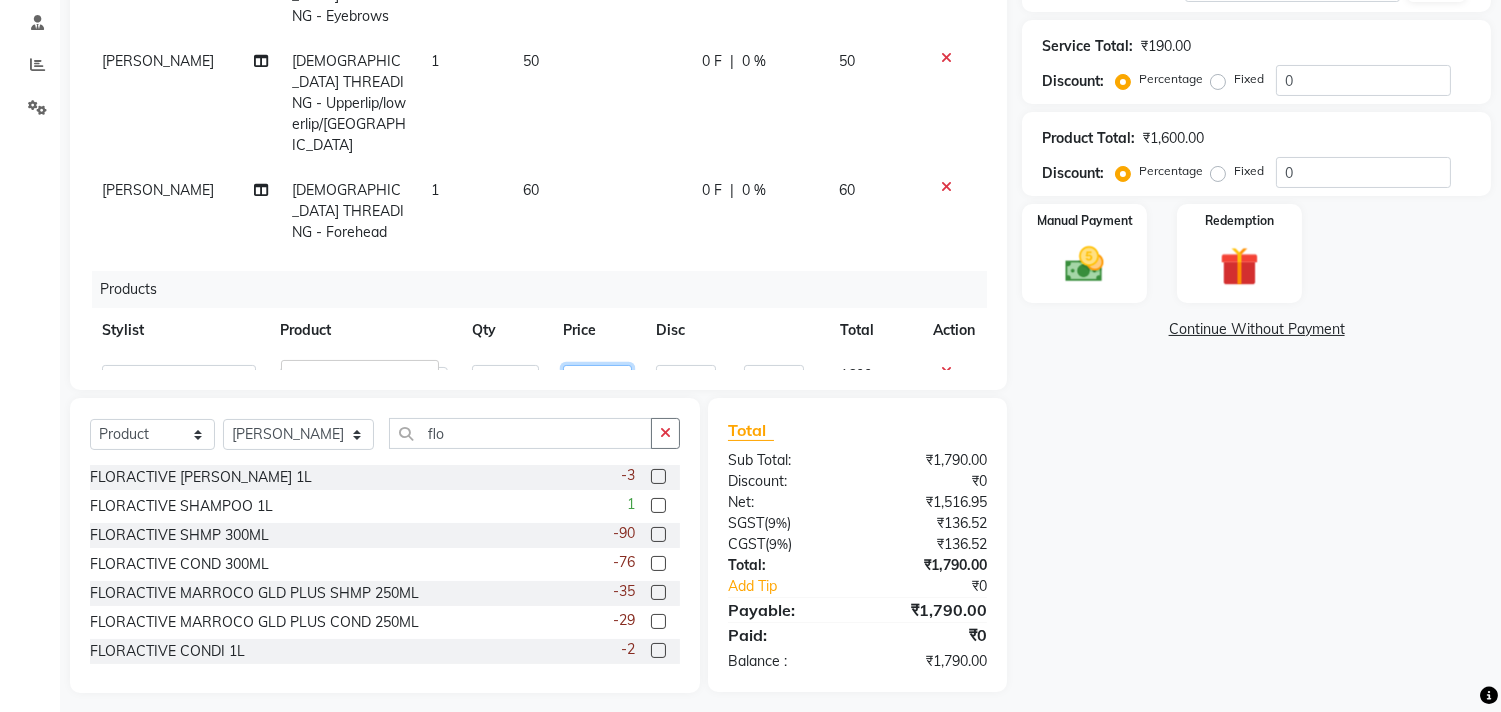 click on "1600" 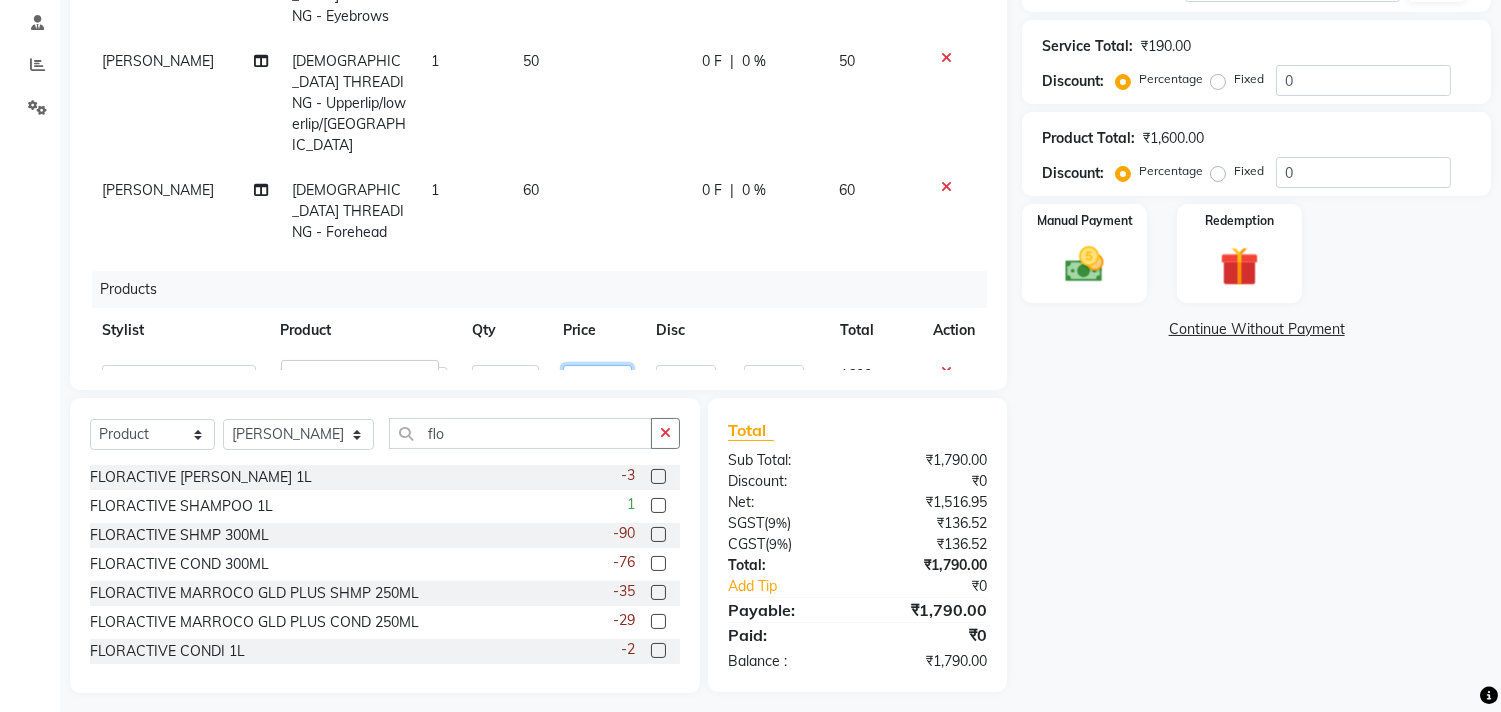 type on "1700" 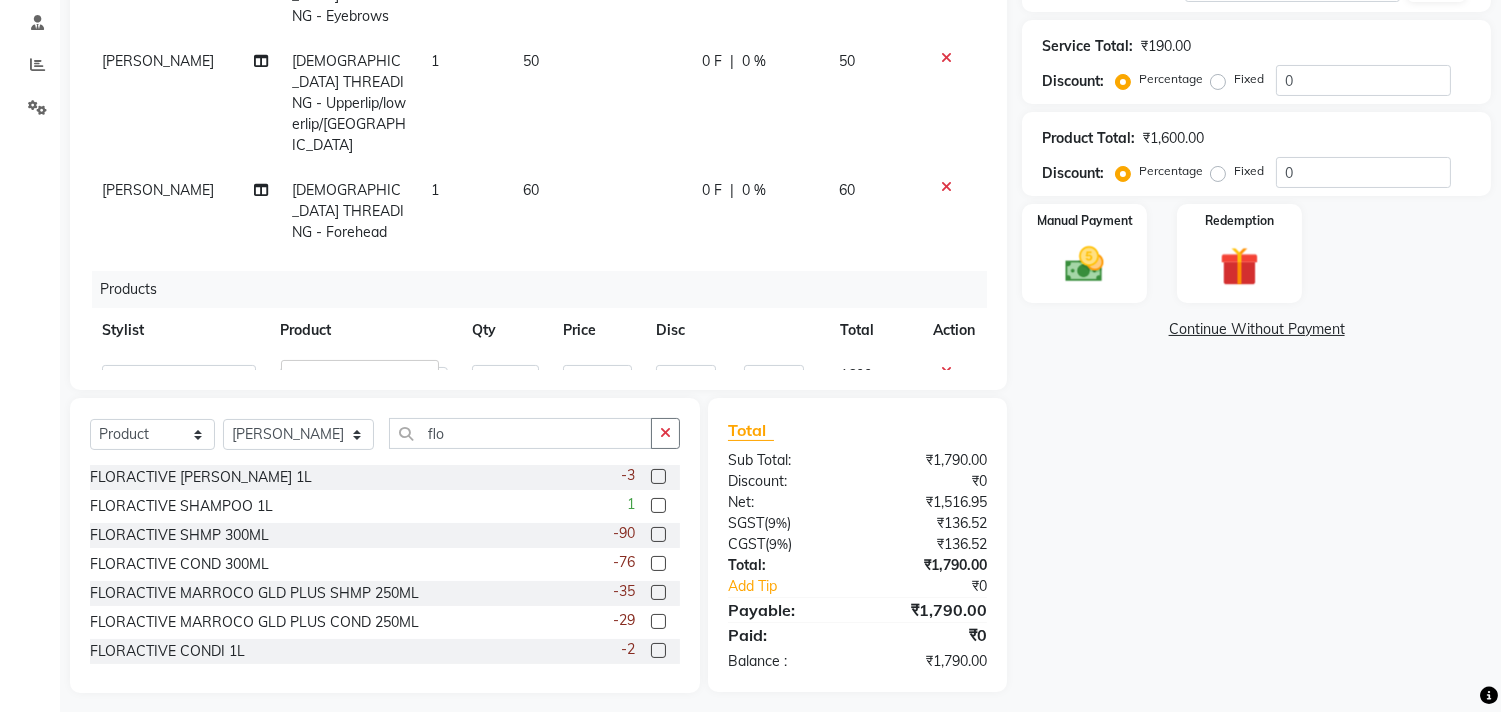 click on "Services Stylist Service Qty Price Disc Total Action [PERSON_NAME] [DEMOGRAPHIC_DATA] THREADING - Eyebrows 1 80 0 F | 0 % 80 [PERSON_NAME] [DEMOGRAPHIC_DATA] THREADING - Upperlip/lowerlip/Chin 1 50 0 F | 0 % 50 [PERSON_NAME] [DEMOGRAPHIC_DATA] THREADING - Forehead 1 60 0 F | 0 % 60 Products Stylist Product Qty Price Disc Total Action  [PERSON_NAME]    [PERSON_NAME]    [PERSON_NAME]    Front Desk   Javed   [PERSON_NAME]    [PERSON_NAME]    Pooja Jadhav   [PERSON_NAME]   [PERSON_NAME]   [PERSON_NAME]   SACHIN [PERSON_NAME]   SAHAJAN   [PERSON_NAME]   Sameer    [PERSON_NAME]   [PERSON_NAME]   [PERSON_NAME]   [PERSON_NAME]   [PERSON_NAME]   [PERSON_NAME] rana    FLORACTIVE SHMP 300ML  1 1700 0 F | 0 % 1600" 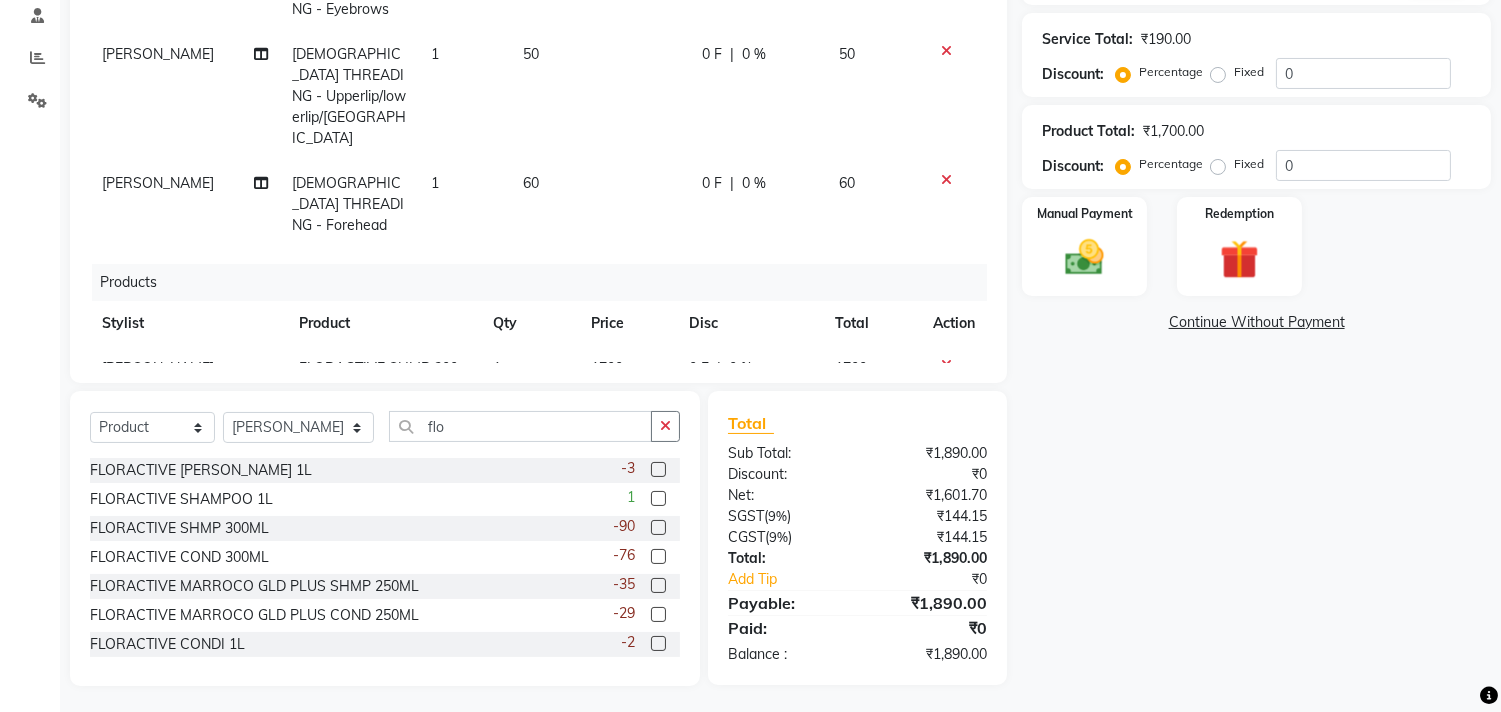 scroll, scrollTop: 386, scrollLeft: 0, axis: vertical 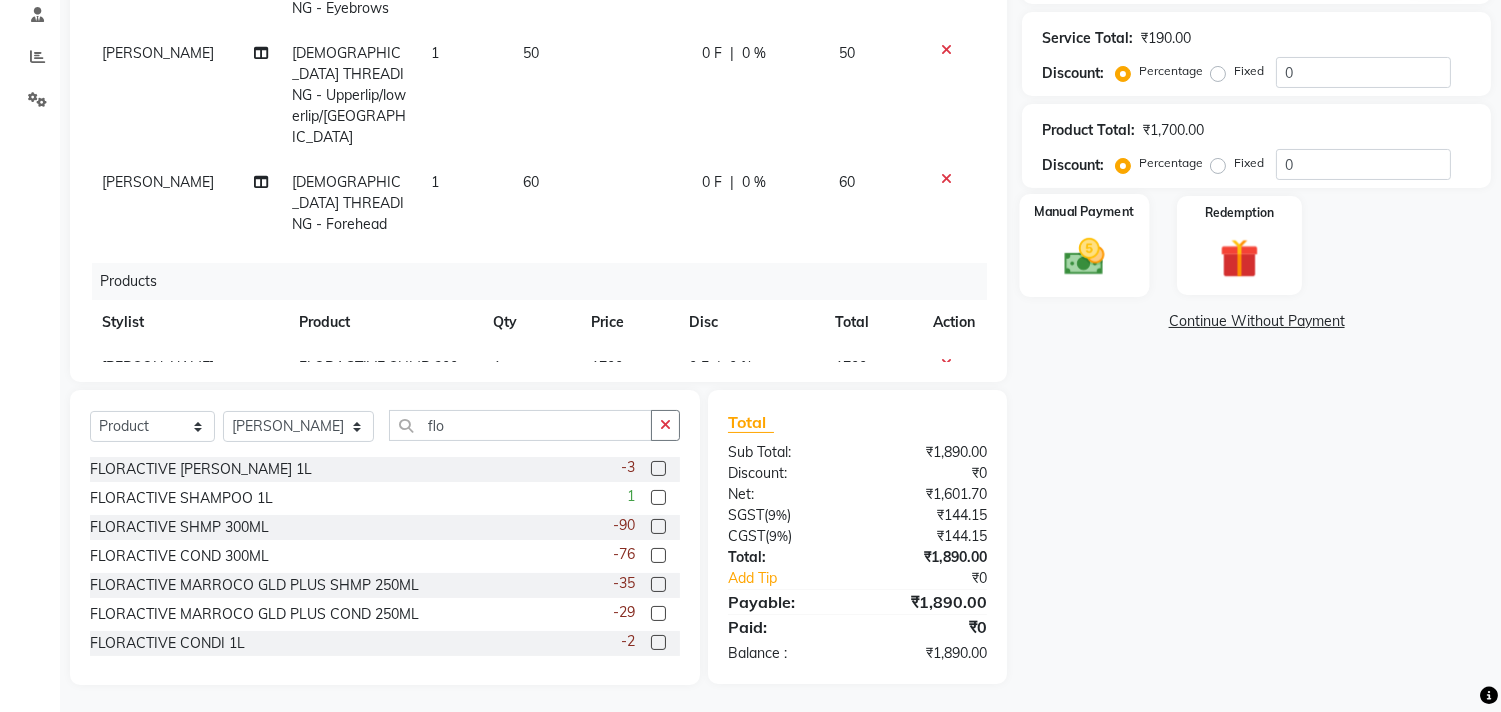click 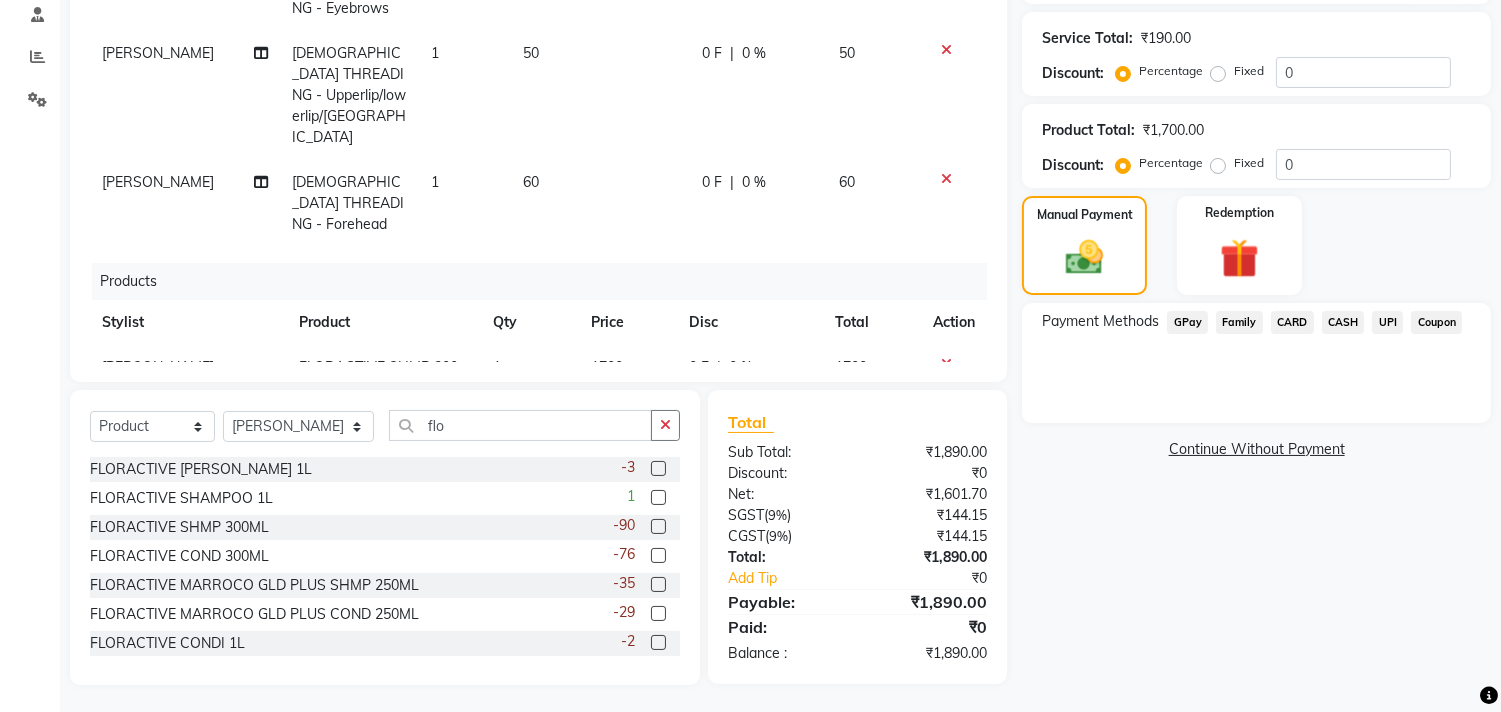 click on "UPI" 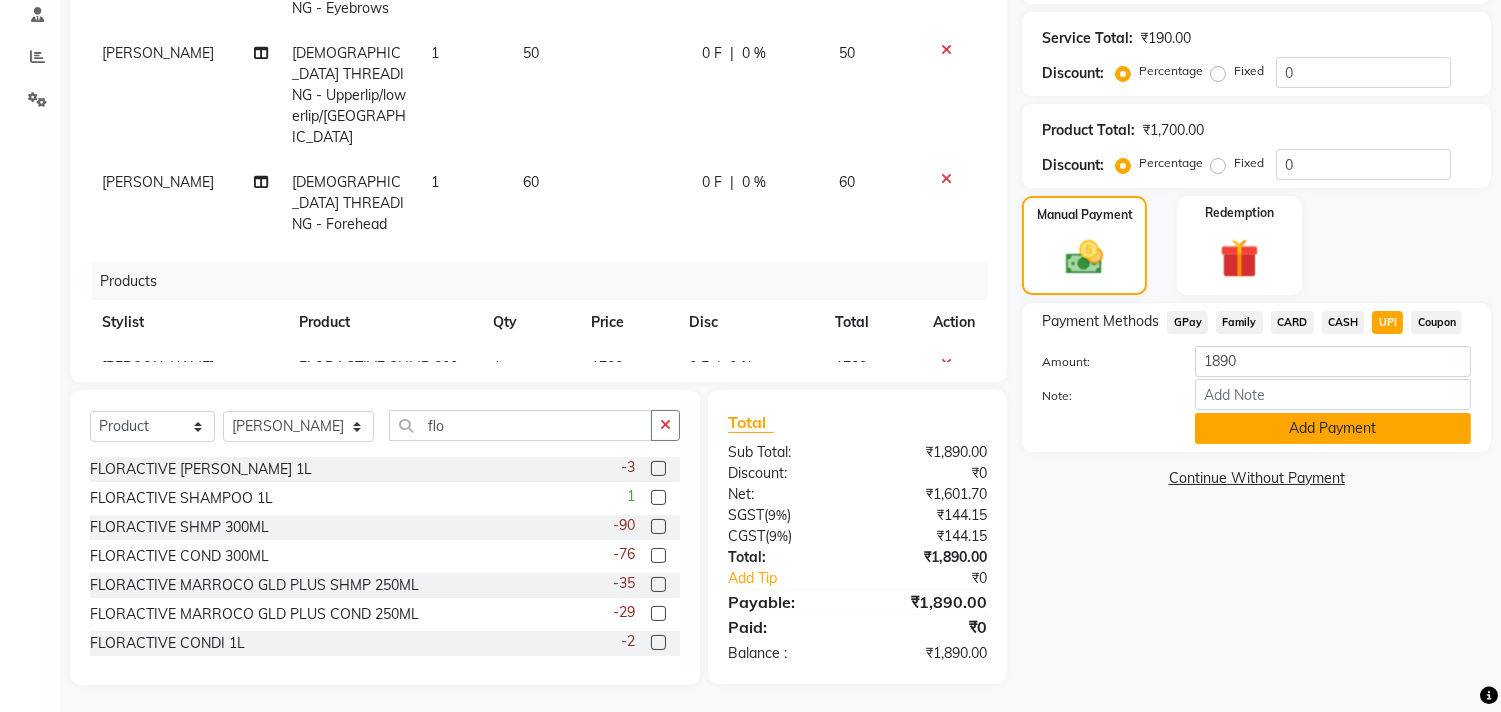 click on "Add Payment" 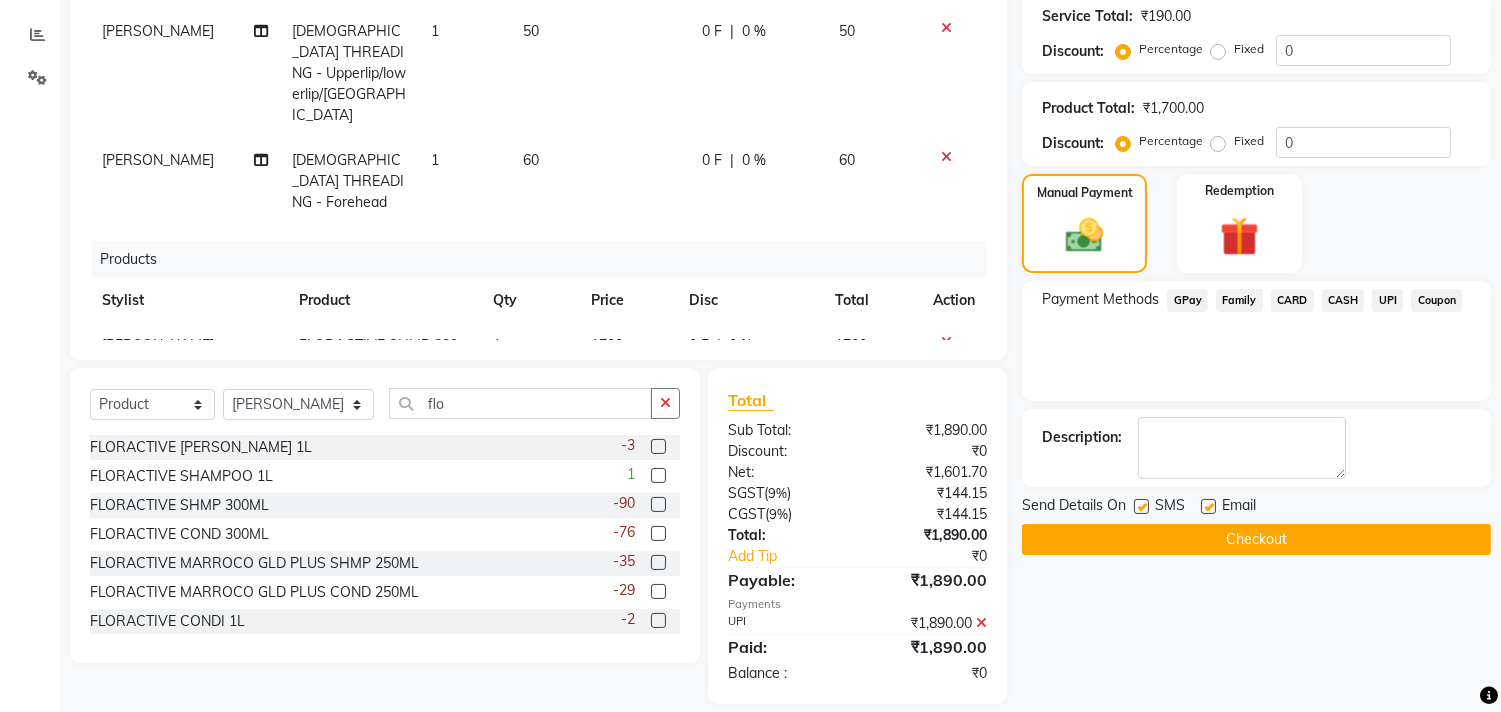 scroll, scrollTop: 427, scrollLeft: 0, axis: vertical 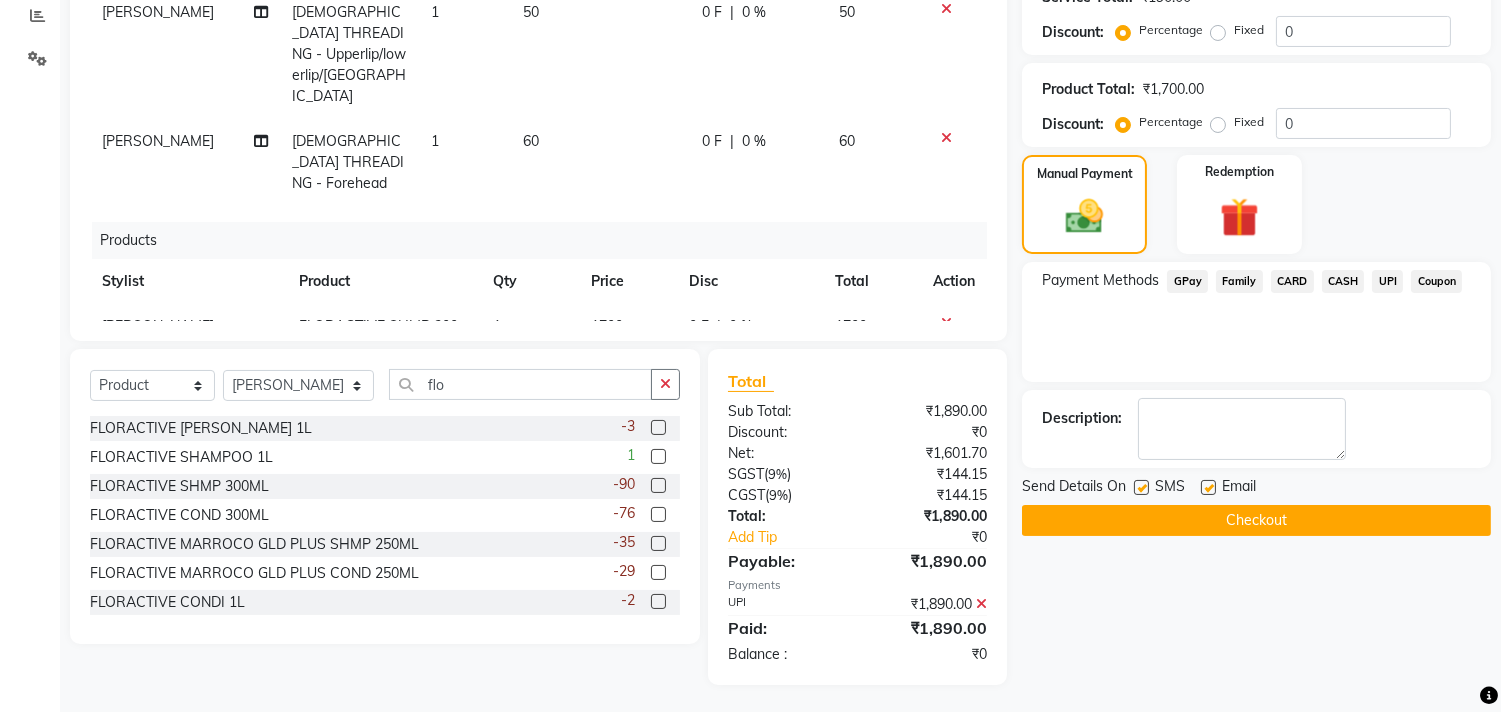 click on "Checkout" 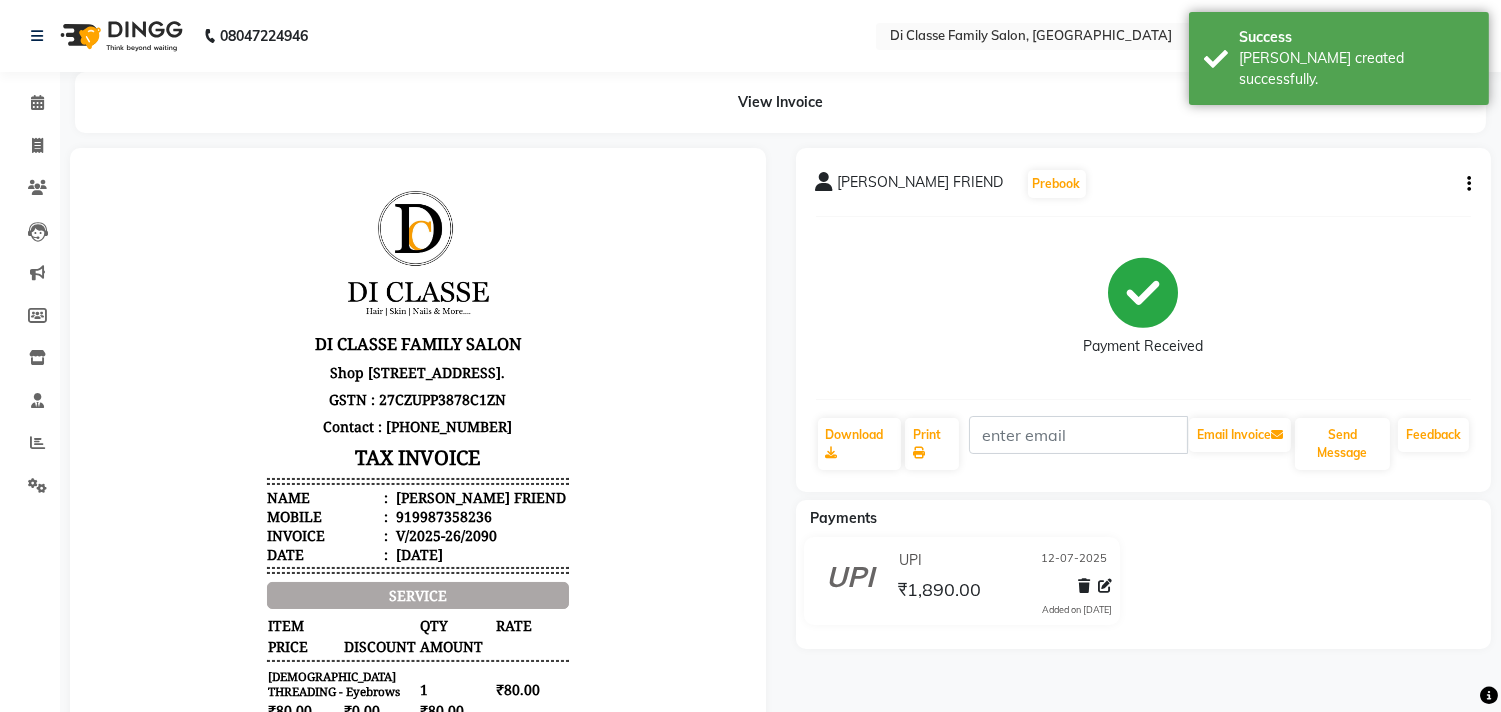 scroll, scrollTop: 0, scrollLeft: 0, axis: both 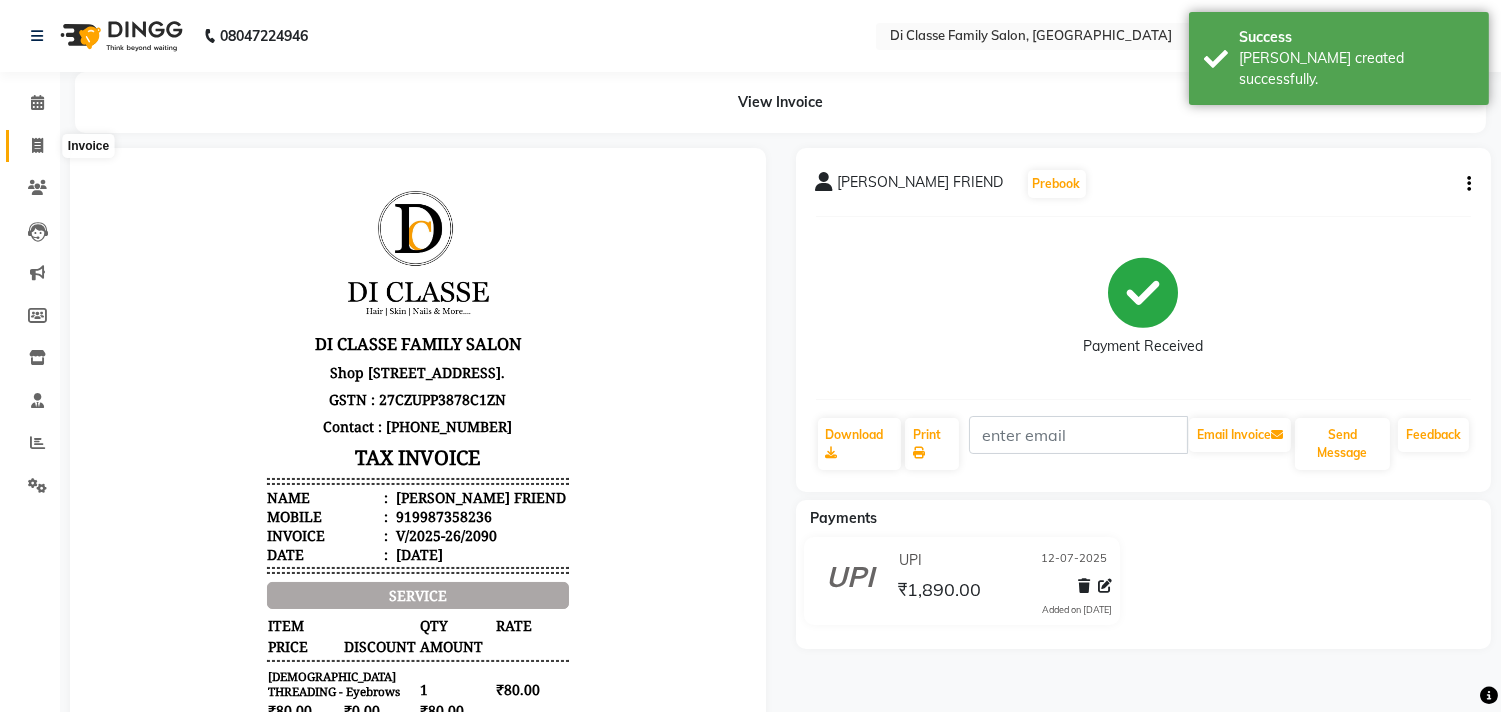 click 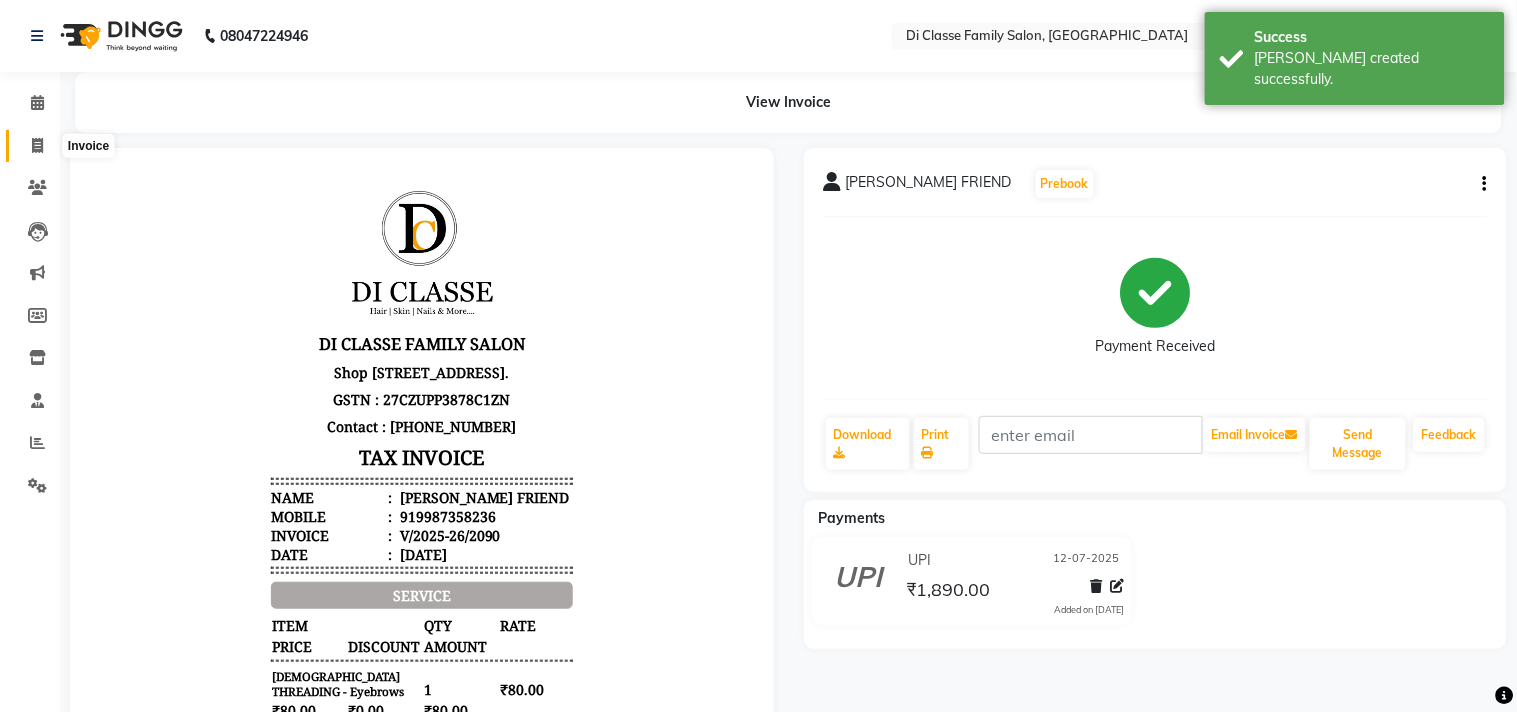 select on "service" 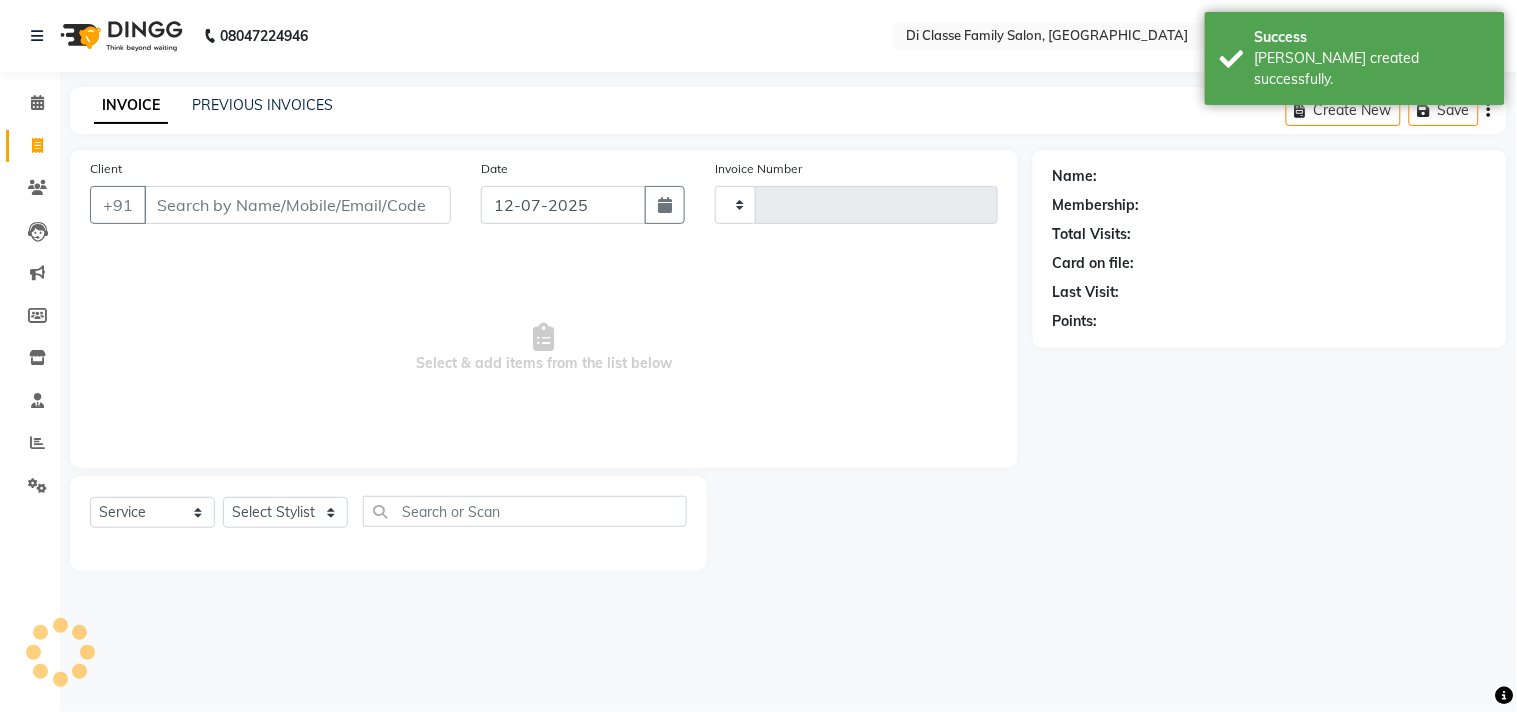 type on "2091" 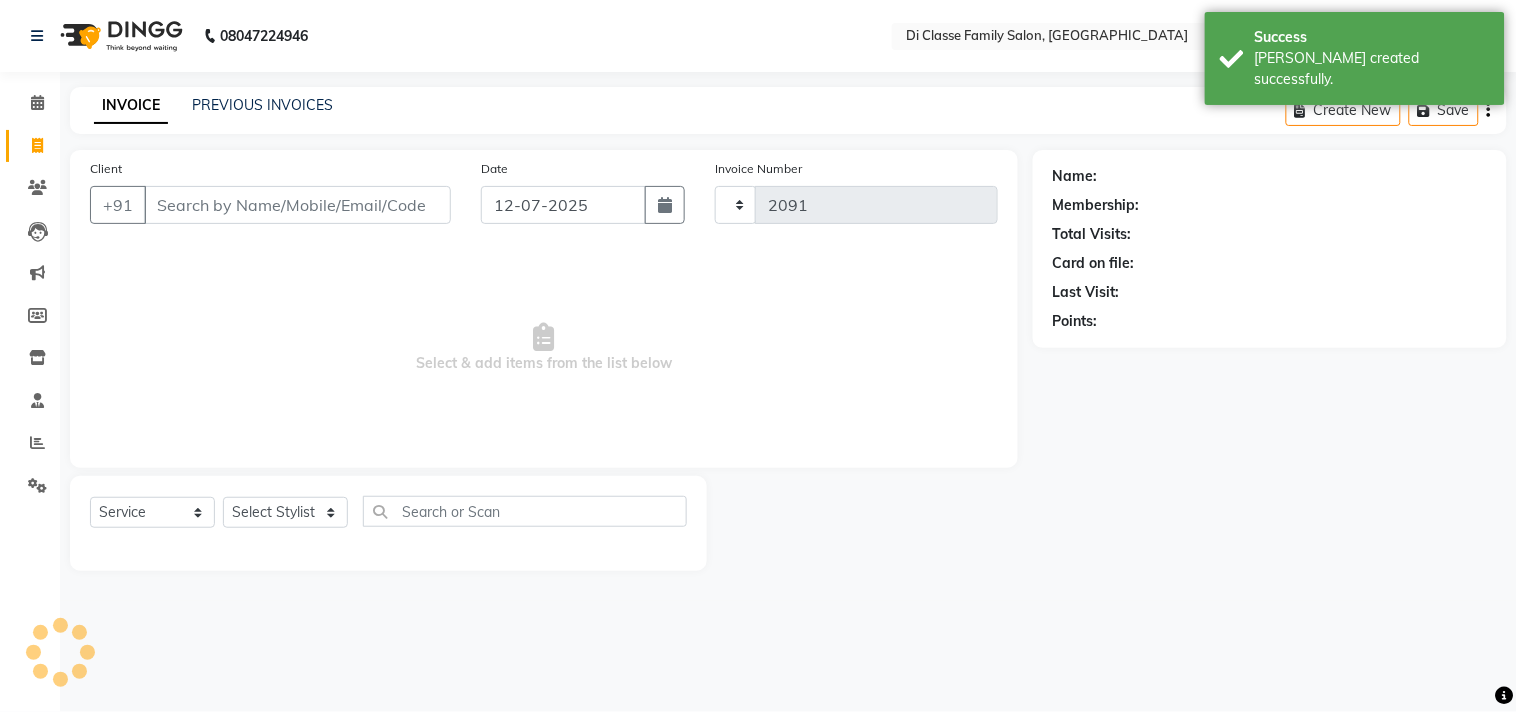 select on "4704" 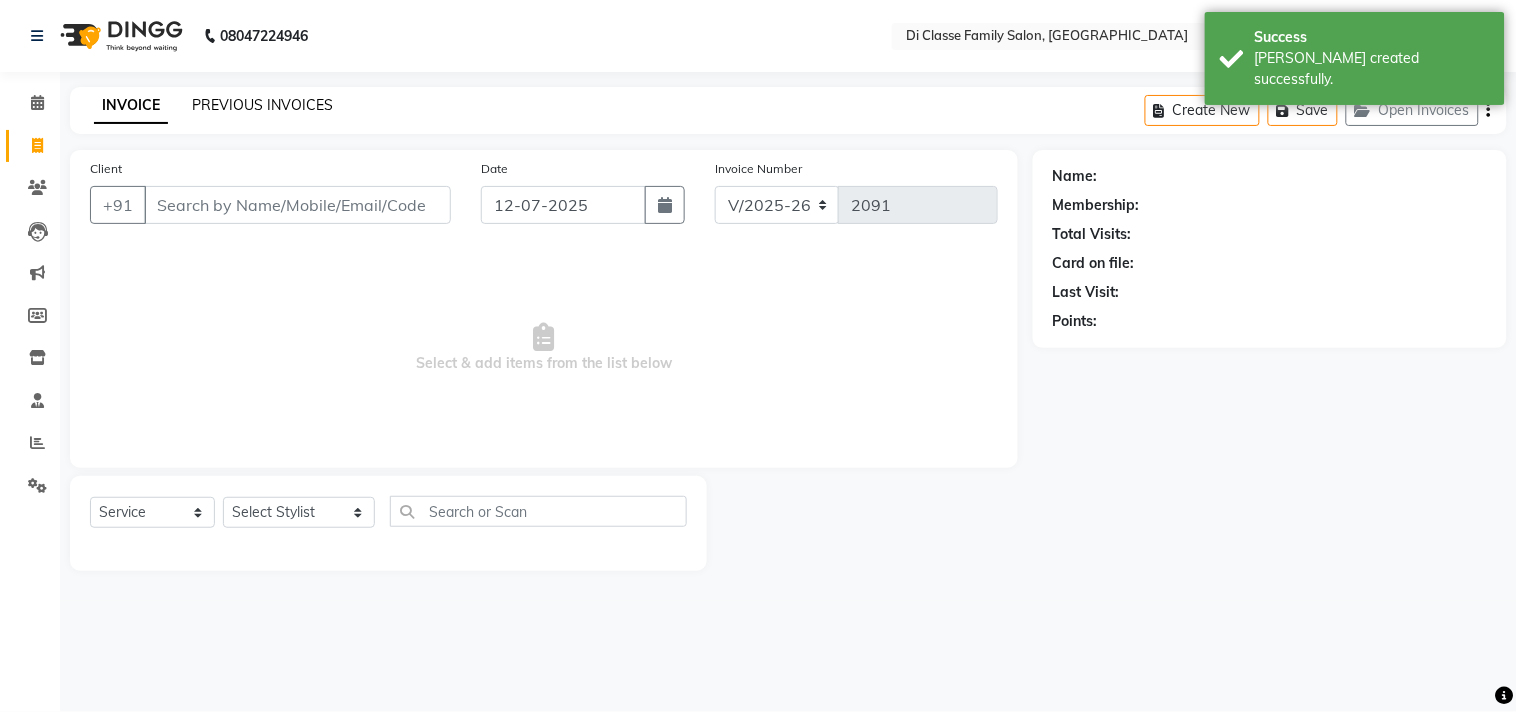click on "PREVIOUS INVOICES" 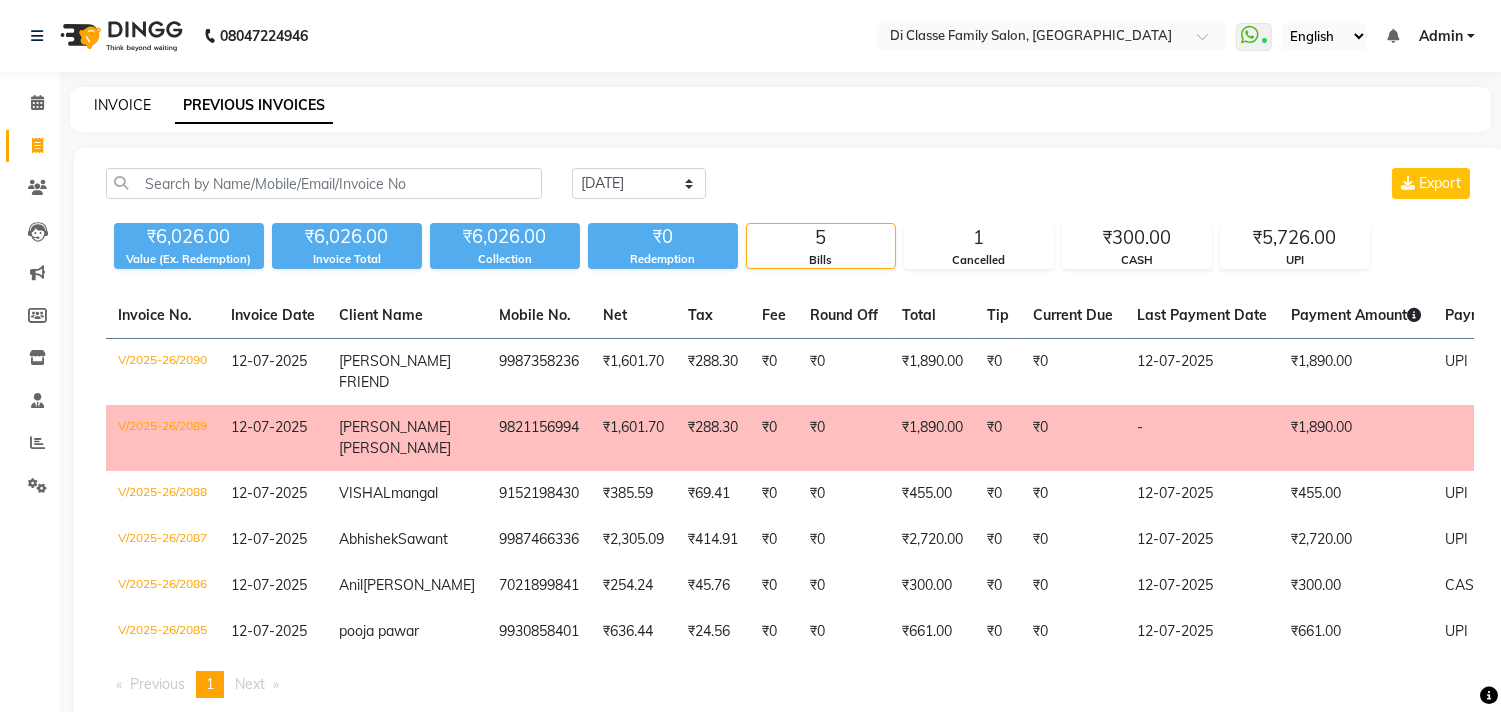 click on "INVOICE" 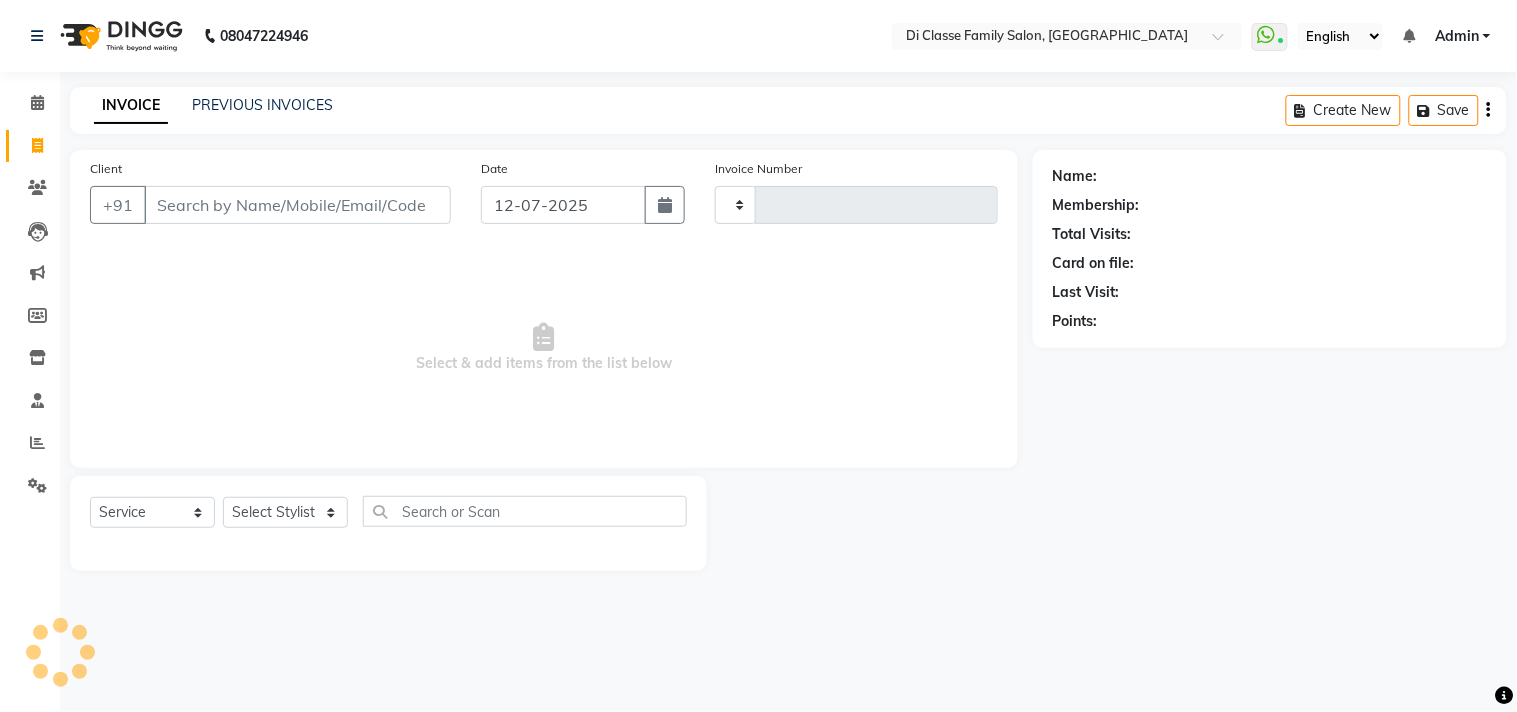 type on "2091" 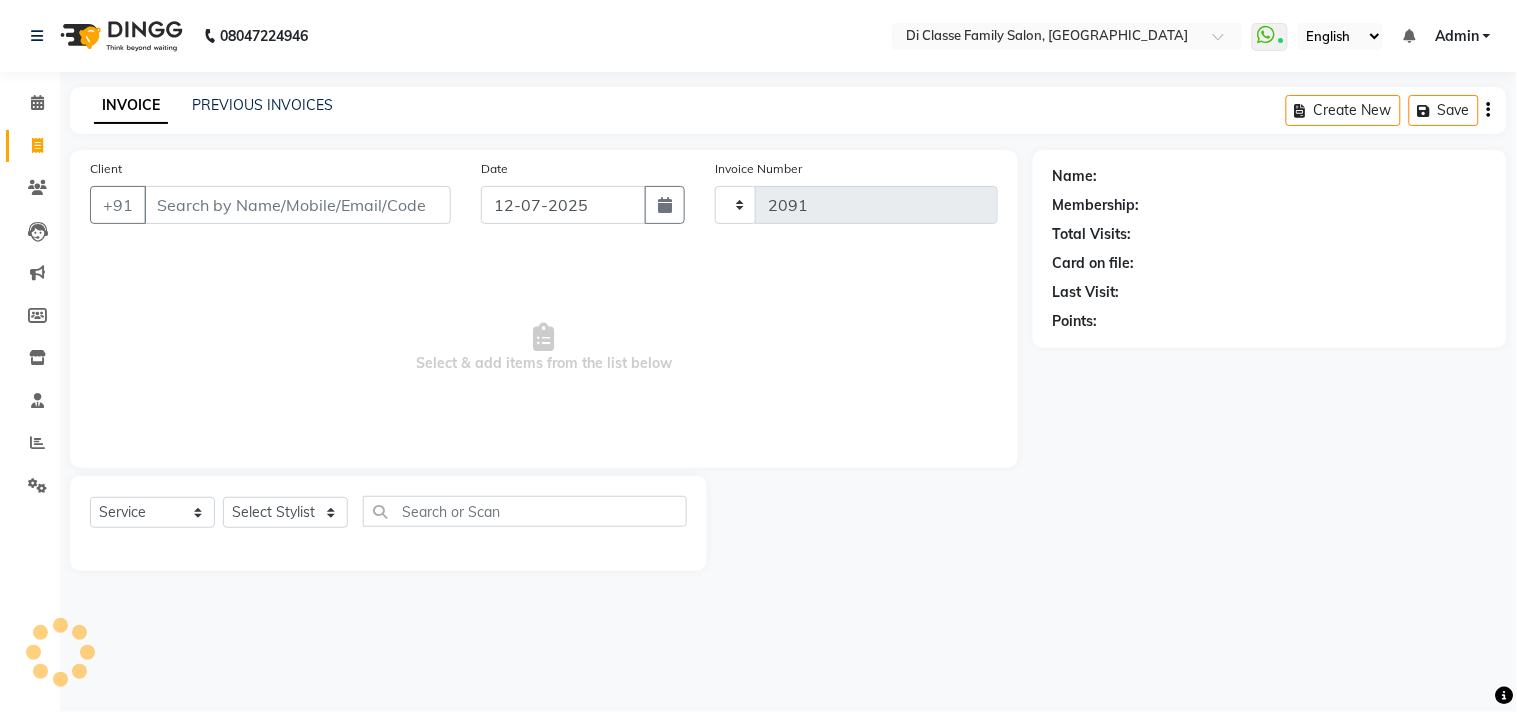 select on "4704" 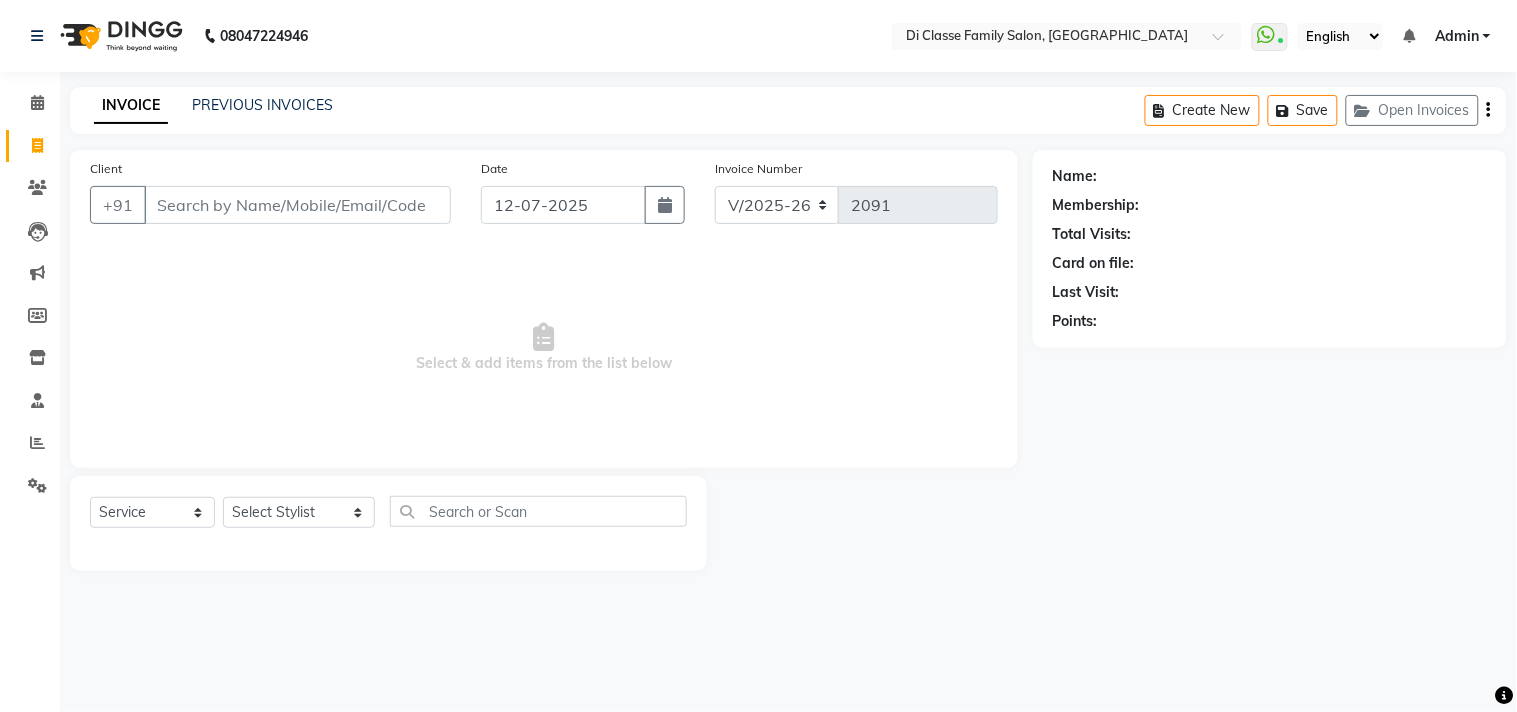 click on "Client" at bounding box center [297, 205] 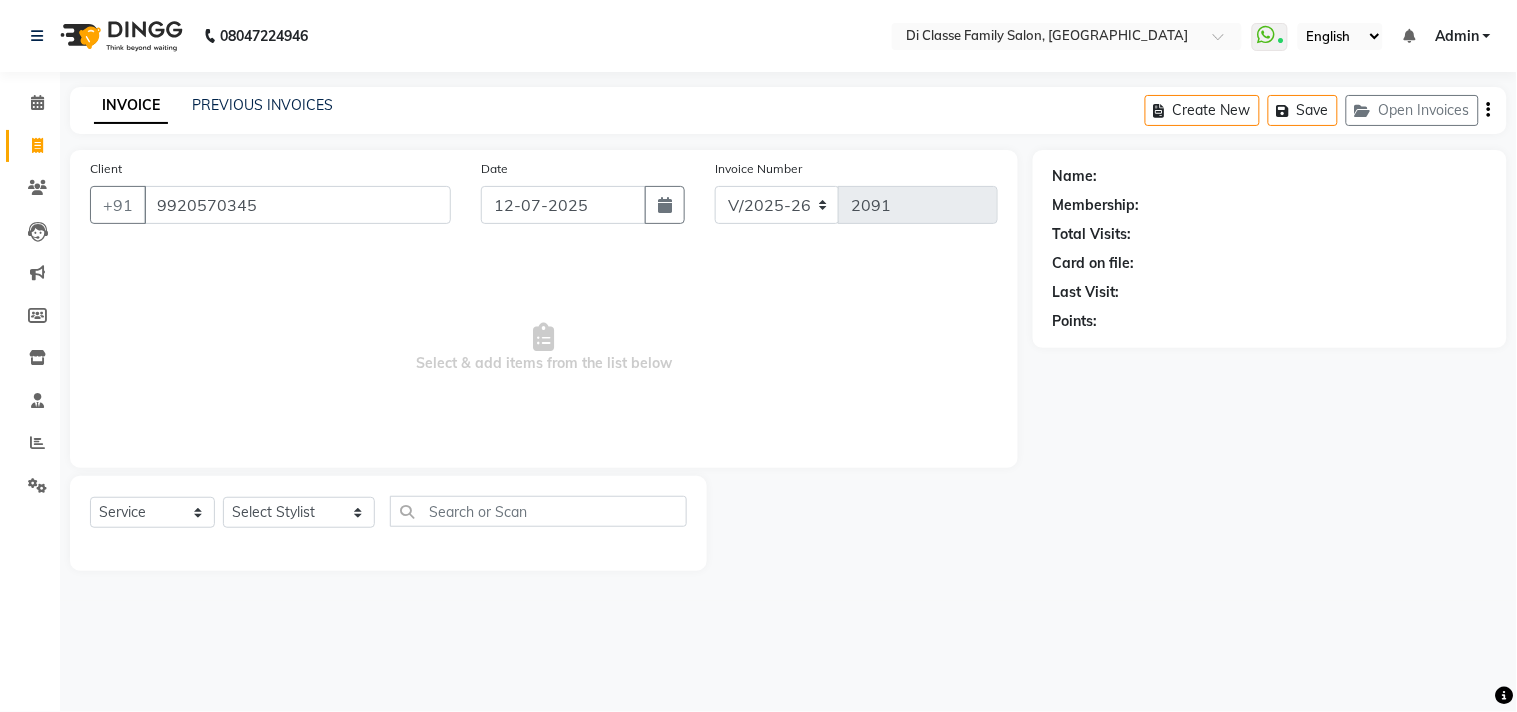 type on "9920570345" 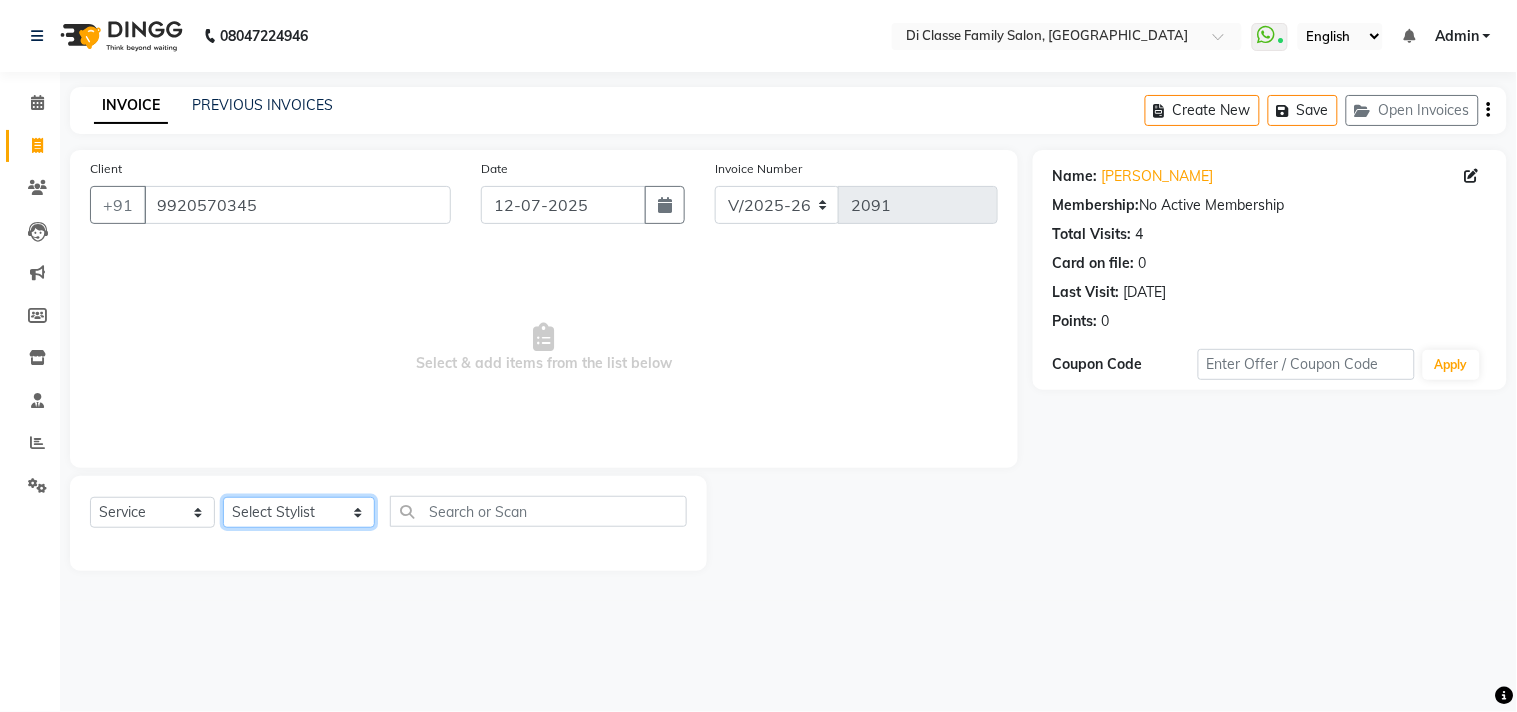 click on "Select Stylist [PERSON_NAME]  [PERSON_NAME]  [PERSON_NAME]  Front Desk Javed [PERSON_NAME]  [PERSON_NAME]  Pooja Jadhav [PERSON_NAME] [PERSON_NAME] [PERSON_NAME] SACHIN [PERSON_NAME] SAHAJAN [PERSON_NAME]  [PERSON_NAME] [PERSON_NAME] [PERSON_NAME] [PERSON_NAME] [PERSON_NAME] [PERSON_NAME] [PERSON_NAME]" 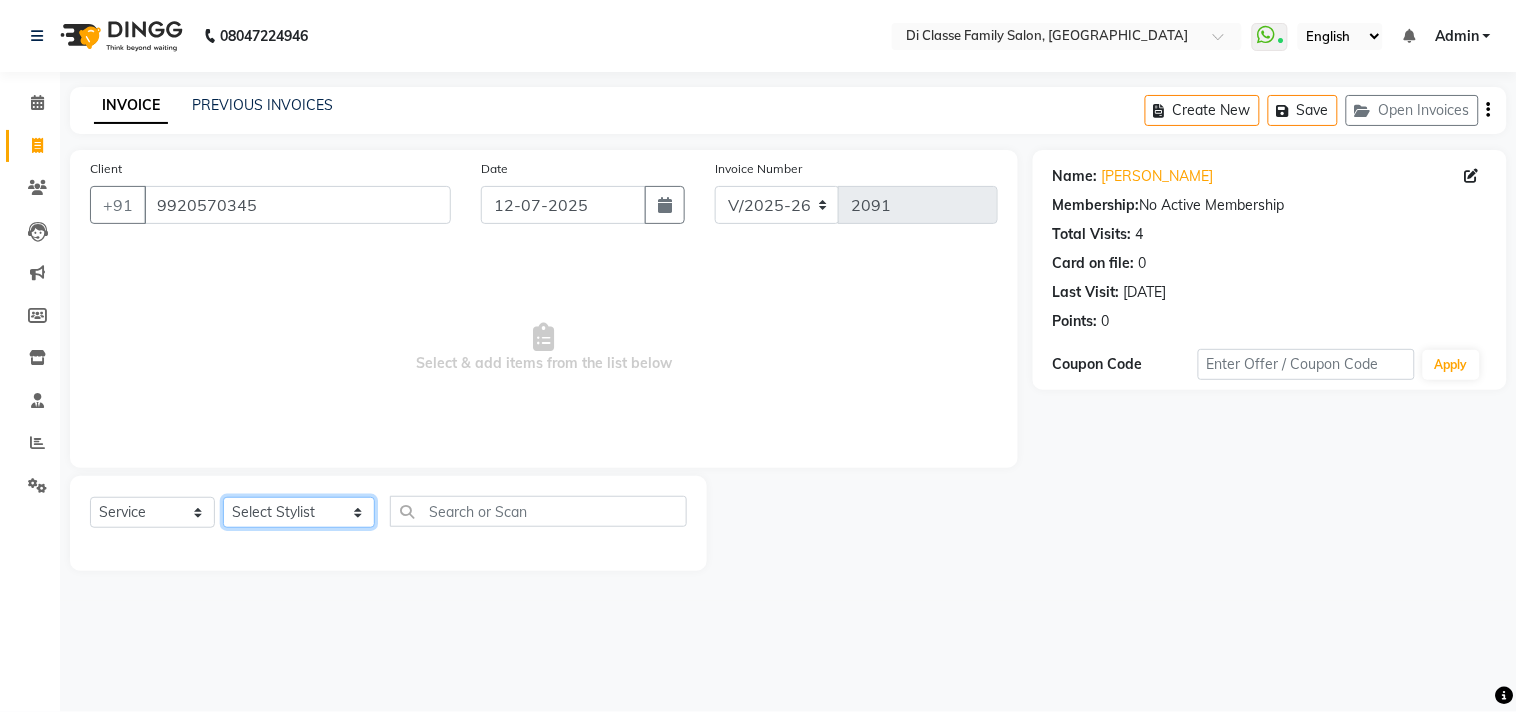 select on "79582" 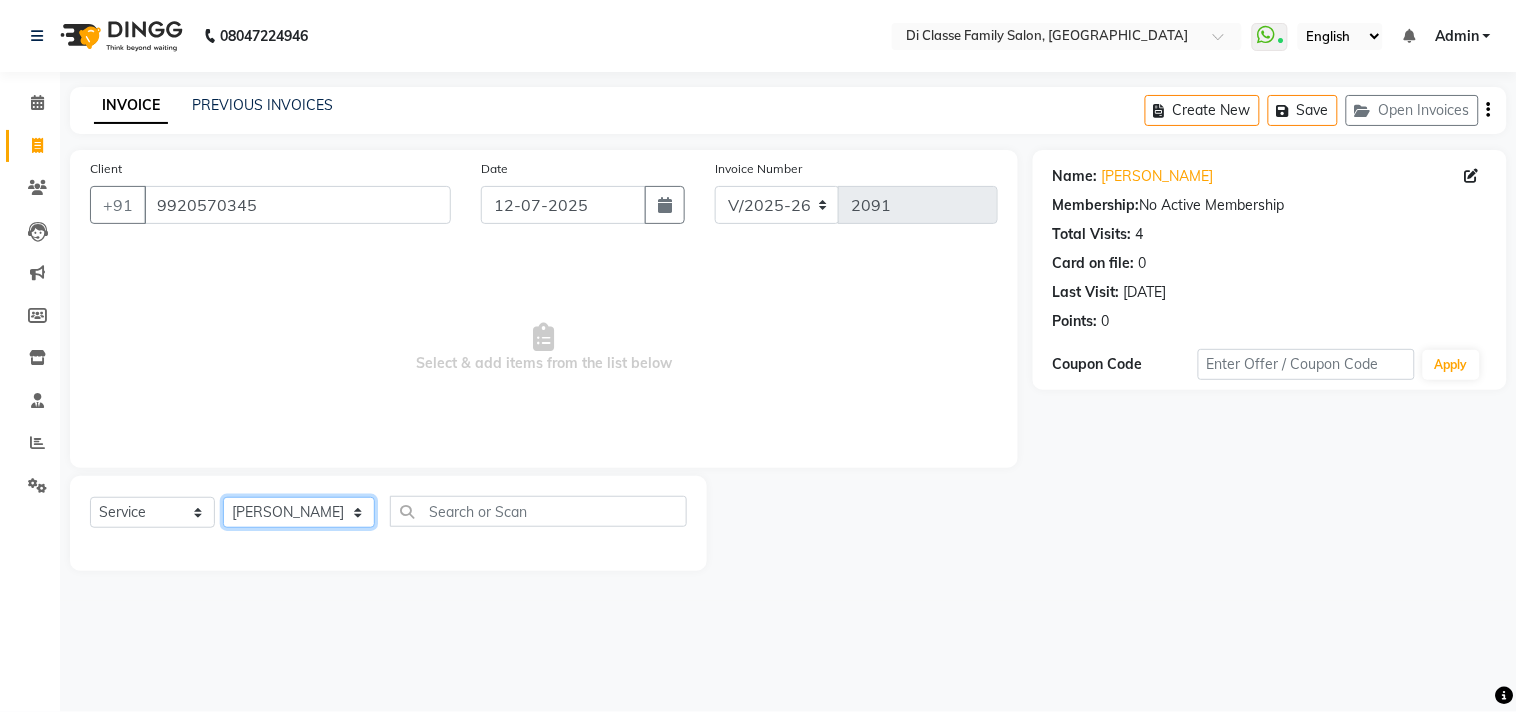 click on "Select Stylist [PERSON_NAME]  [PERSON_NAME]  [PERSON_NAME]  Front Desk Javed [PERSON_NAME]  [PERSON_NAME]  Pooja Jadhav [PERSON_NAME] [PERSON_NAME] [PERSON_NAME] SACHIN [PERSON_NAME] SAHAJAN [PERSON_NAME]  [PERSON_NAME] [PERSON_NAME] [PERSON_NAME] [PERSON_NAME] [PERSON_NAME] [PERSON_NAME] [PERSON_NAME]" 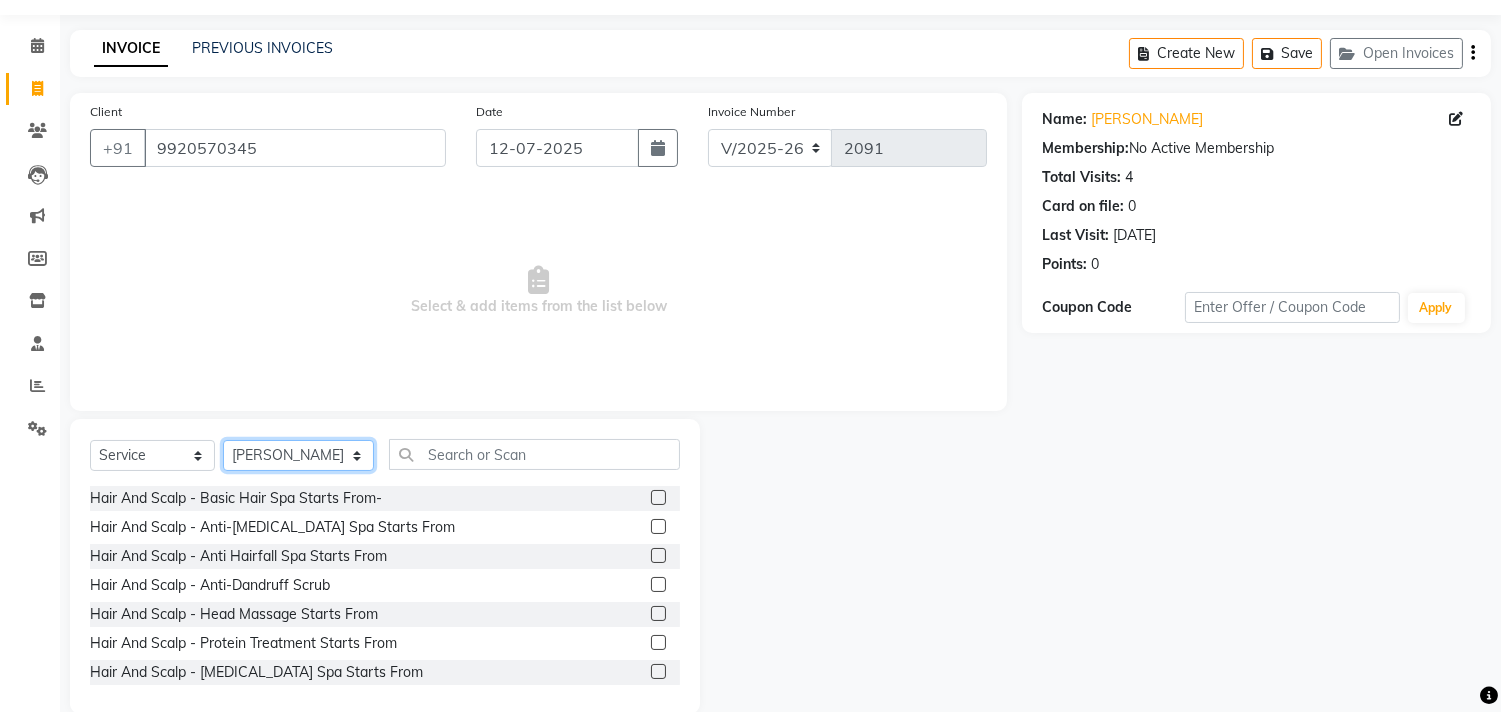 scroll, scrollTop: 88, scrollLeft: 0, axis: vertical 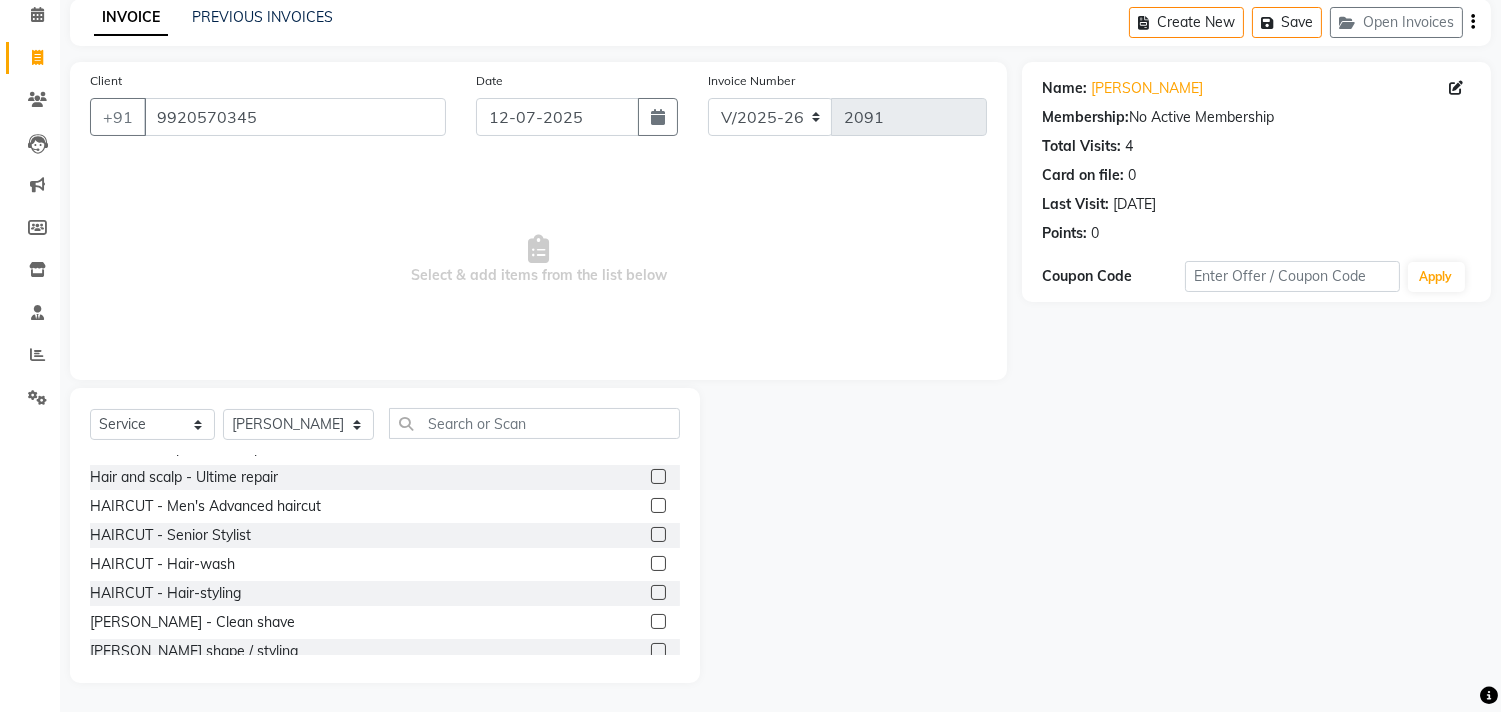 click 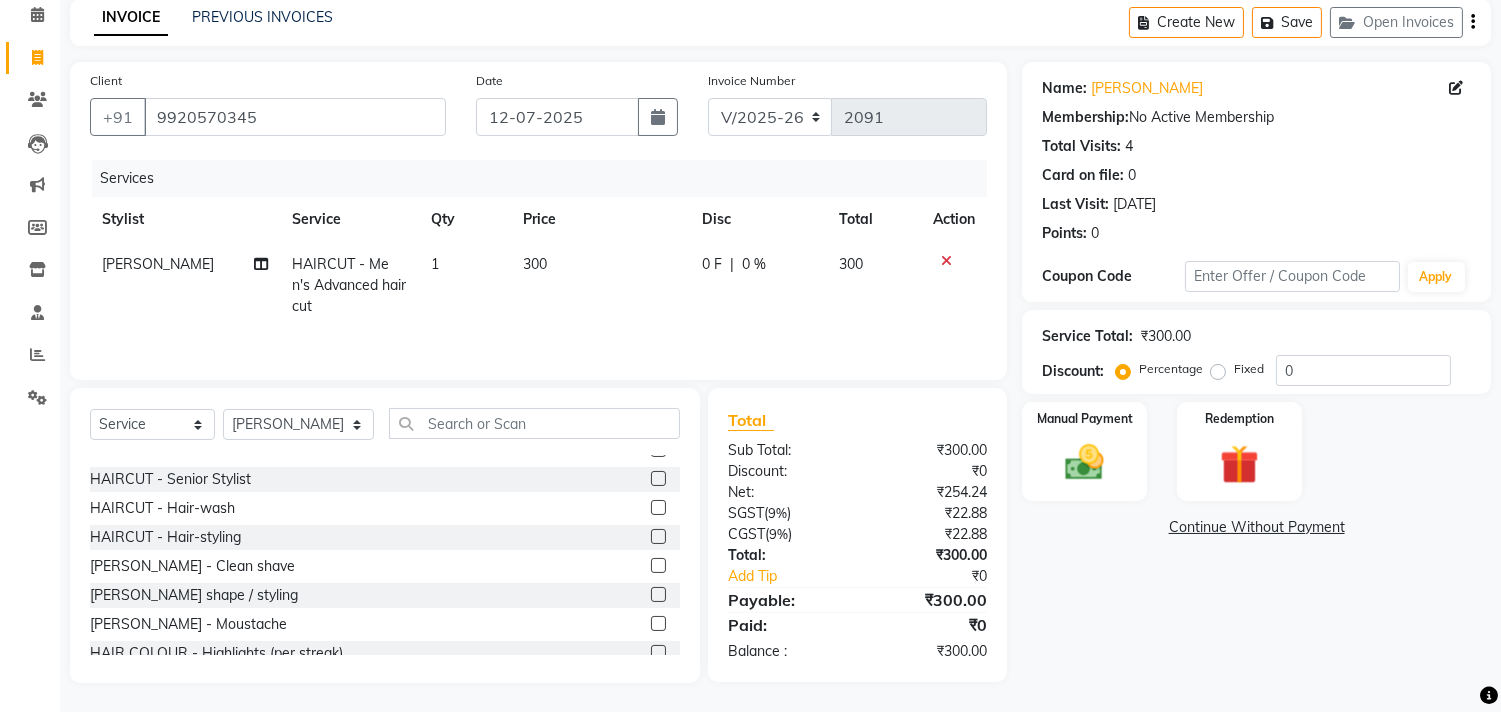 checkbox on "false" 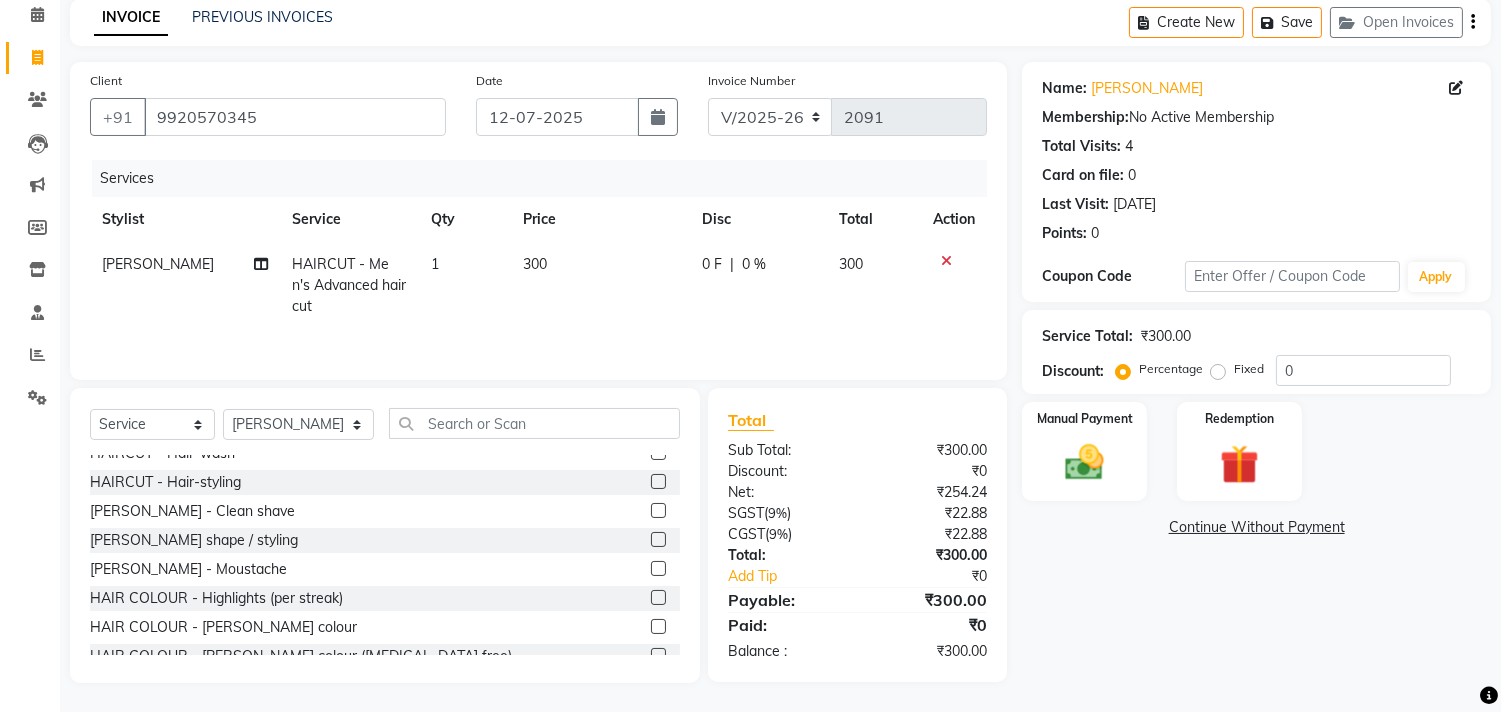 click 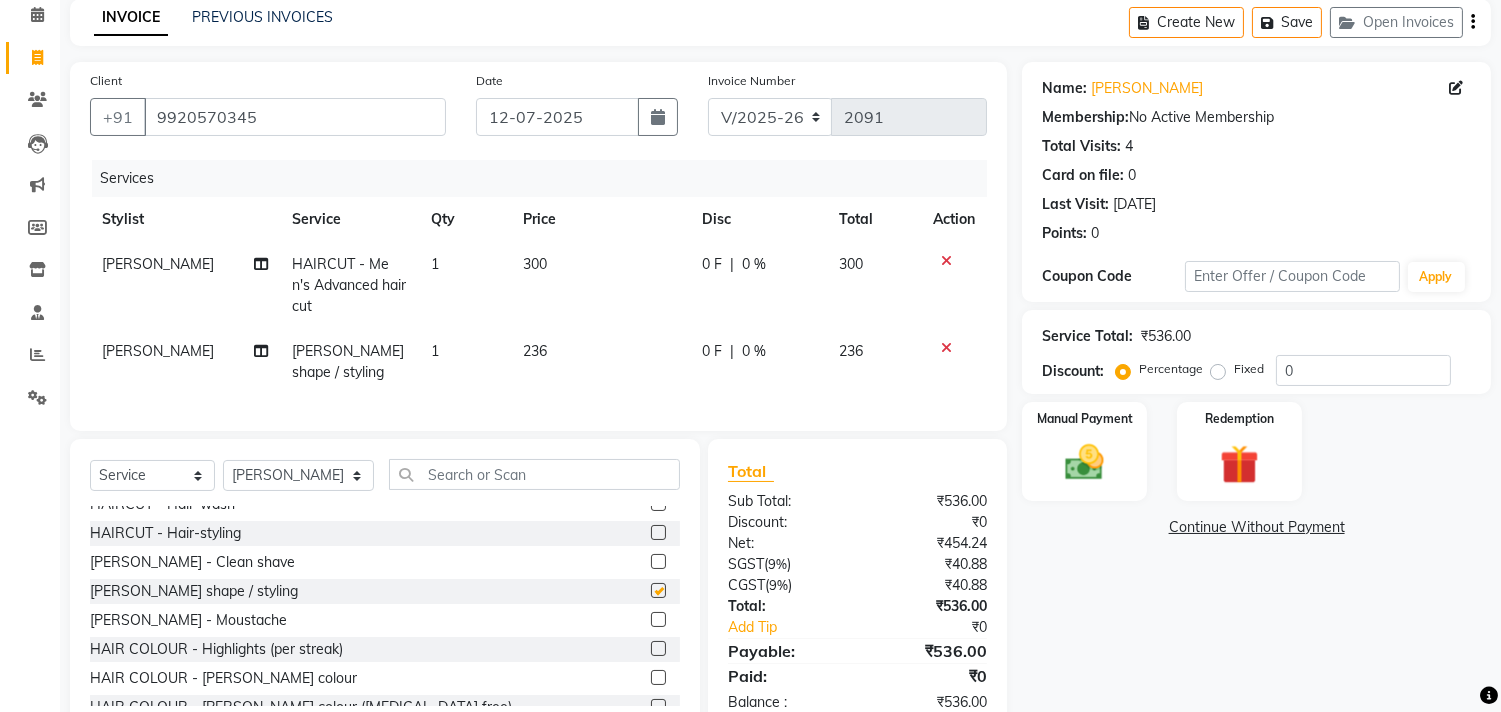 checkbox on "false" 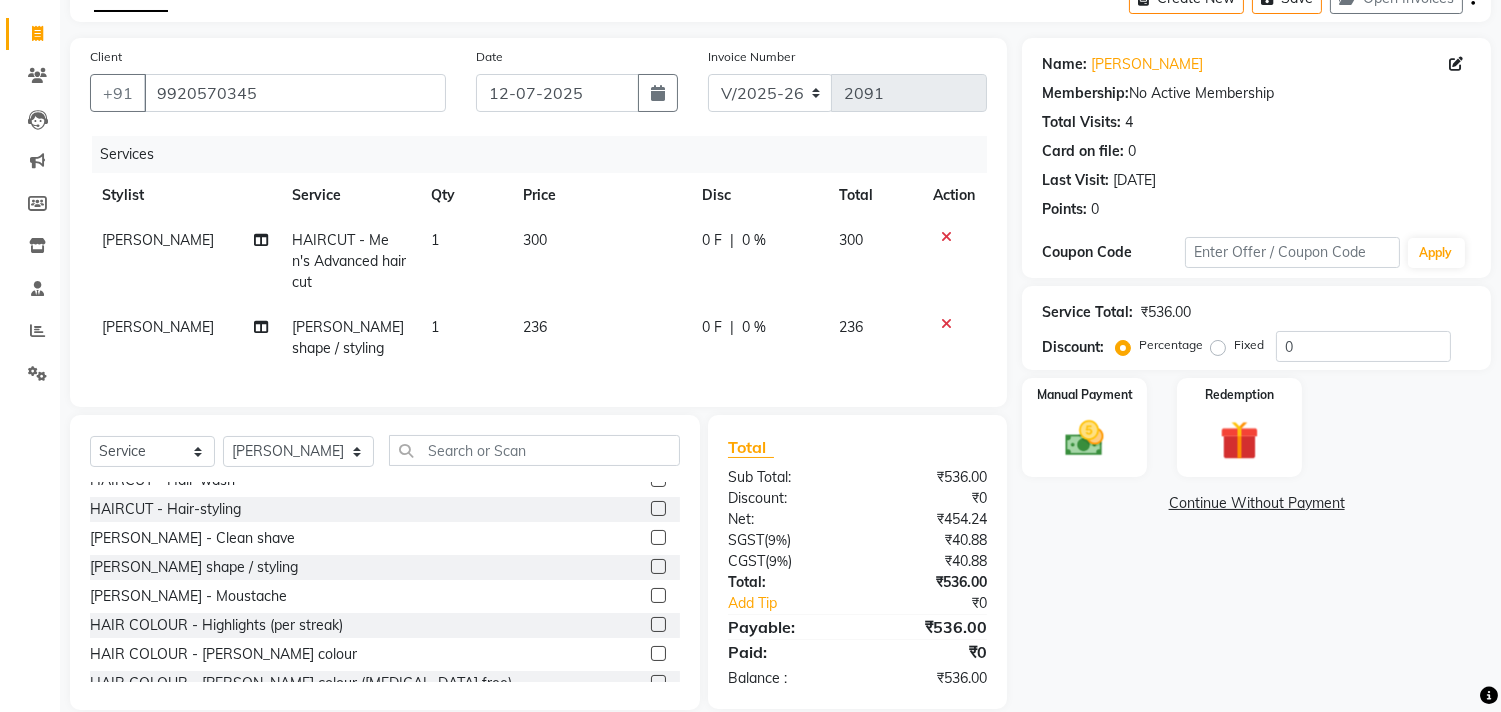 scroll, scrollTop: 135, scrollLeft: 0, axis: vertical 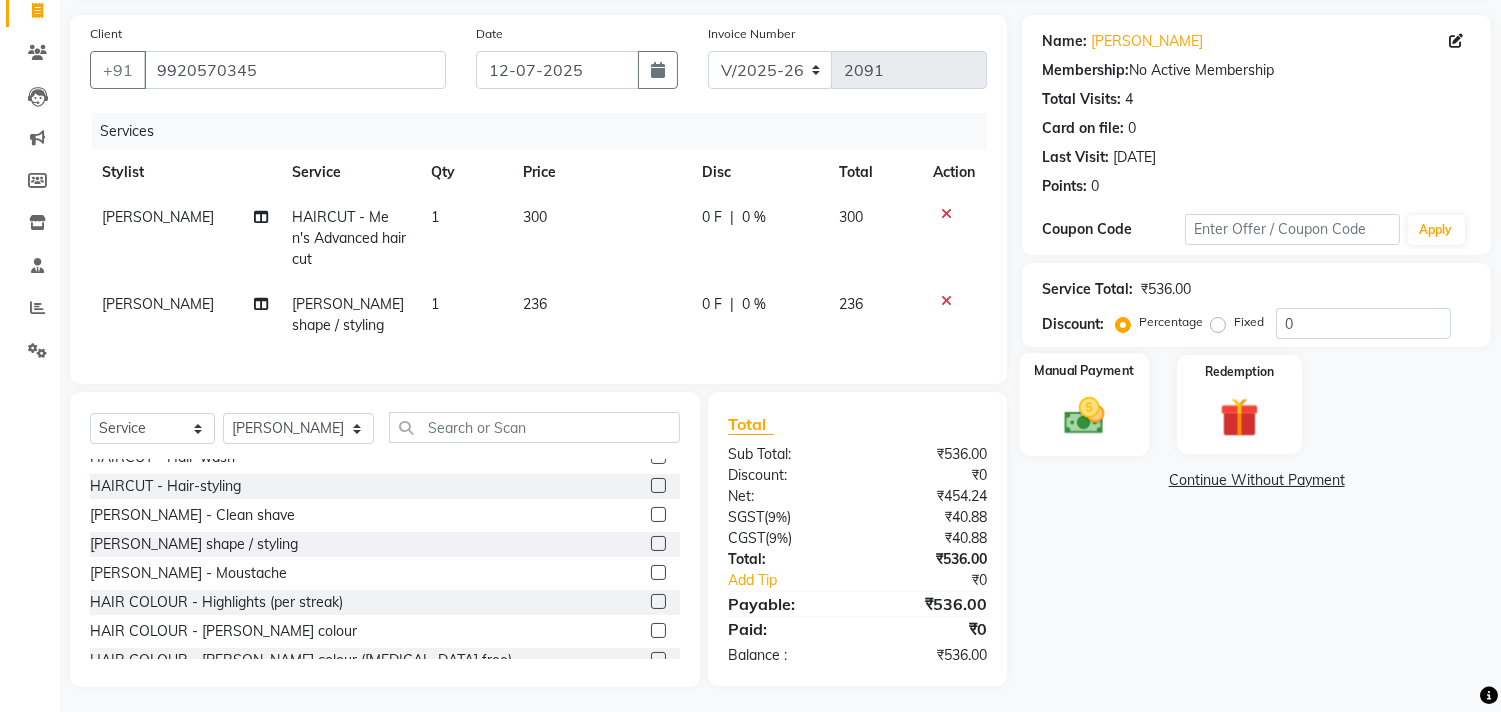 click on "Manual Payment" 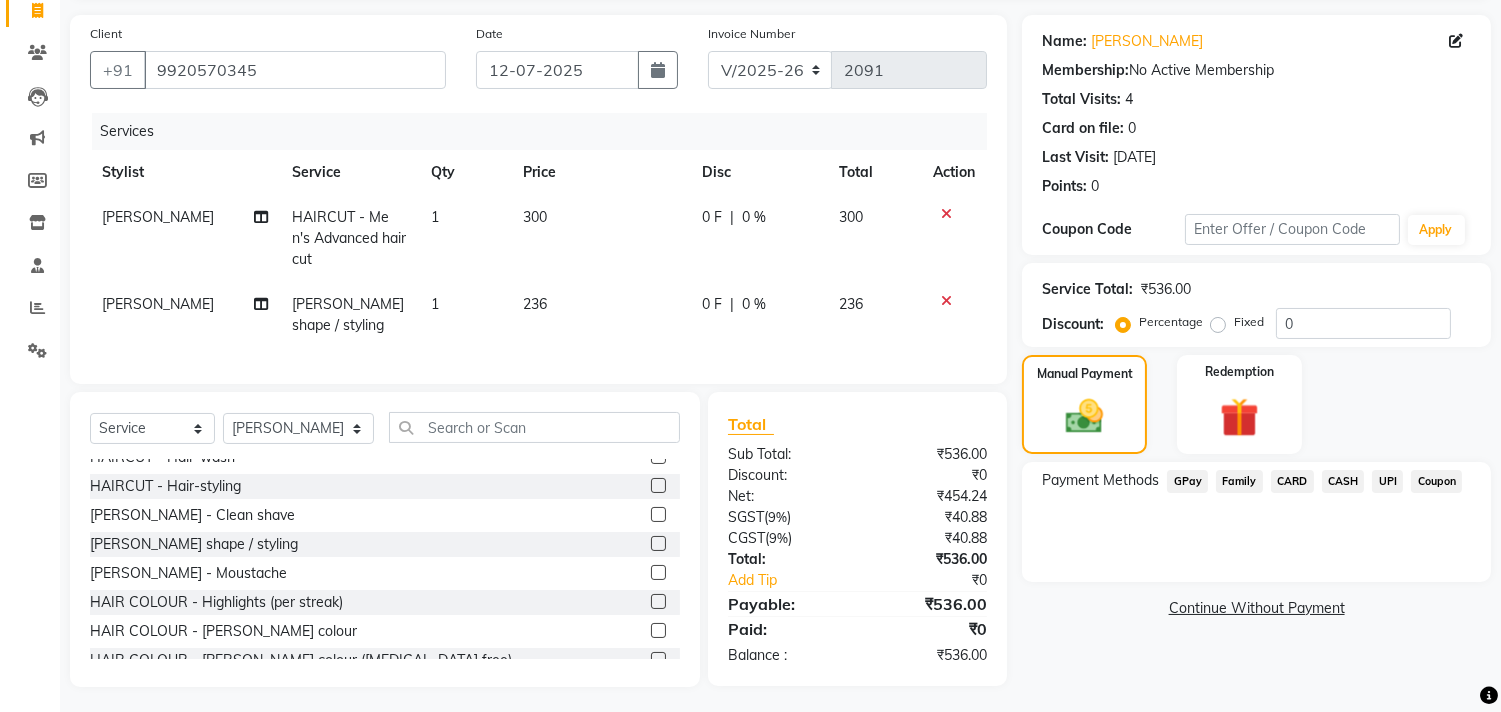 click on "UPI" 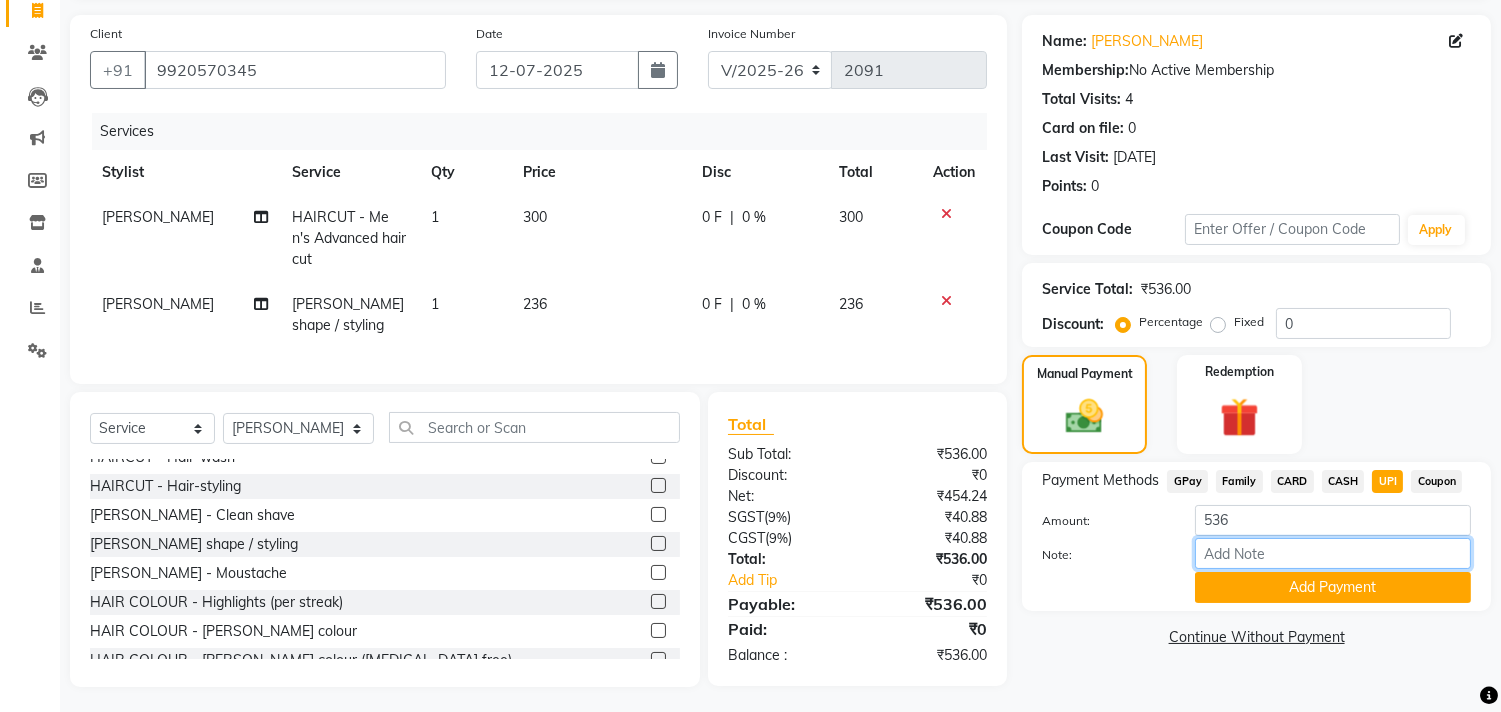 click on "Note:" at bounding box center [1333, 553] 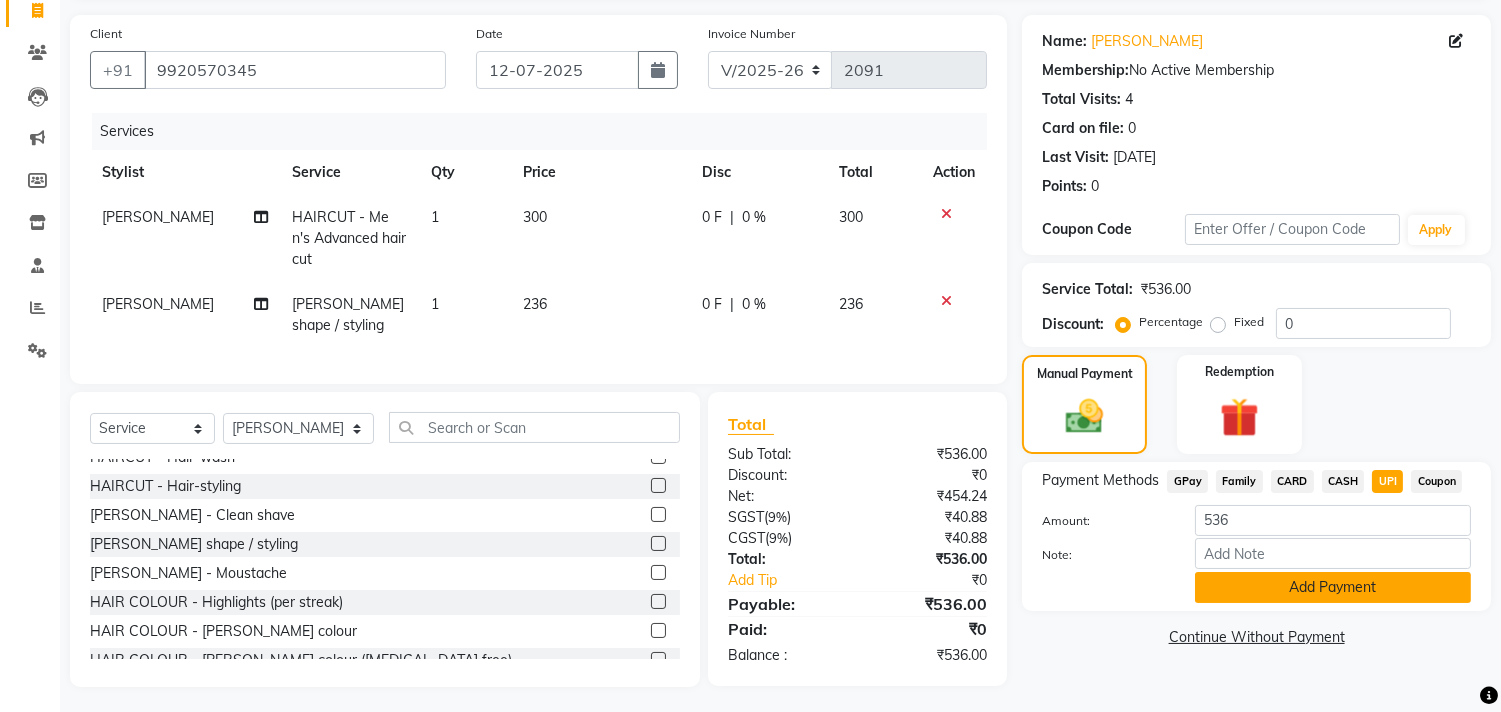 click on "Add Payment" 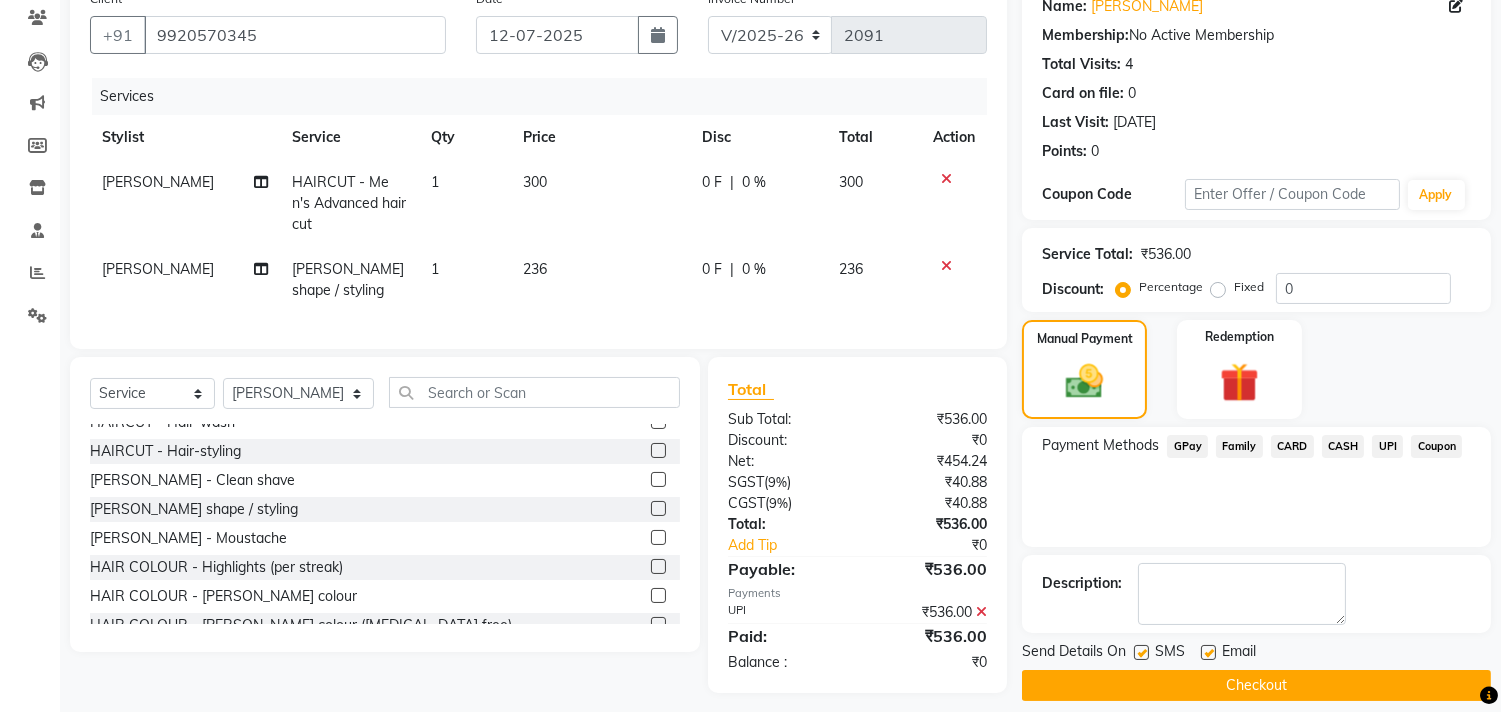 scroll, scrollTop: 187, scrollLeft: 0, axis: vertical 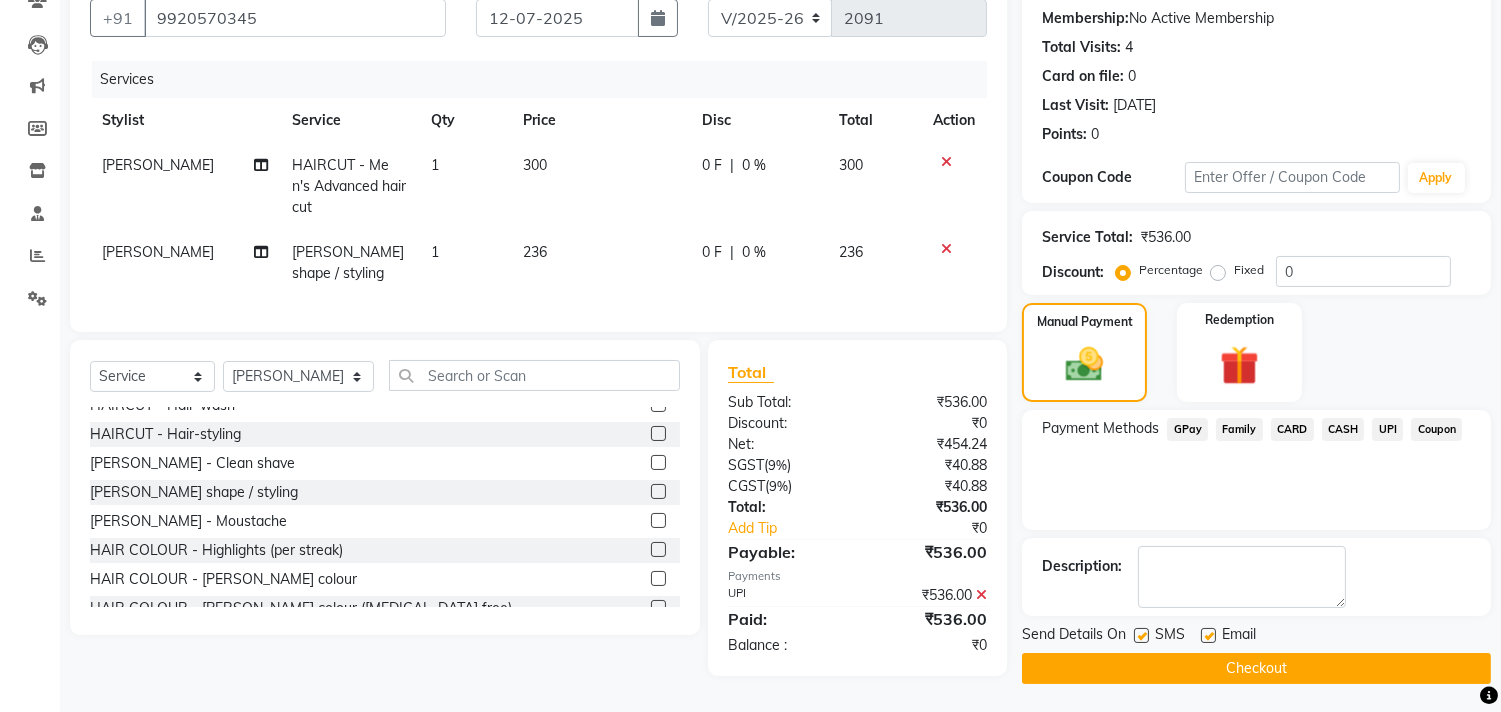 drag, startPoint x: 1323, startPoint y: 655, endPoint x: 1308, endPoint y: 658, distance: 15.297058 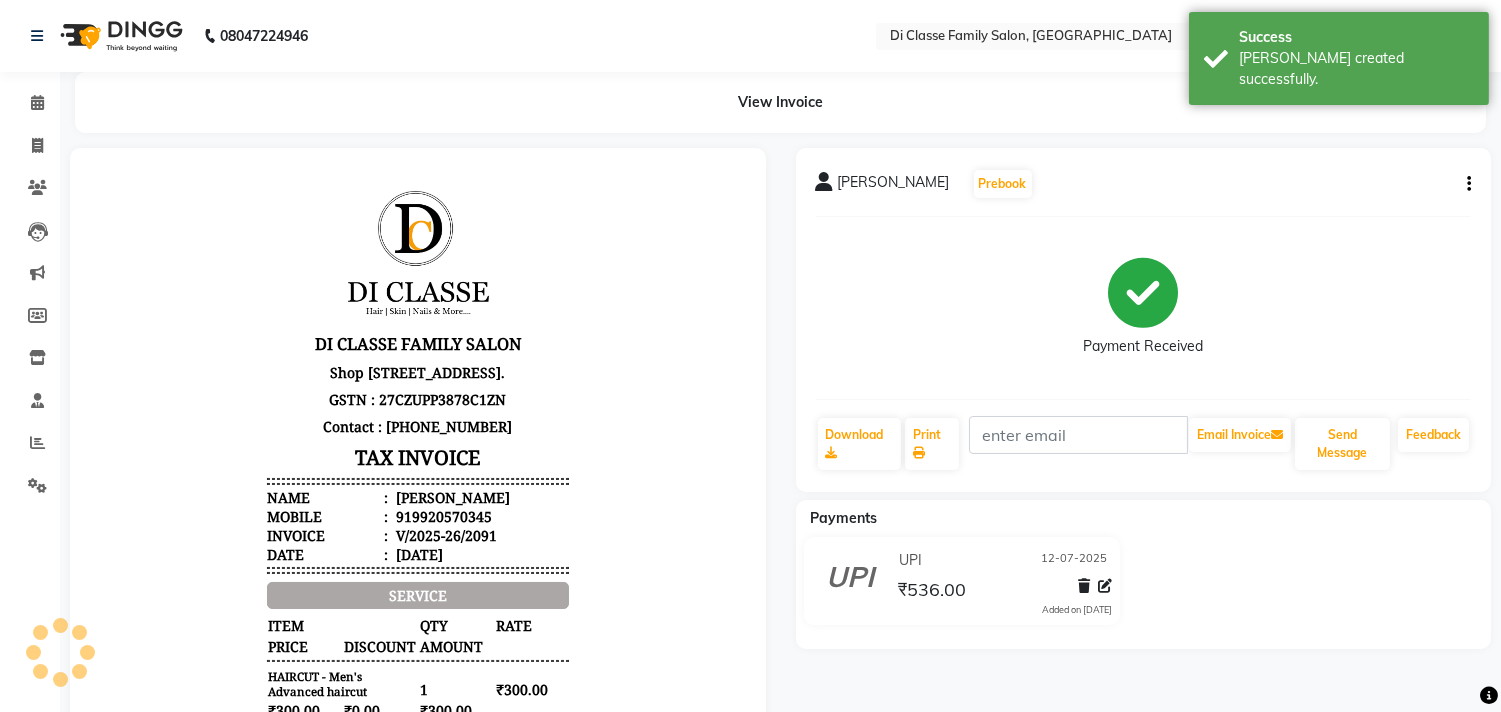scroll, scrollTop: 0, scrollLeft: 0, axis: both 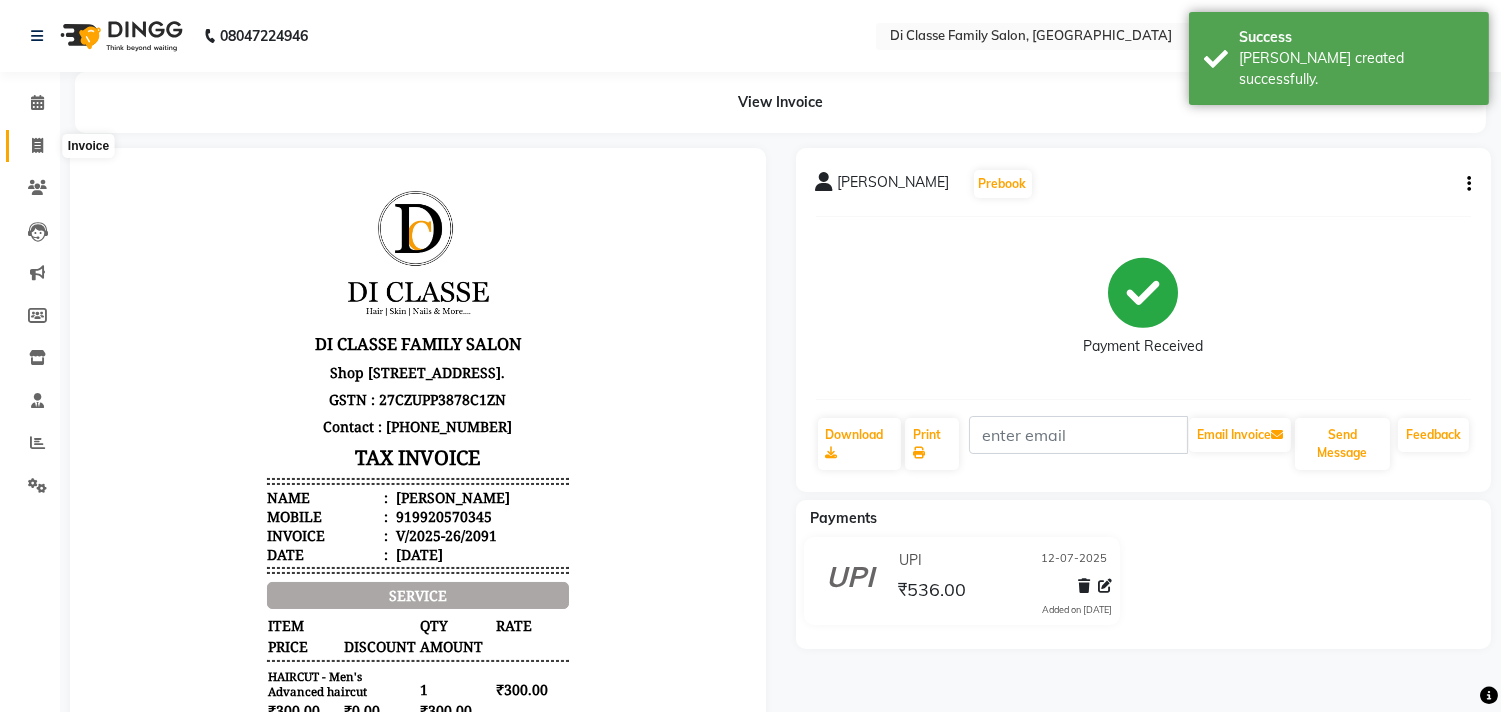 click 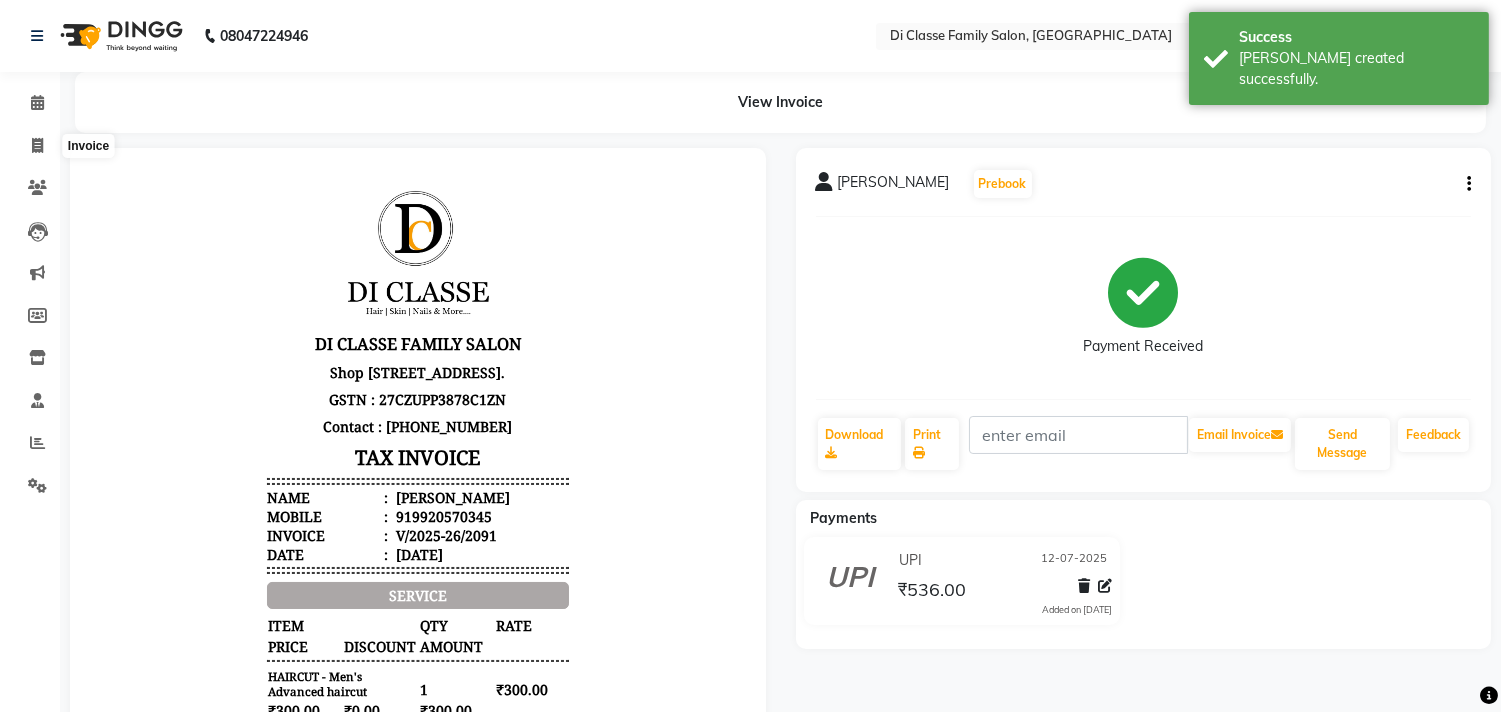 select on "service" 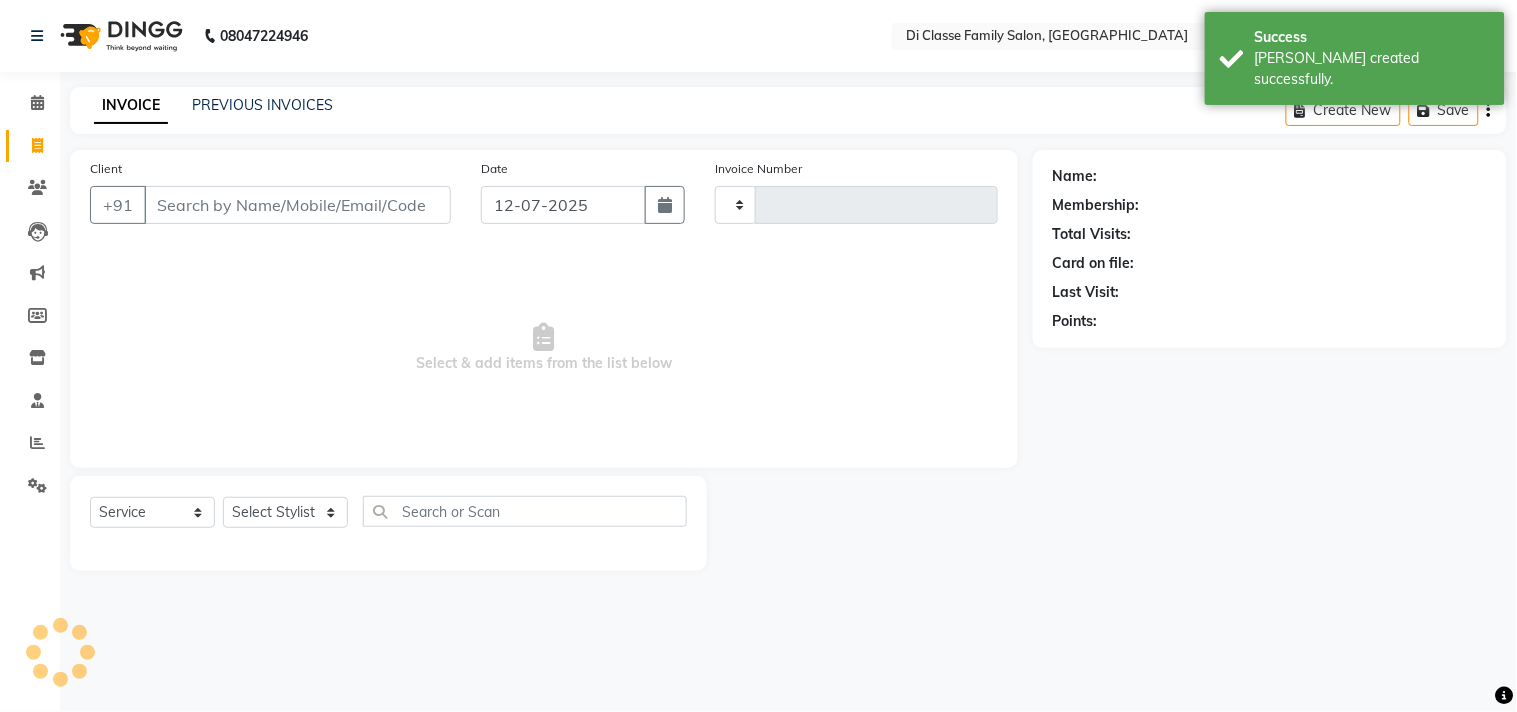type on "2092" 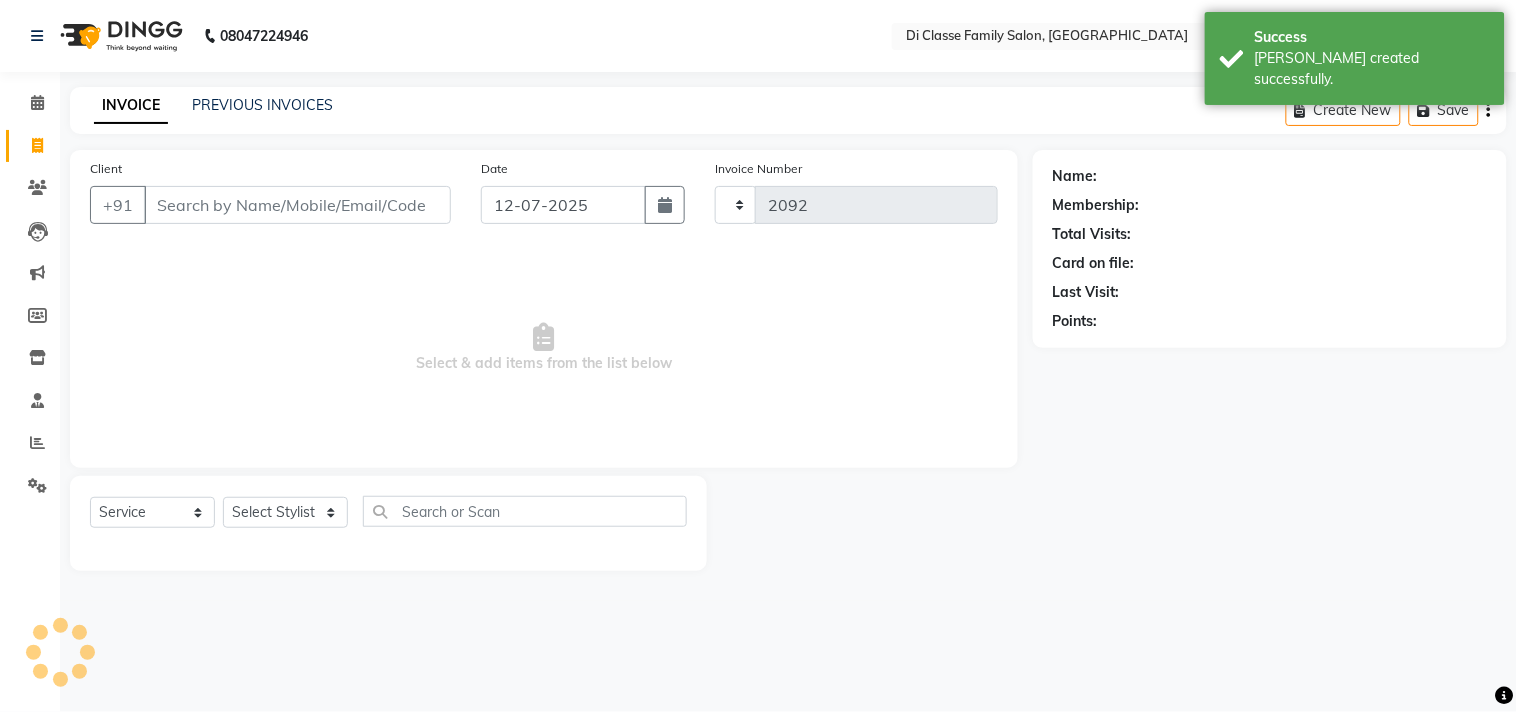 select on "4704" 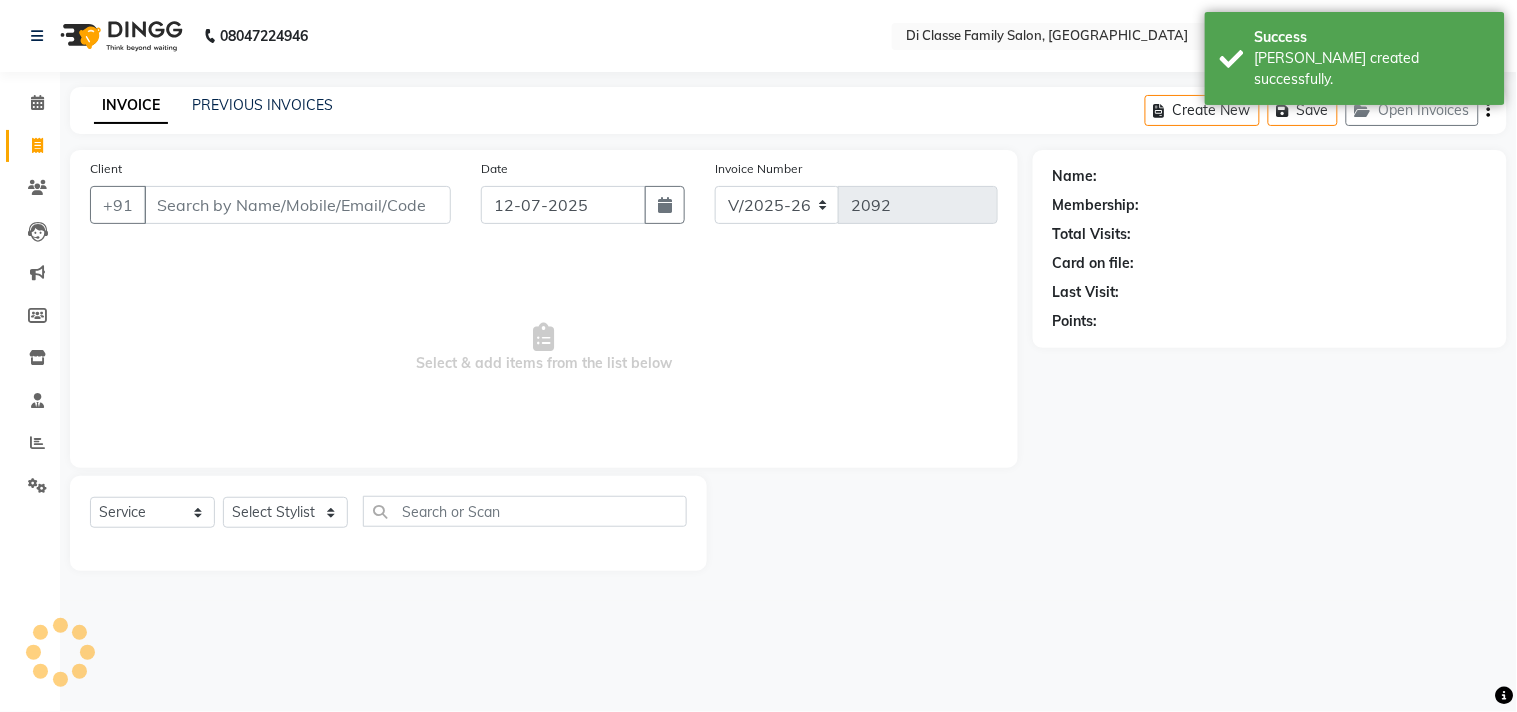 click on "INVOICE PREVIOUS INVOICES Create New   Save   Open Invoices" 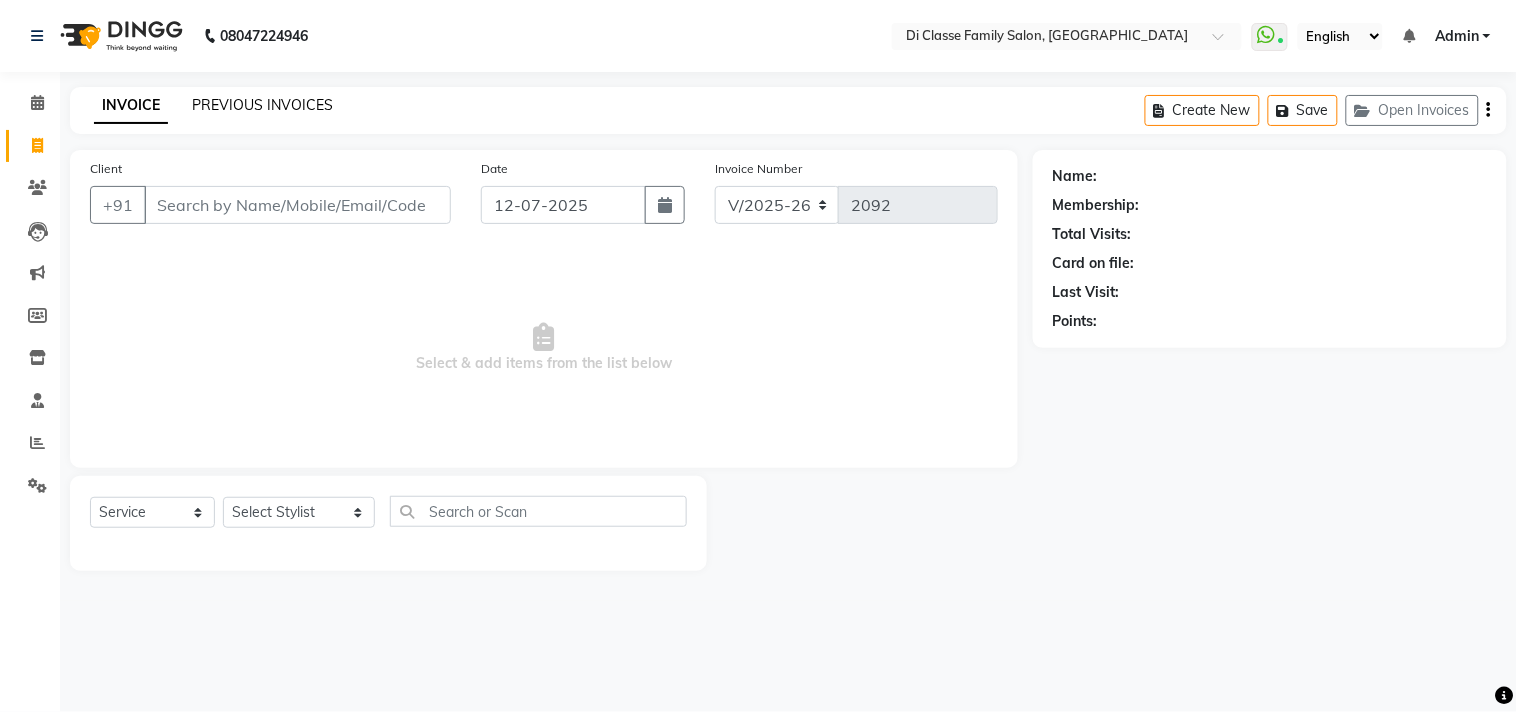 click on "PREVIOUS INVOICES" 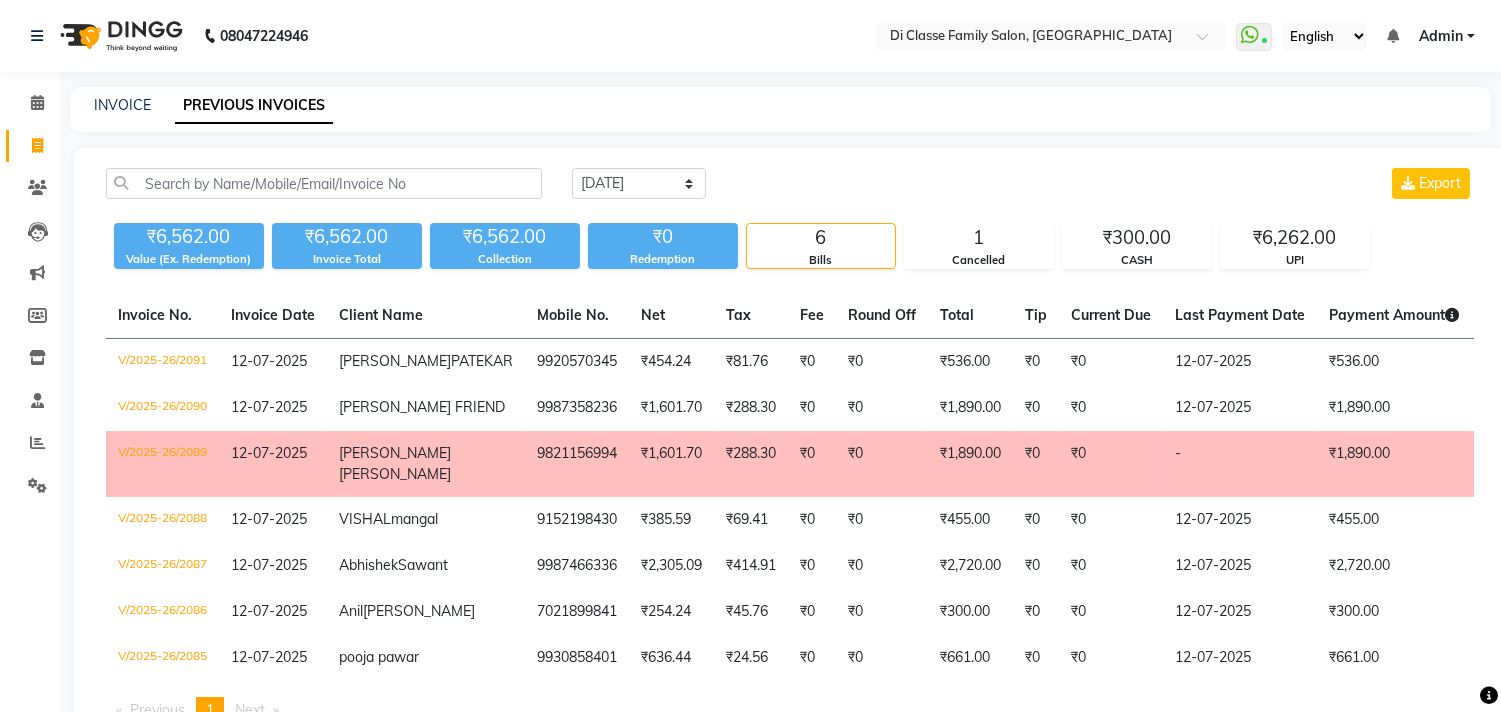 drag, startPoint x: 1232, startPoint y: 522, endPoint x: 1240, endPoint y: 532, distance: 12.806249 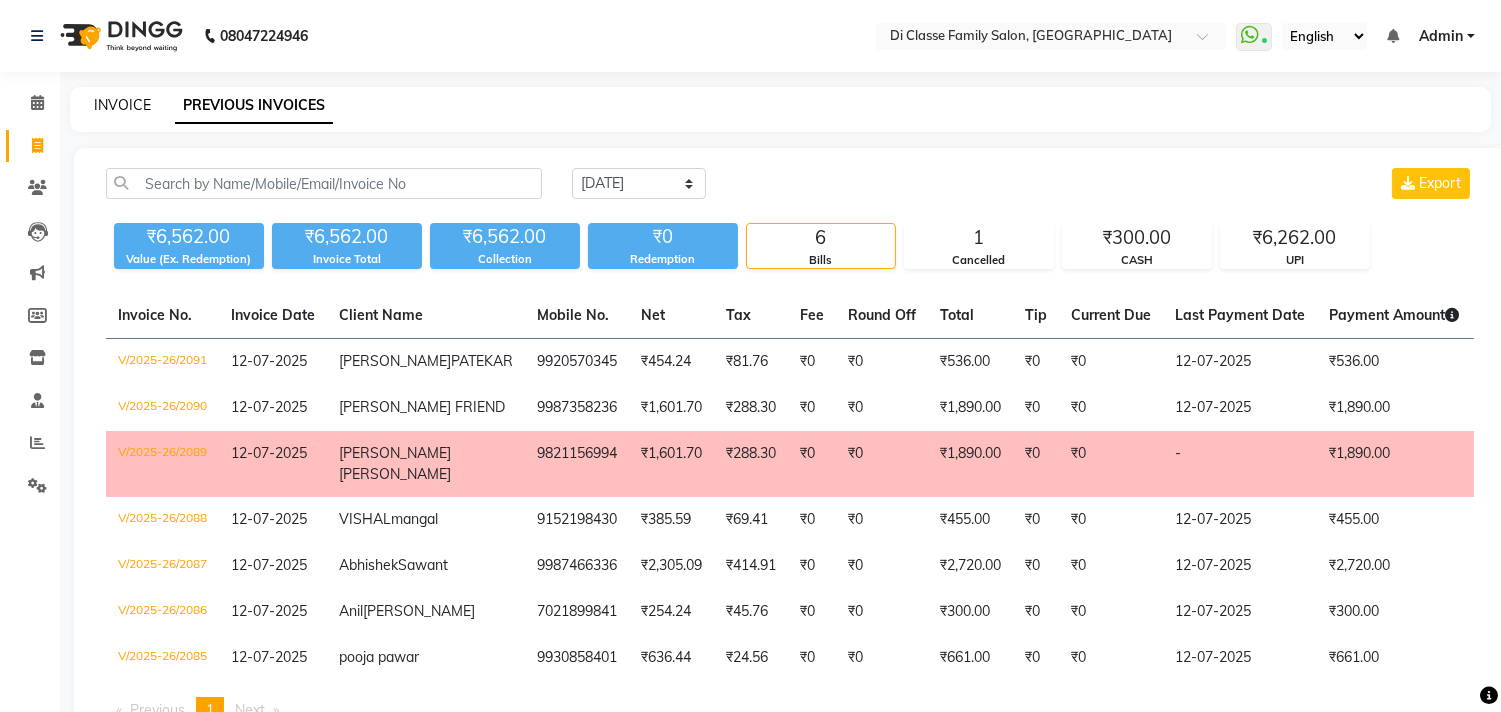 click on "INVOICE" 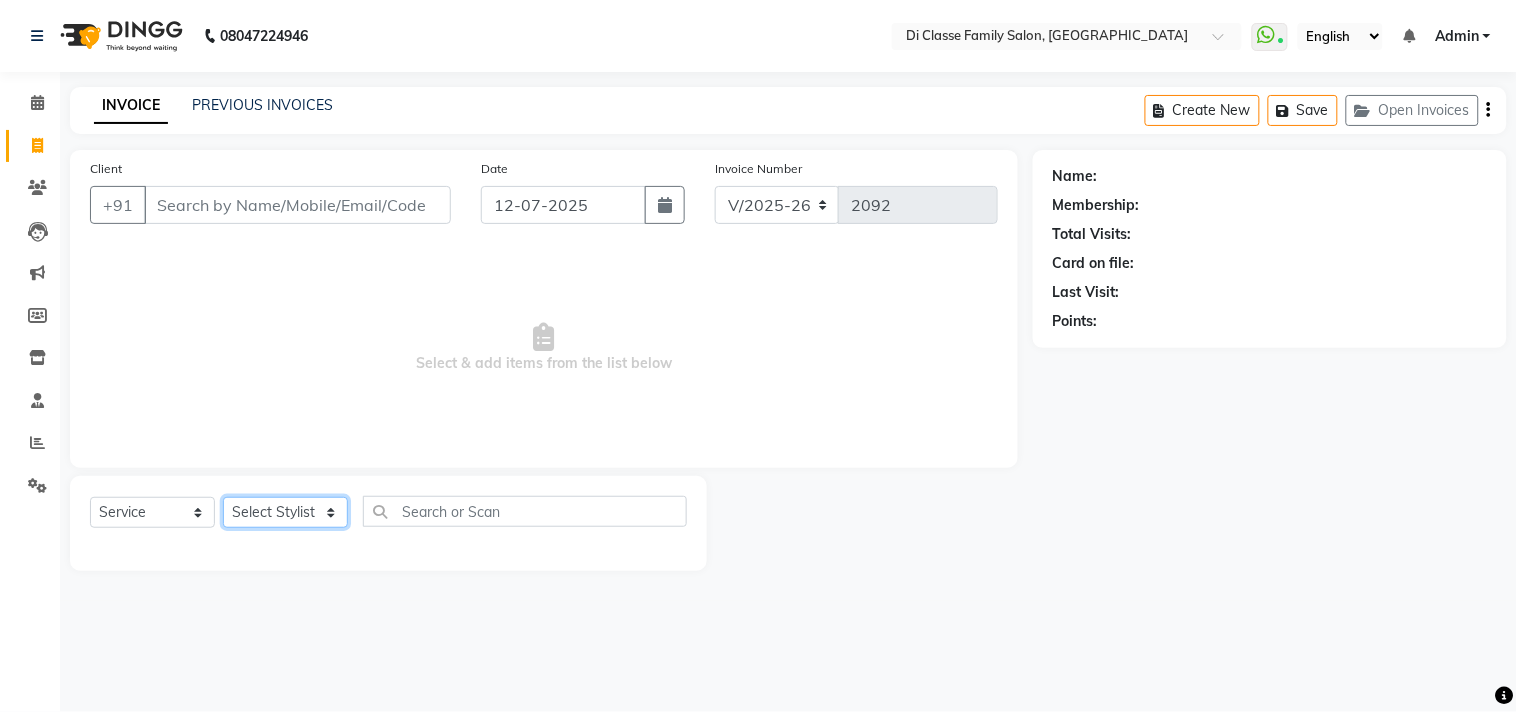 click on "Select Stylist" 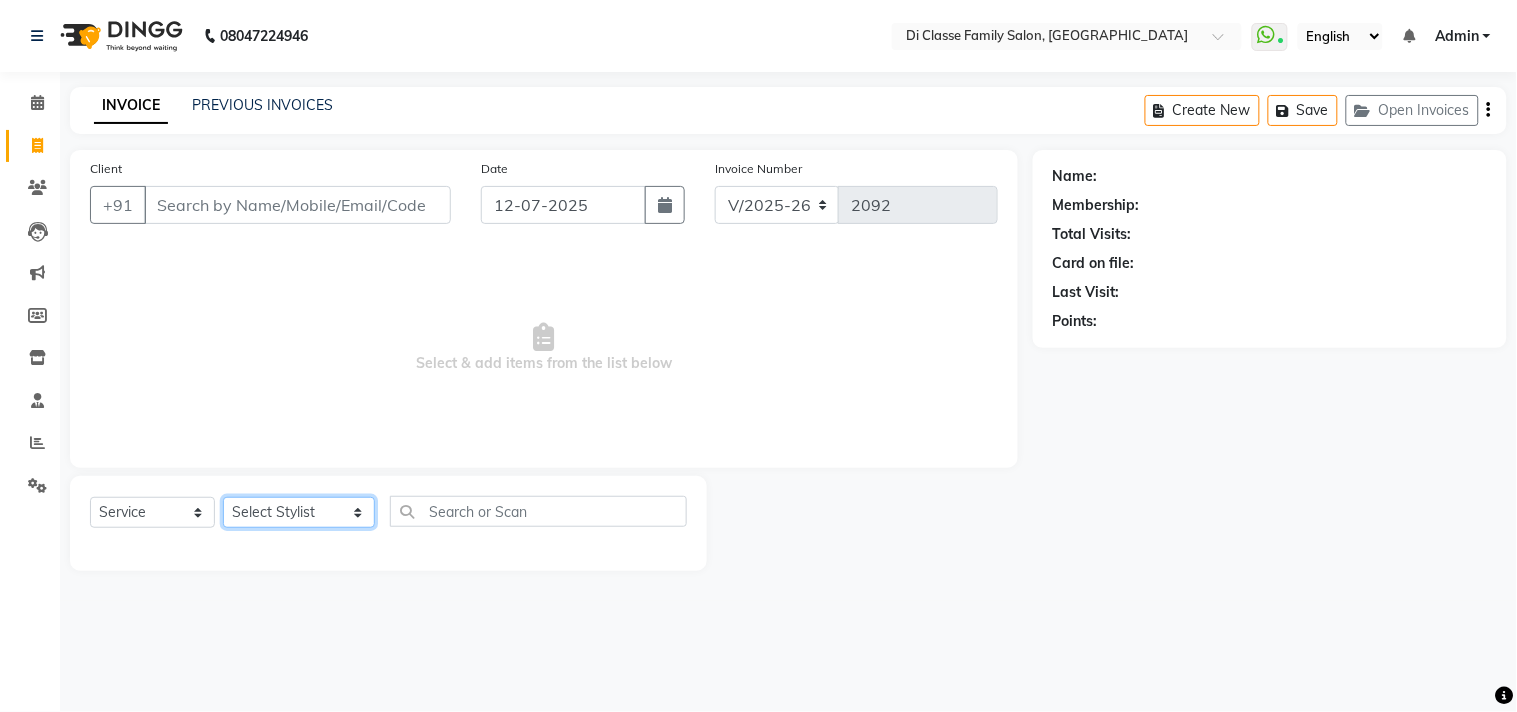 select on "28411" 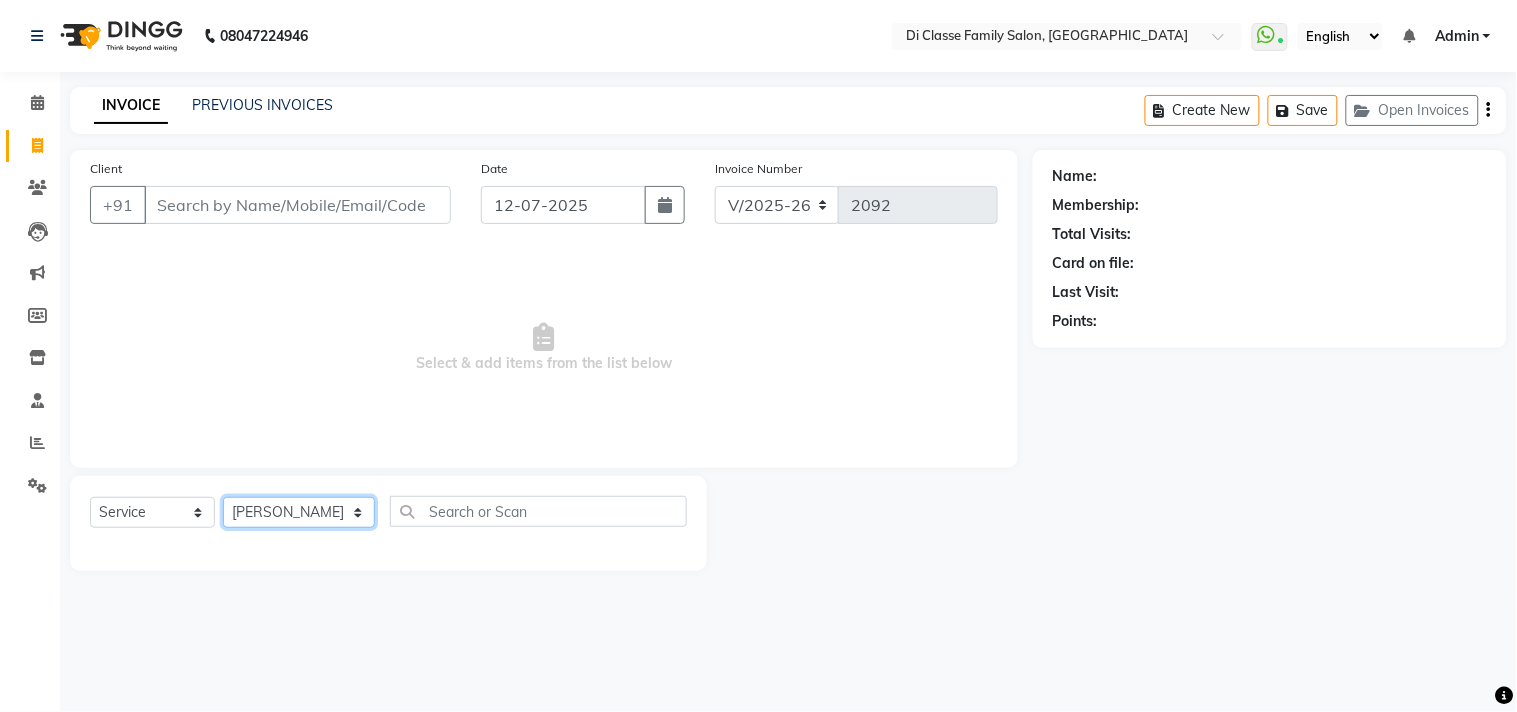 click on "Select Stylist [PERSON_NAME]  [PERSON_NAME]  [PERSON_NAME]  Front Desk Javed [PERSON_NAME]  [PERSON_NAME]  Pooja Jadhav [PERSON_NAME] [PERSON_NAME] [PERSON_NAME] SACHIN [PERSON_NAME] SAHAJAN [PERSON_NAME]  [PERSON_NAME] [PERSON_NAME] [PERSON_NAME] [PERSON_NAME] [PERSON_NAME] [PERSON_NAME] [PERSON_NAME]" 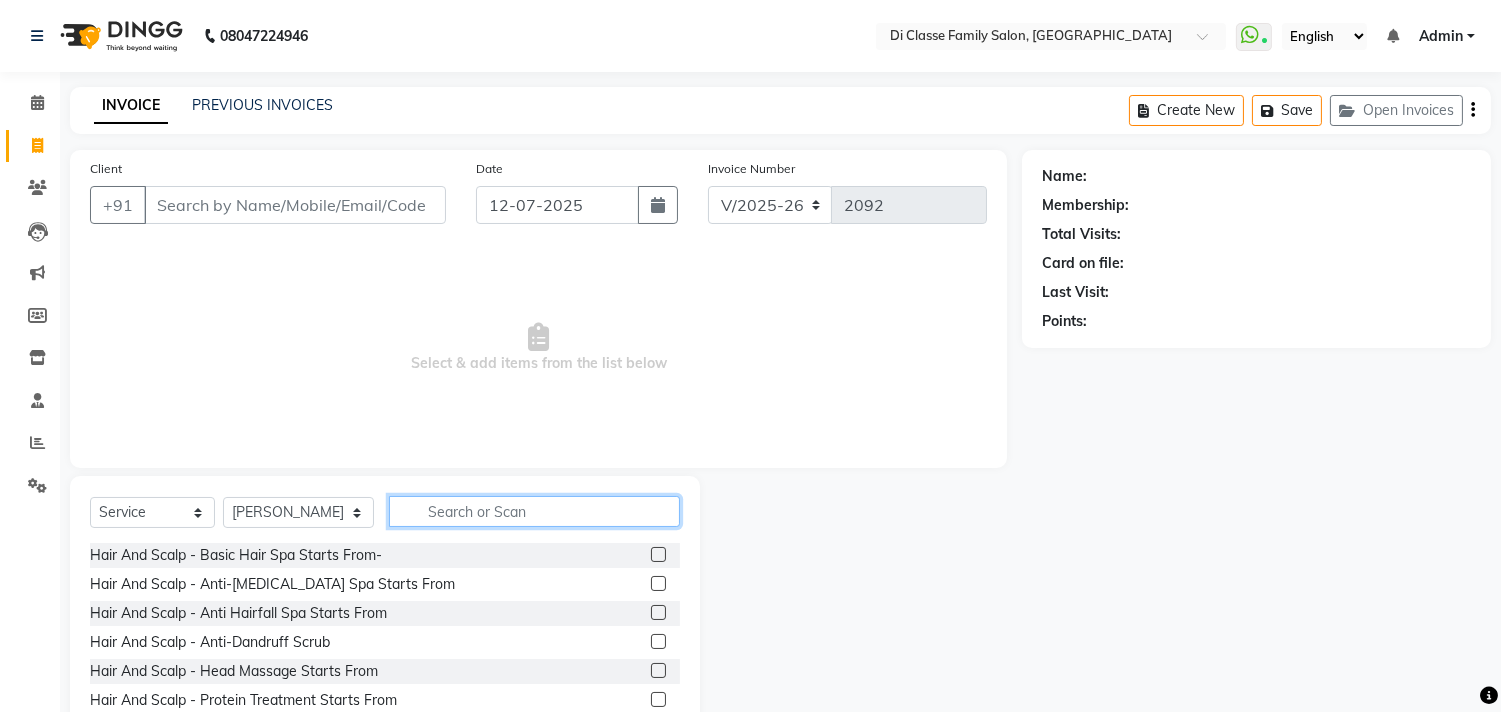 click 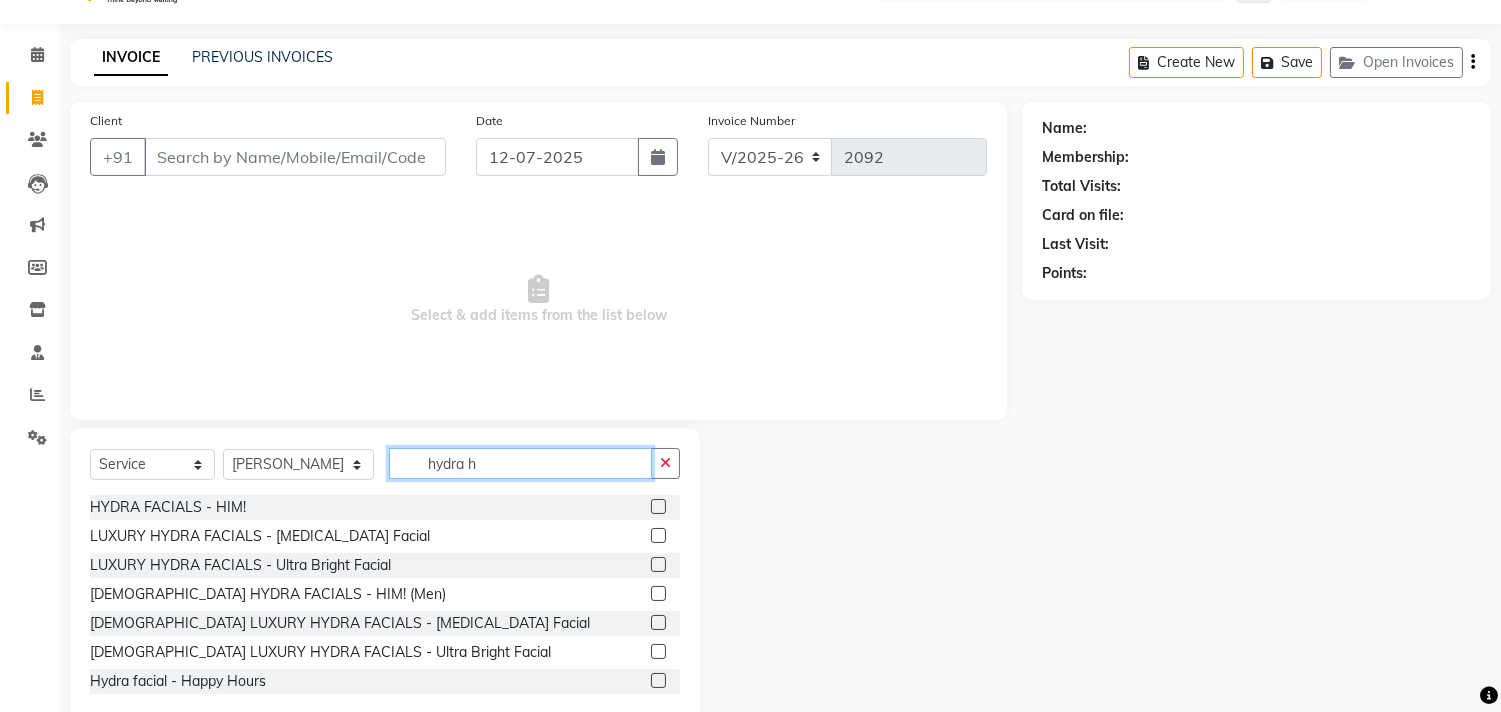 scroll, scrollTop: 88, scrollLeft: 0, axis: vertical 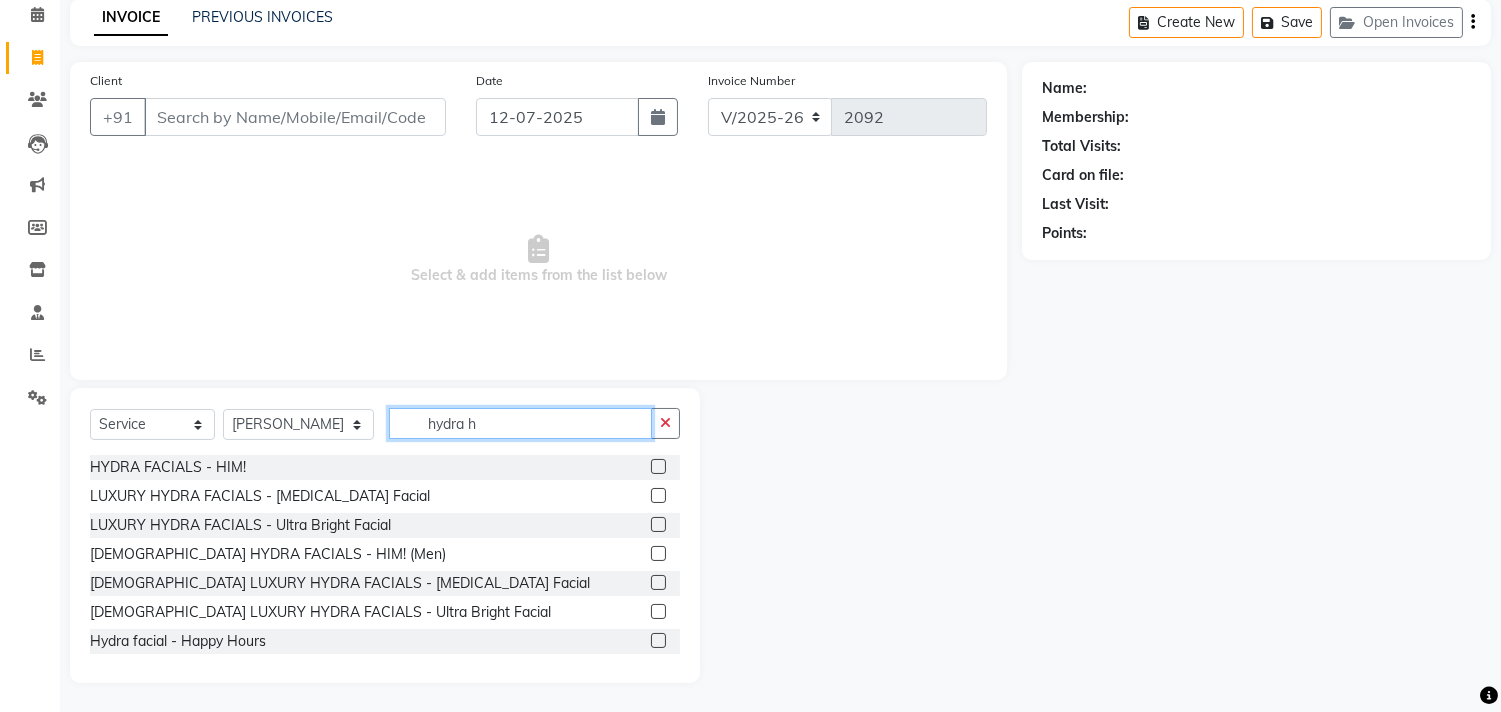 type on "hydra h" 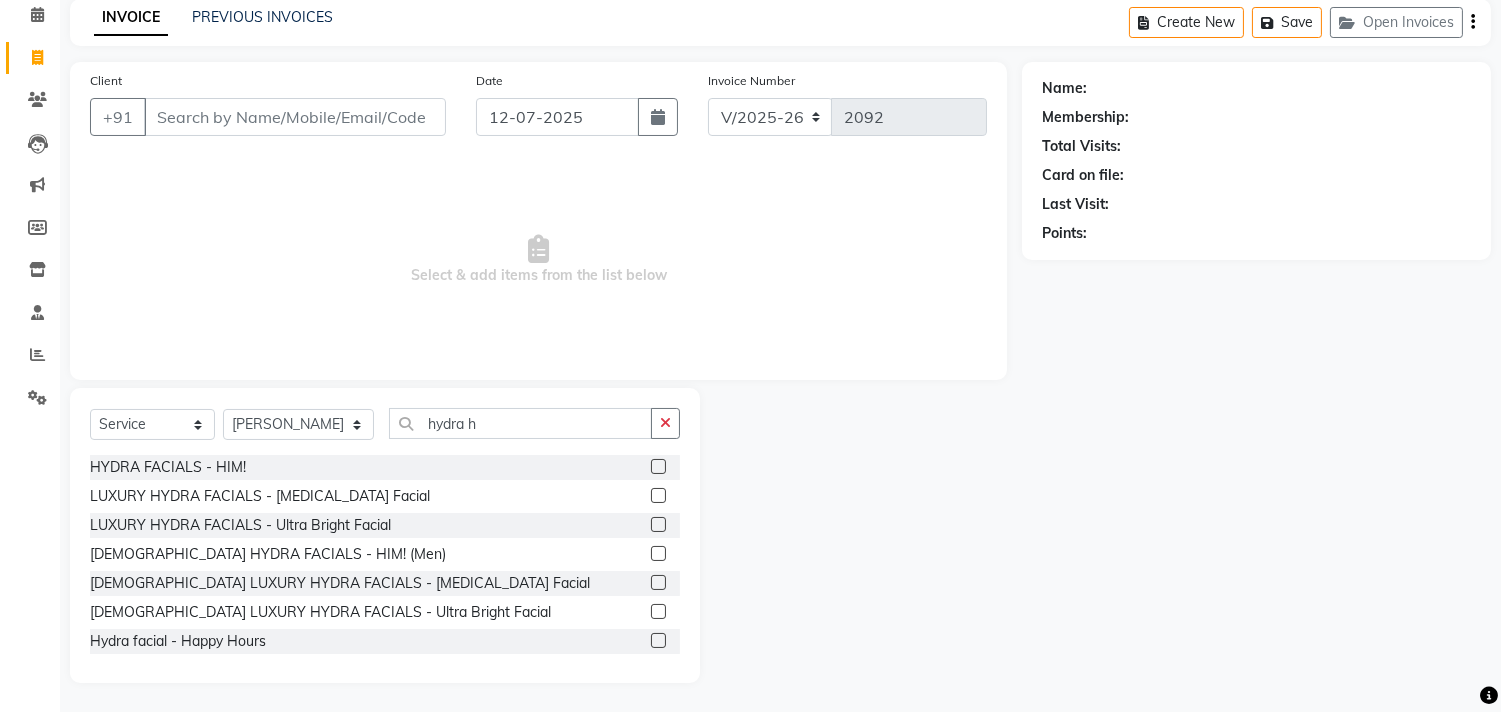 click 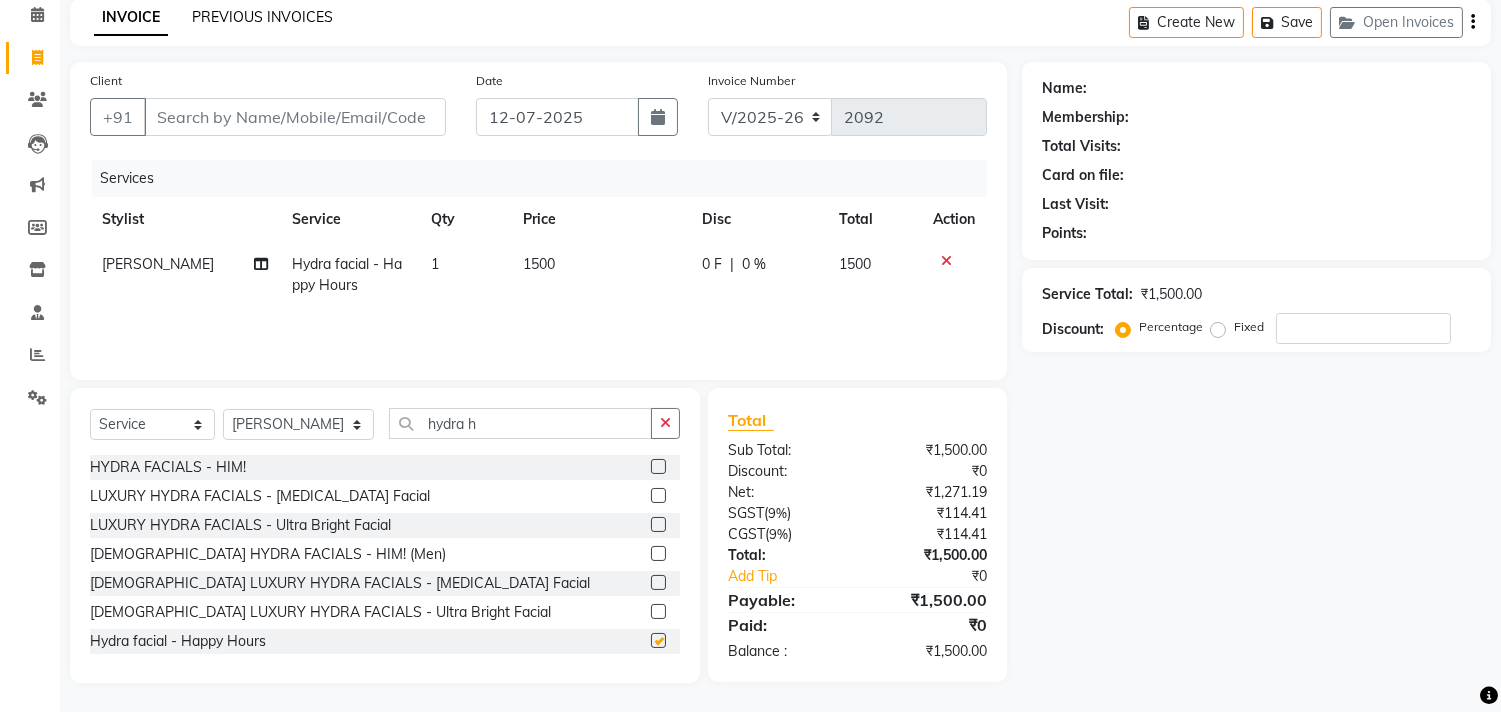 checkbox on "false" 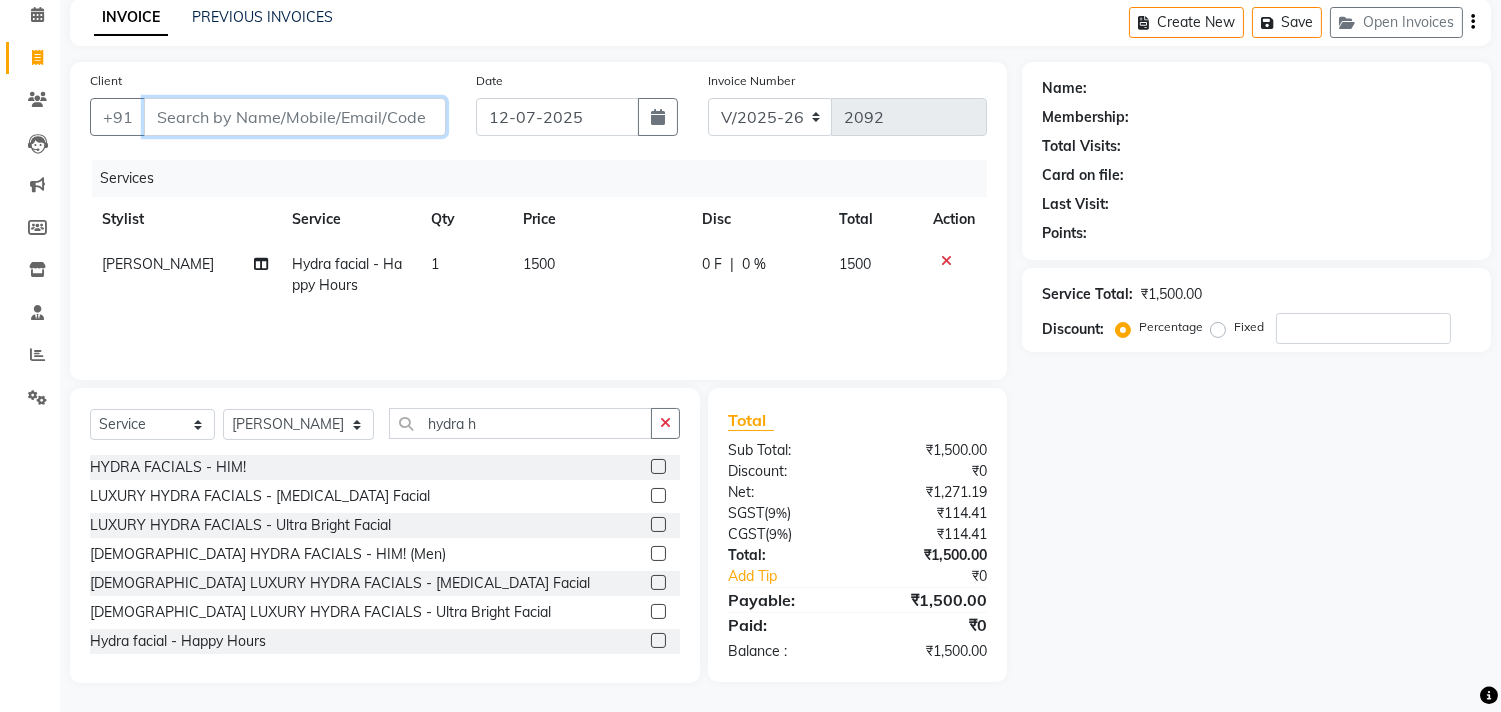 click on "Client" at bounding box center [295, 117] 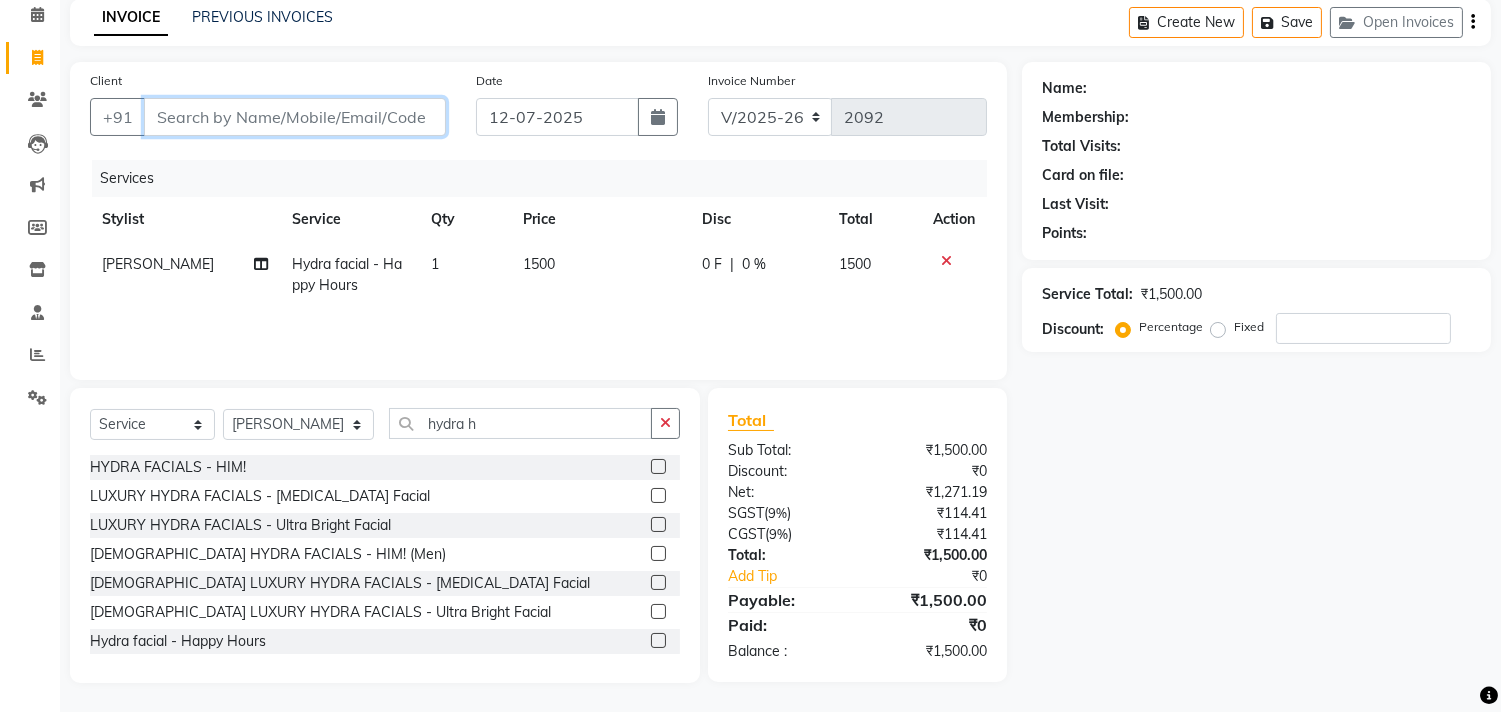 type on "9" 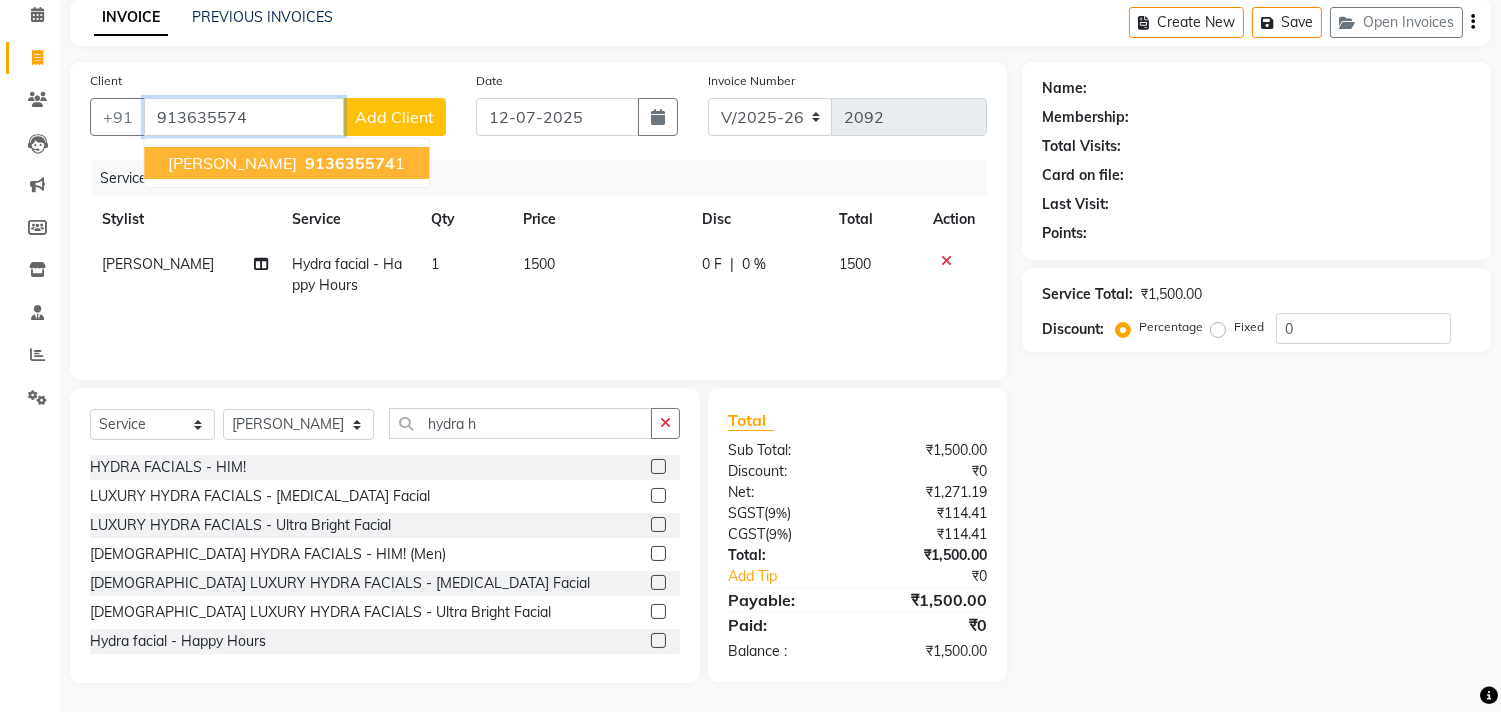 click on "913635574" at bounding box center (350, 163) 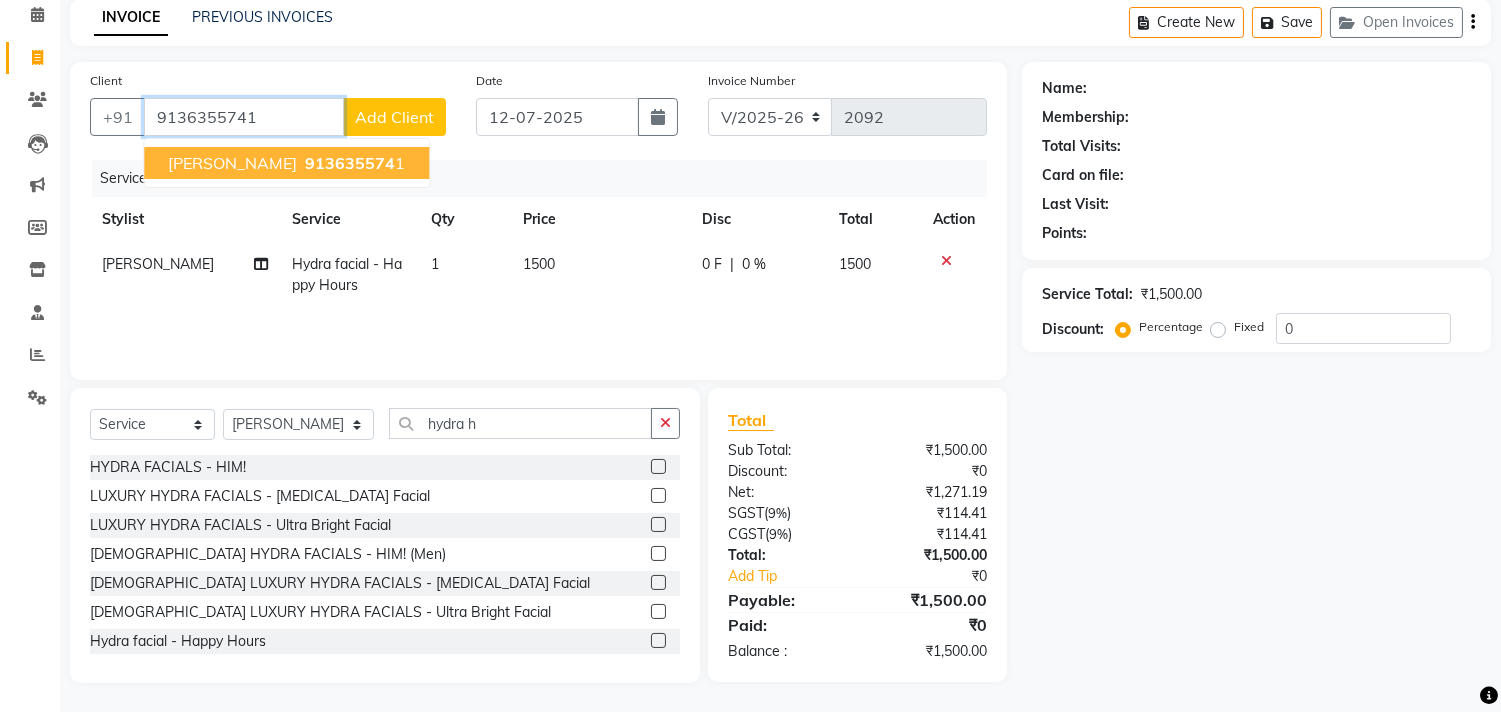 type on "9136355741" 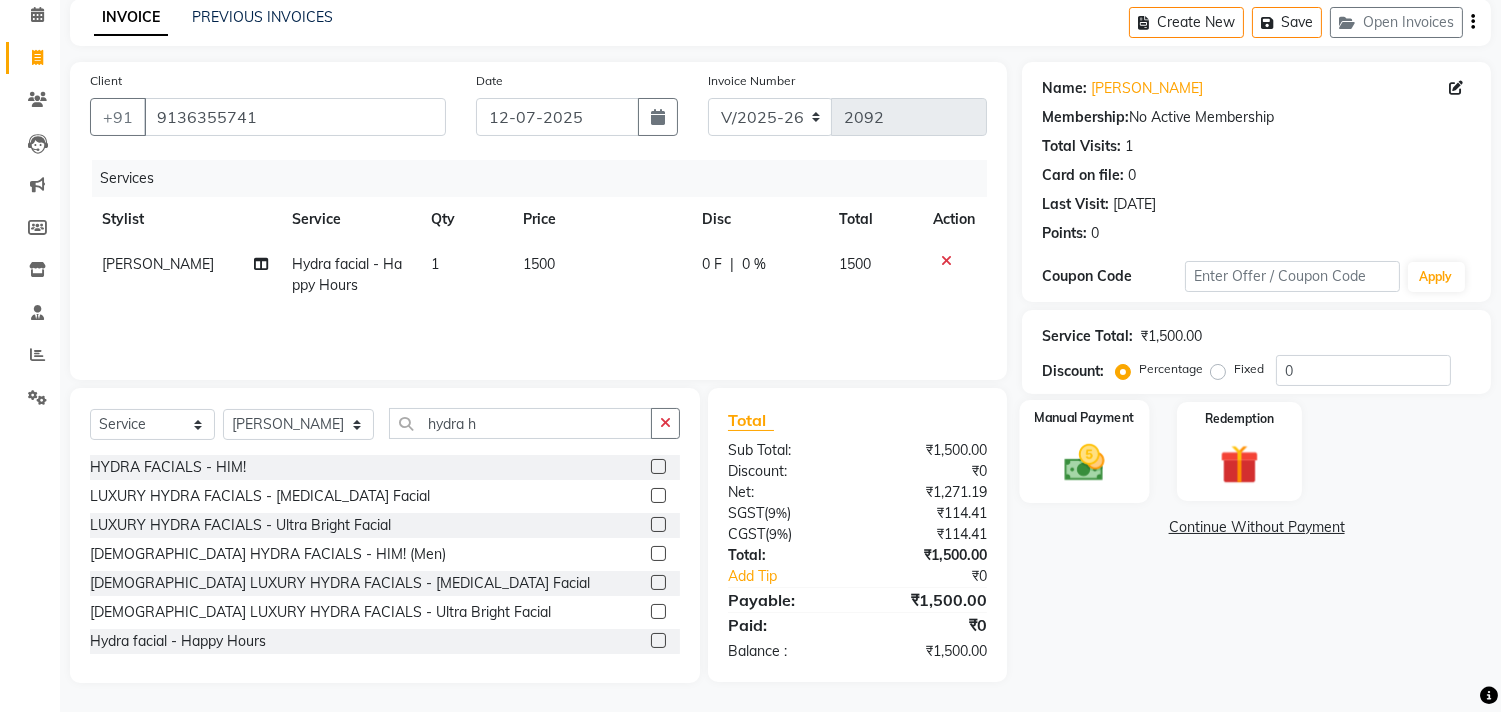 click on "Manual Payment" 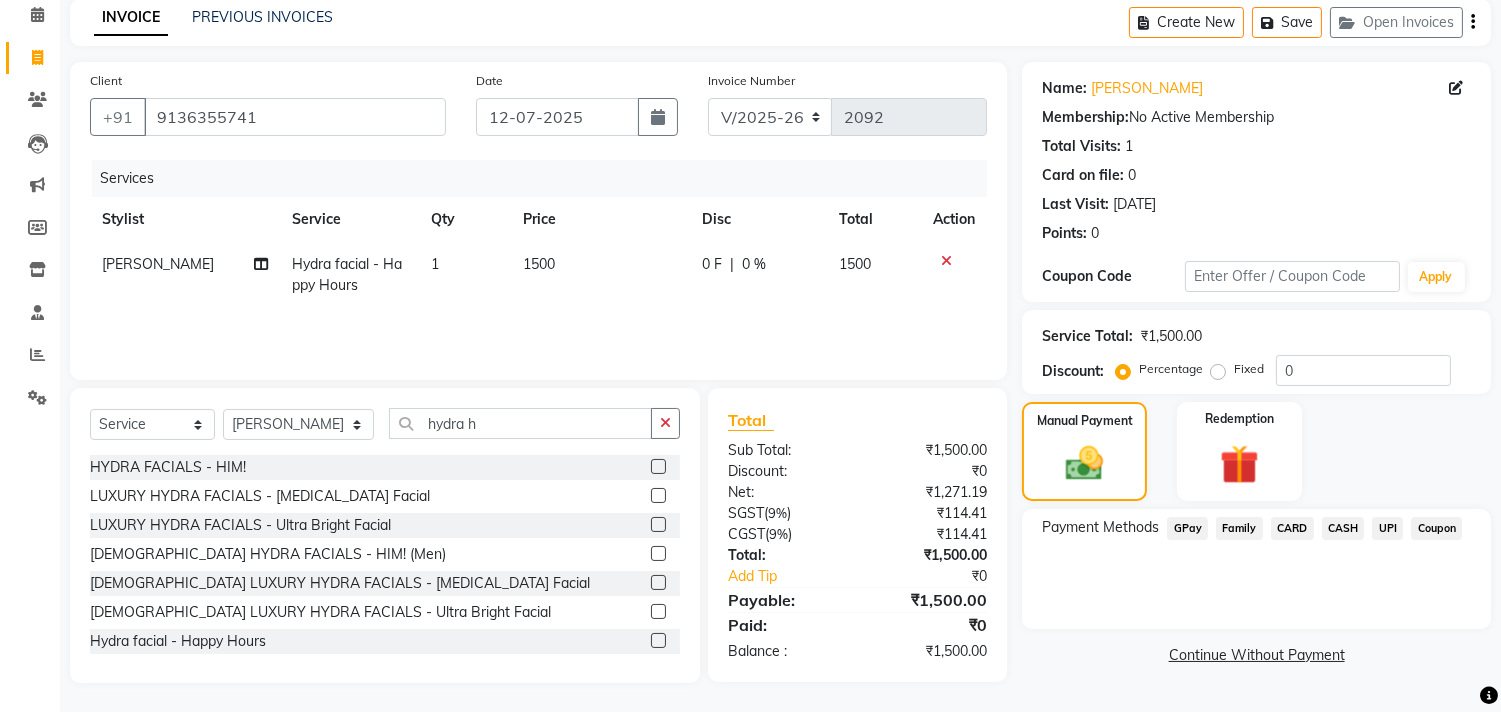 click on "UPI" 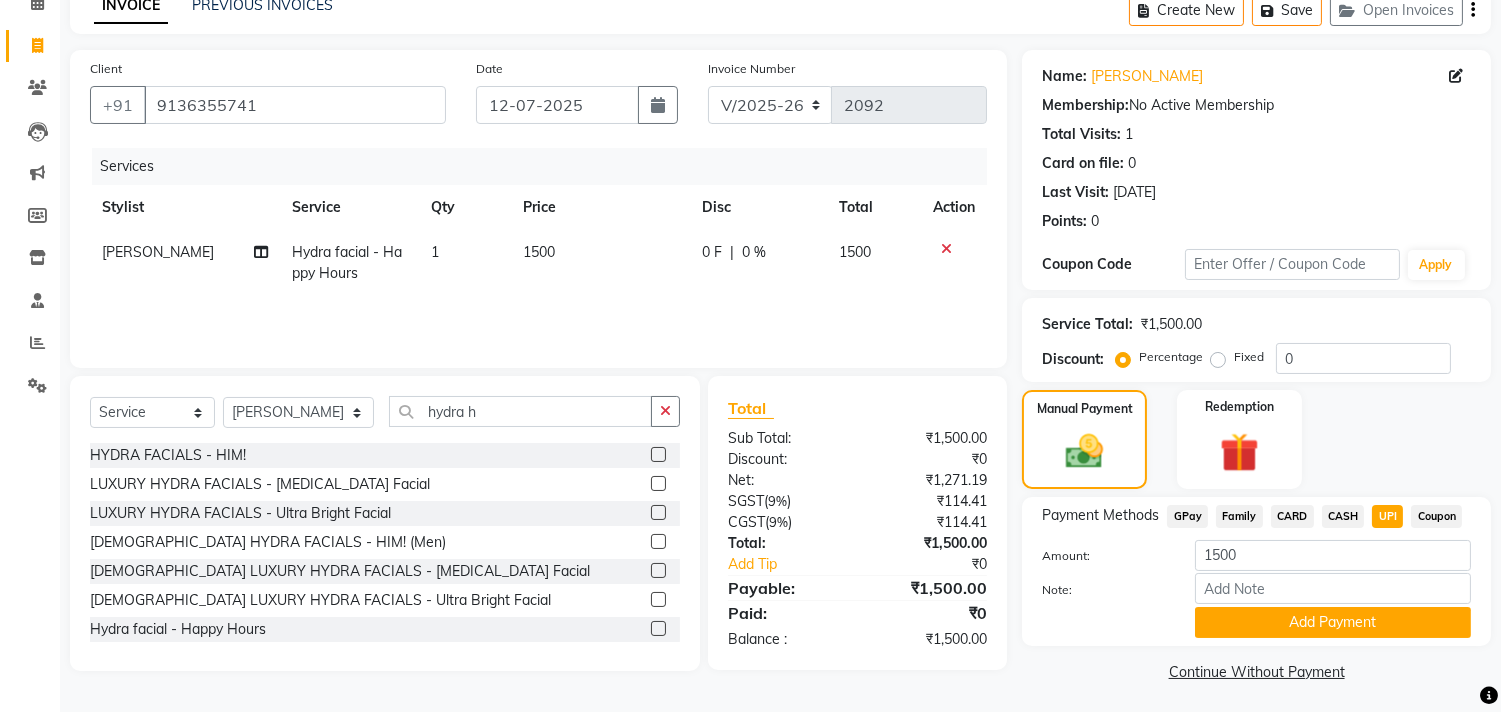 scroll, scrollTop: 104, scrollLeft: 0, axis: vertical 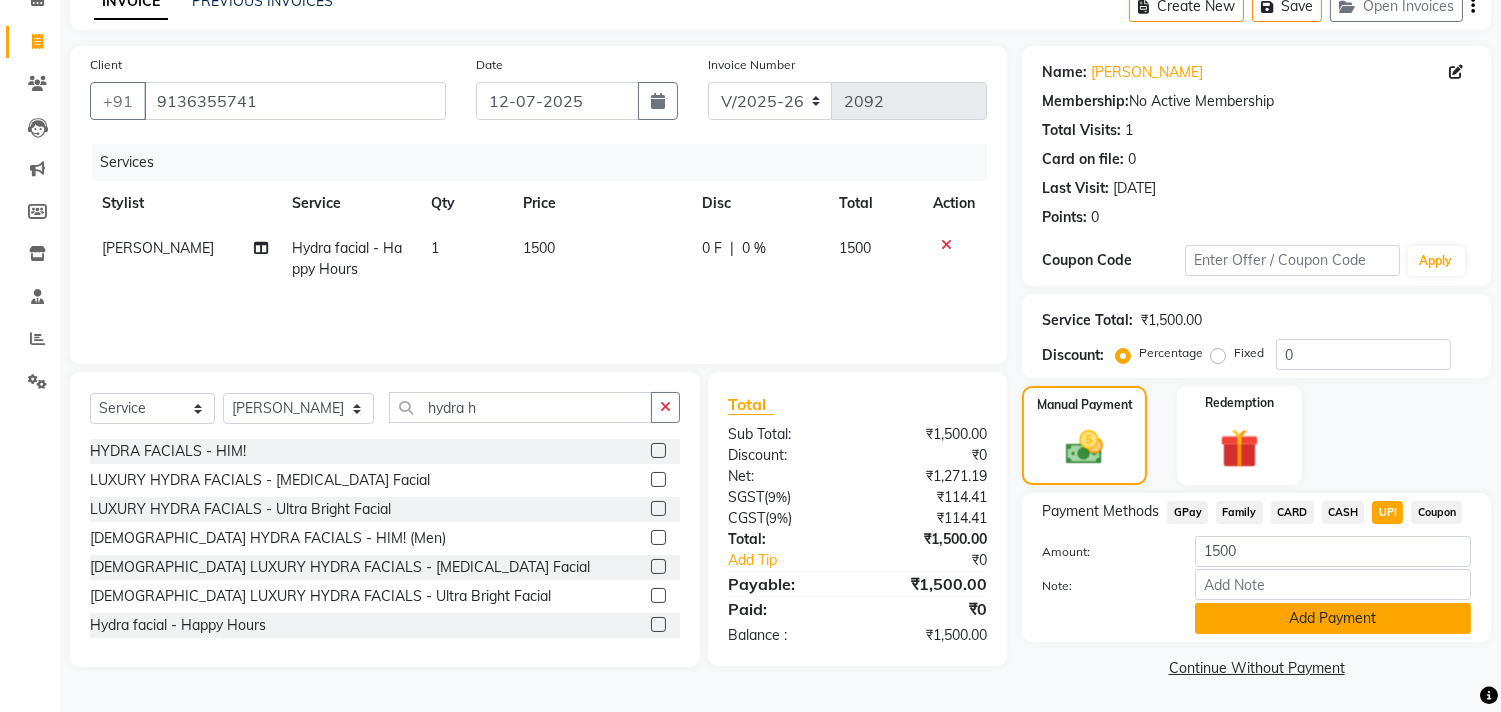 click on "Add Payment" 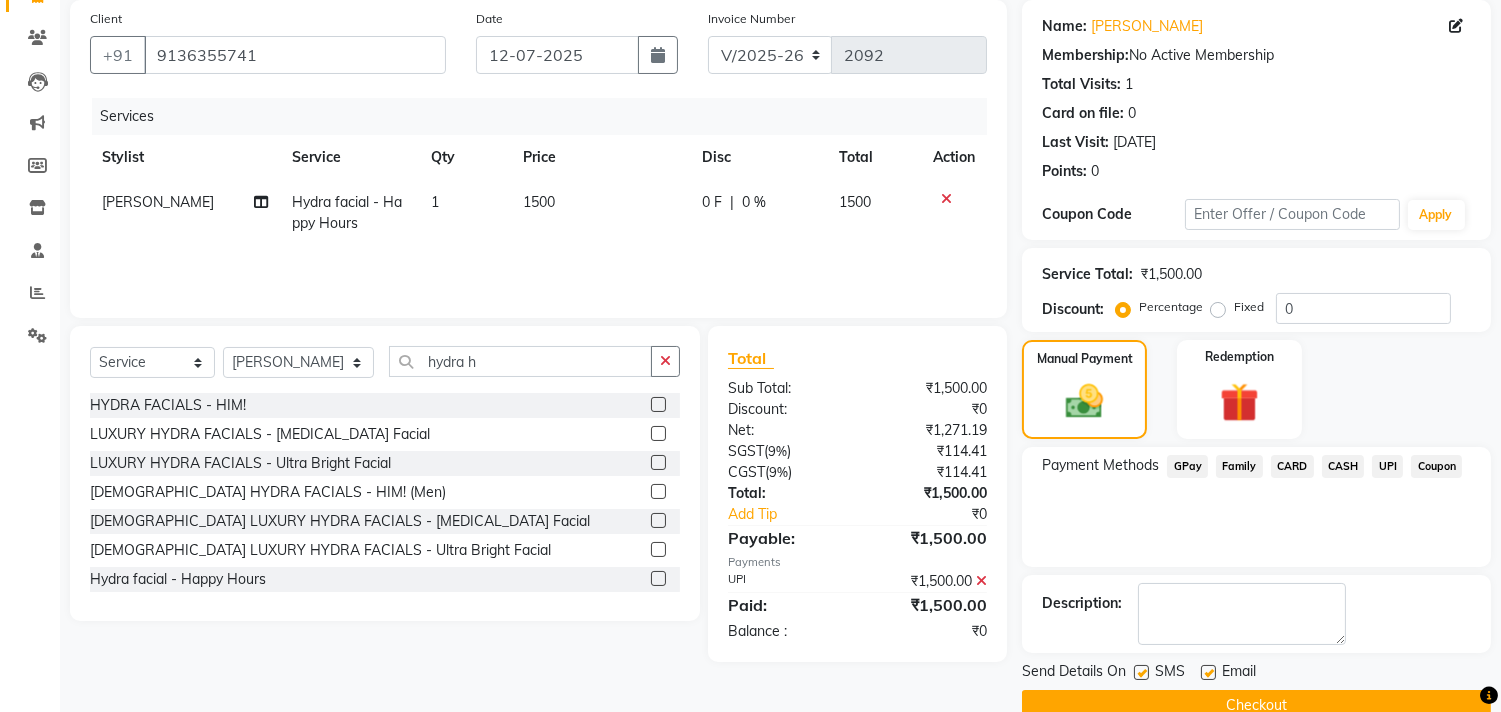 scroll, scrollTop: 187, scrollLeft: 0, axis: vertical 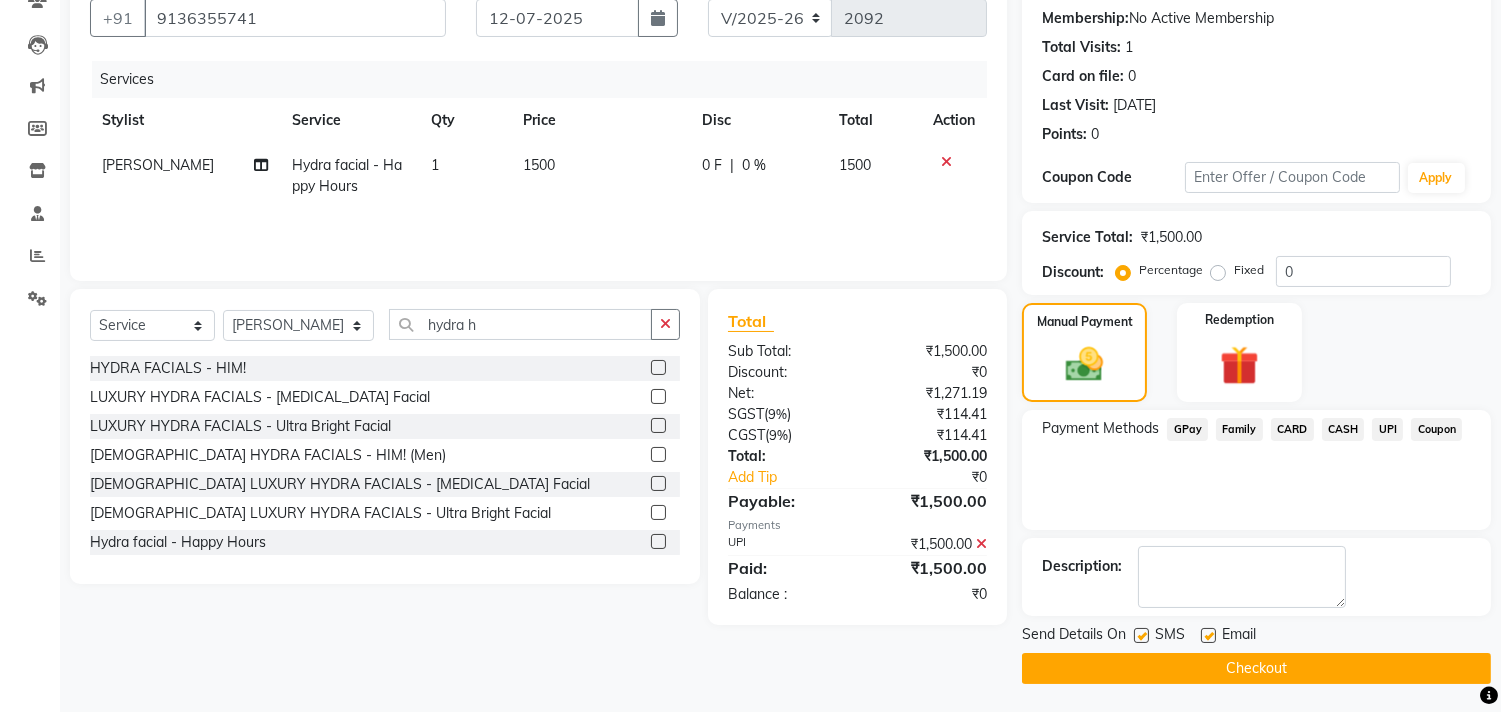 click on "Checkout" 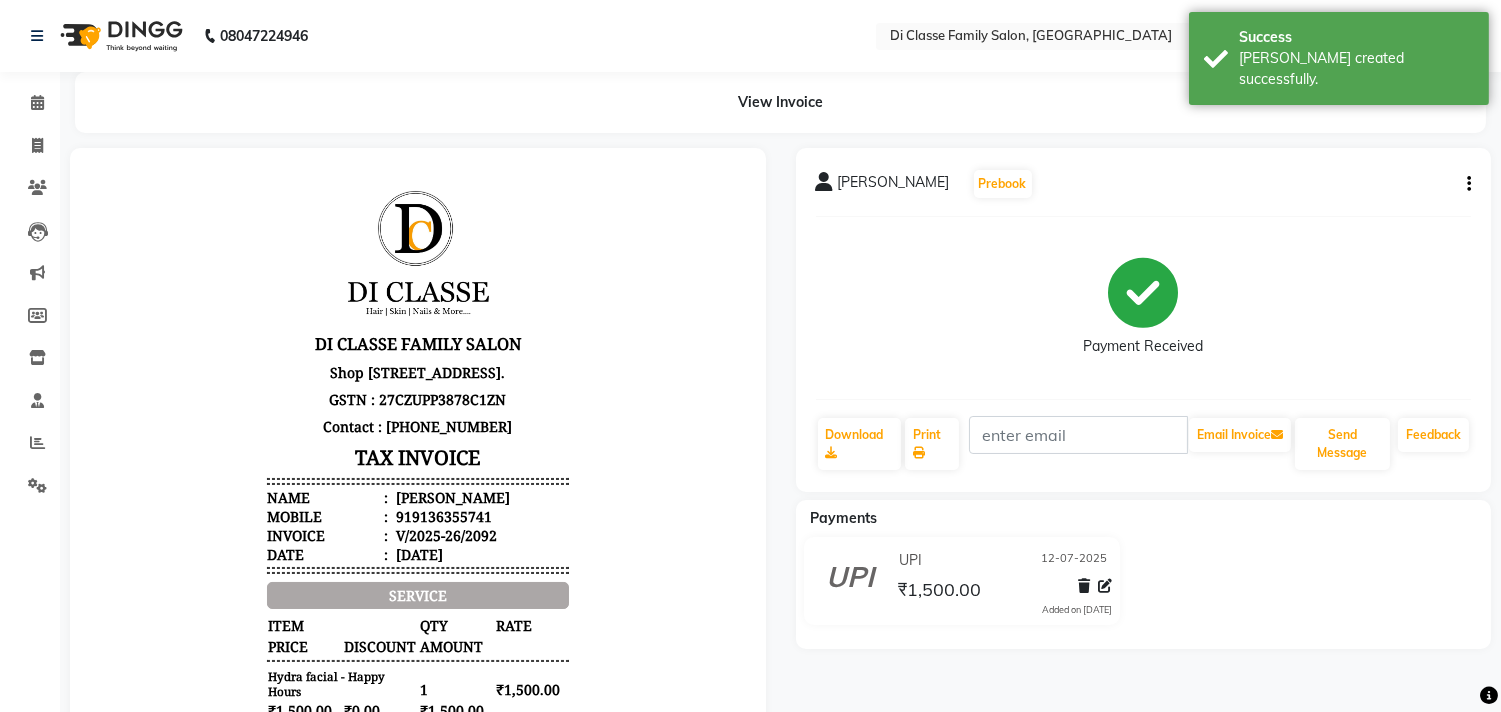 scroll, scrollTop: 0, scrollLeft: 0, axis: both 